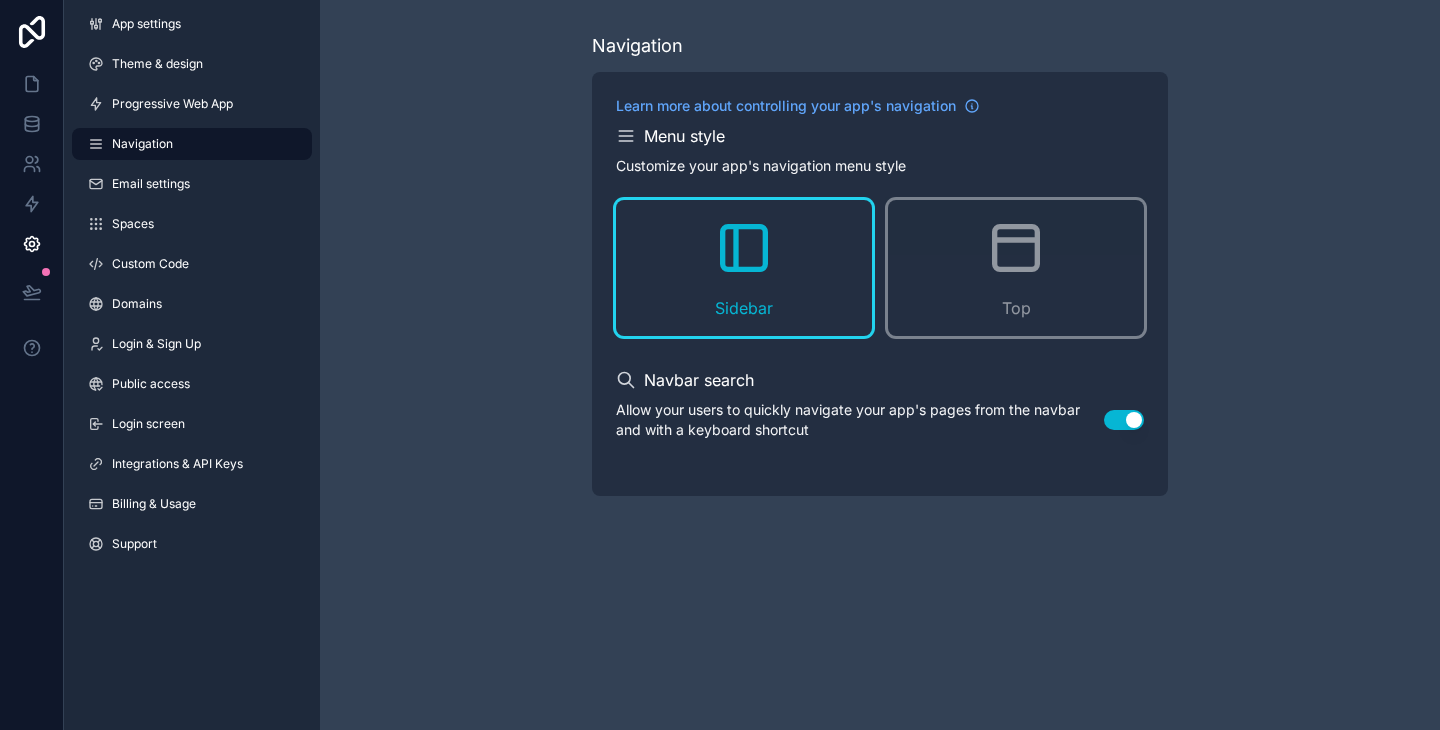 scroll, scrollTop: 0, scrollLeft: 0, axis: both 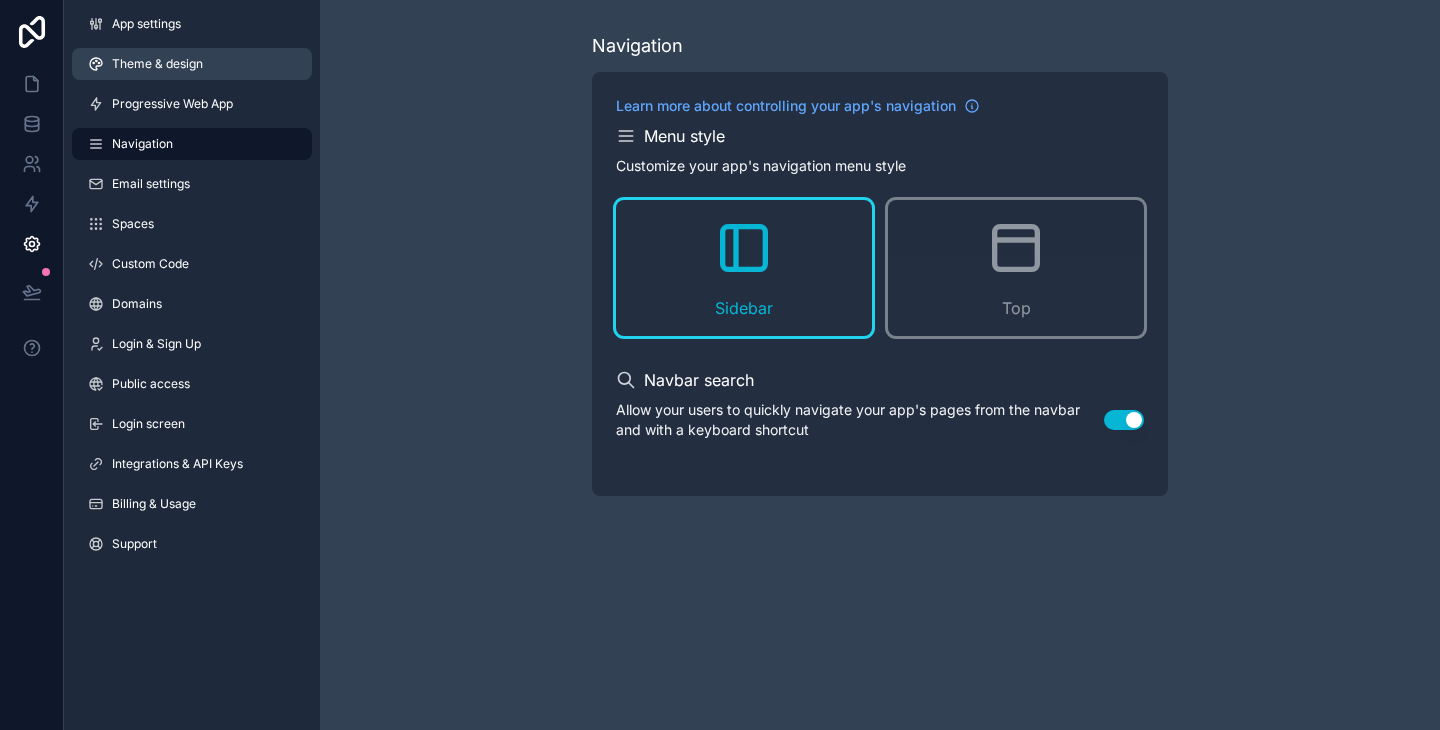 click on "Theme & design" at bounding box center (192, 64) 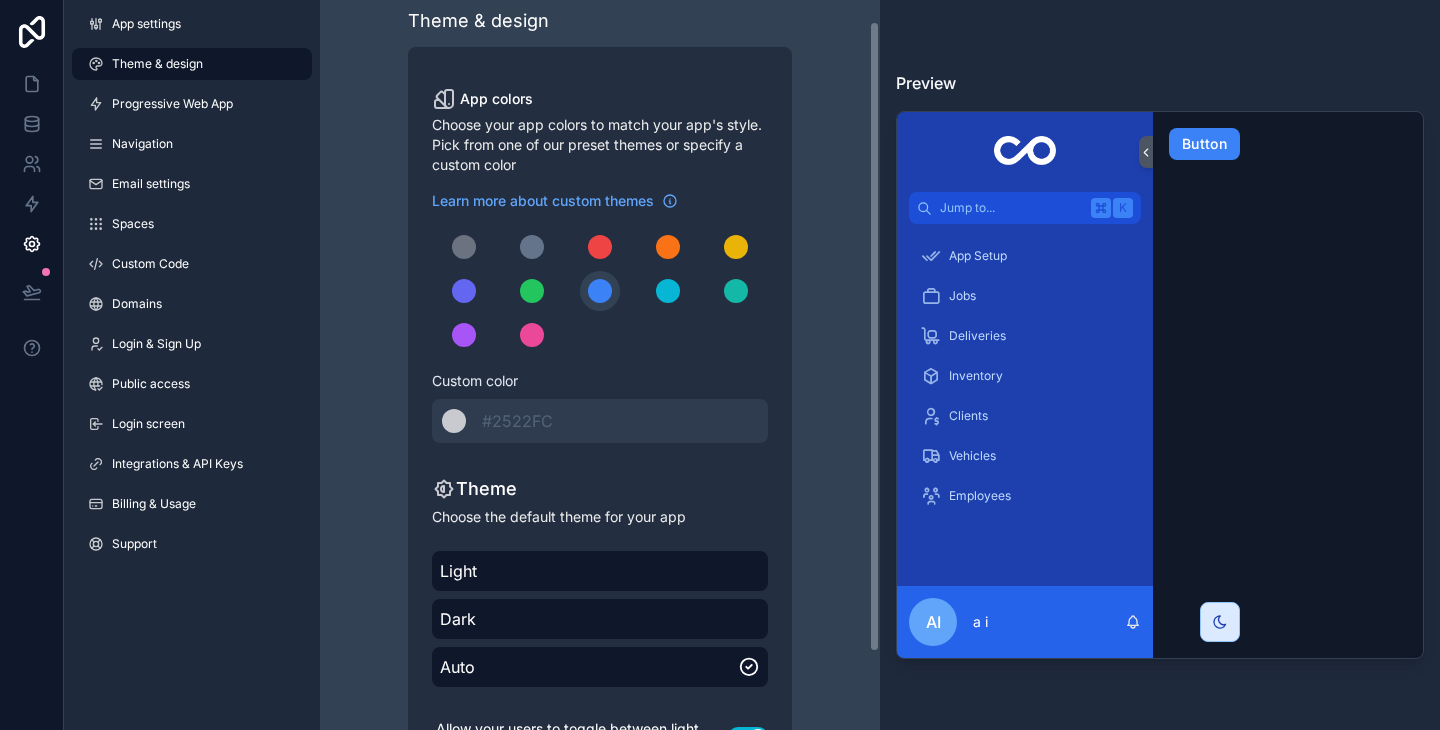 scroll, scrollTop: 32, scrollLeft: 0, axis: vertical 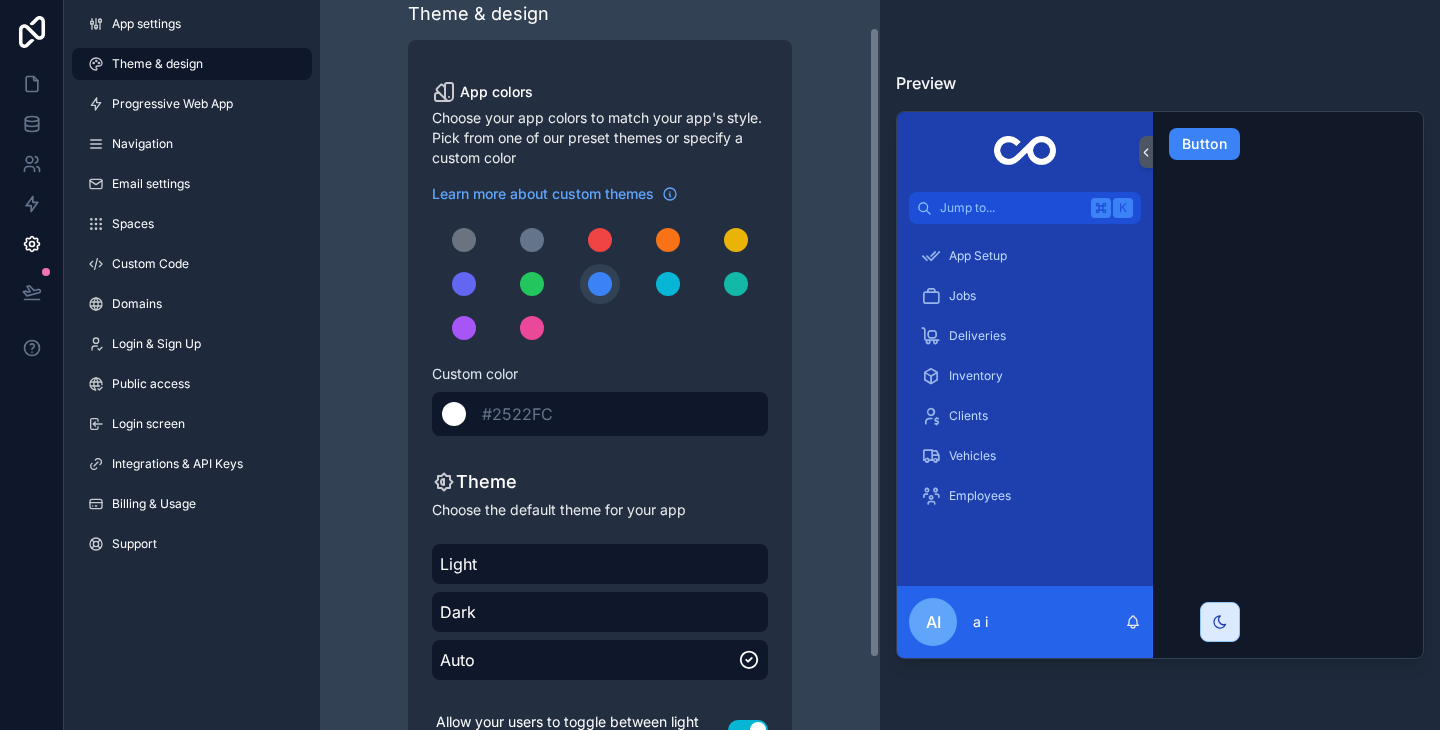 click on "#2522FC" at bounding box center (517, 414) 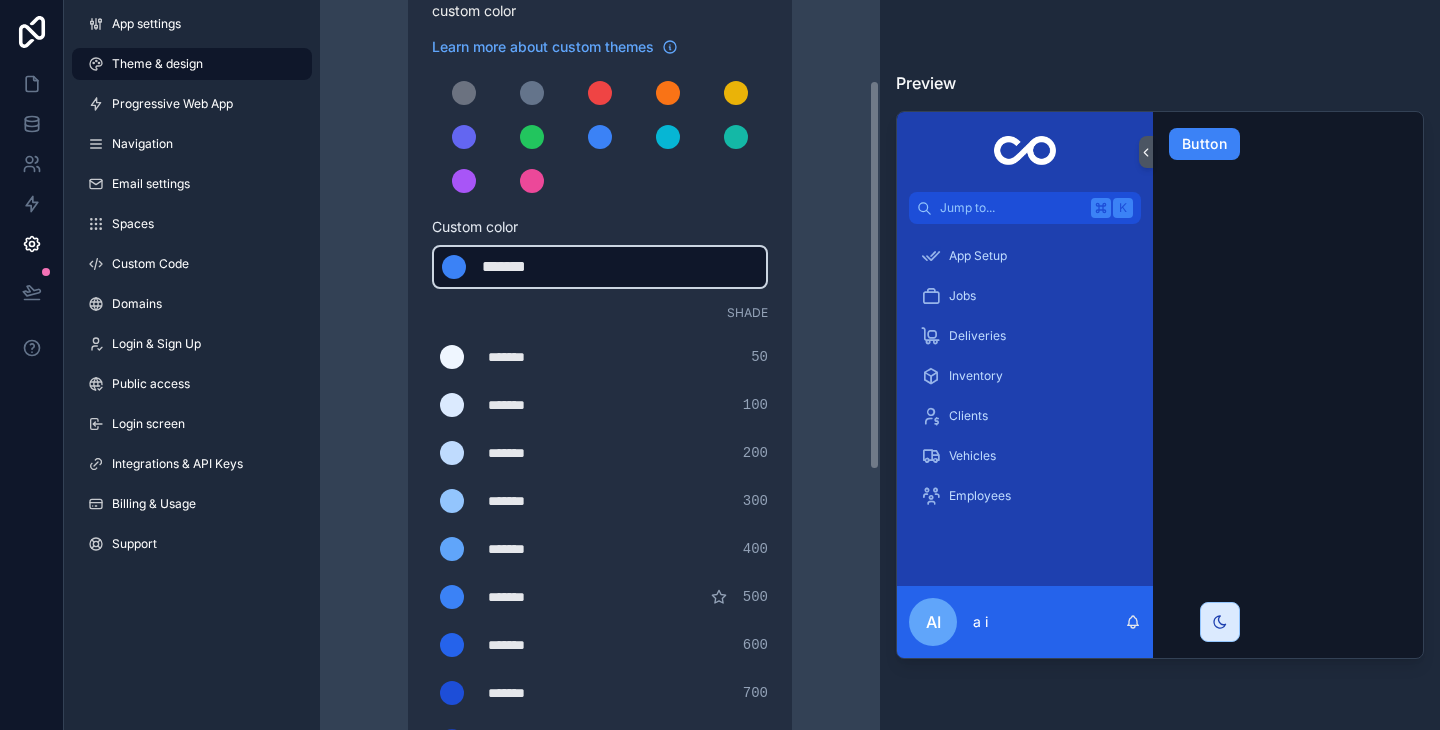 scroll, scrollTop: 184, scrollLeft: 0, axis: vertical 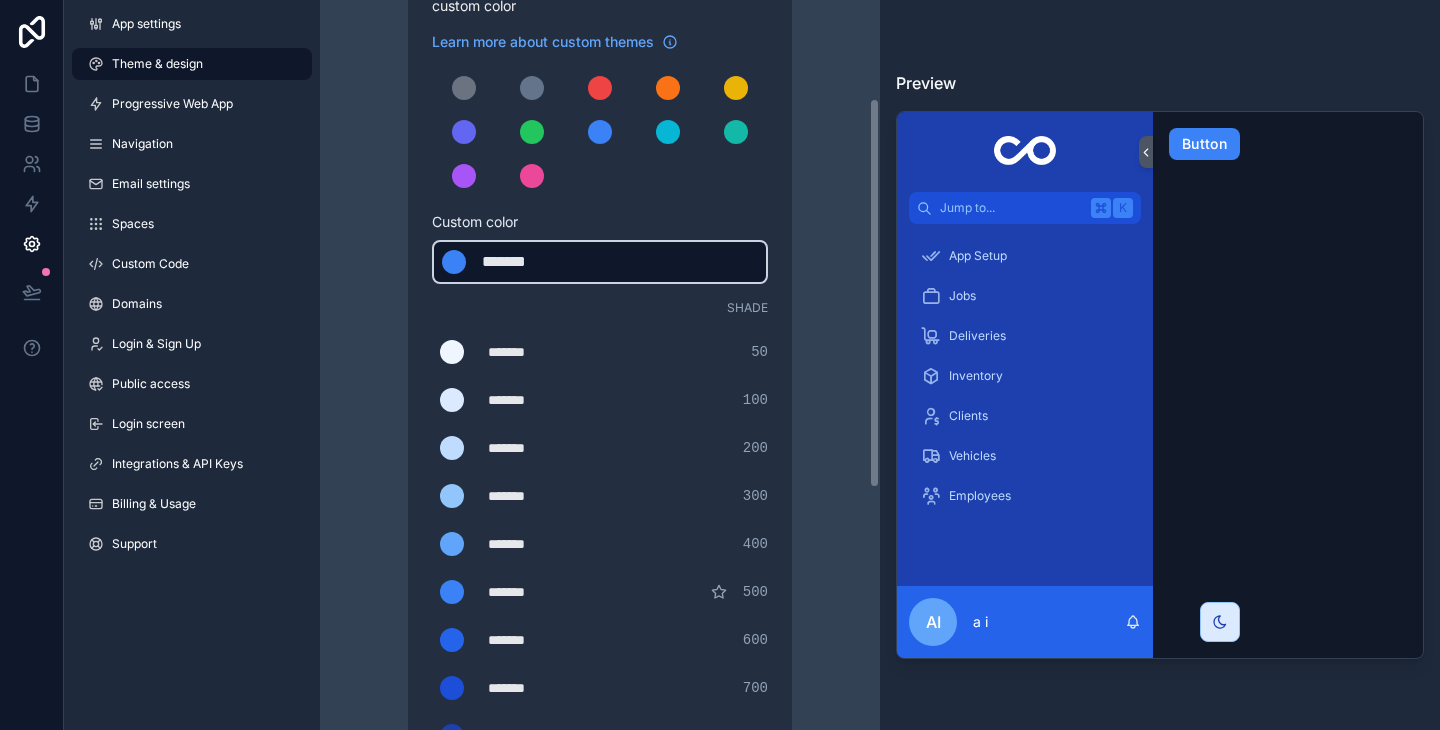 click on "*******" at bounding box center (532, 262) 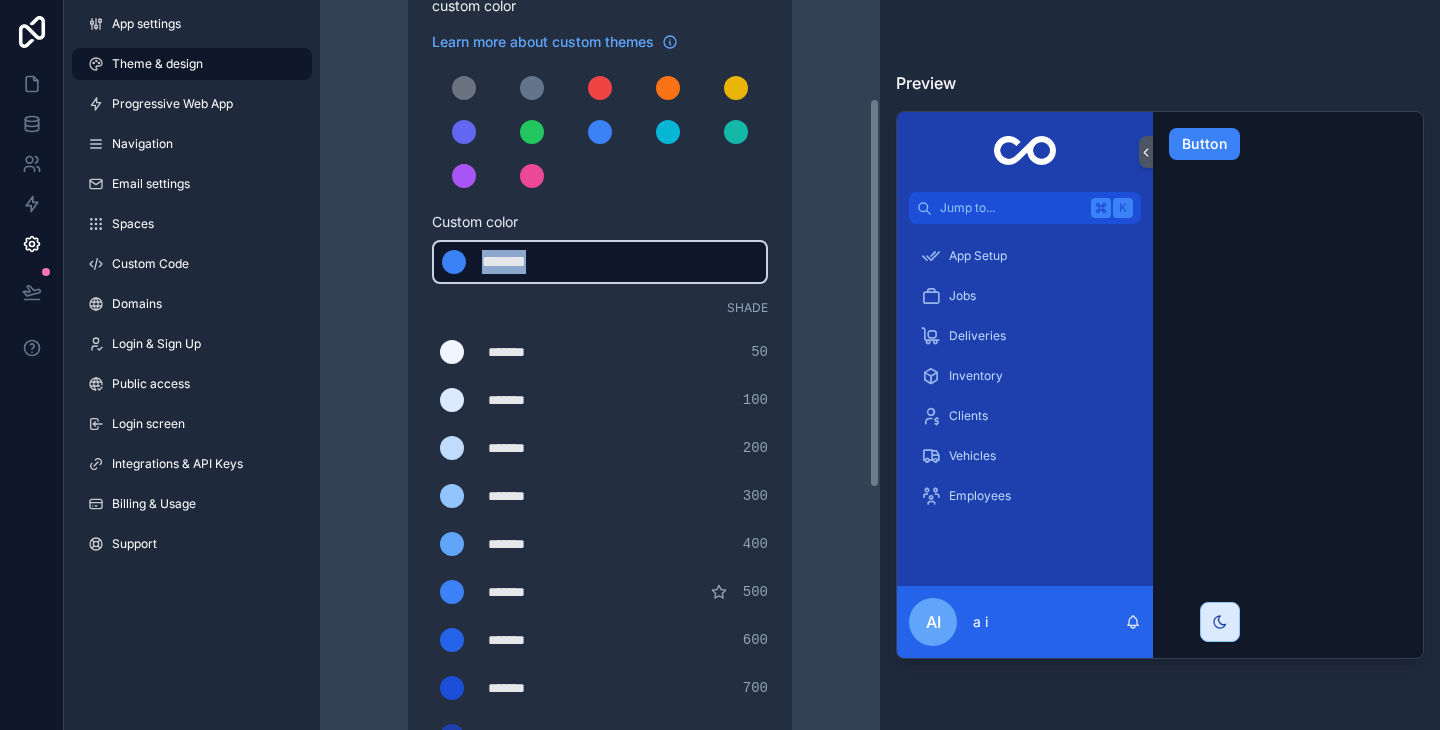 click on "*******" at bounding box center [532, 262] 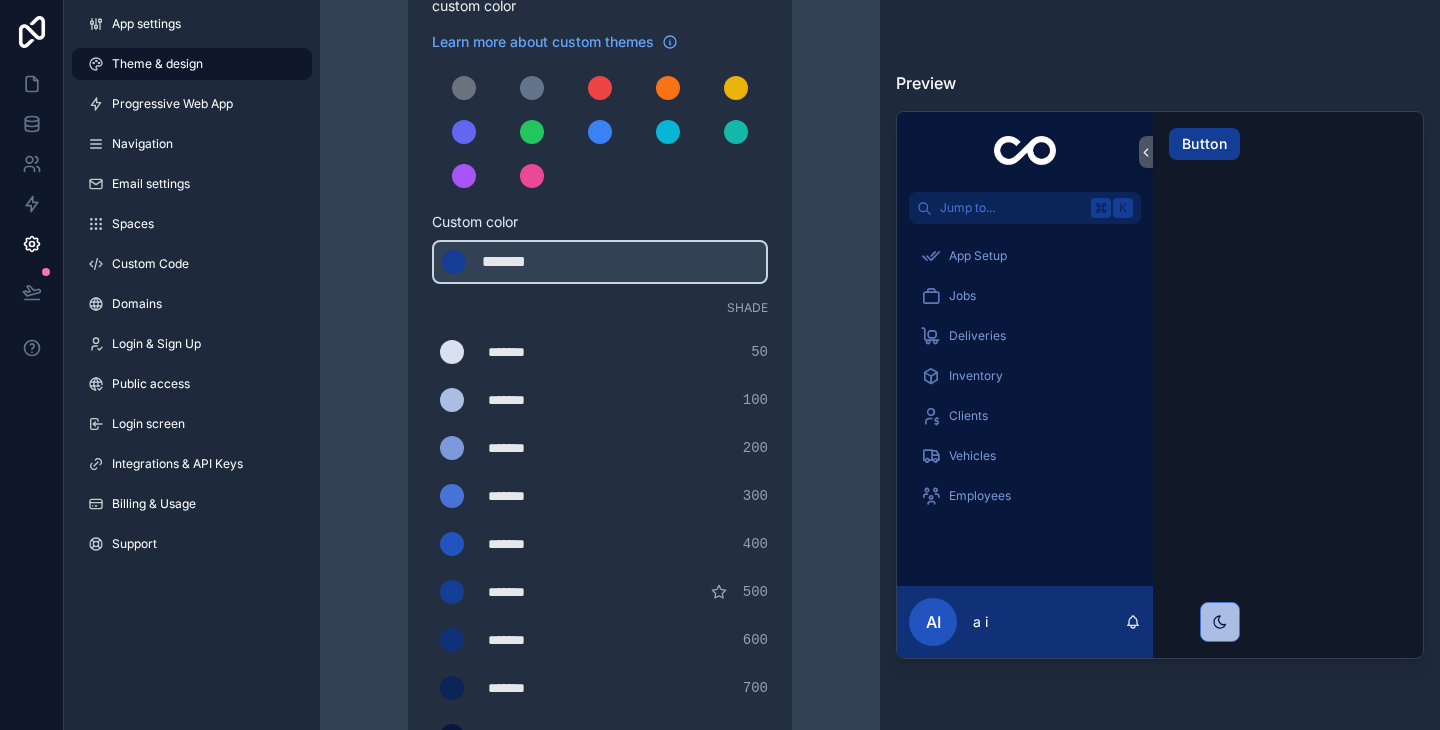 click on "Theme & design App colors Choose your app colors to match your app's style. Pick from one of our preset themes or specify a custom color Learn more about custom themes Custom color ******* ******* #143d95 Shade ******* ******* #d9e0f0 50 ******* ******* #acbde4 100 ******* ******* #7b99db 200 ******* ******* #4773d6 300 ******* ******* #2254c0 400 ******* ******* #143d95 500 ******* ******* #103177 600 ******* ******* #0c2559 700 ******* ******* #08183c 800 ******* ******* #040c1e 900 Theme Choose the default theme for your app Light Dark Auto Allow your users to toggle between light and dark themes Use setting" at bounding box center (600, 498) 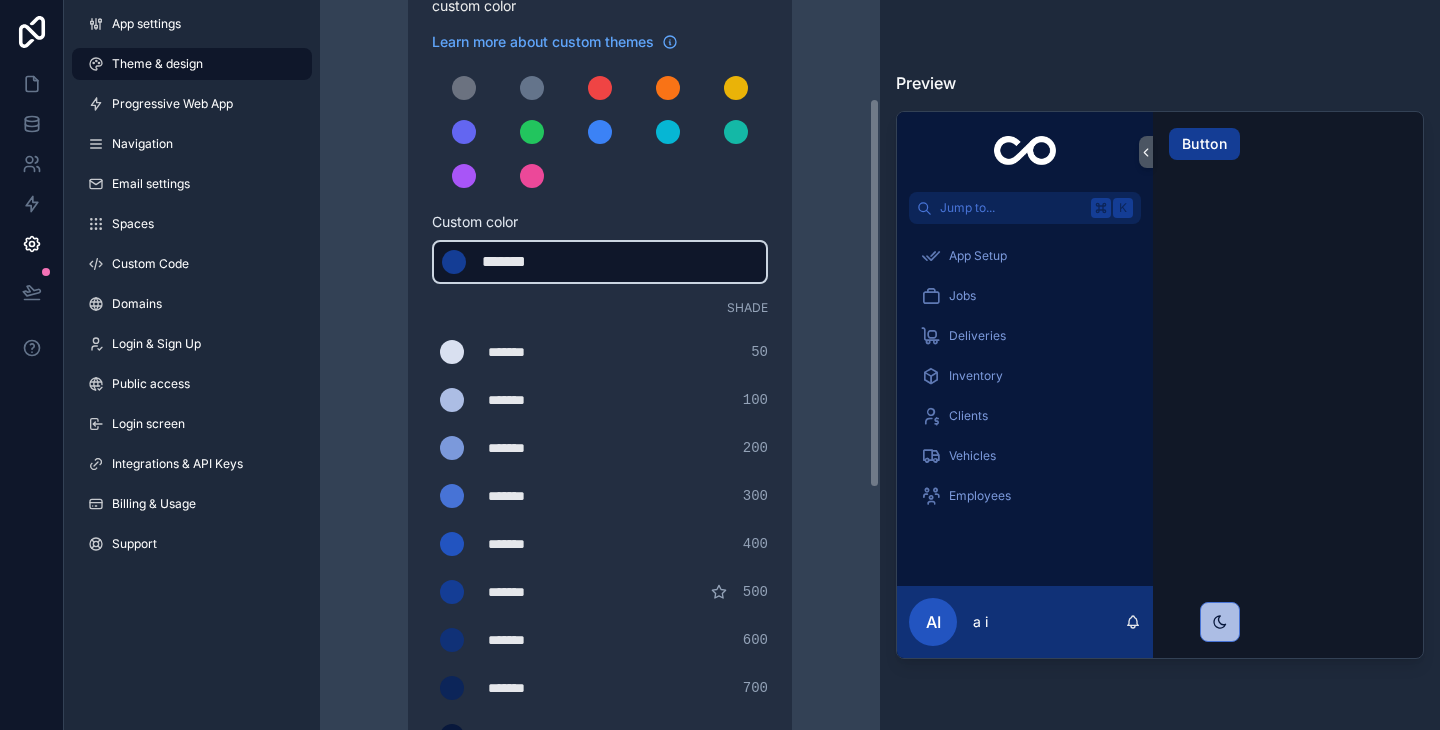 click on "*******" at bounding box center [532, 262] 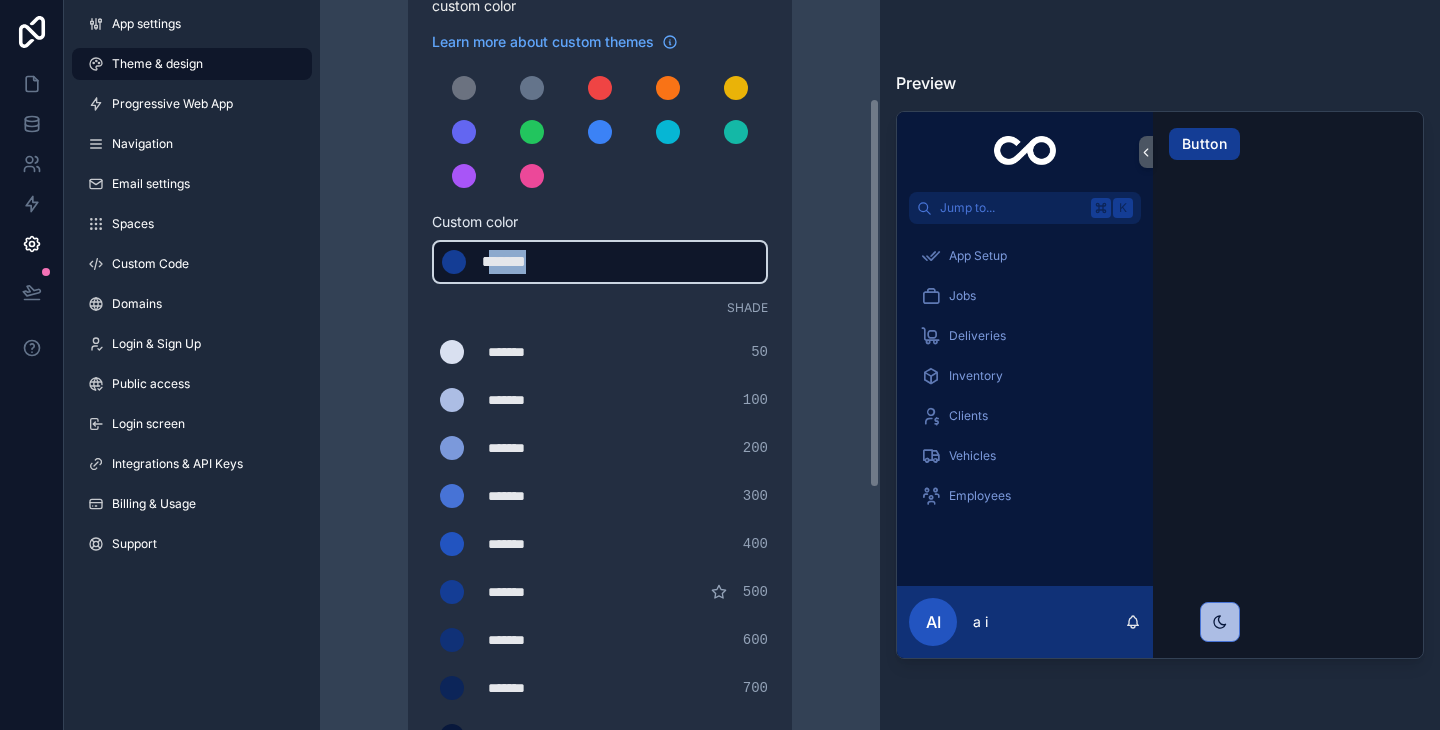 click on "*******" at bounding box center [532, 262] 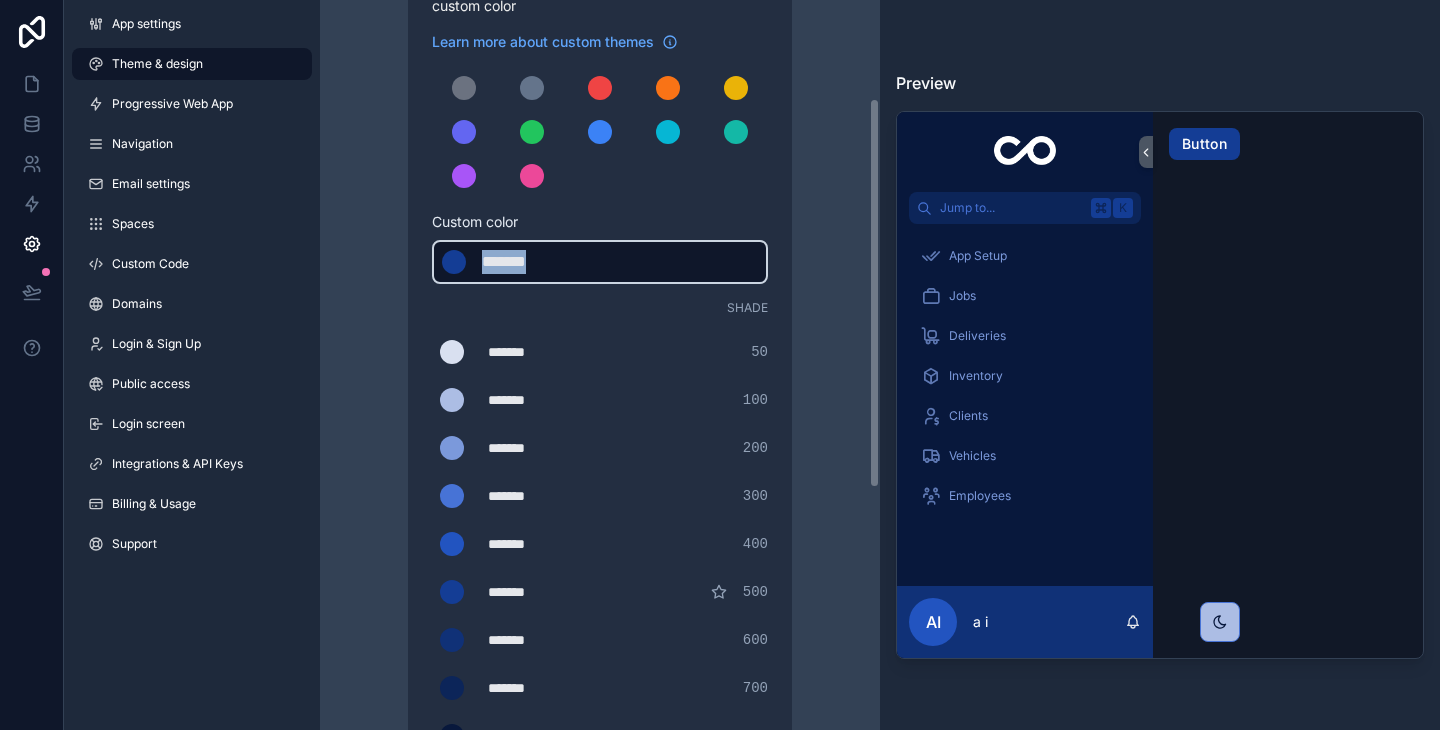 click on "*******" at bounding box center (532, 262) 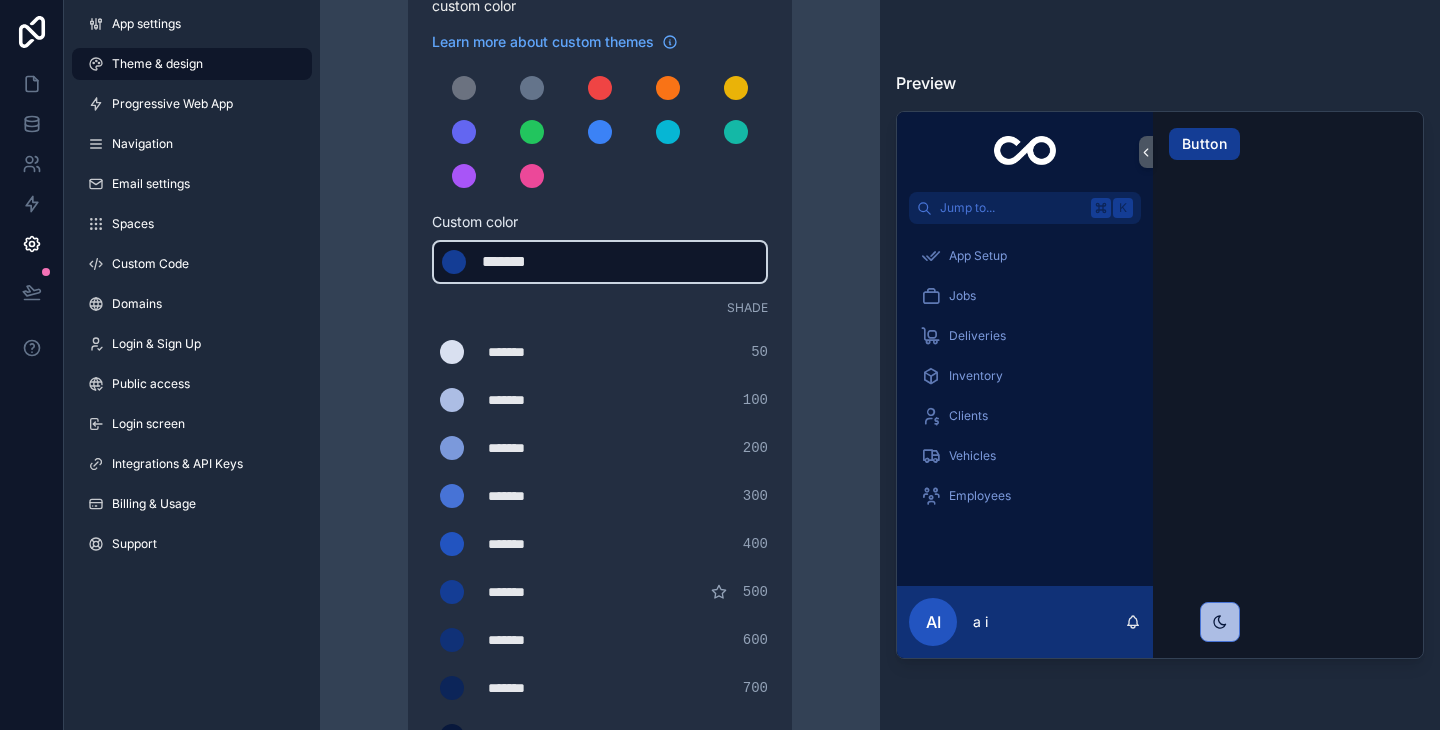 click at bounding box center (454, 262) 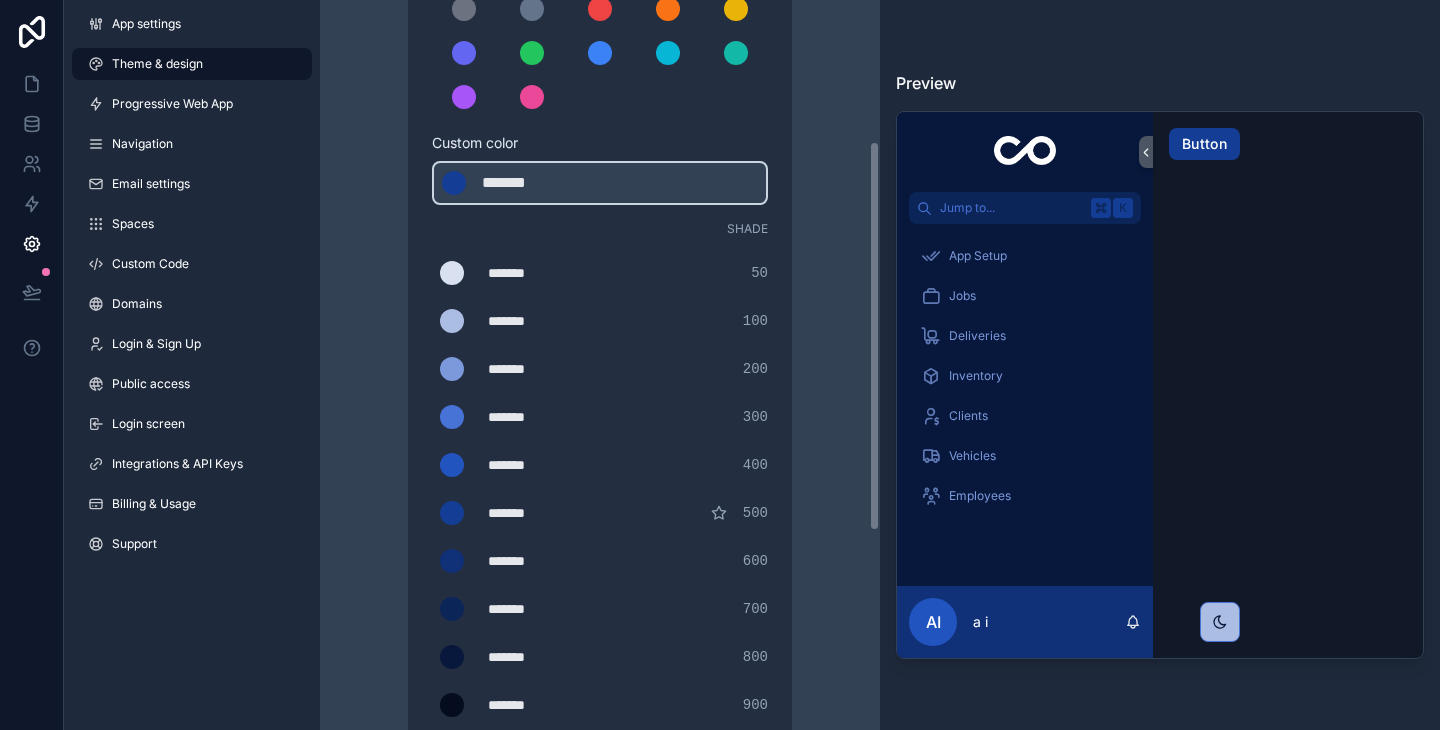 scroll, scrollTop: 264, scrollLeft: 0, axis: vertical 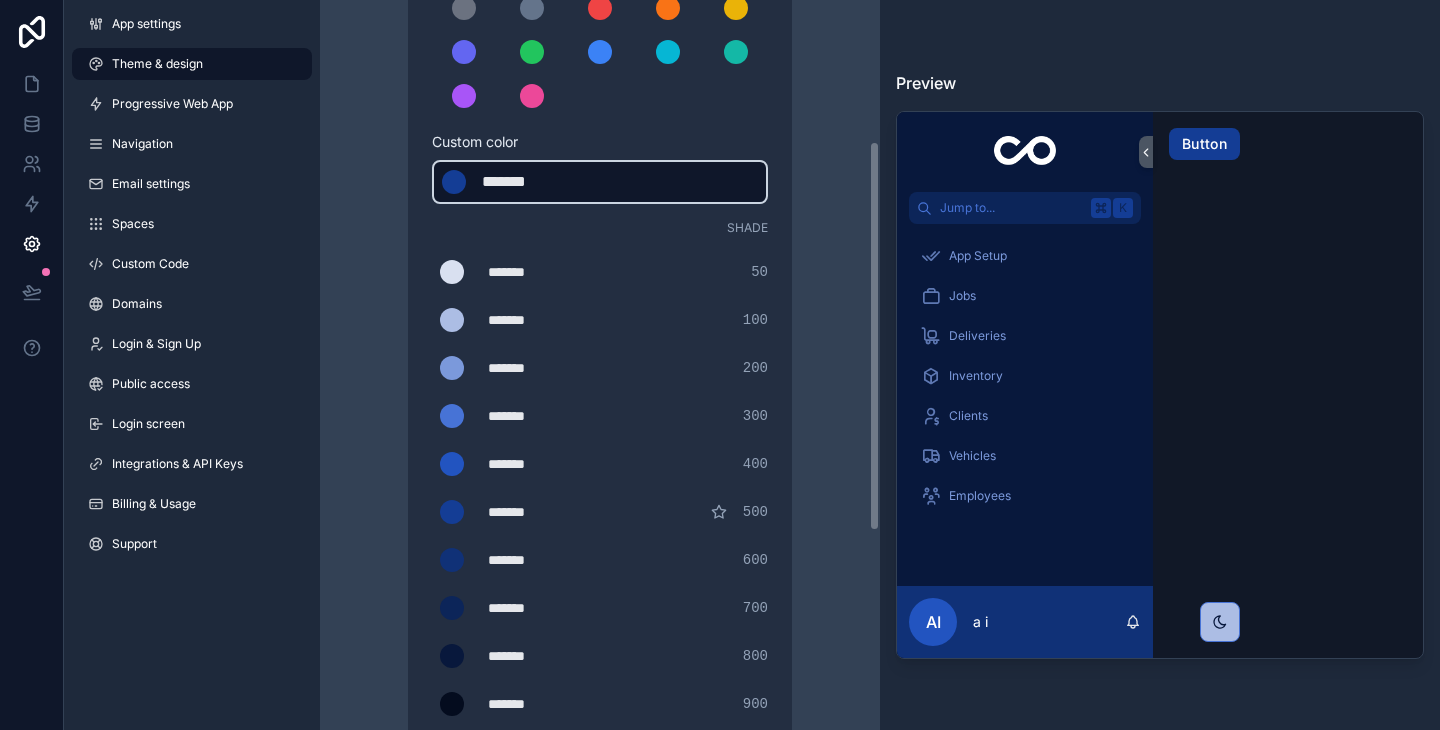 click at bounding box center [454, 182] 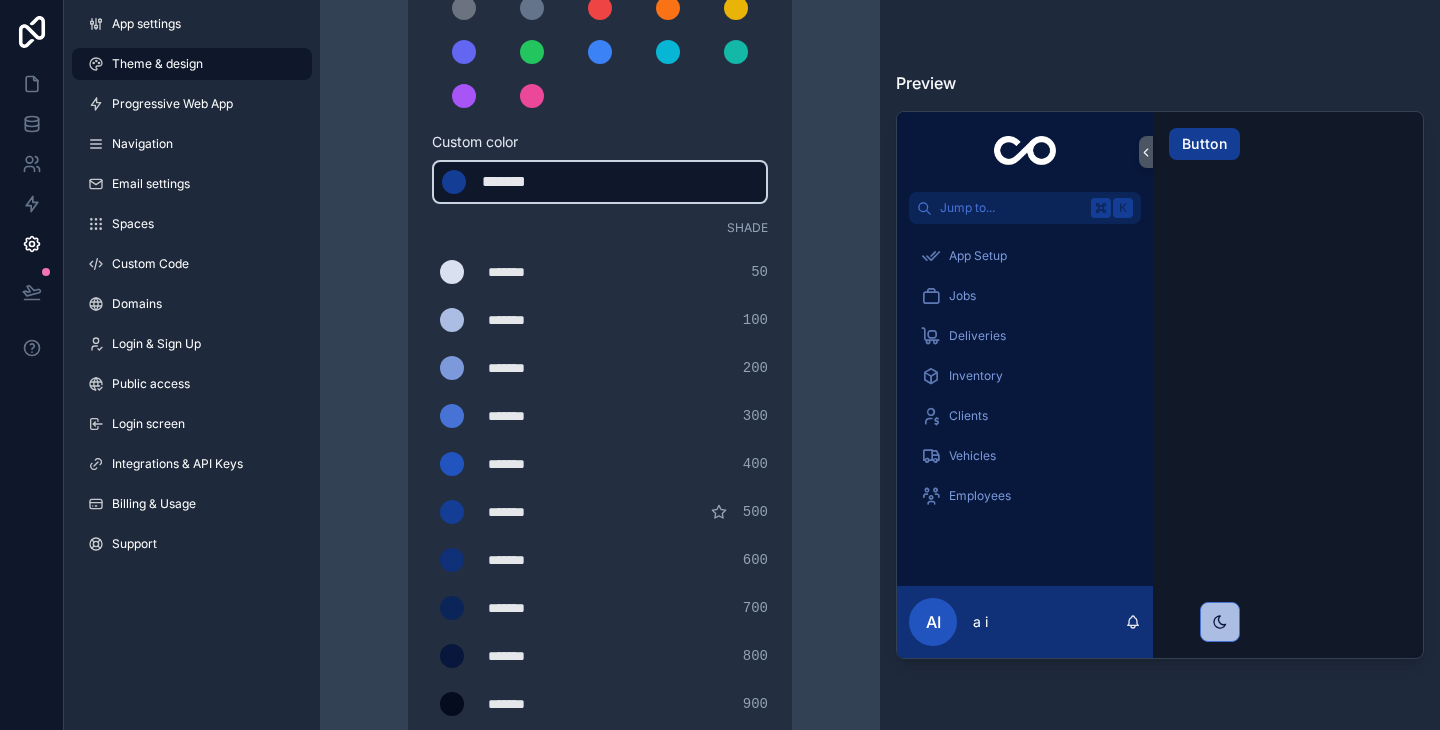 click on "*******" at bounding box center [532, 182] 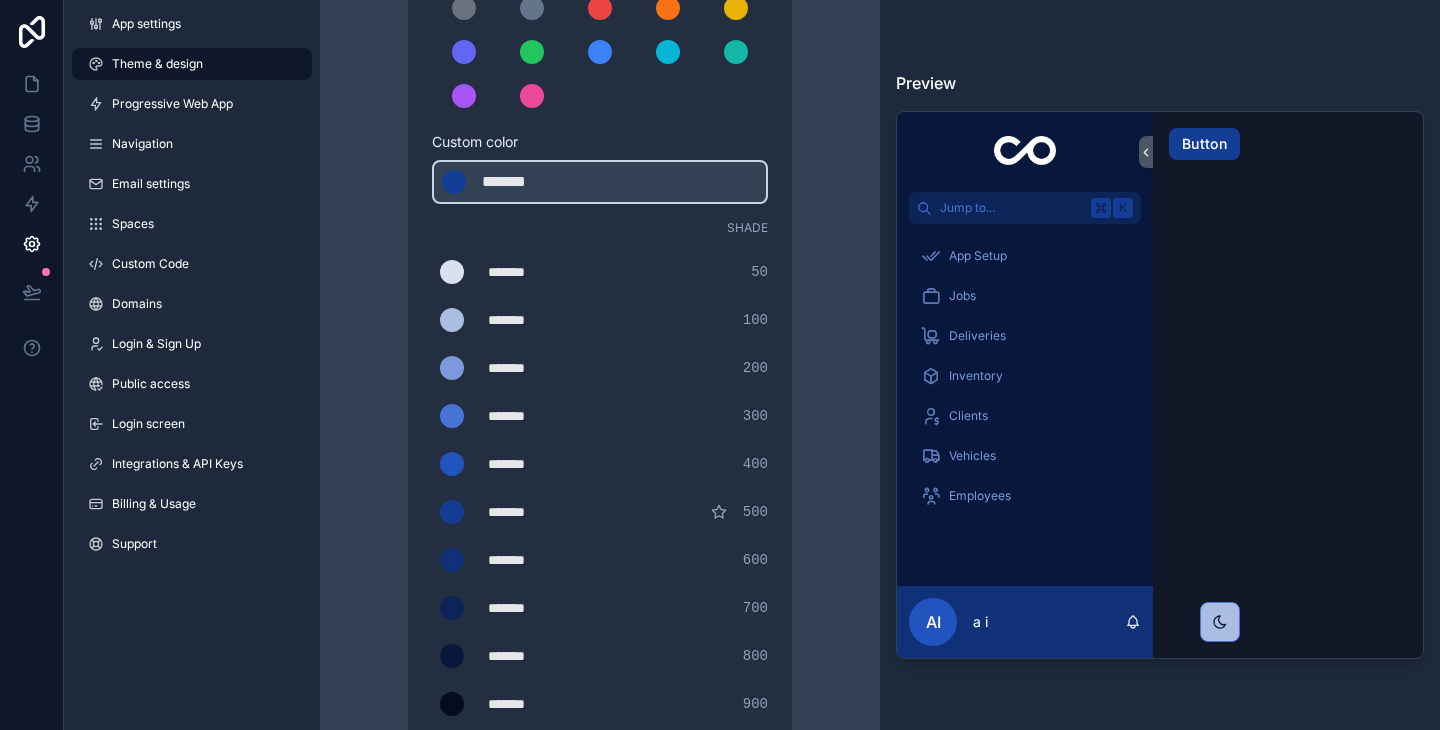 click on "Theme & design App colors Choose your app colors to match your app's style. Pick from one of our preset themes or specify a custom color Learn more about custom themes Custom color ******* ******* #143d95 Shade ******* ******* #d9e0f0 50 ******* ******* #acbde4 100 ******* ******* #7b99db 200 ******* ******* #4773d6 300 ******* ******* #2254c0 400 ******* ******* #143d95 500 ******* ******* #103177 600 ******* ******* #0c2559 700 ******* ******* #08183c 800 ******* ******* #040c1e 900 Theme Choose the default theme for your app Light Dark Auto Allow your users to toggle between light and dark themes Use setting" at bounding box center [600, 418] 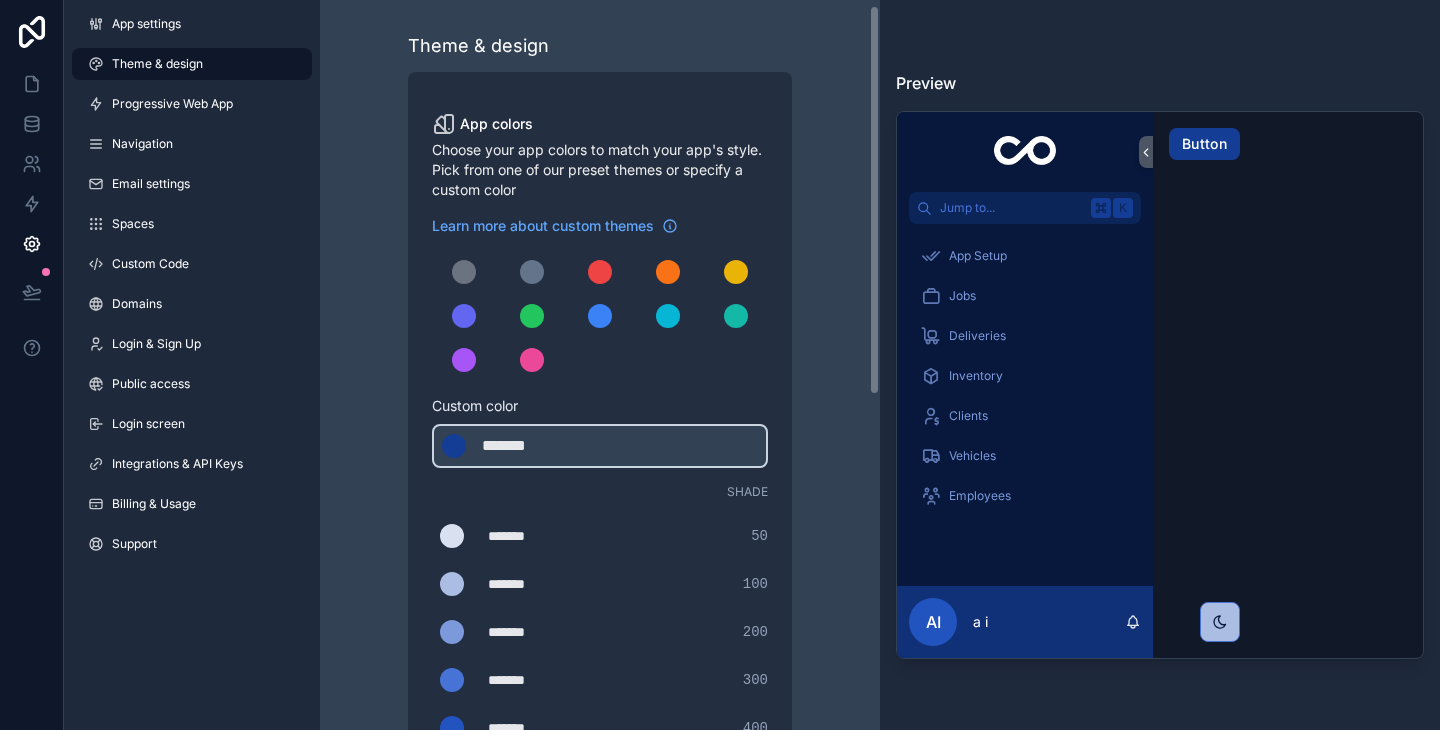 scroll, scrollTop: 17, scrollLeft: 0, axis: vertical 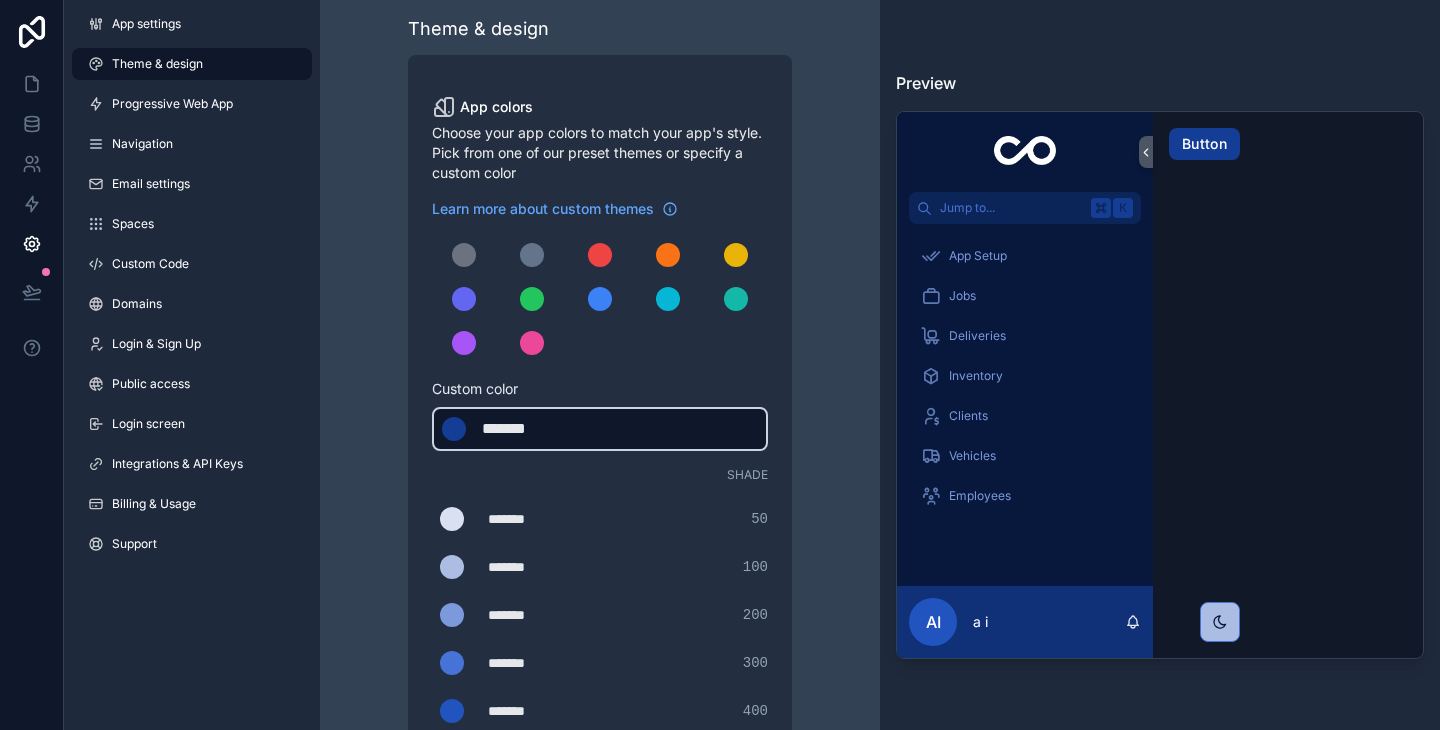 click at bounding box center (454, 429) 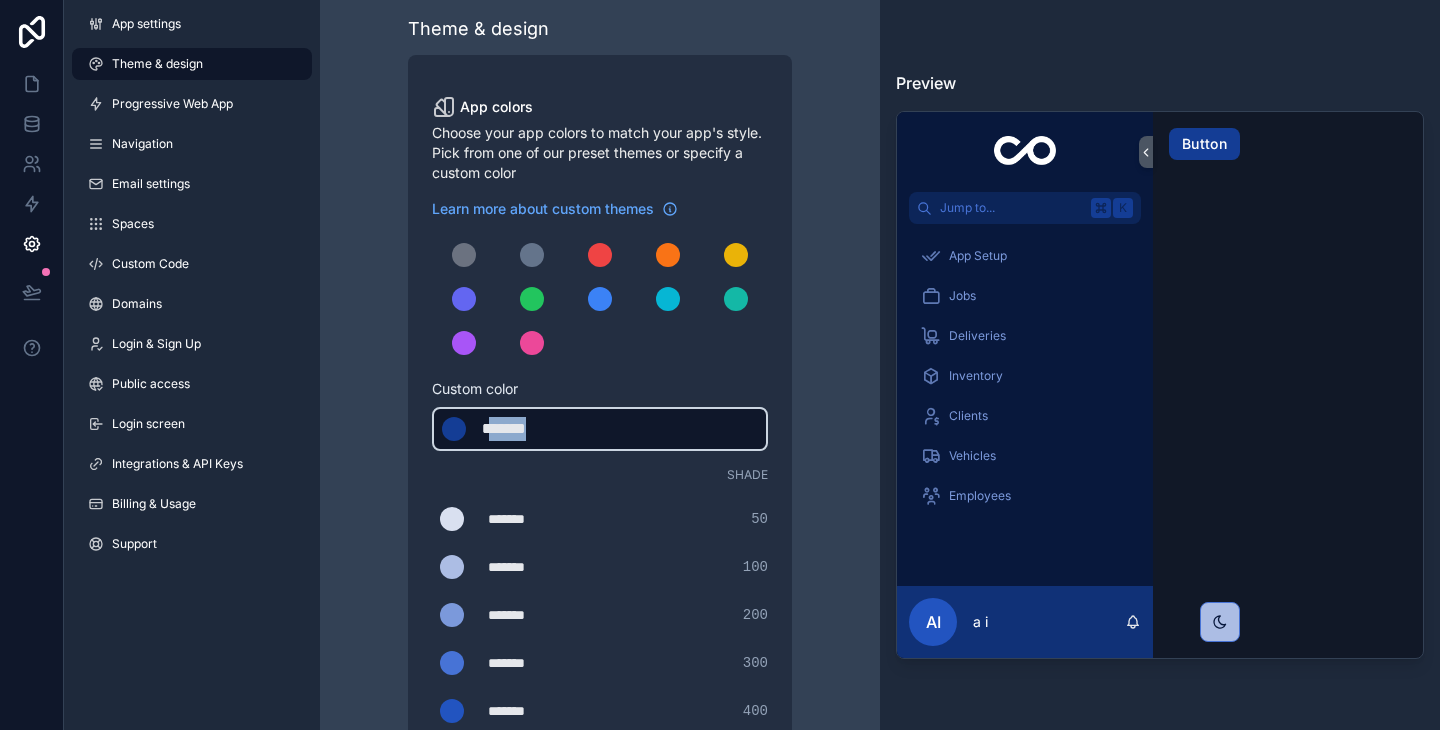 click on "*******" at bounding box center (532, 429) 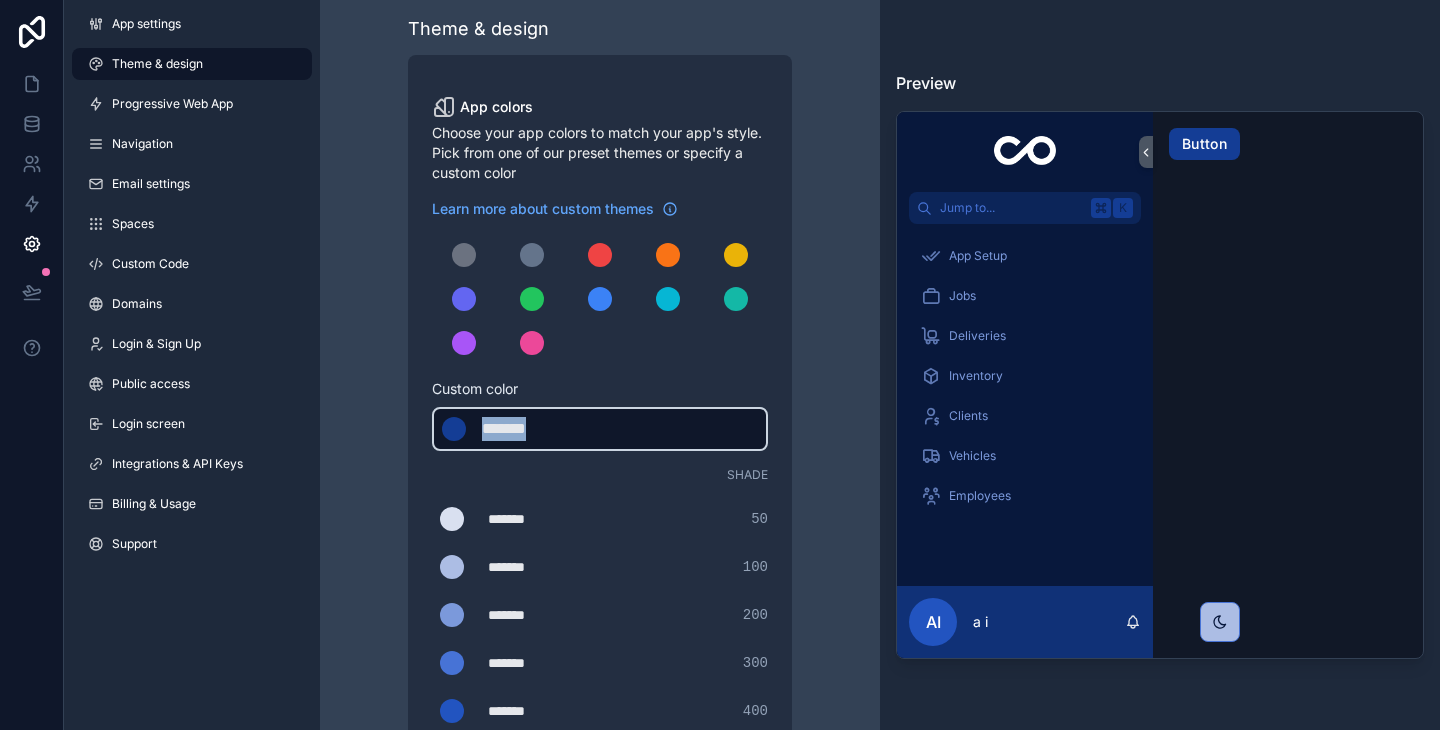 click on "*******" at bounding box center (532, 429) 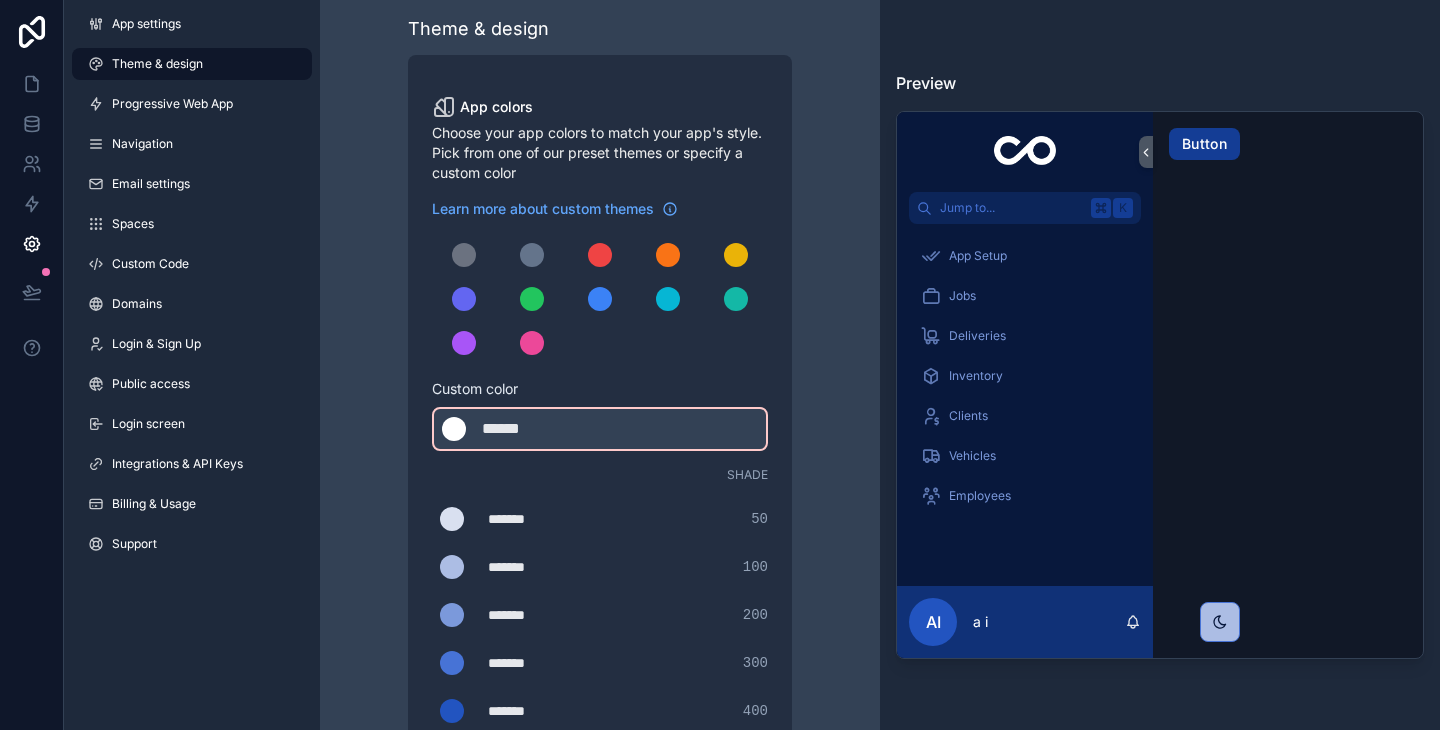 click on "Theme & design App colors Choose your app colors to match your app's style. Pick from one of our preset themes or specify a custom color Learn more about custom themes Custom color ******* ****** #fffff Shade ******* ******* #d9e0f0 50 ******* ******* #acbde4 100 ******* ******* #7b99db 200 ******* ******* #4773d6 300 ******* ******* #2254c0 400 ******* ******* #143d95 500 ******* ******* #103177 600 ******* ******* #0c2559 700 ******* ******* #08183c 800 ******* ******* #040c1e 900 Theme Choose the default theme for your app Light Dark Auto Allow your users to toggle between light and dark themes Use setting" at bounding box center [600, 665] 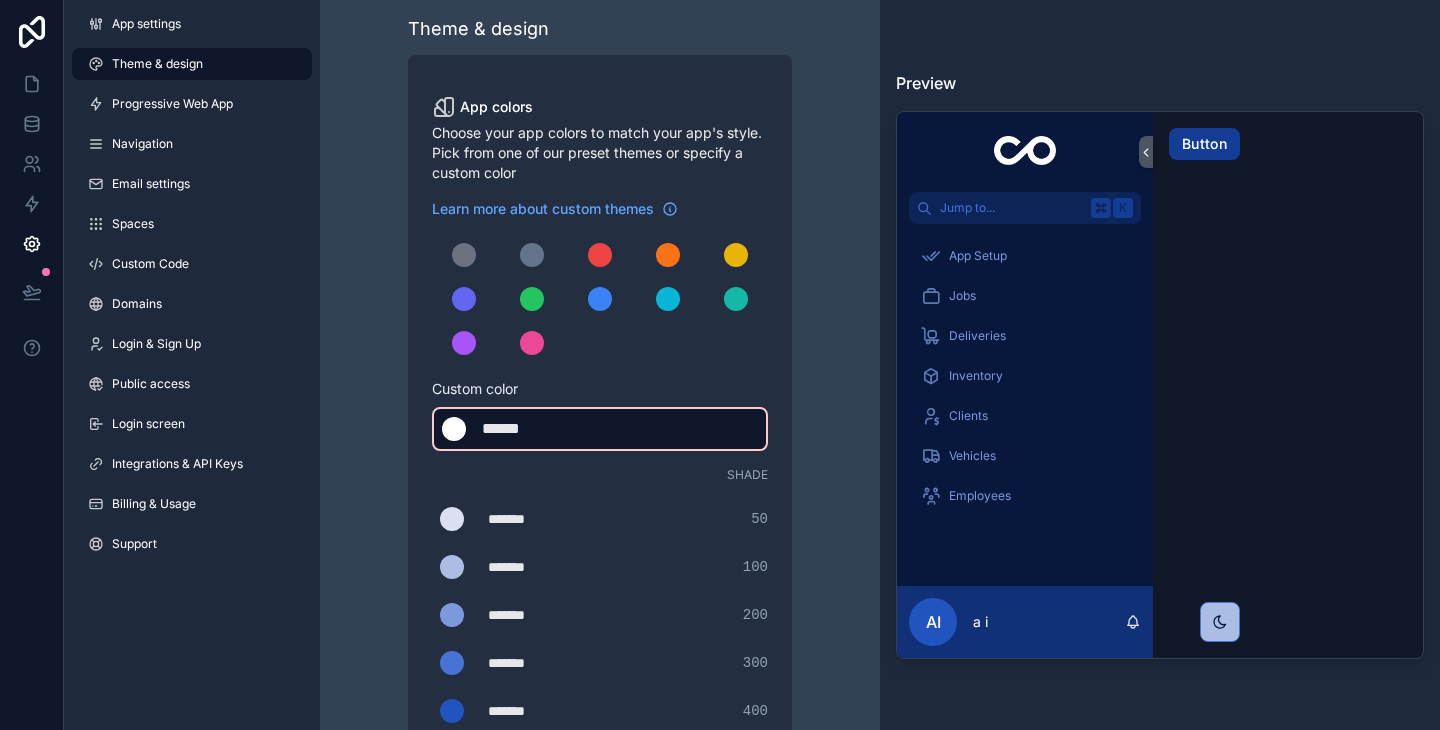 click on "******" at bounding box center [532, 429] 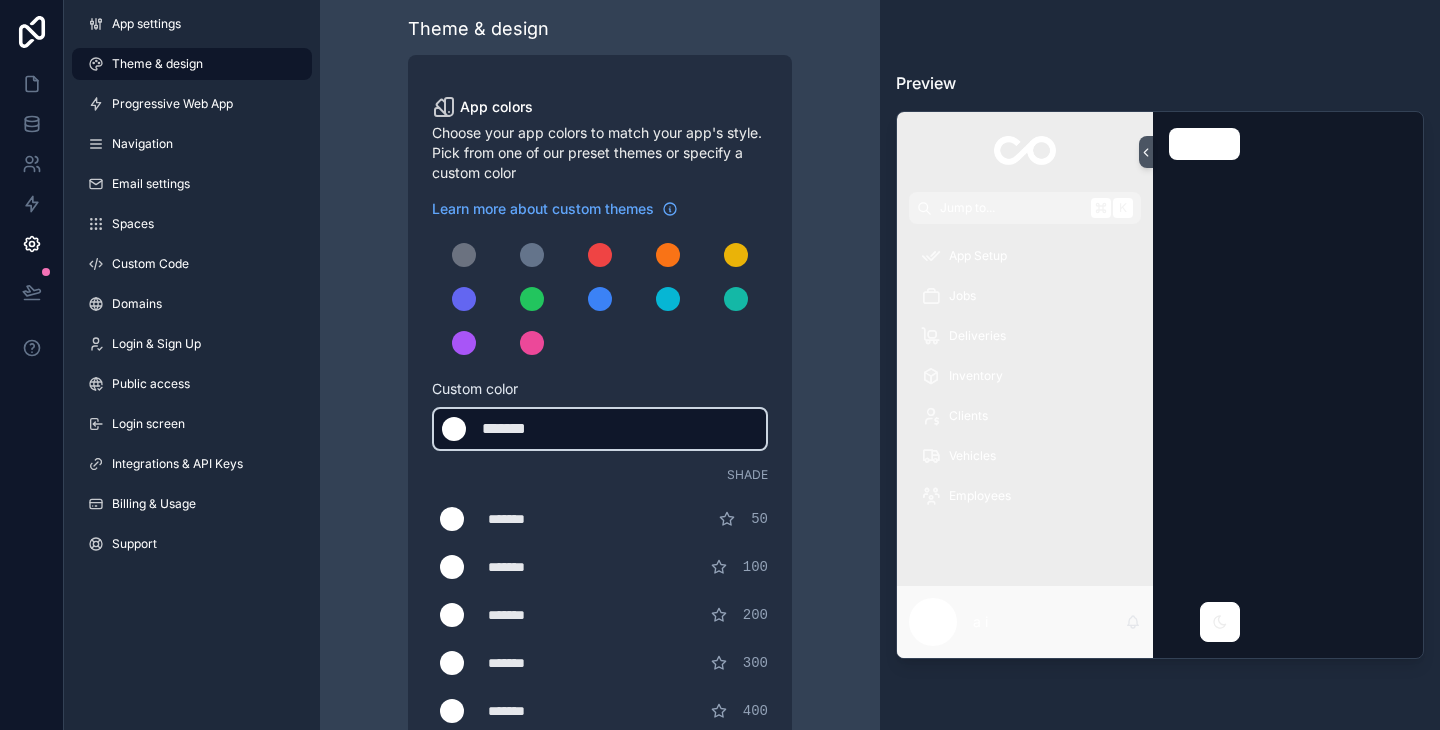 click on "*******" at bounding box center (532, 429) 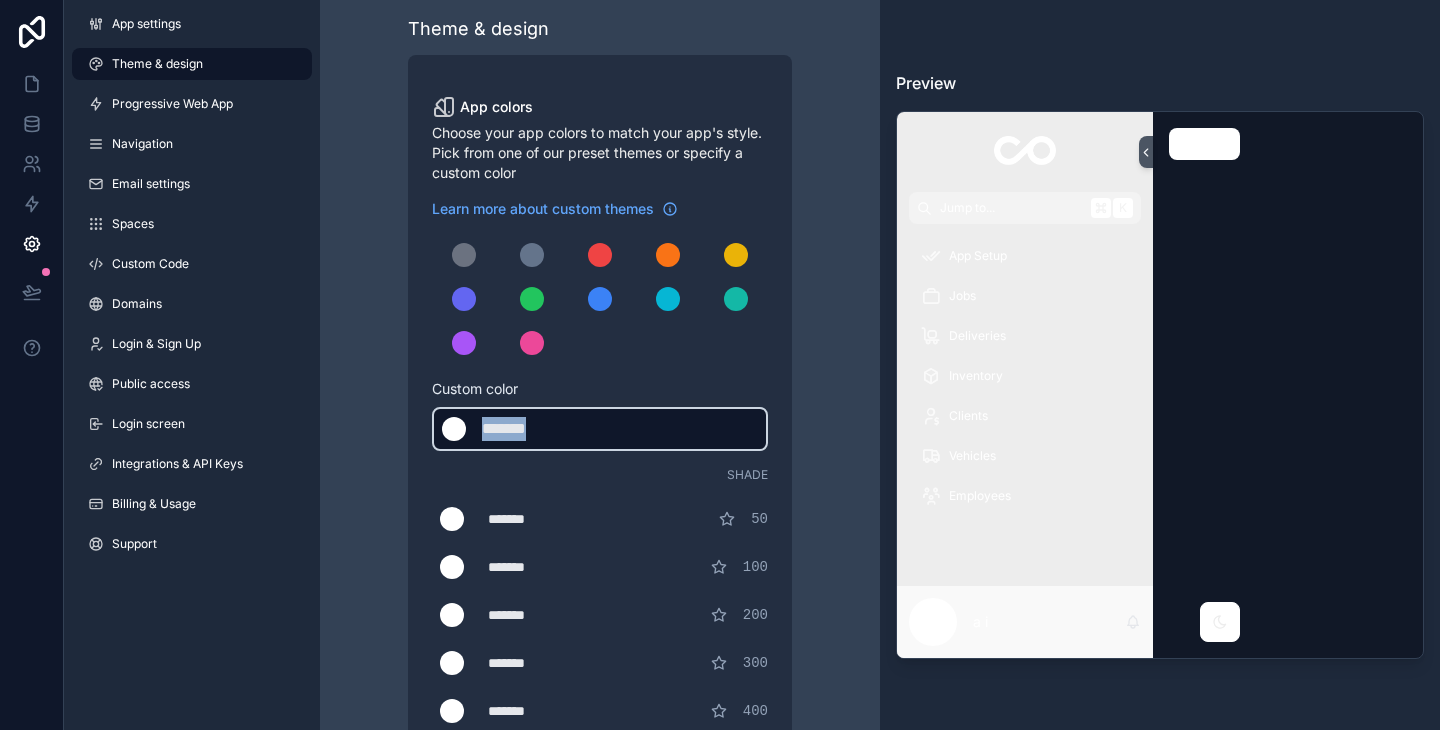 click on "*******" at bounding box center [532, 429] 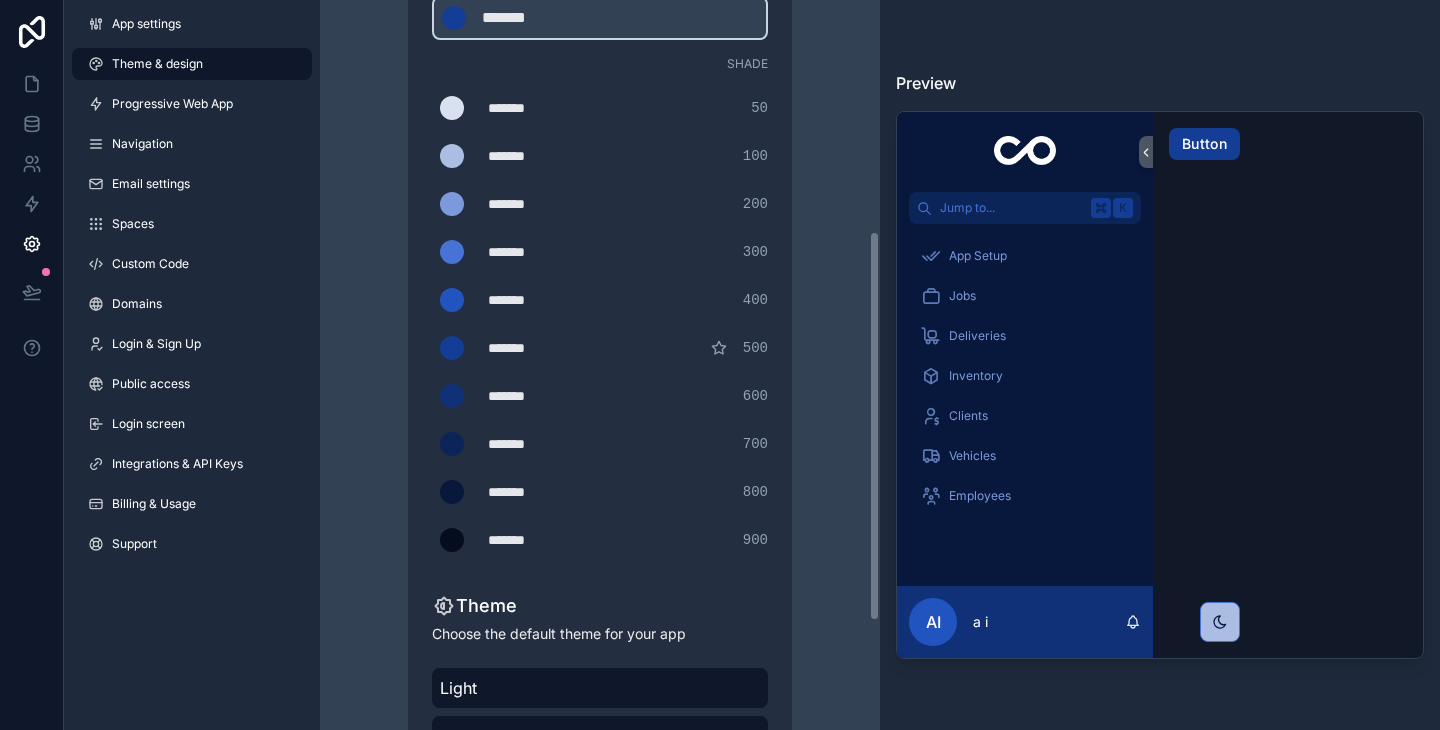 scroll, scrollTop: 432, scrollLeft: 0, axis: vertical 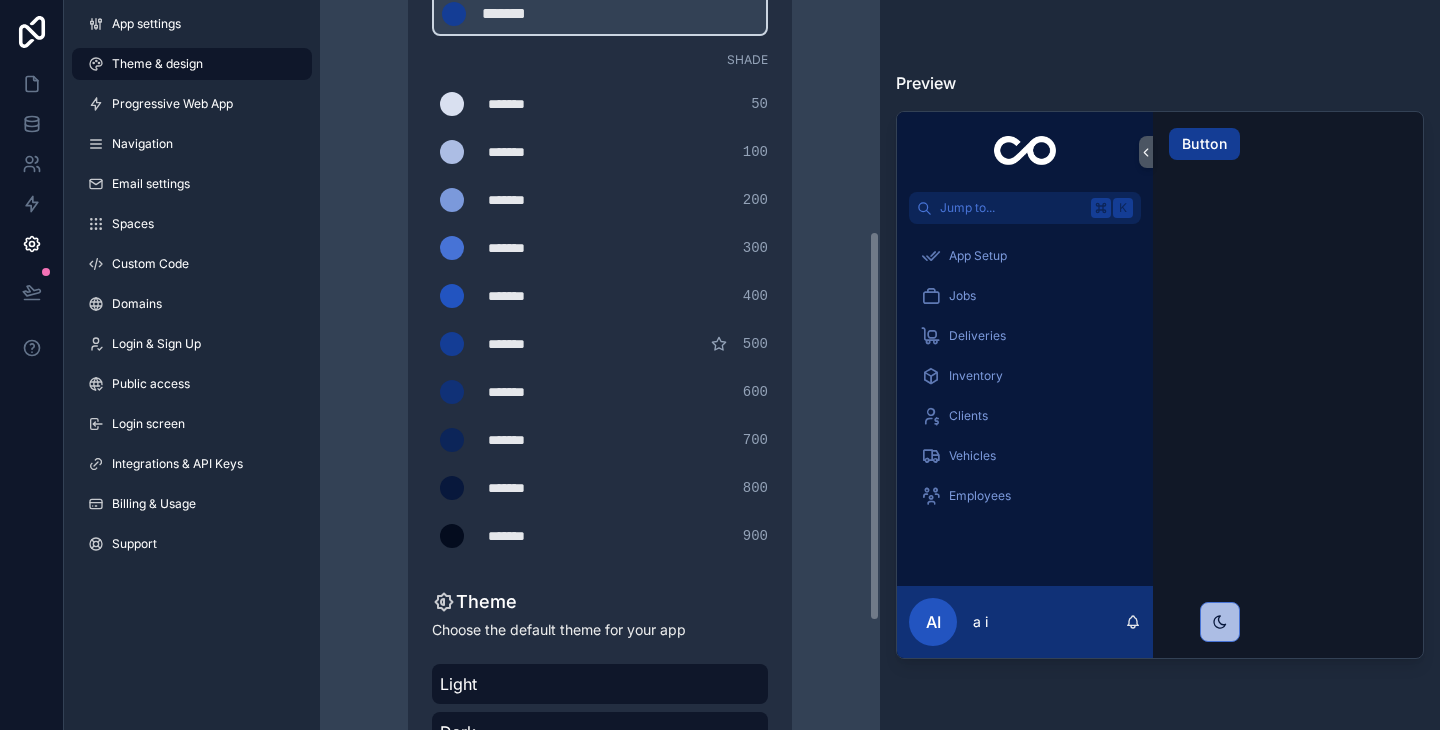 click on "Theme & design App colors Choose your app colors to match your app's style. Pick from one of our preset themes or specify a custom color Learn more about custom themes Custom color ******* ******* #143d95 Shade ******* ******* #d9e0f0 50 ******* ******* #acbde4 100 ******* ******* #7b99db 200 ******* ******* #4773d6 300 ******* ******* #2254c0 400 ******* ******* #143d95 500 ******* ******* #103177 600 ******* ******* #0c2559 700 ******* ******* #08183c 800 ******* ******* #040c1e 900 Theme Choose the default theme for your app Light Dark Auto Allow your users to toggle between light and dark themes Use setting" at bounding box center [600, 250] 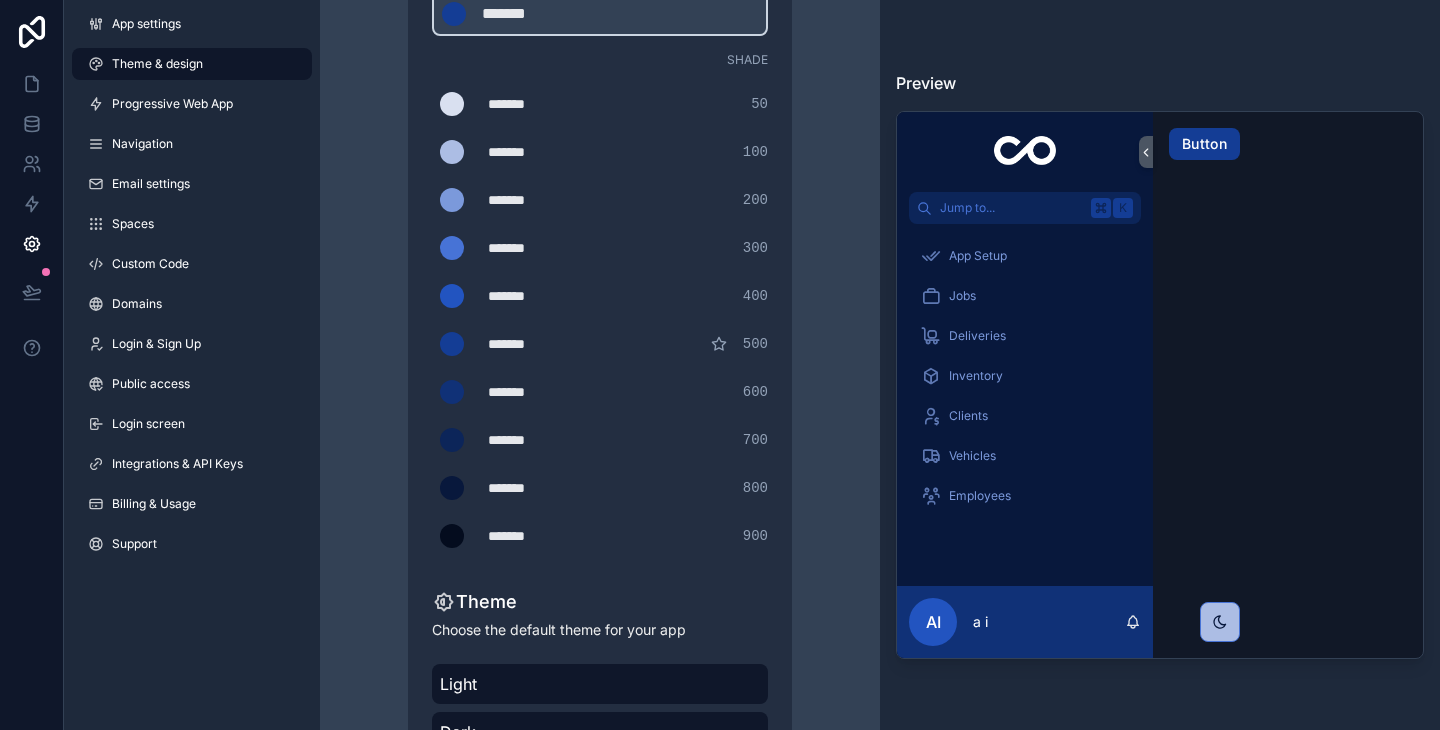 click on "*******" at bounding box center (538, 488) 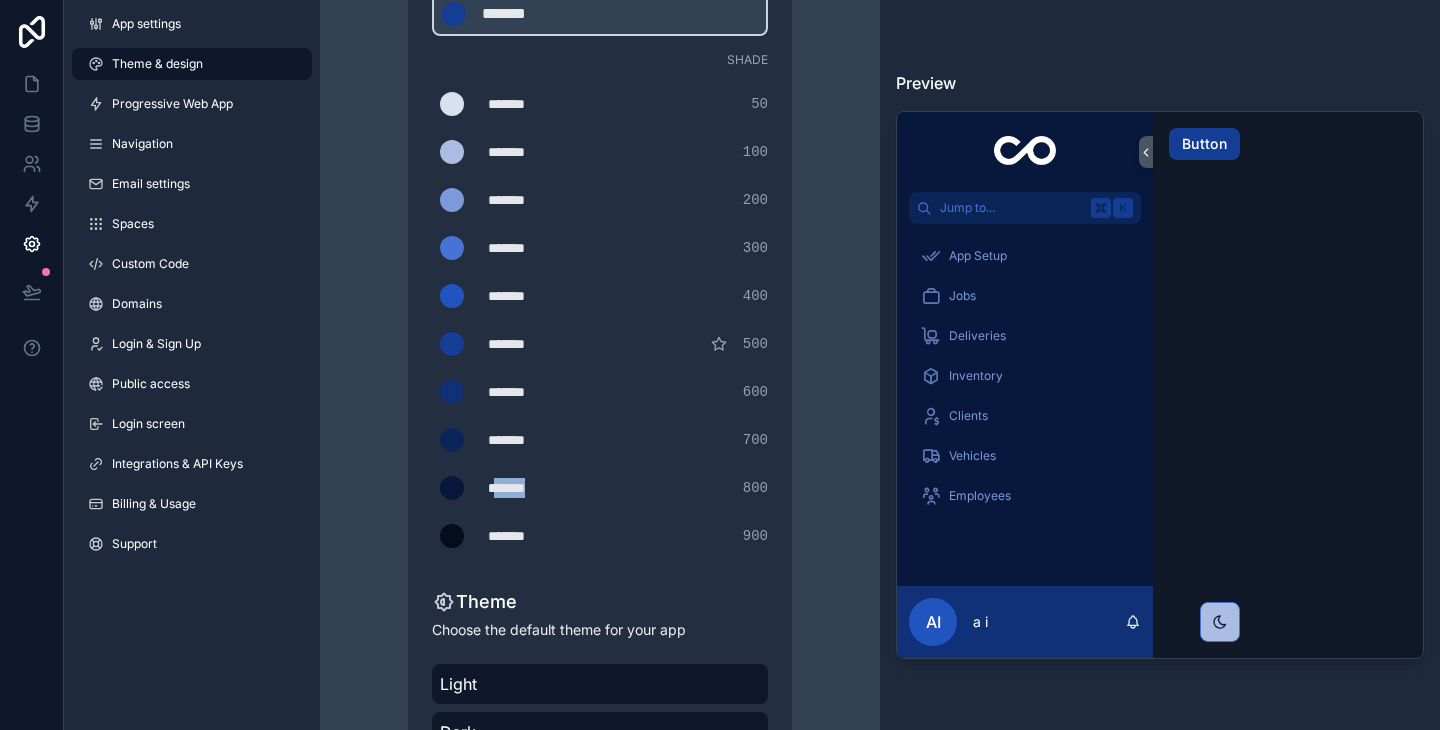 click on "*******" at bounding box center [538, 488] 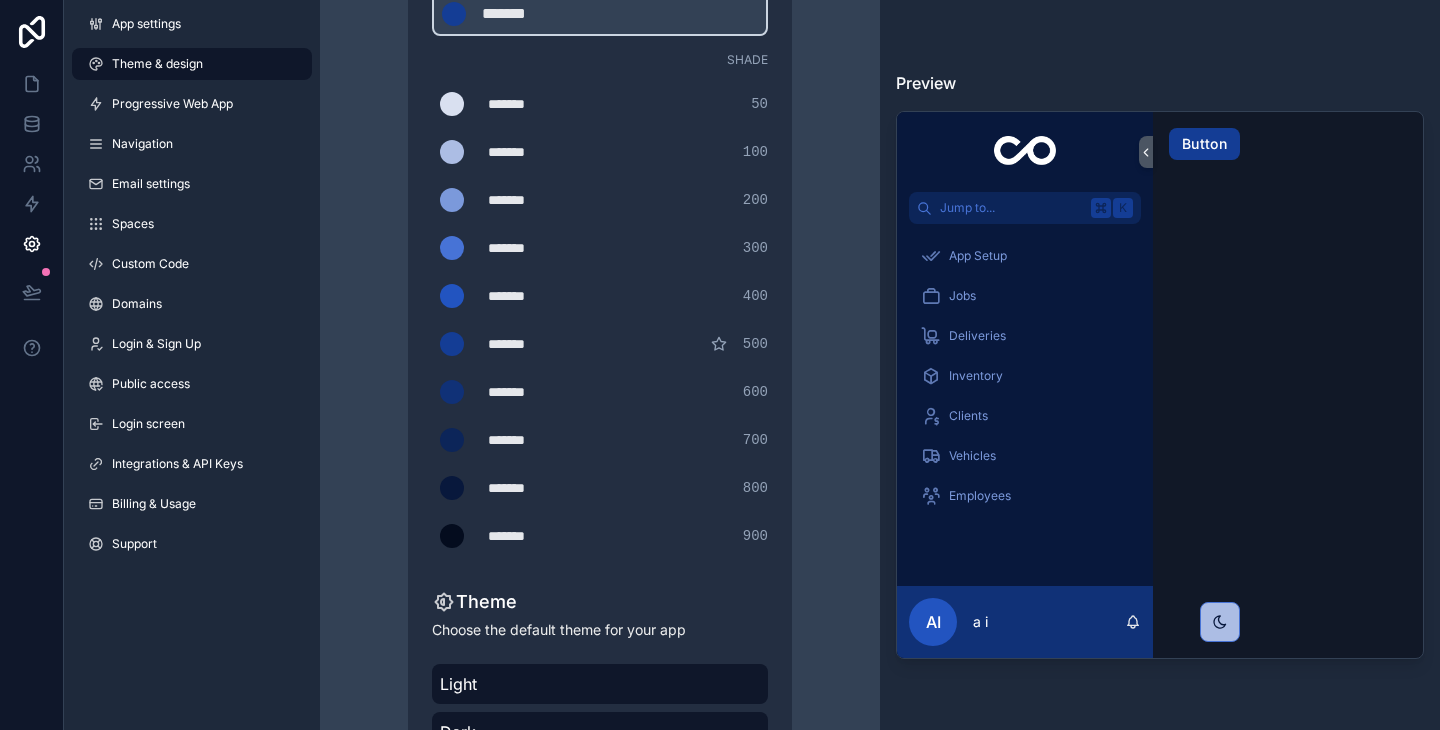 click on "*******" at bounding box center (538, 440) 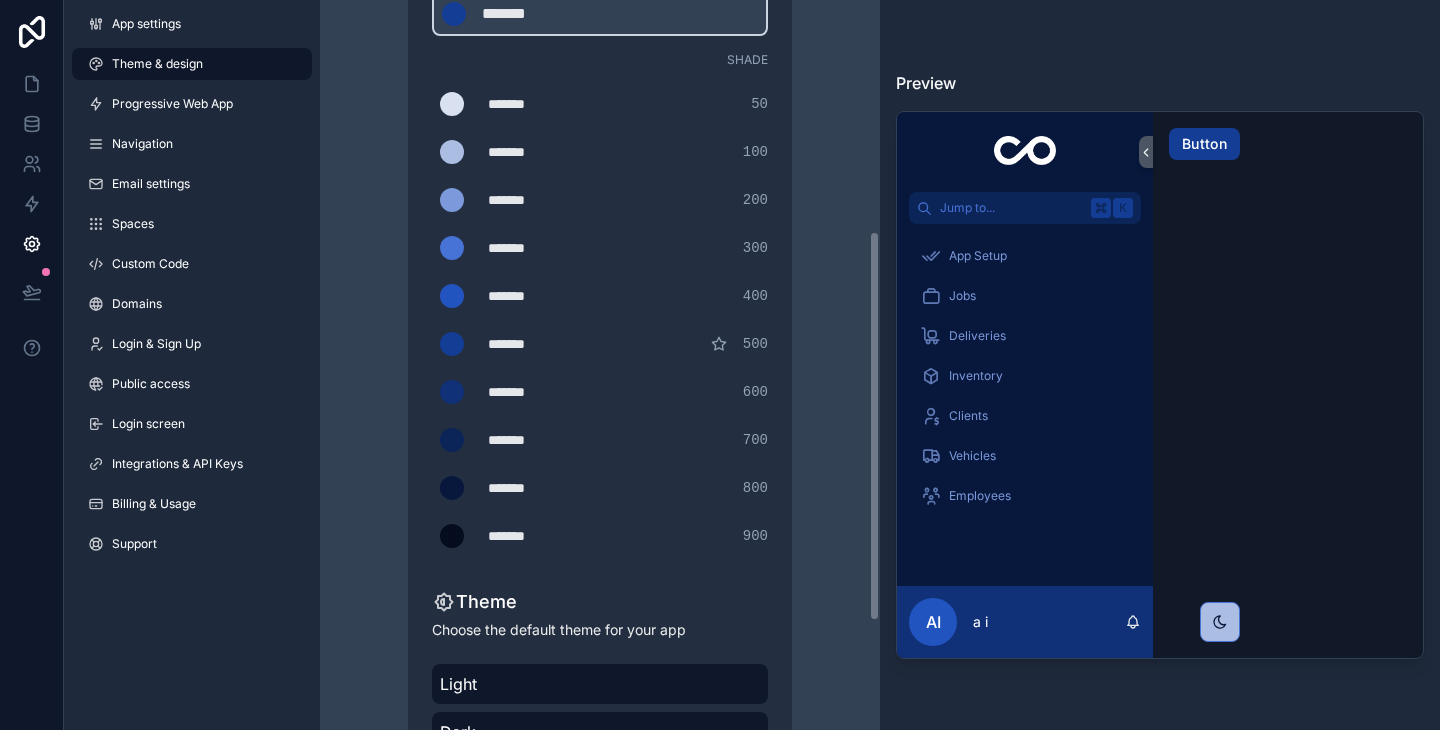 click on "Theme & design App colors Choose your app colors to match your app's style. Pick from one of our preset themes or specify a custom color Learn more about custom themes Custom color ******* ******* #143d95 Shade ******* ******* #d9e0f0 50 ******* ******* #acbde4 100 ******* ******* #7b99db 200 ******* ******* #4773d6 300 ******* ******* #2254c0 400 ******* ******* #143d95 500 ******* ******* #103177 600 ******* ******* #0c2559 700 ******* ******* #08183c 800 ******* ******* #040c1e 900 Theme Choose the default theme for your app Light Dark Auto Allow your users to toggle between light and dark themes Use setting" at bounding box center (600, 250) 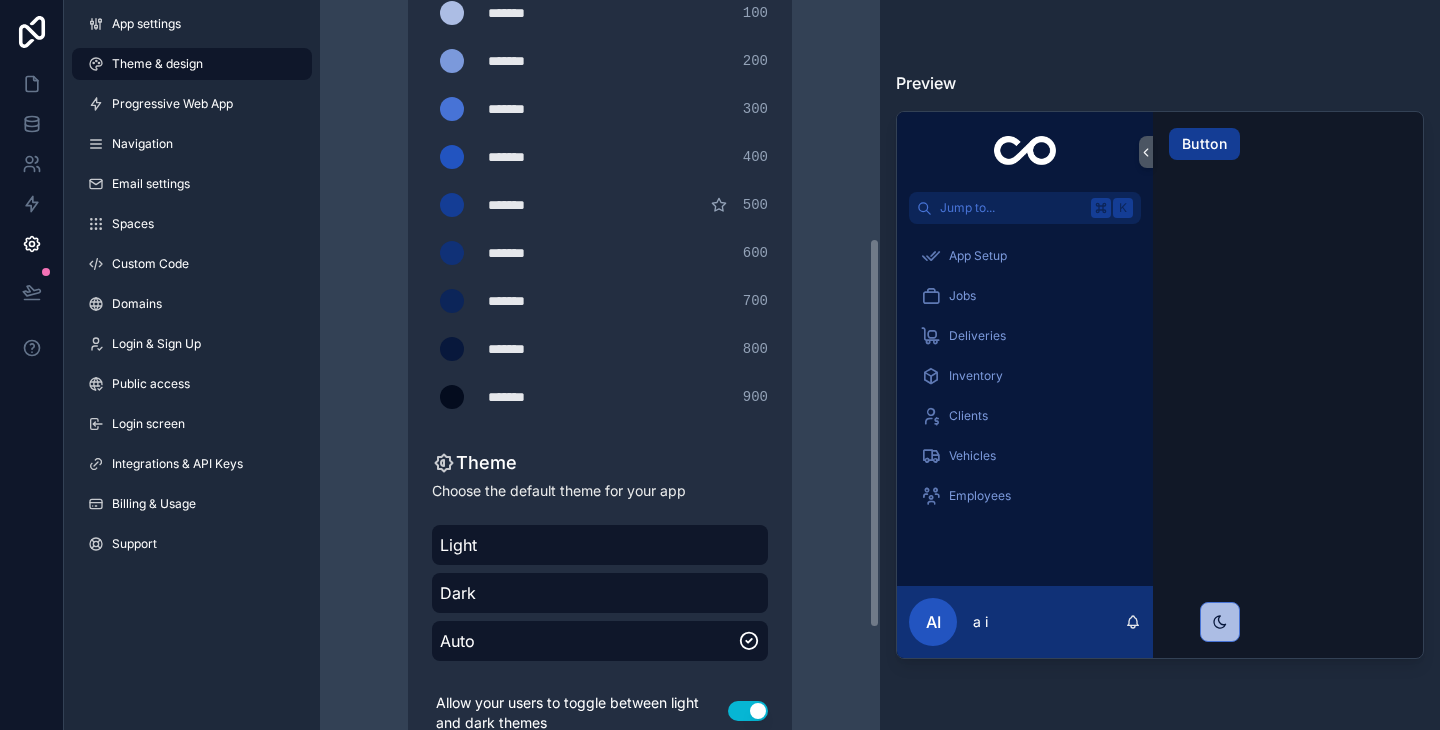 scroll, scrollTop: 588, scrollLeft: 0, axis: vertical 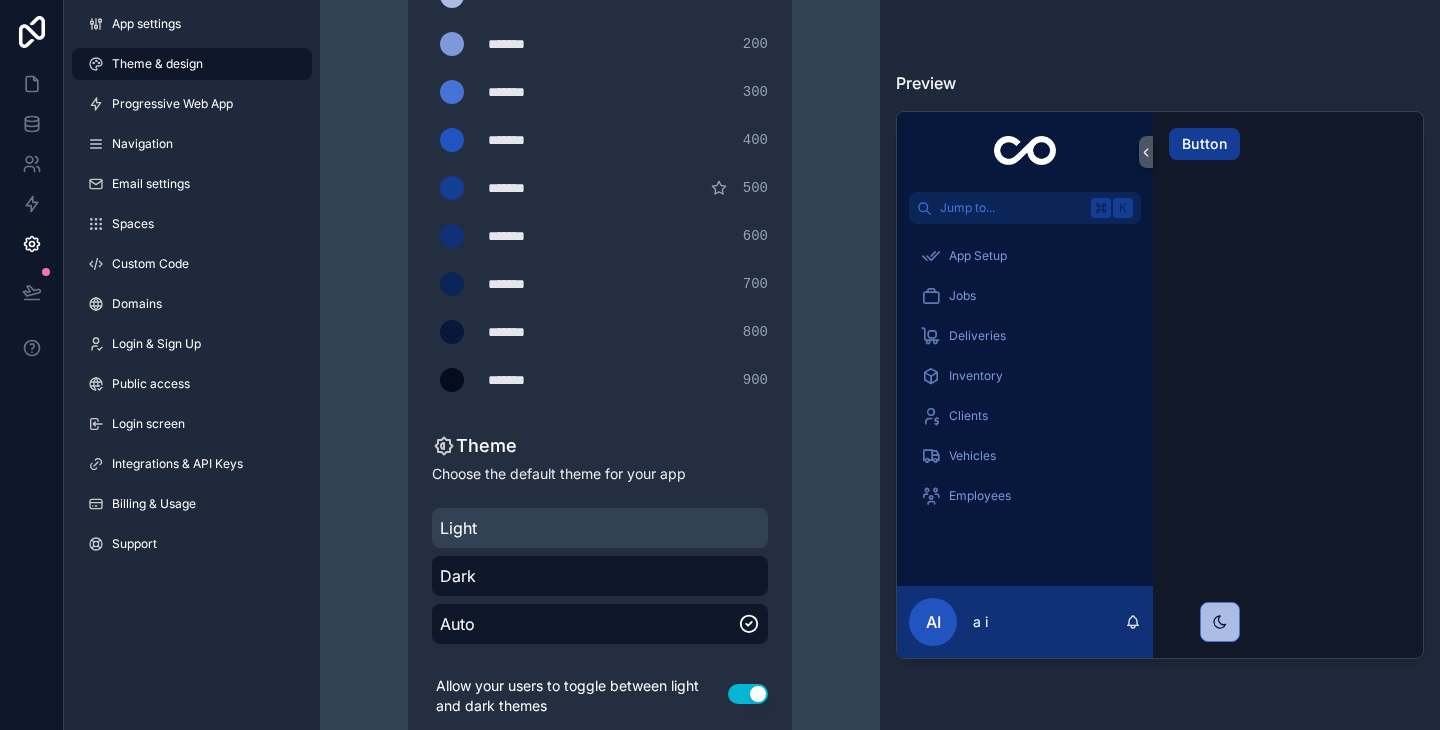 click on "Light" at bounding box center [600, 528] 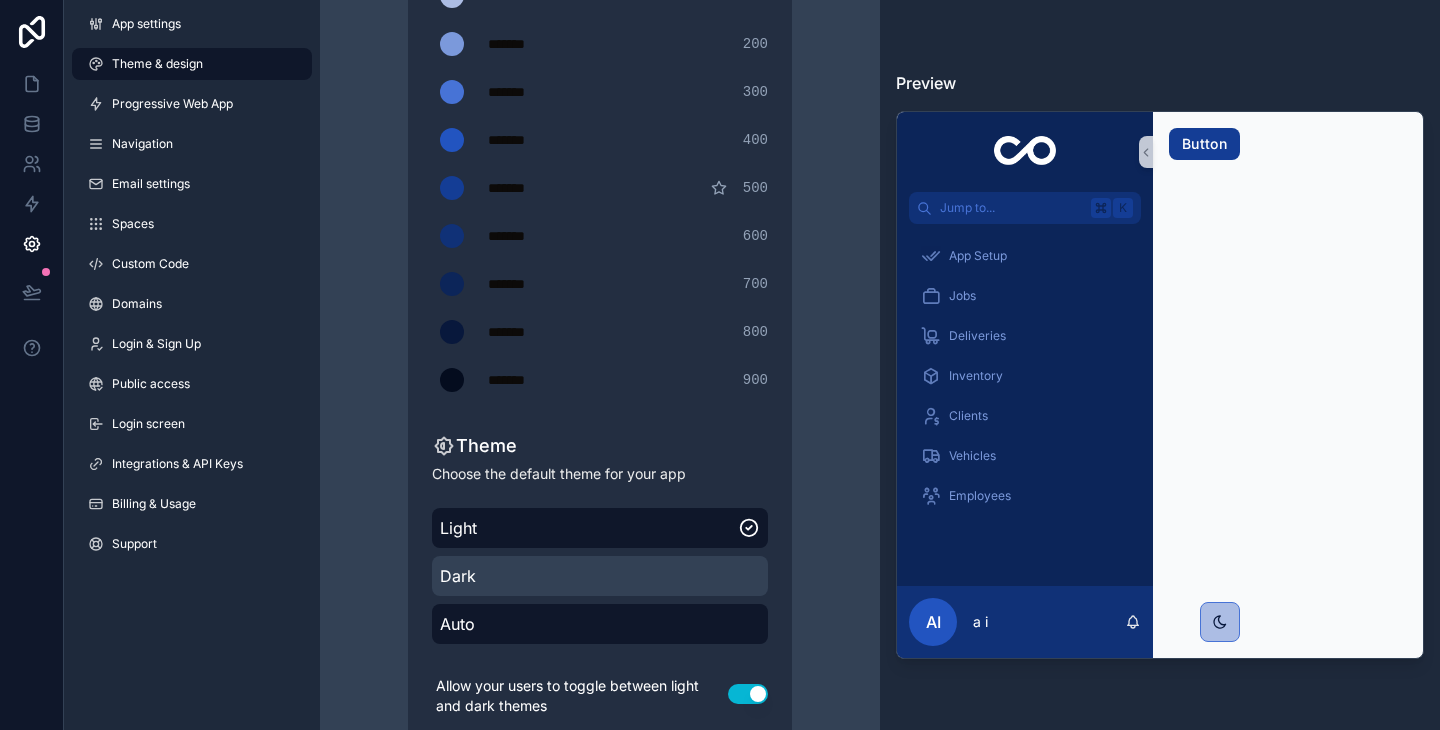 click on "Dark" at bounding box center [600, 576] 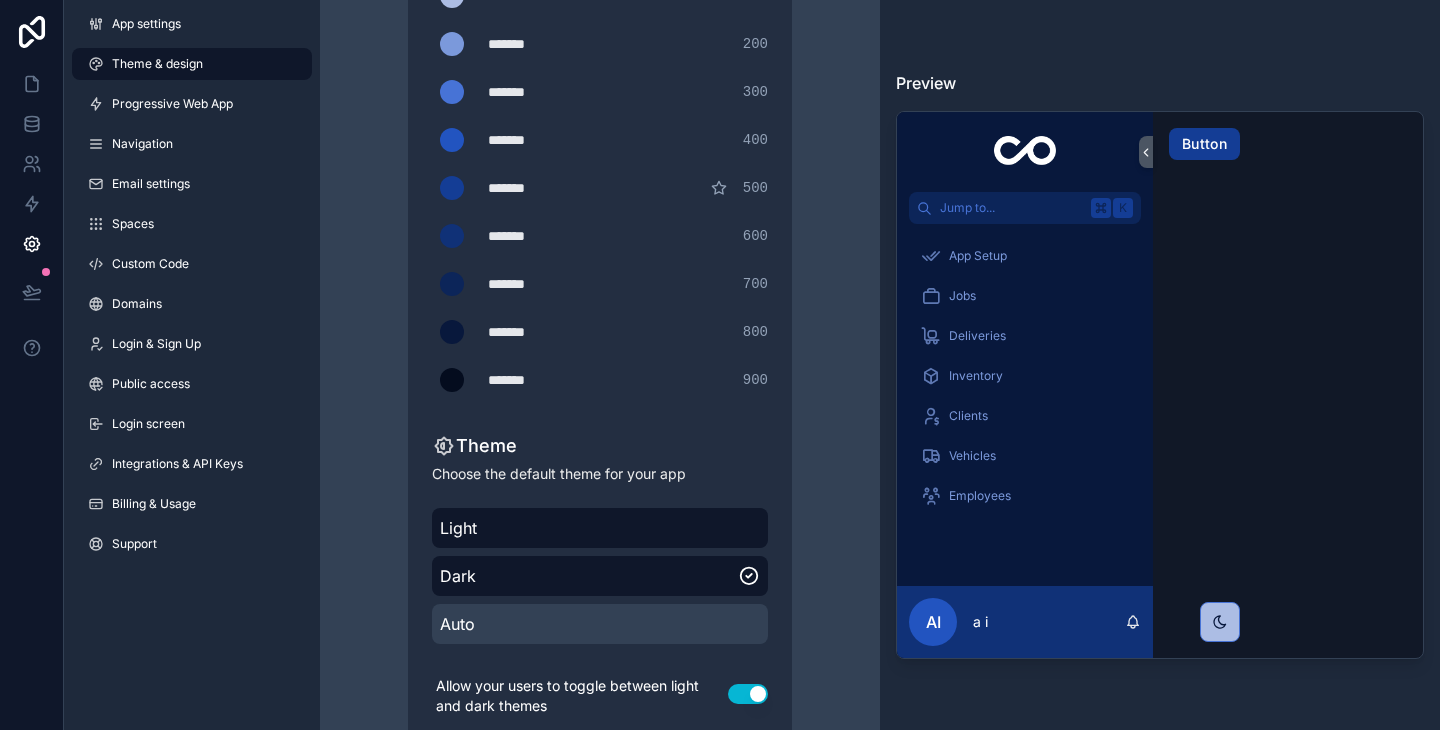 click on "Auto" at bounding box center (600, 624) 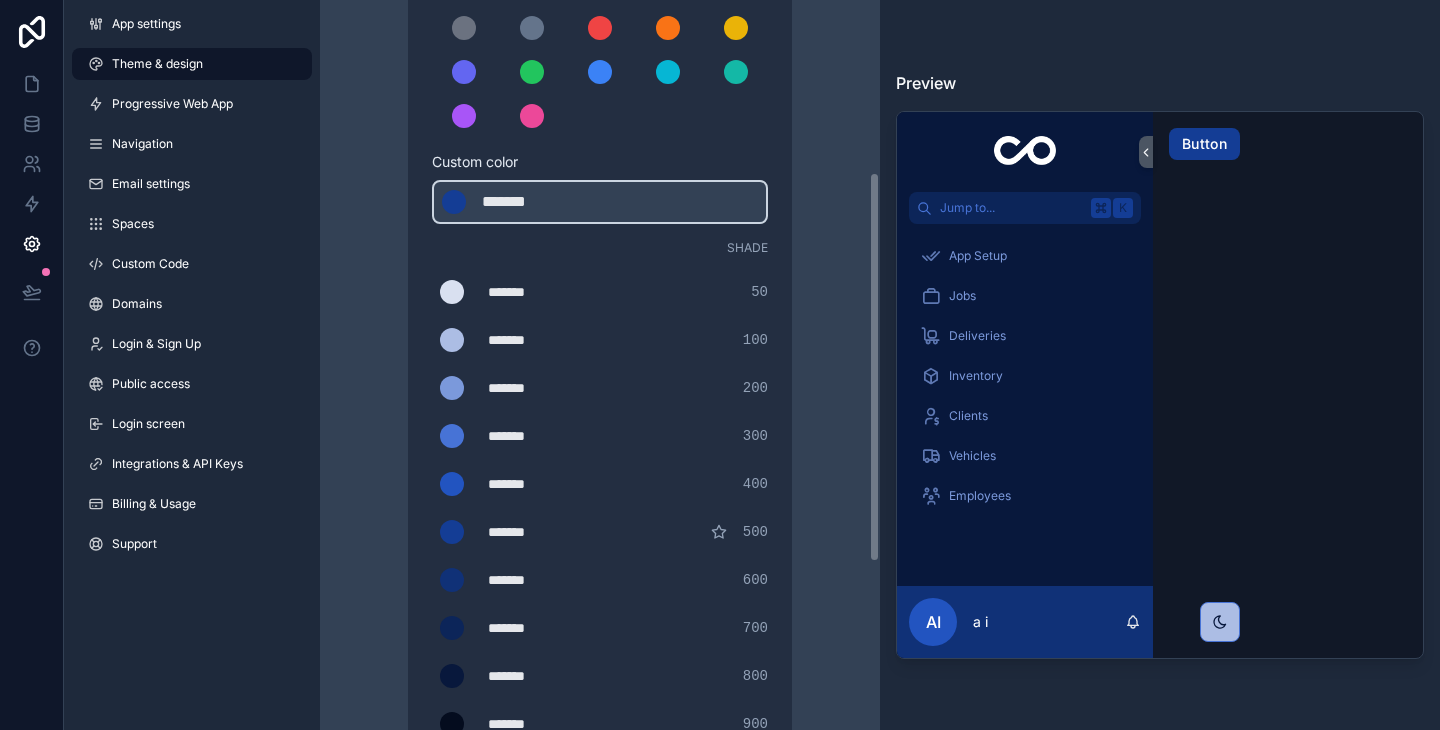 scroll, scrollTop: 375, scrollLeft: 0, axis: vertical 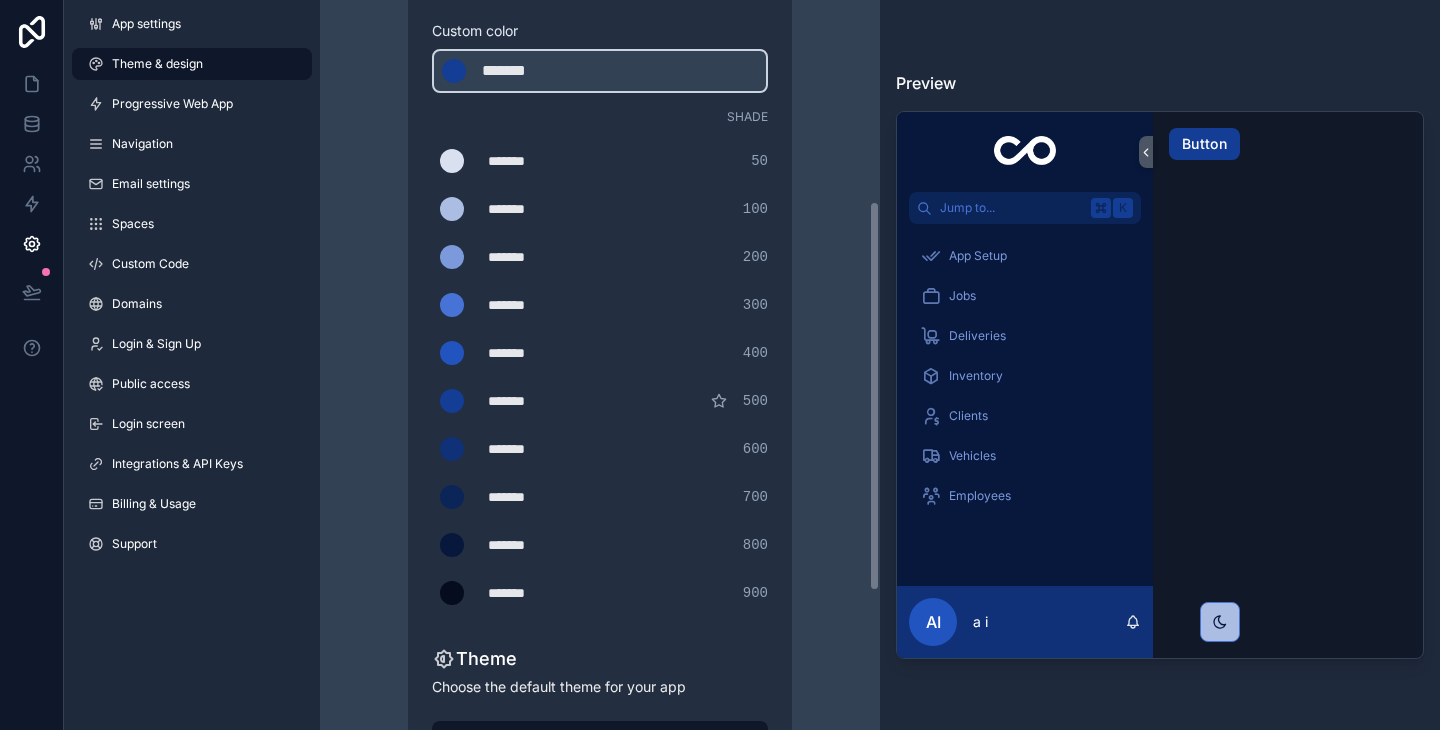 click on "*******" at bounding box center (538, 497) 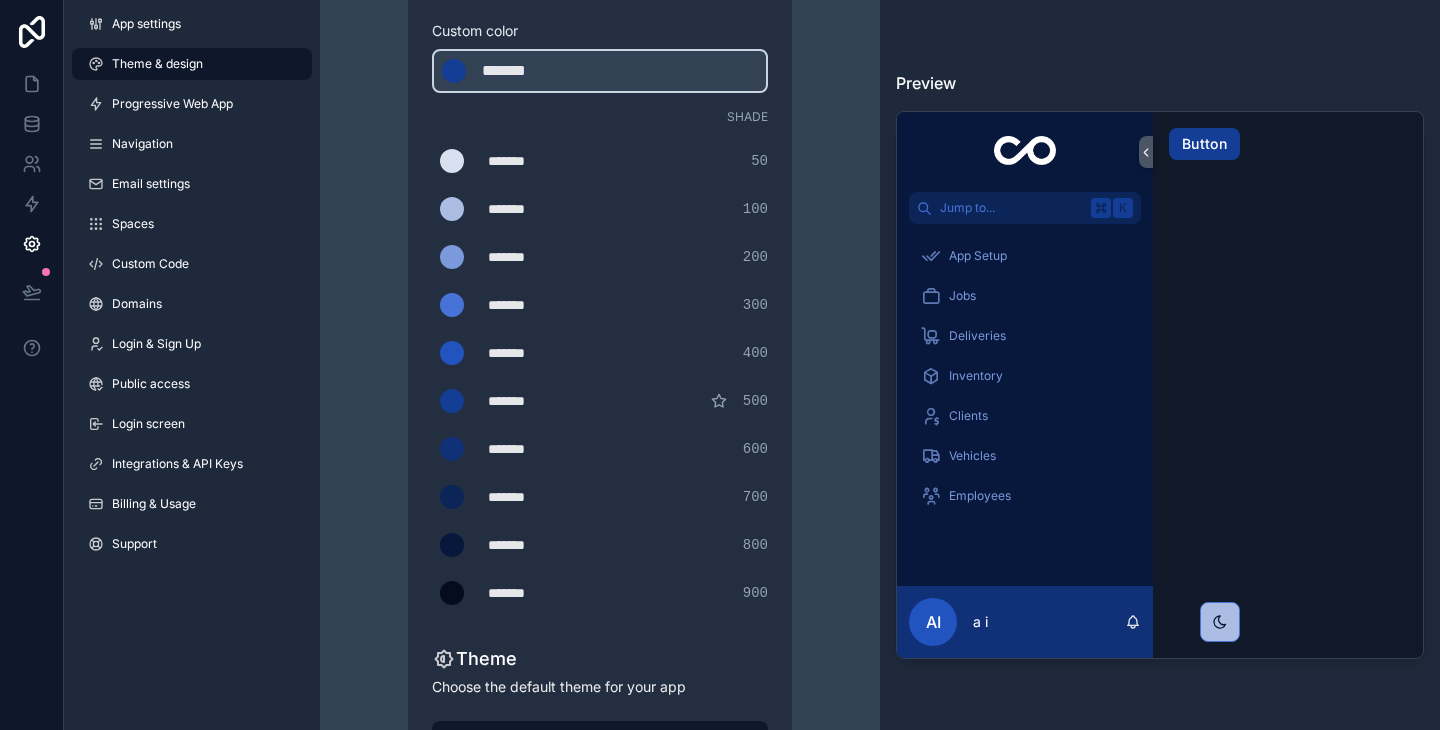 click on "*******" at bounding box center (538, 497) 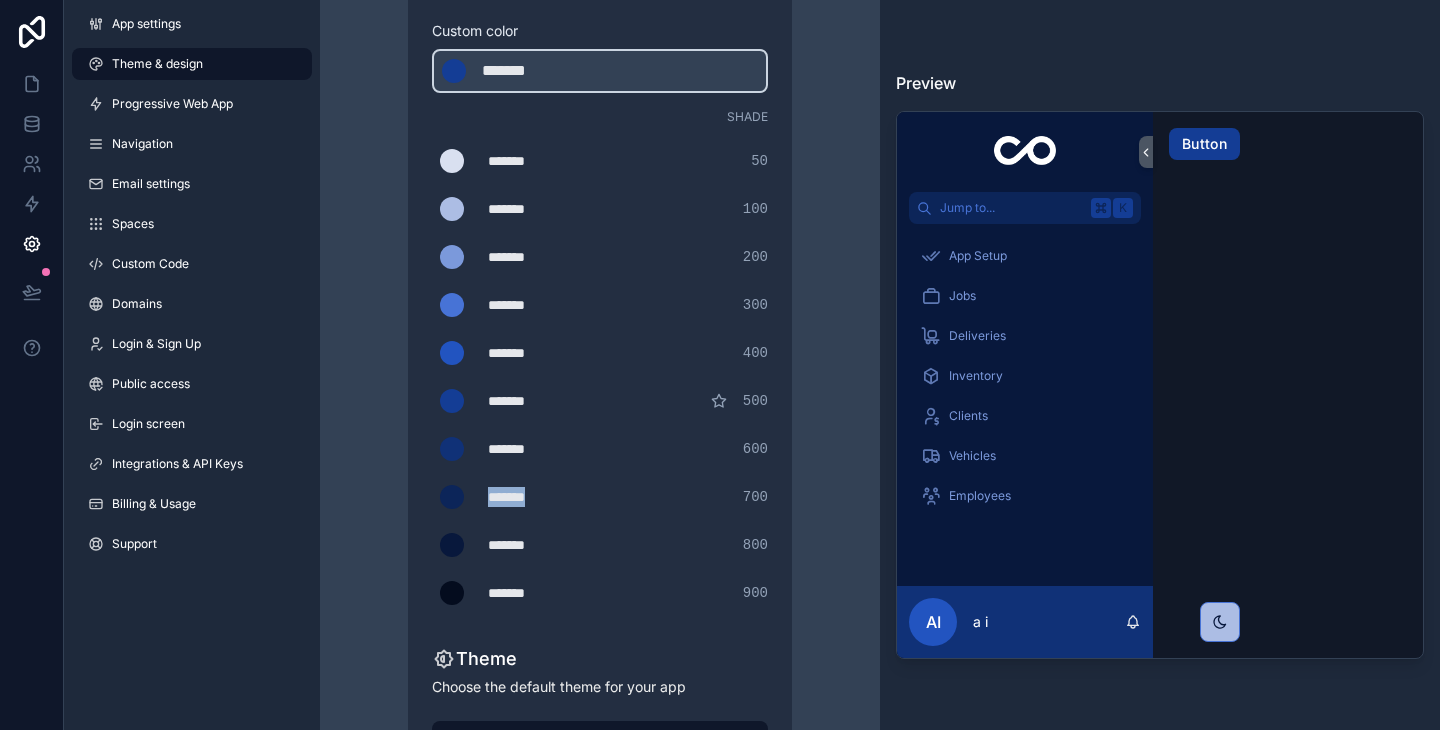 type on "*******" 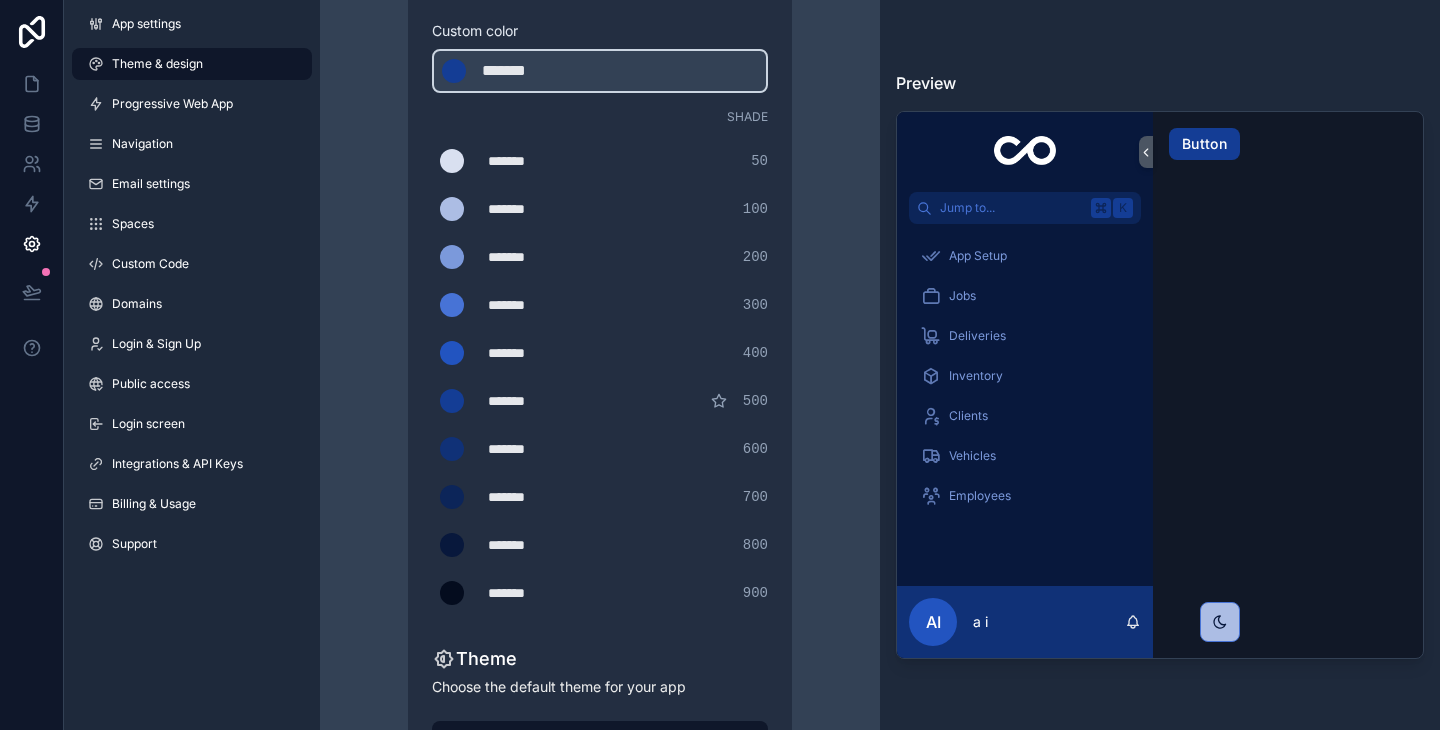click on "*******" at bounding box center (538, 545) 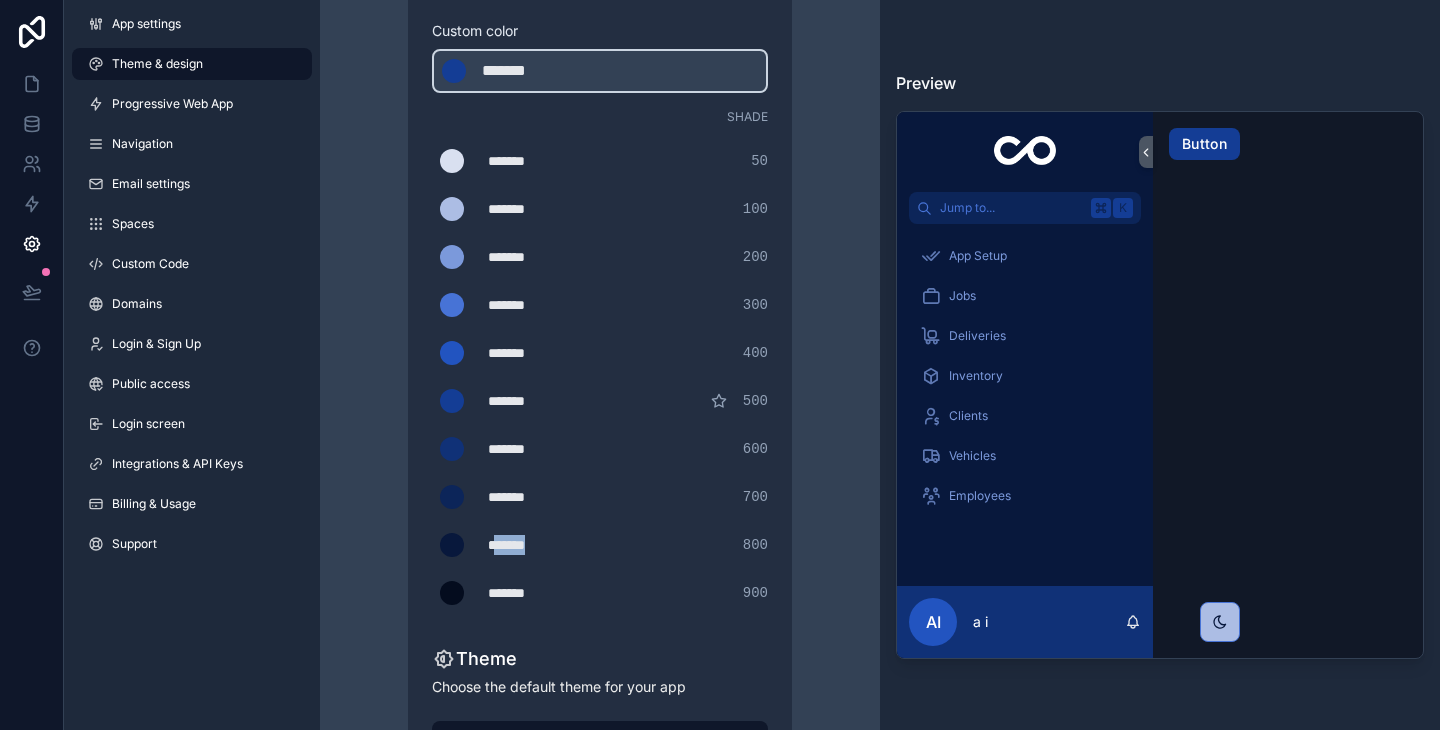click on "*******" at bounding box center (538, 545) 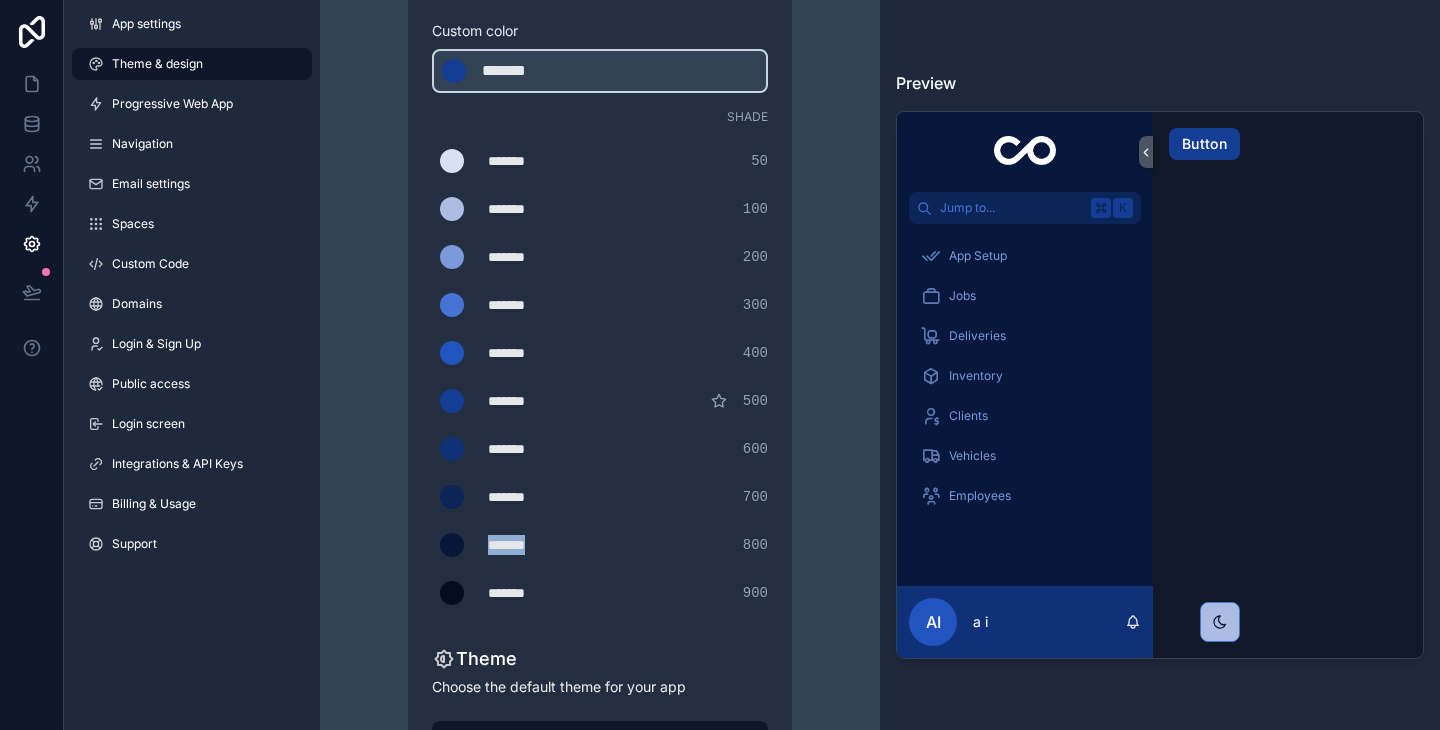click on "*******" at bounding box center [538, 545] 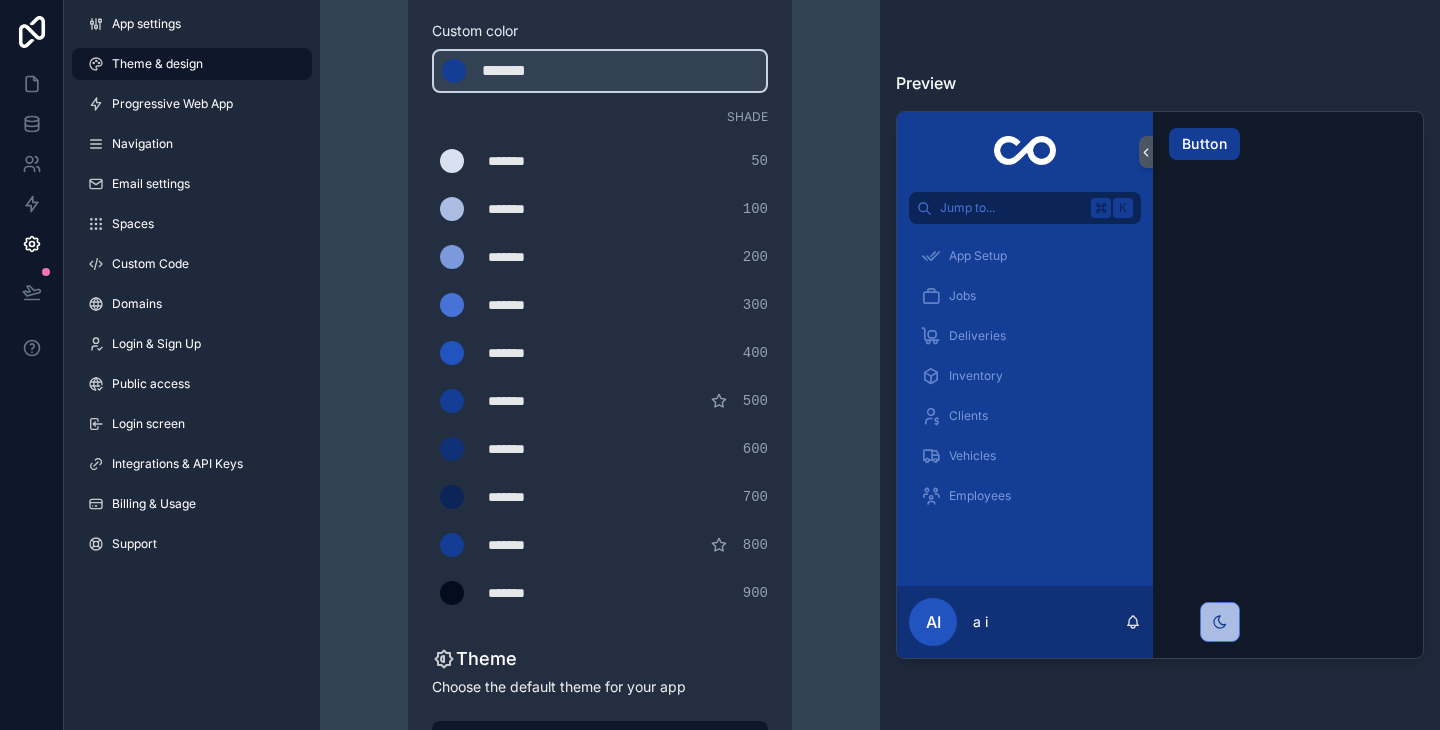 click on "*******" at bounding box center [538, 449] 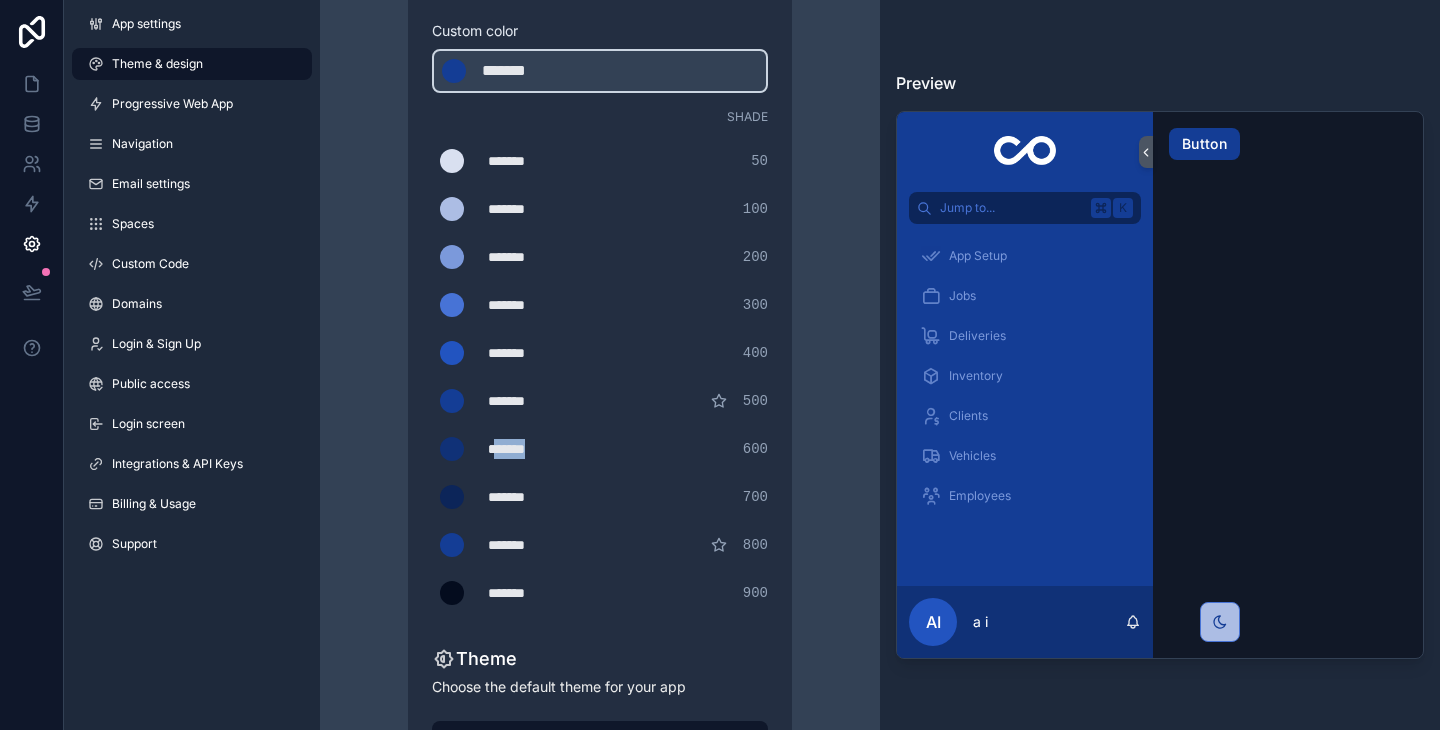 click on "*******" at bounding box center [538, 449] 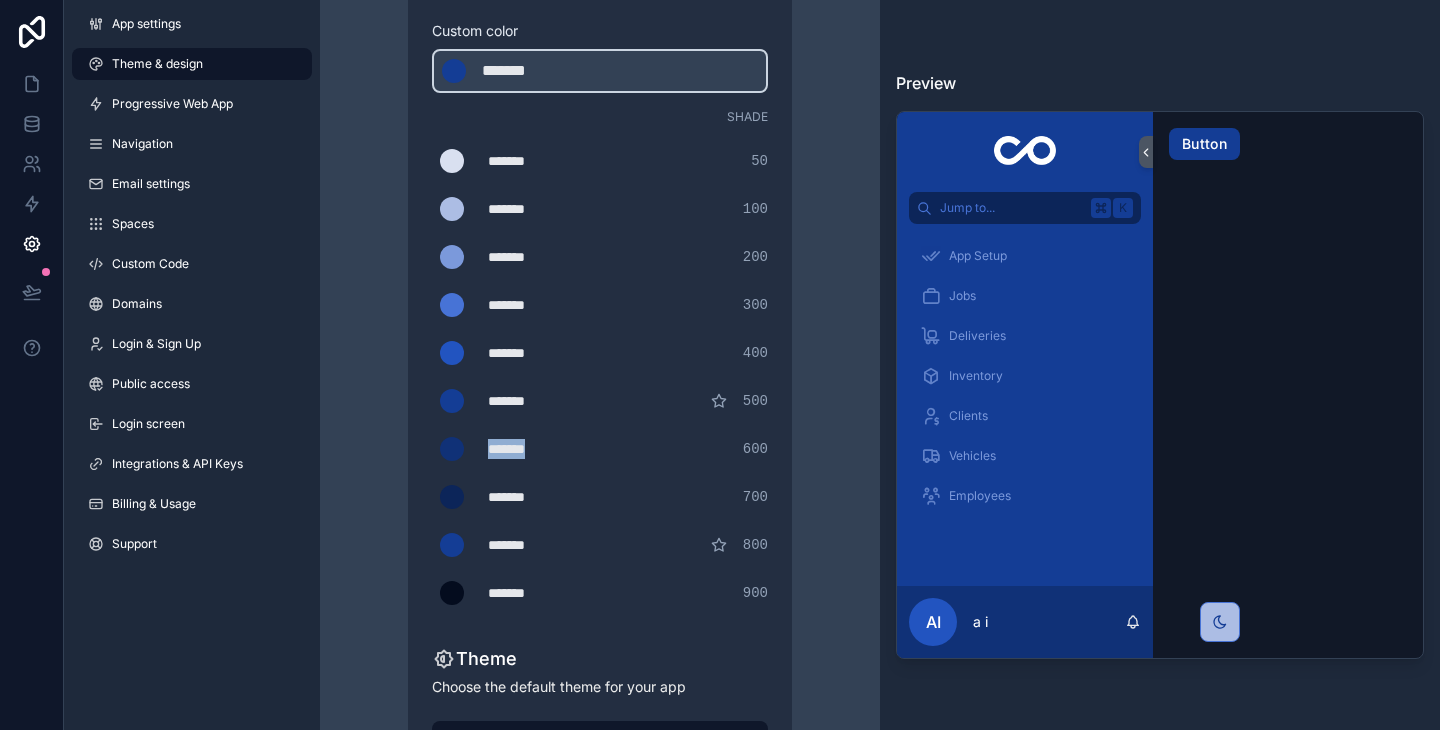 click on "*******" at bounding box center [538, 449] 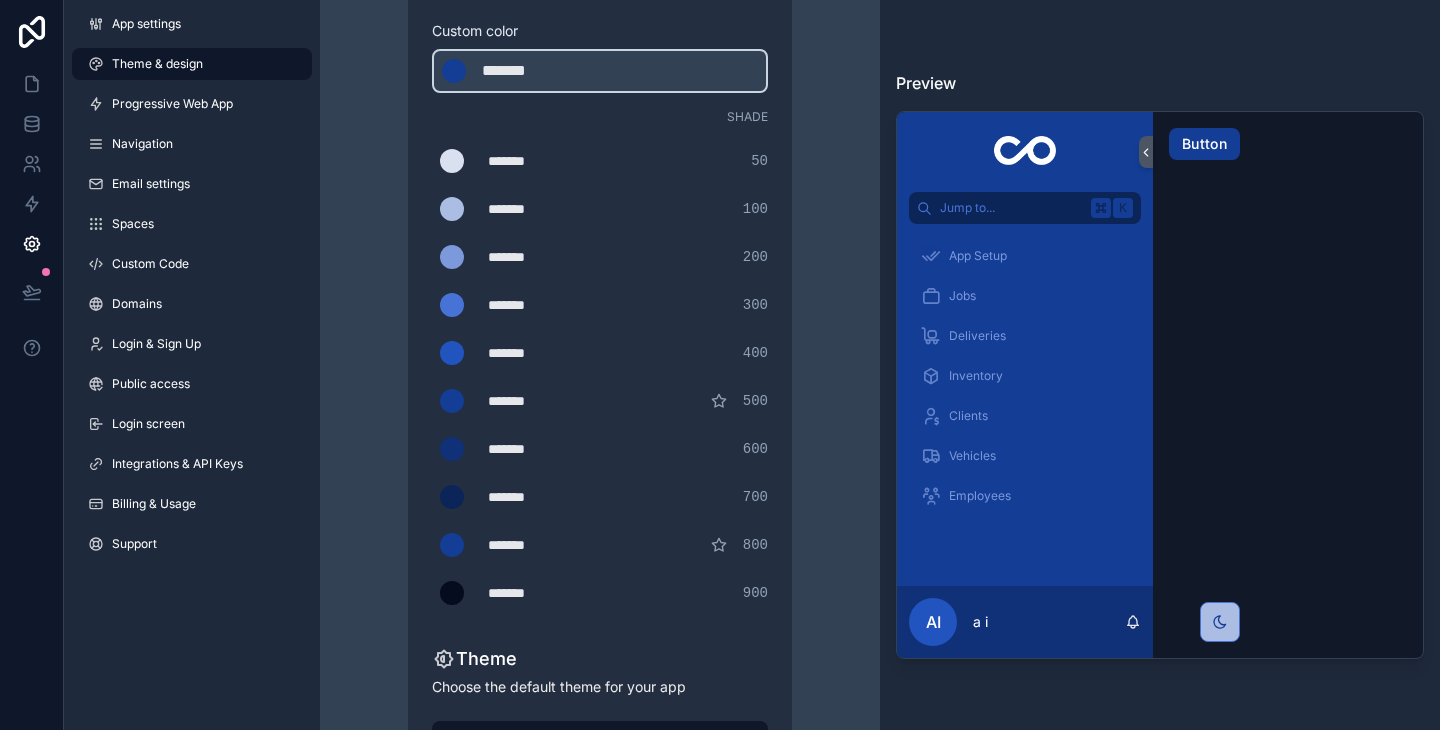 click on "*******" at bounding box center [538, 497] 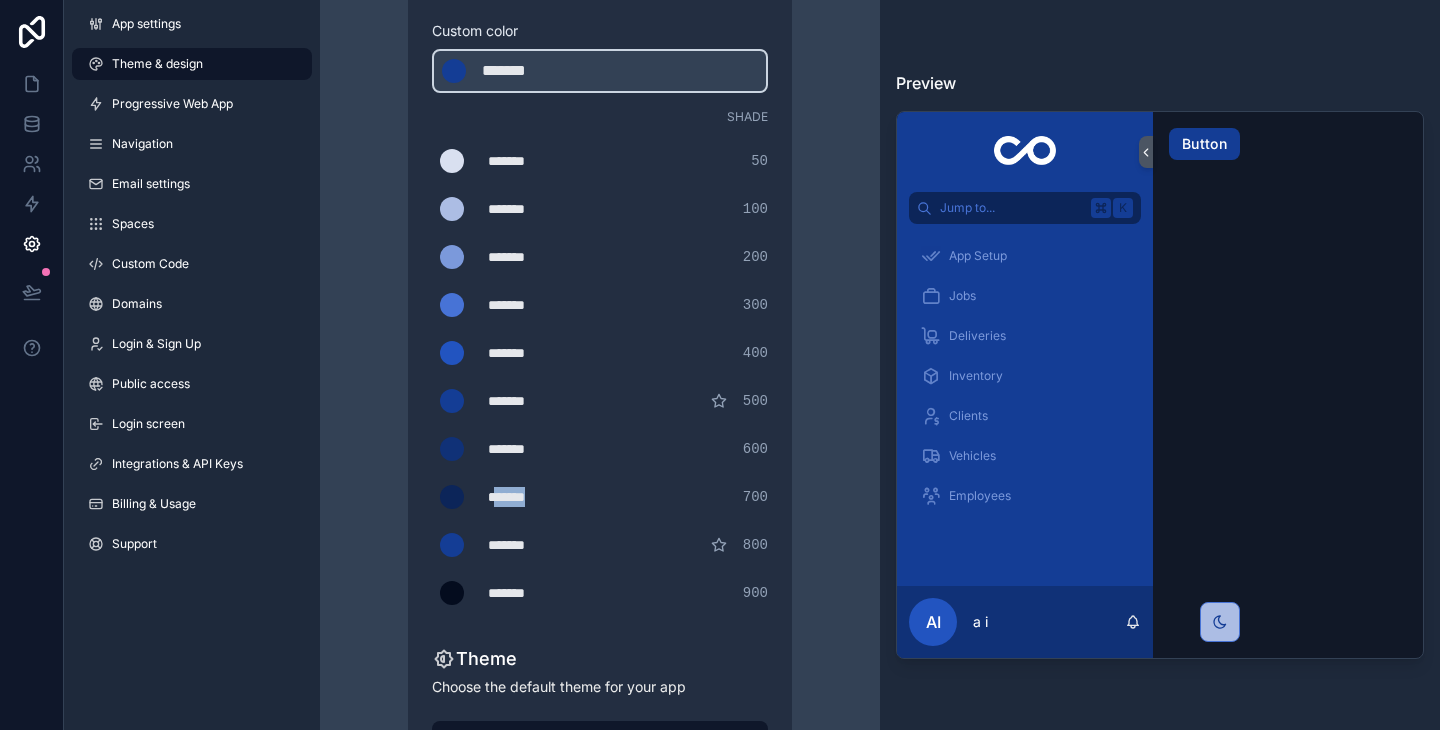 click on "*******" at bounding box center (538, 497) 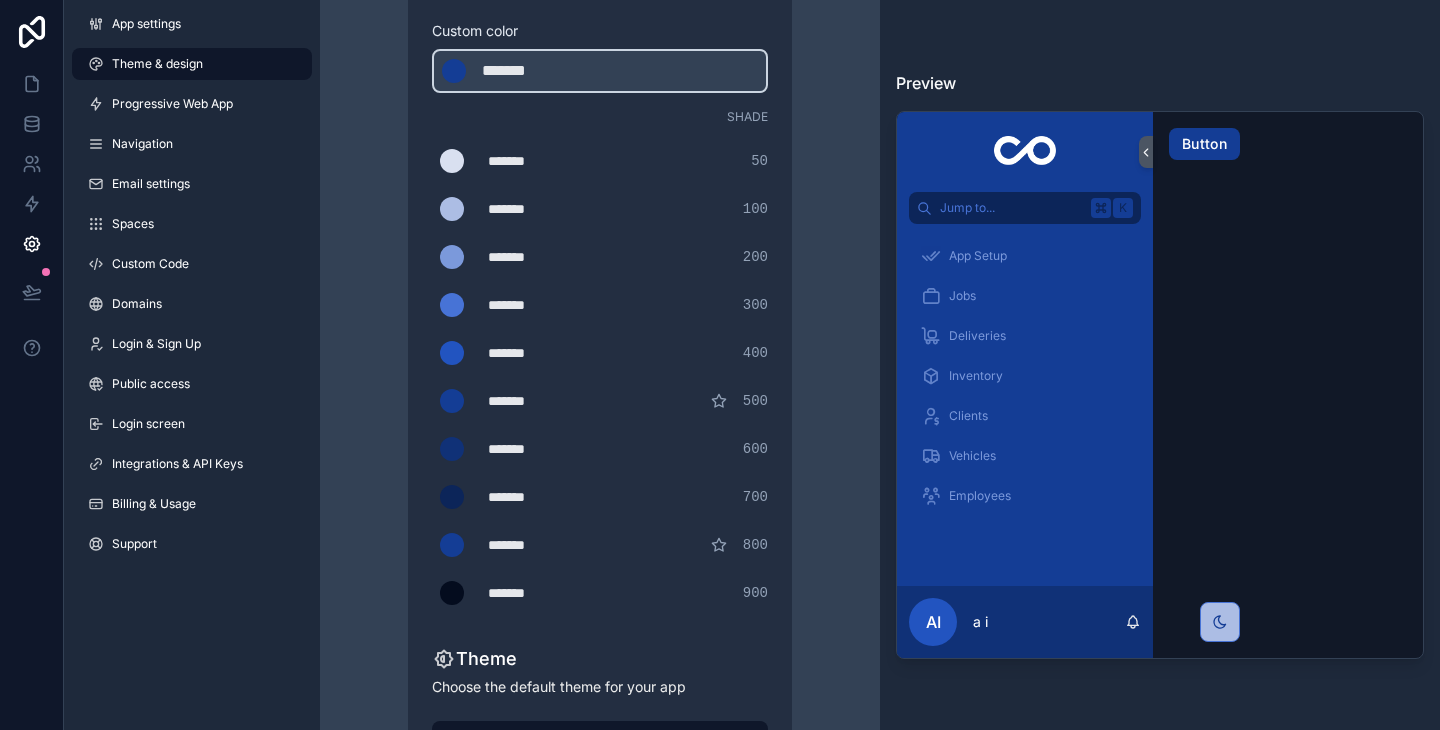 click on "*******" at bounding box center [538, 305] 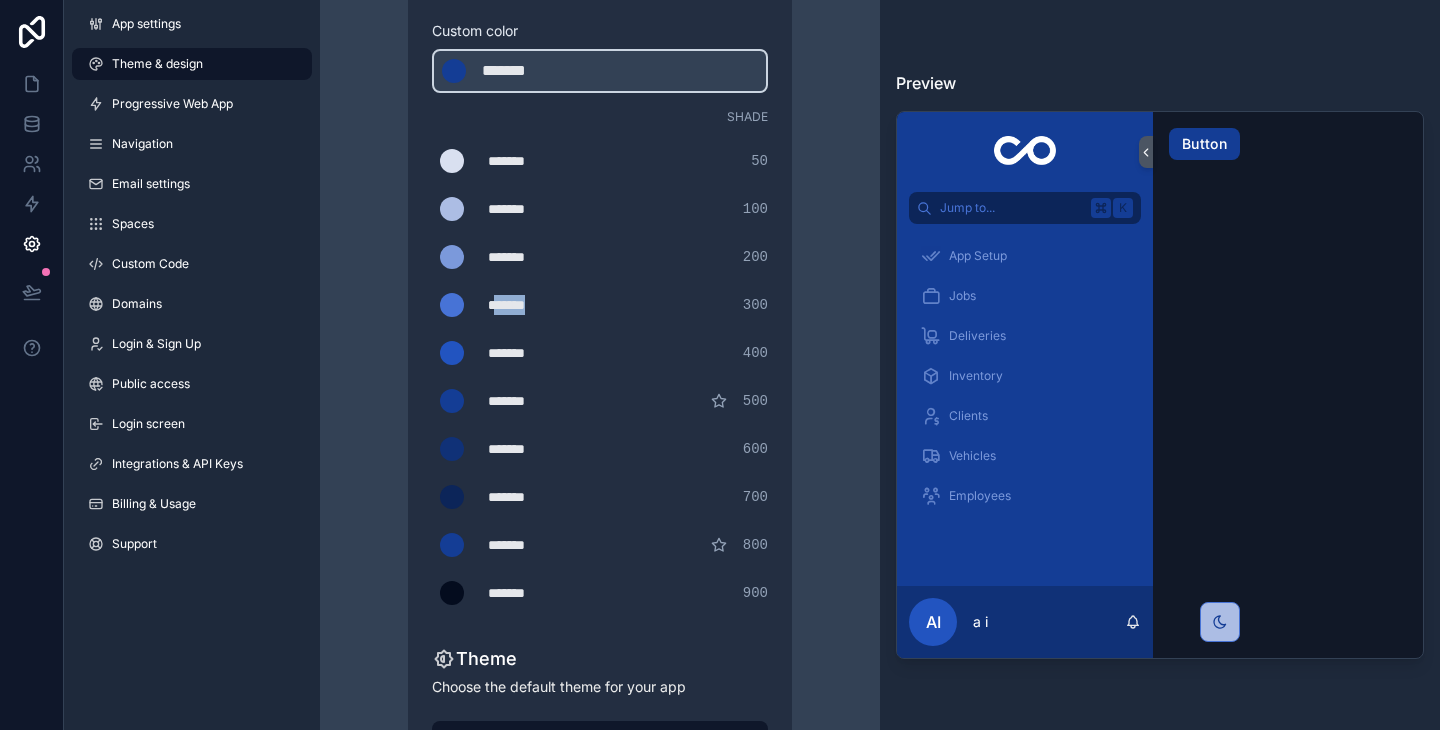 click on "*******" at bounding box center [538, 305] 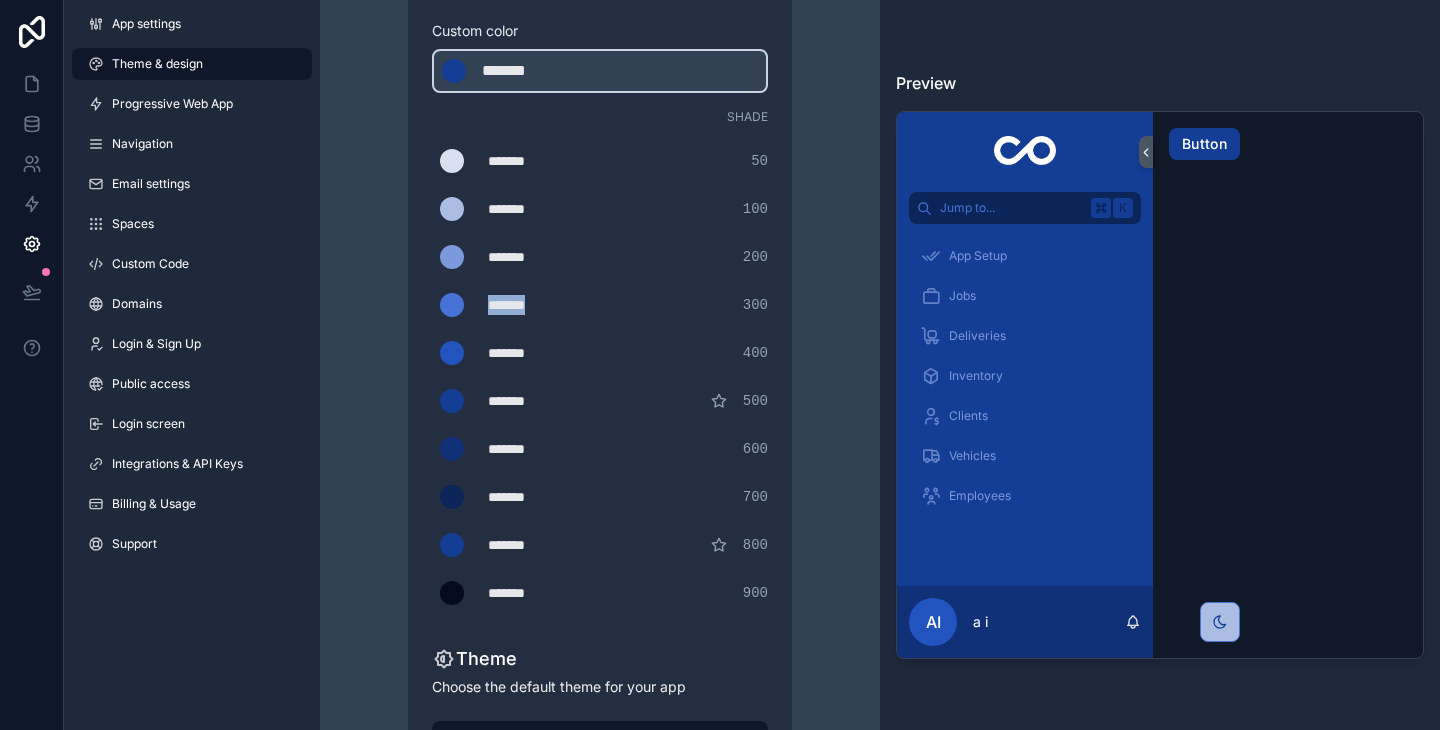click on "*******" at bounding box center [538, 305] 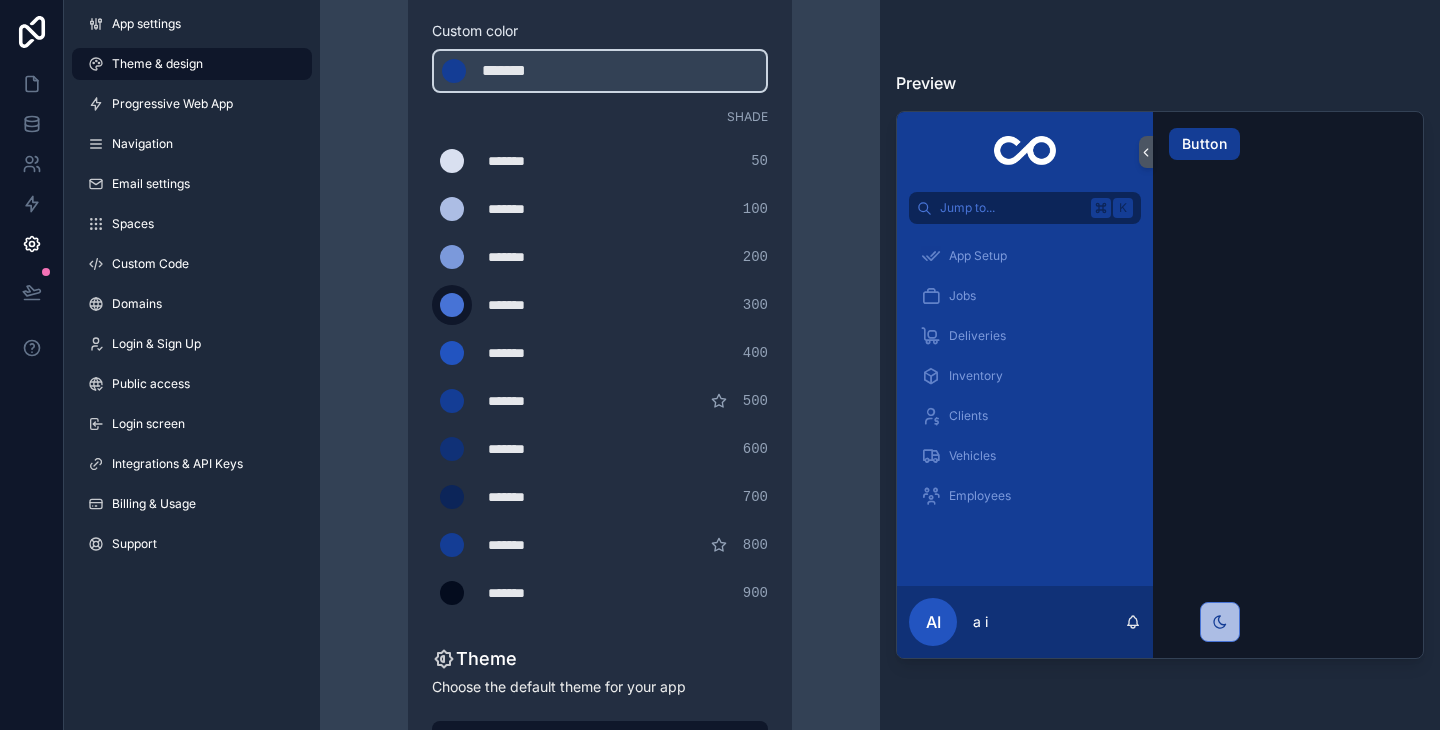 click at bounding box center [452, 305] 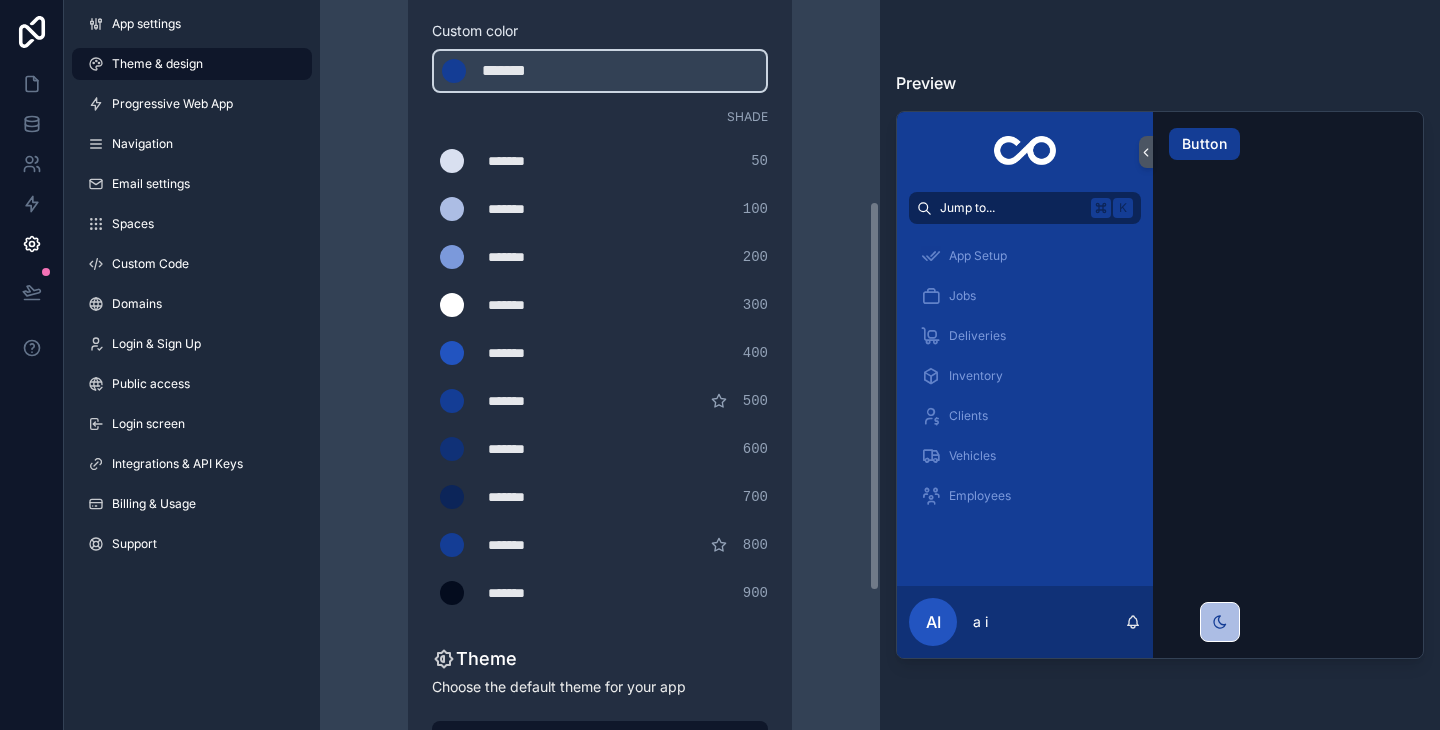 click on "Theme & design App colors Choose your app colors to match your app's style. Pick from one of our preset themes or specify a custom color Learn more about custom themes Custom color ******* ******* #143d95 Shade ******* ******* #d9e0f0 50 ******* ******* #acbde4 100 ******* ******* #7b99db 200 ******* ******* #ffffff 300 ******* ******* #2254c0 400 ******* ******* #143d95 500 ******* ******* #103177 600 ******* ******* #0c2559 700 ******* ******* #143d95 800 ******* ******* #040c1e 900 Theme Choose the default theme for your app Light Dark Auto Allow your users to toggle between light and dark themes Use setting" at bounding box center (600, 307) 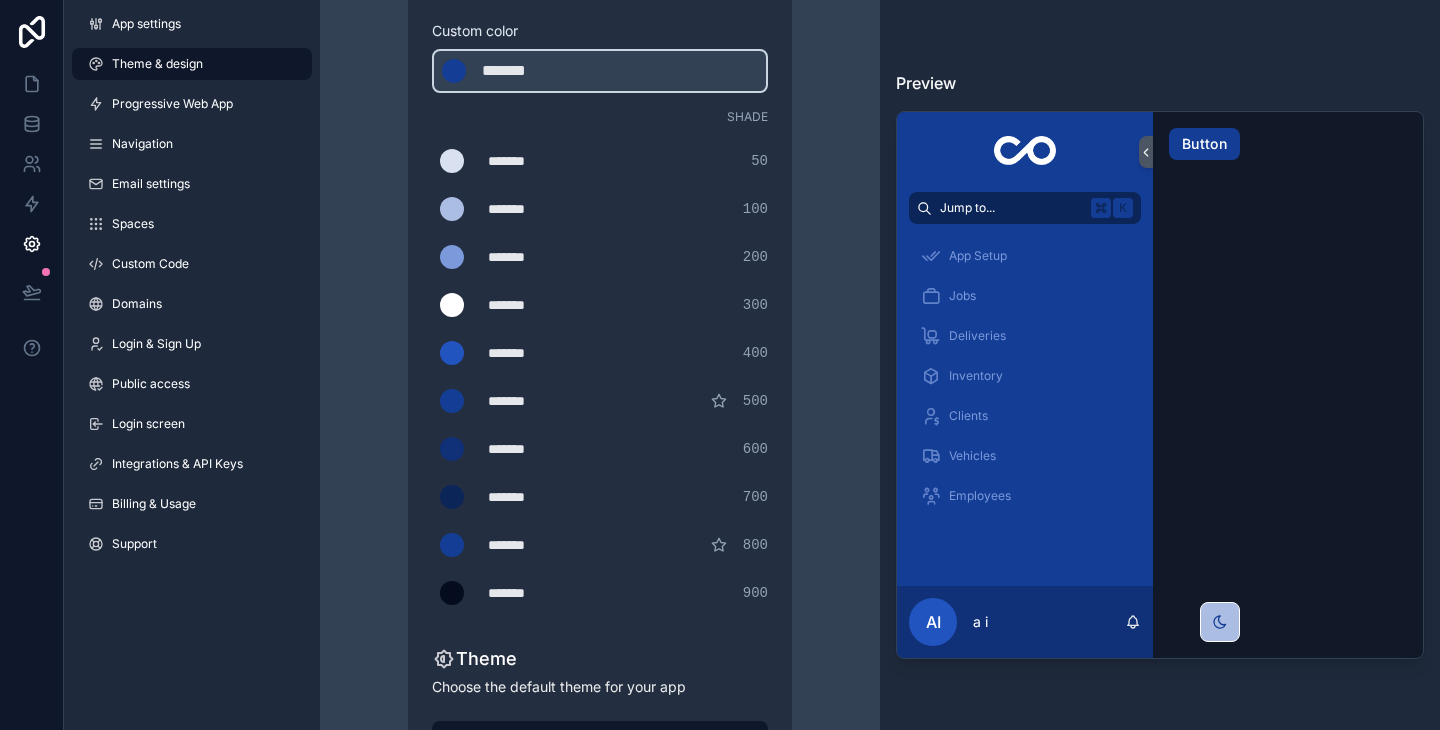 click on "*******" at bounding box center [538, 353] 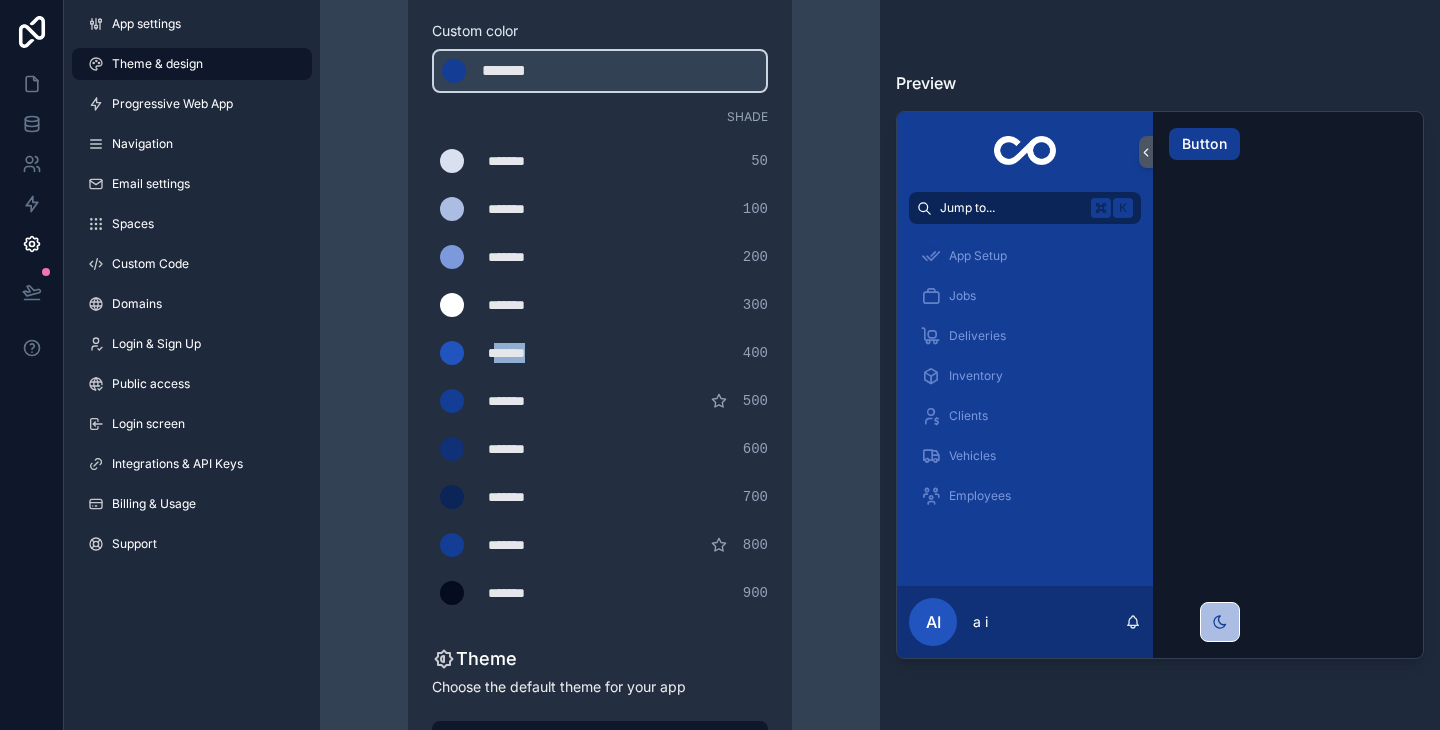 click on "*******" at bounding box center (538, 353) 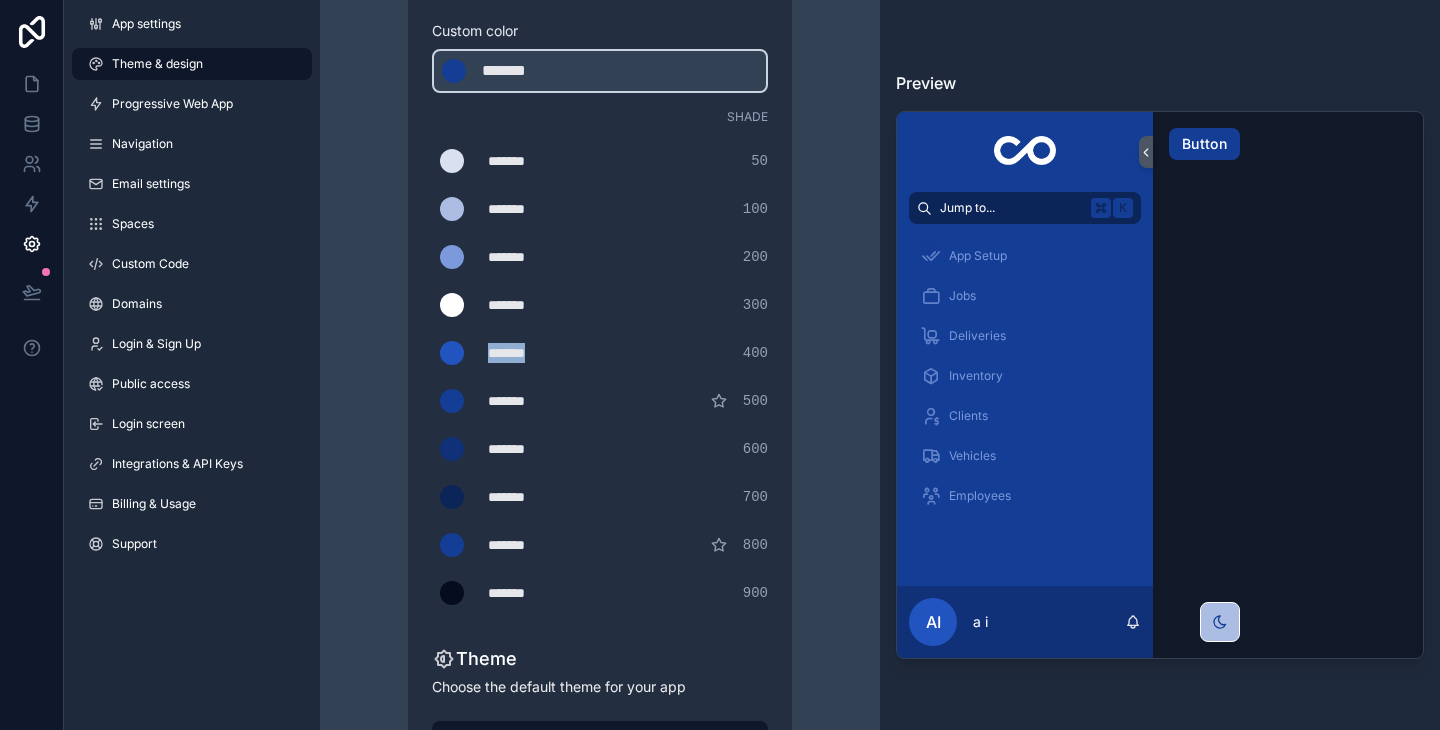 click on "*******" at bounding box center (538, 353) 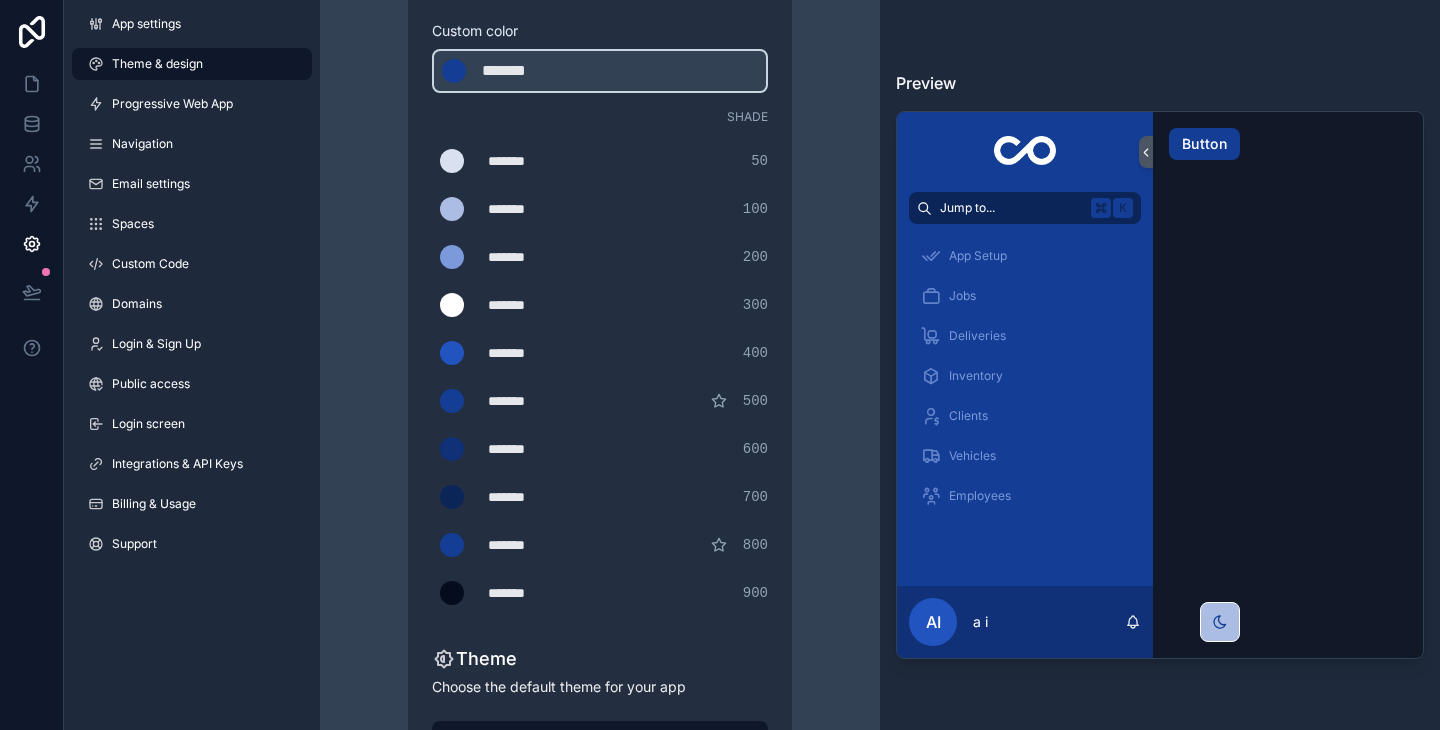click on "*******" at bounding box center (538, 401) 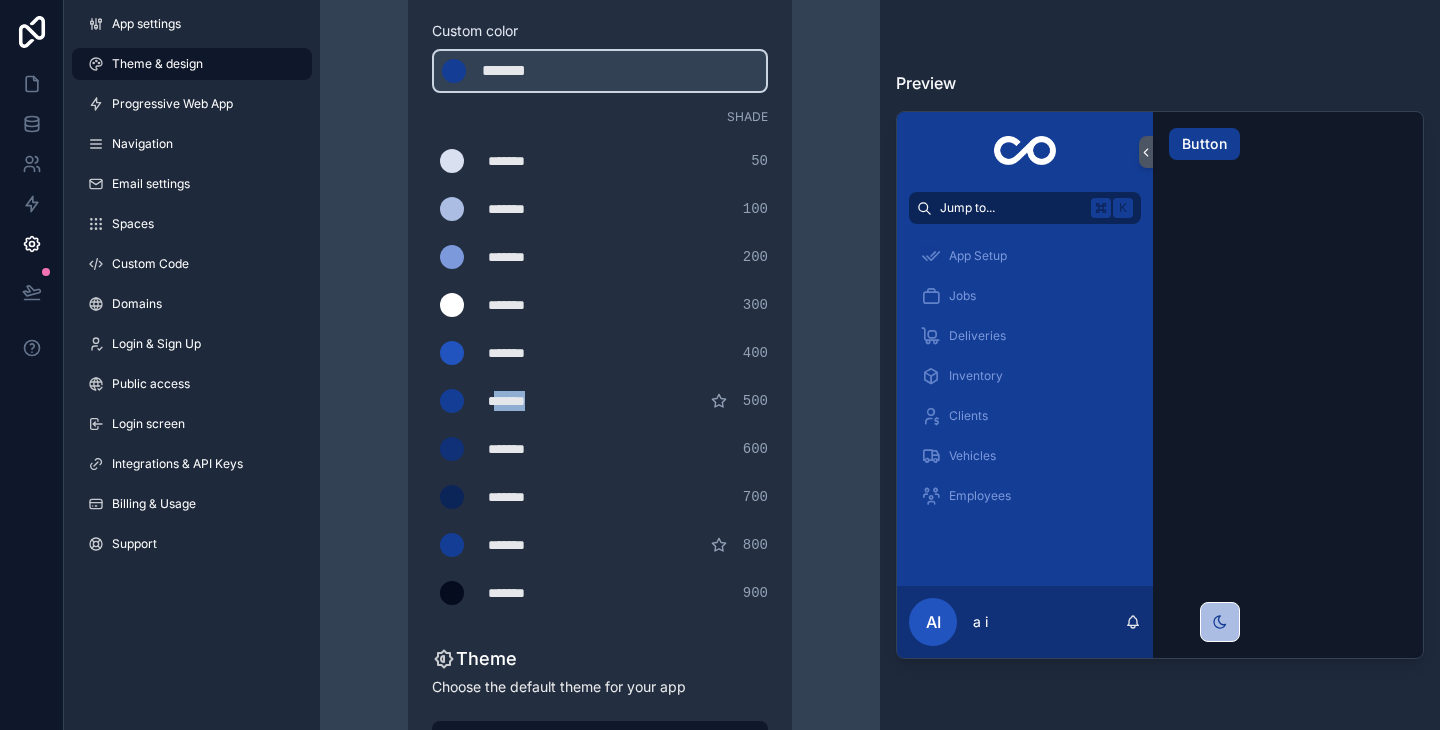 click on "*******" at bounding box center [538, 401] 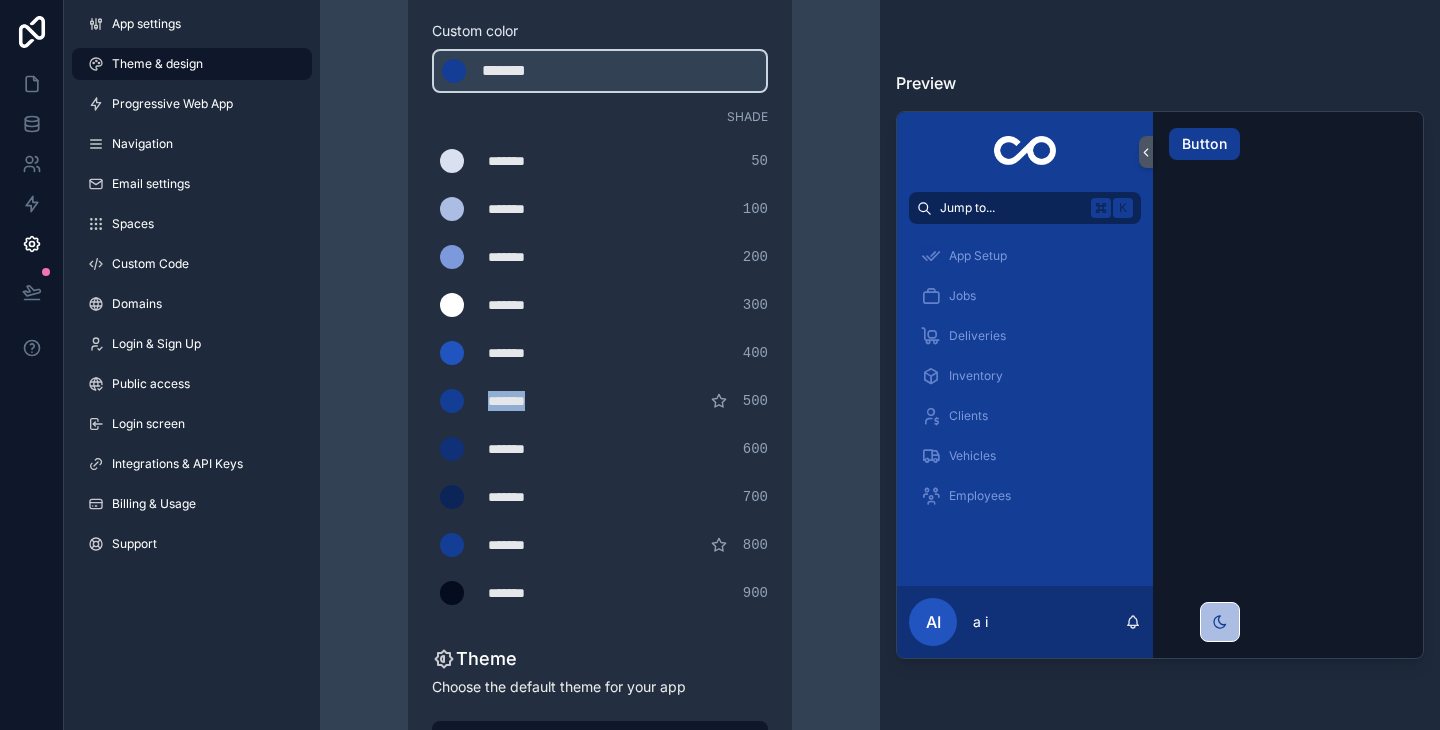 click on "*******" at bounding box center [538, 401] 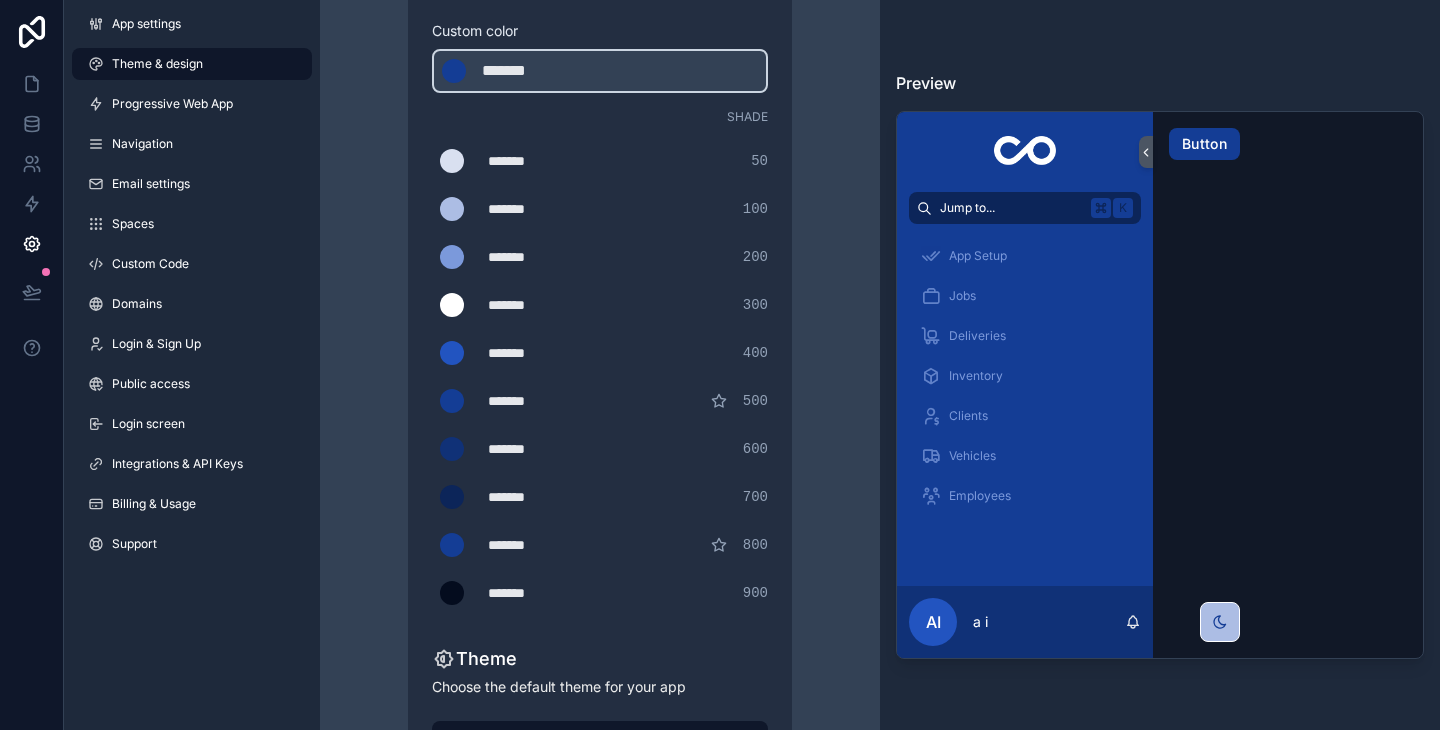 click on "*******" at bounding box center (538, 449) 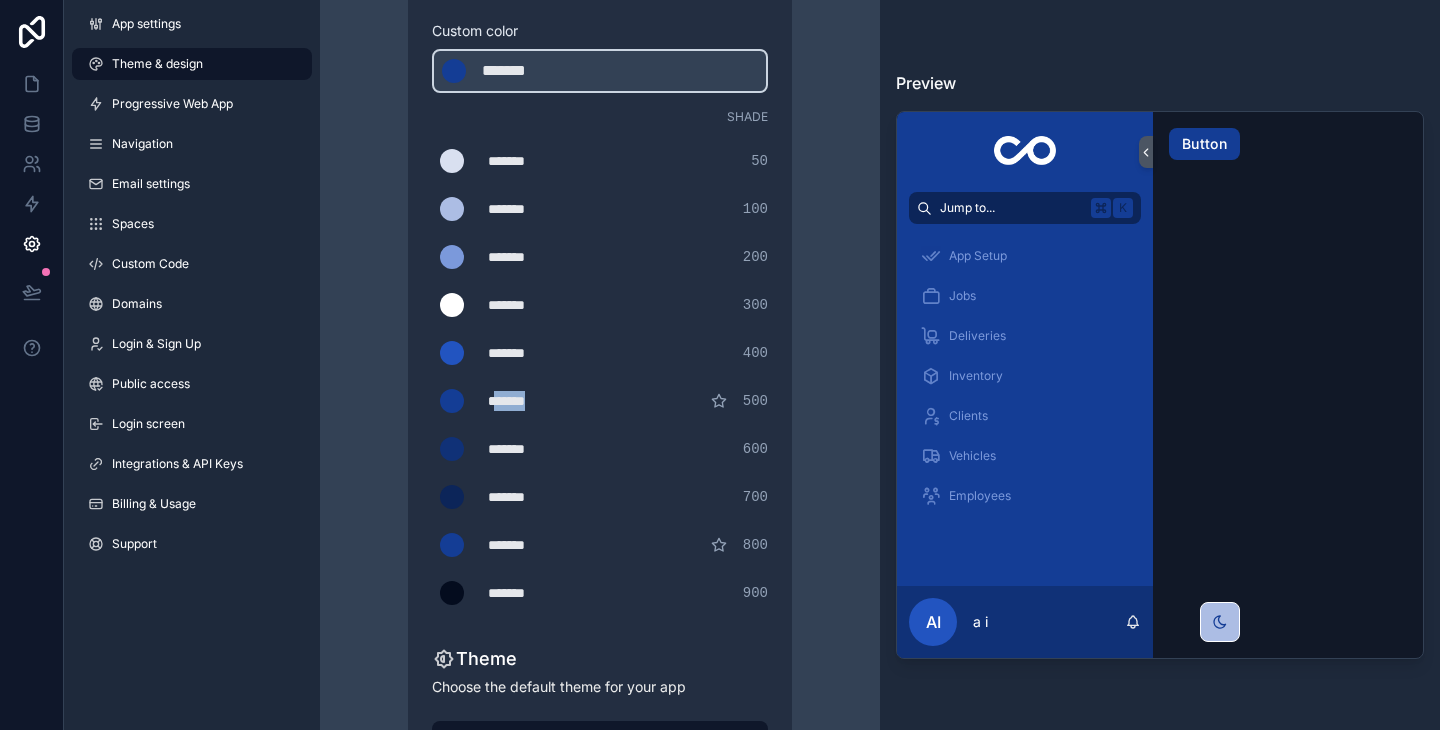 click on "*******" at bounding box center (538, 401) 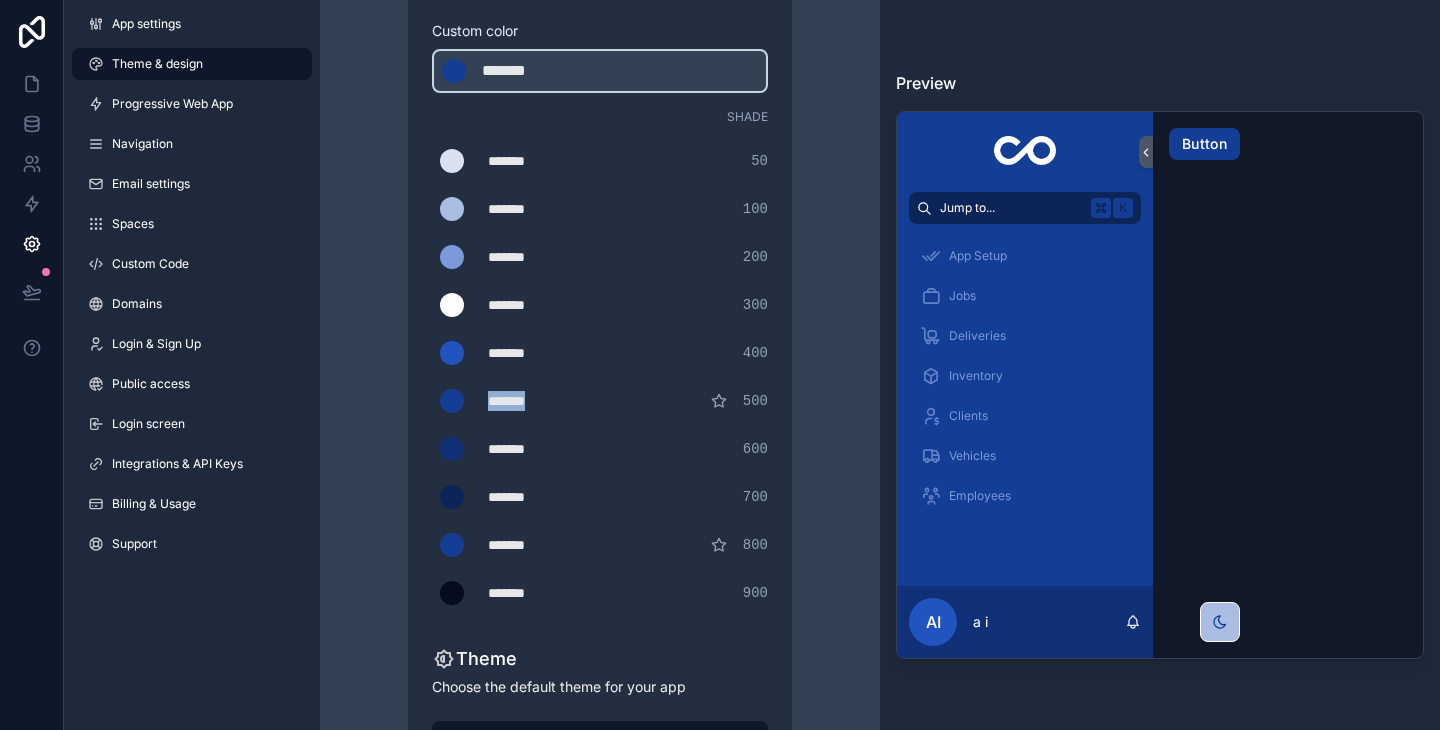 click on "*******" at bounding box center (538, 401) 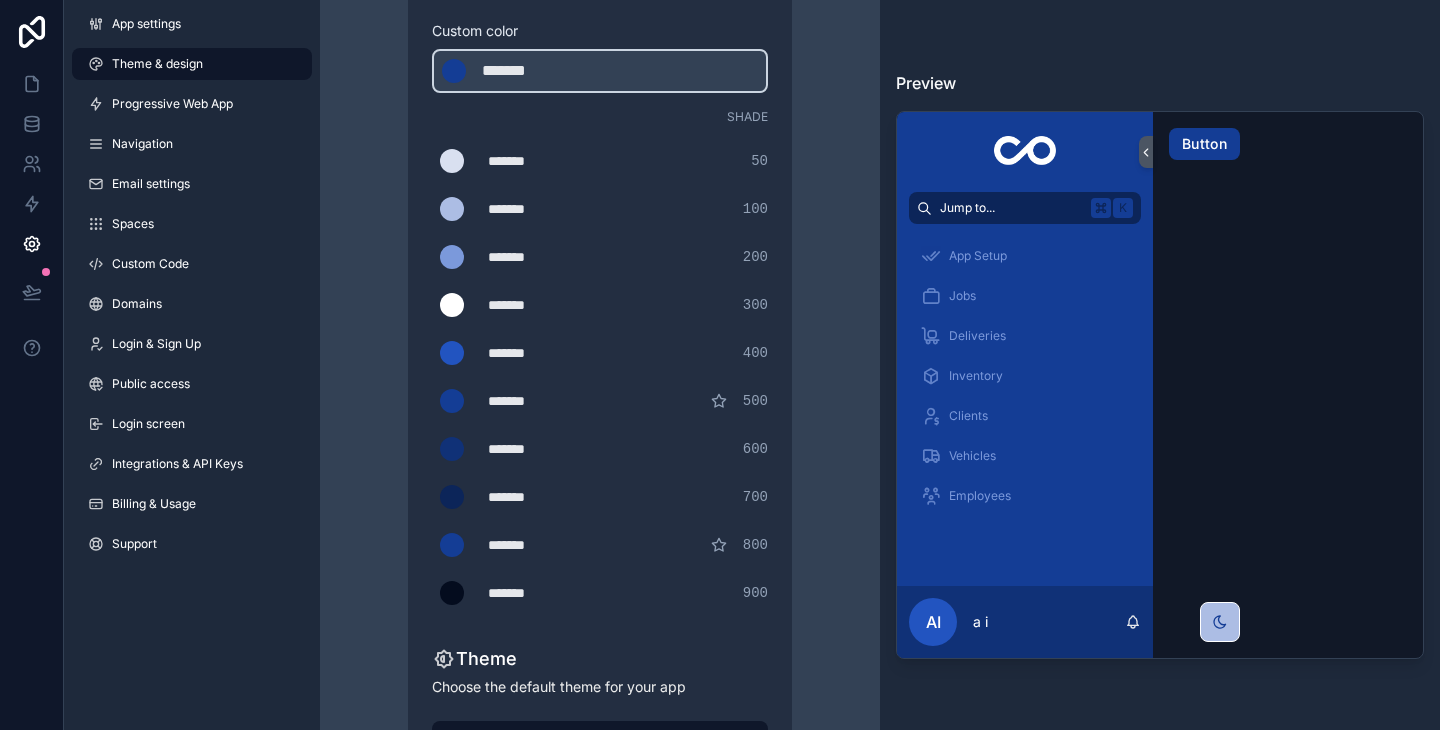 click on "*******" at bounding box center (554, 401) 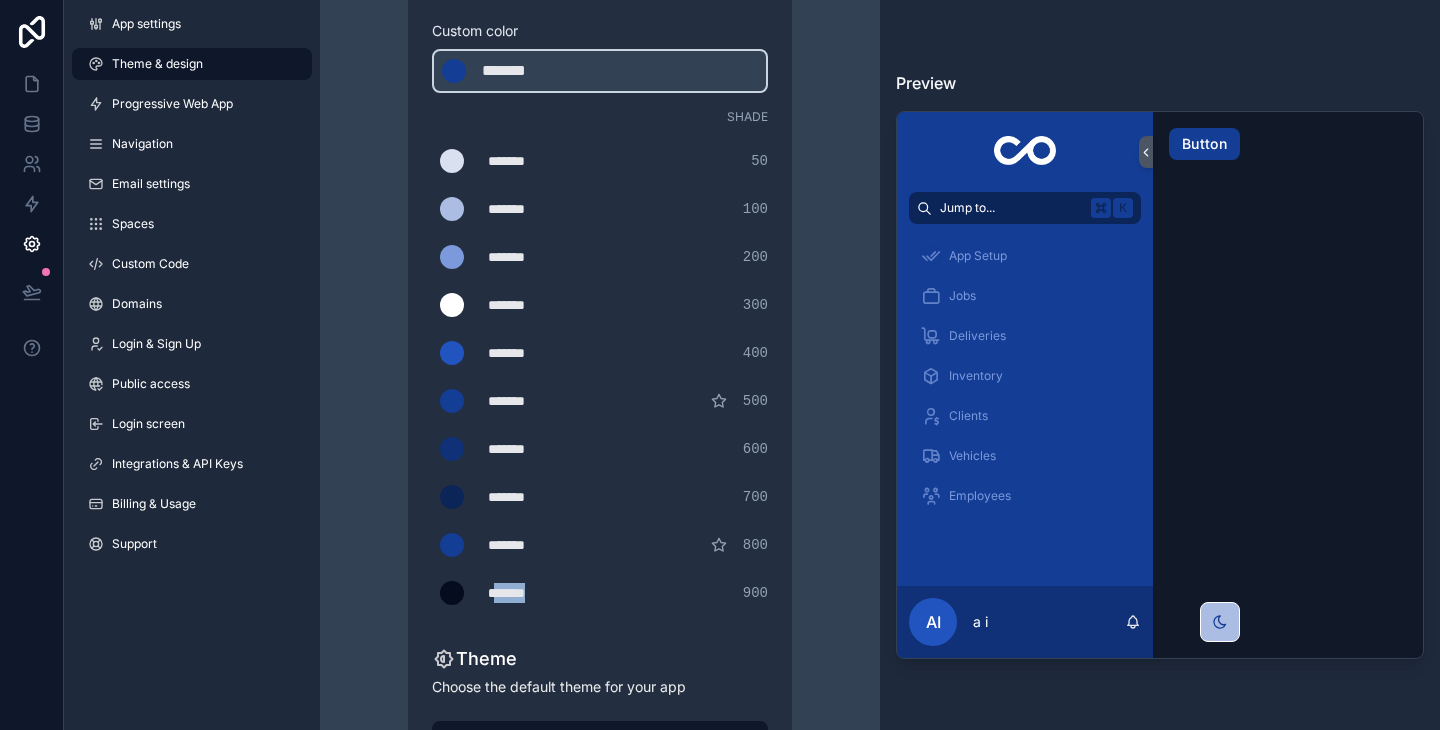 click on "*******" at bounding box center (538, 593) 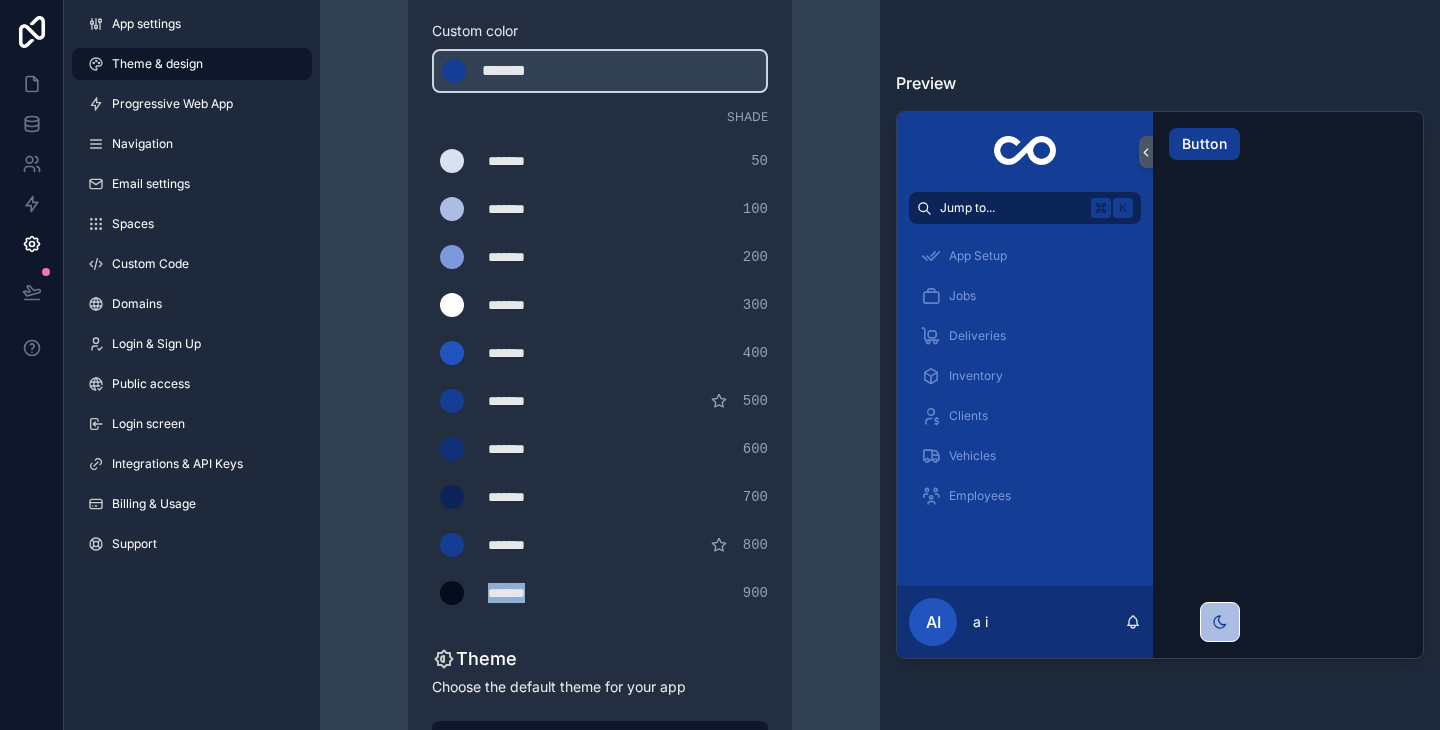 click on "*******" at bounding box center (538, 593) 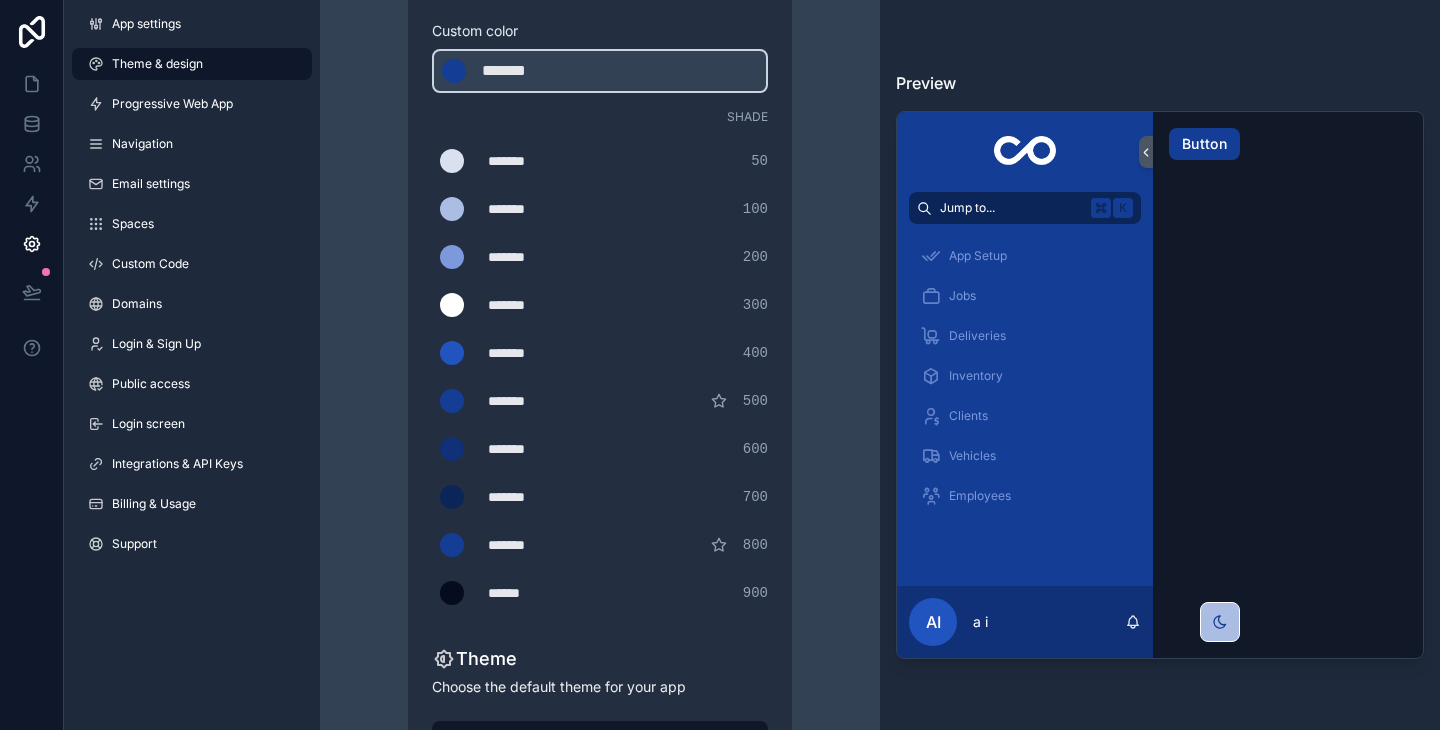 click on "Theme & design App colors Choose your app colors to match your app's style. Pick from one of our preset themes or specify a custom color Learn more about custom themes Custom color ******* ******* #143d95 Shade ******* ******* #d9e0f0 50 ******* ******* #acbde4 100 ******* ******* #7b99db 200 ******* ******* #ffffff 300 ******* ******* #2254c0 400 ******* ******* #143d95#143d95 500 ******* ******* #103177 600 ******* ******* #0c2559 700 ******* ******* #143d95 800 ******* ****** #fffff 900 Theme Choose the default theme for your app Light Dark Auto Allow your users to toggle between light and dark themes Use setting" at bounding box center (600, 307) 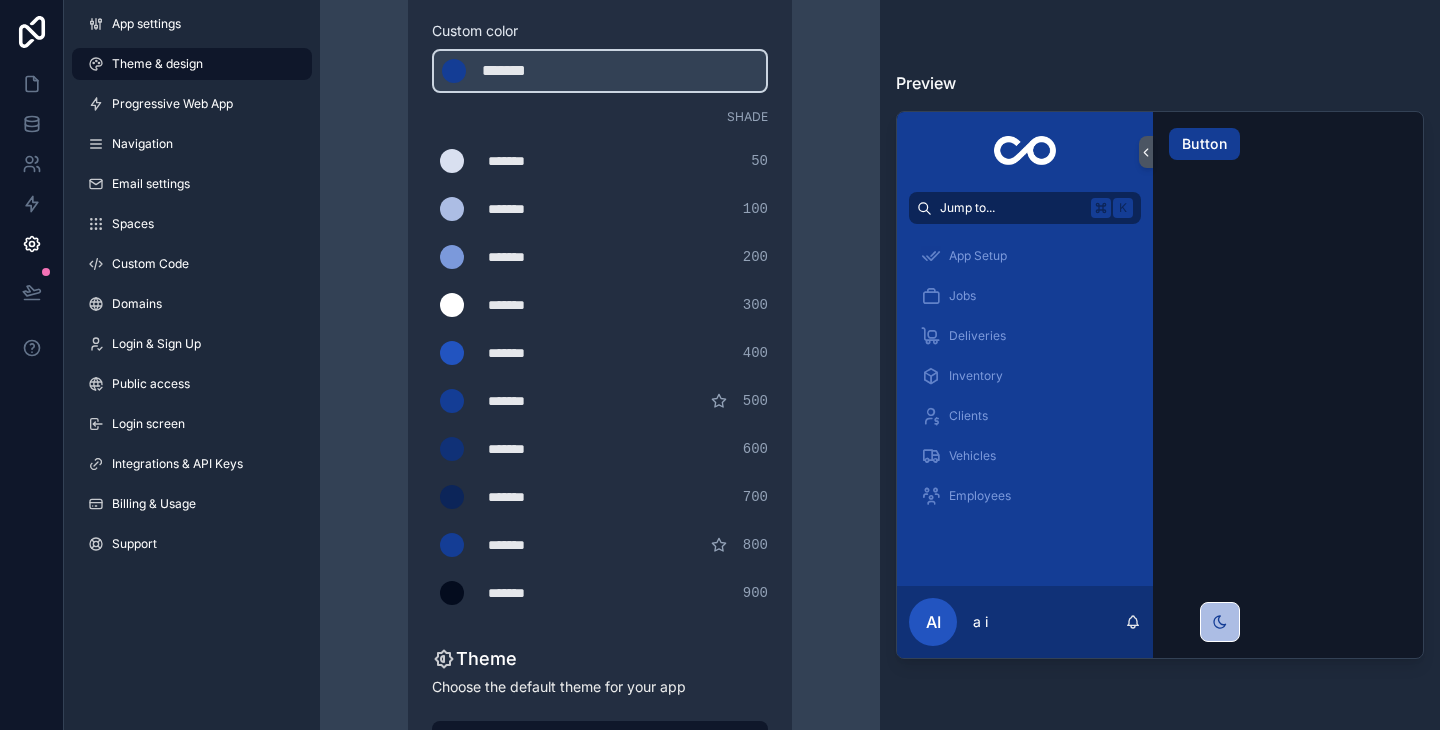 click on "Theme & design App colors Choose your app colors to match your app's style. Pick from one of our preset themes or specify a custom color Learn more about custom themes Custom color ******* ******* #143d95 Shade ******* ******* #d9e0f0 50 ******* ******* #acbde4 100 ******* ******* #7b99db 200 ******* ******* #ffffff 300 ******* ******* #2254c0 400 ******* ******* #143d95#143d95 500 ******* ******* #103177 600 ******* ******* #0c2559 700 ******* ******* #143d95 800 ******* ******* #ffffff 900 Theme Choose the default theme for your app Light Dark Auto Allow your users to toggle between light and dark themes Use setting" at bounding box center [600, 307] 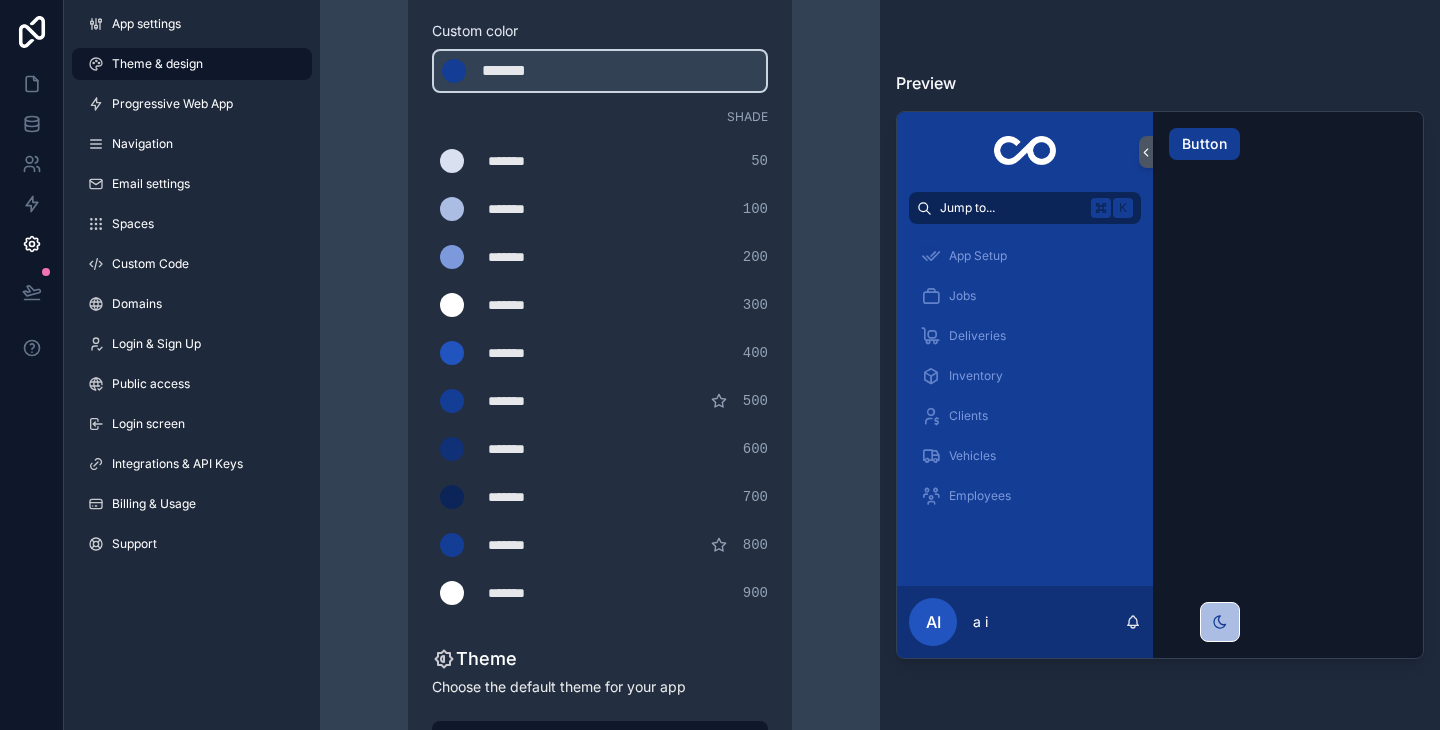 click on "Button" at bounding box center [1196, 385] 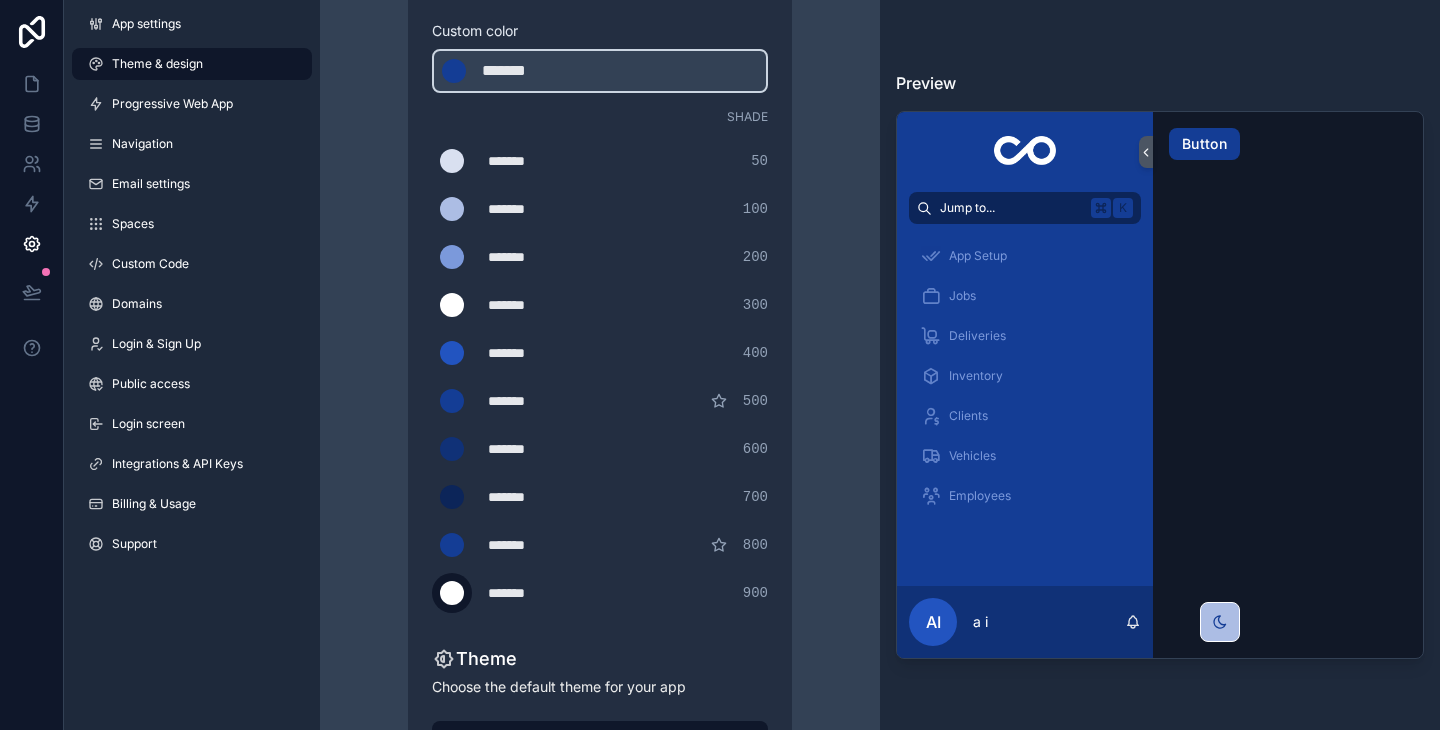 click at bounding box center [452, 593] 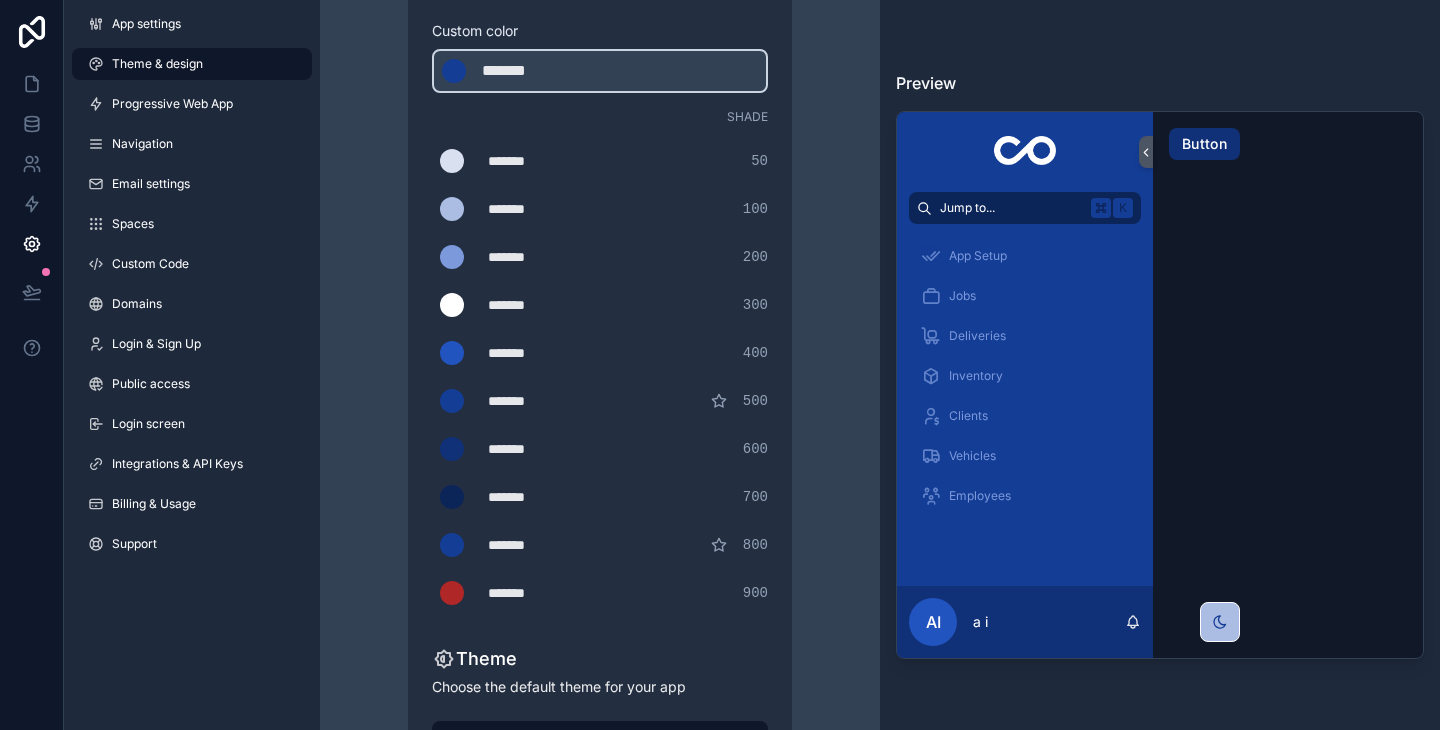 click on "Button" at bounding box center (1204, 144) 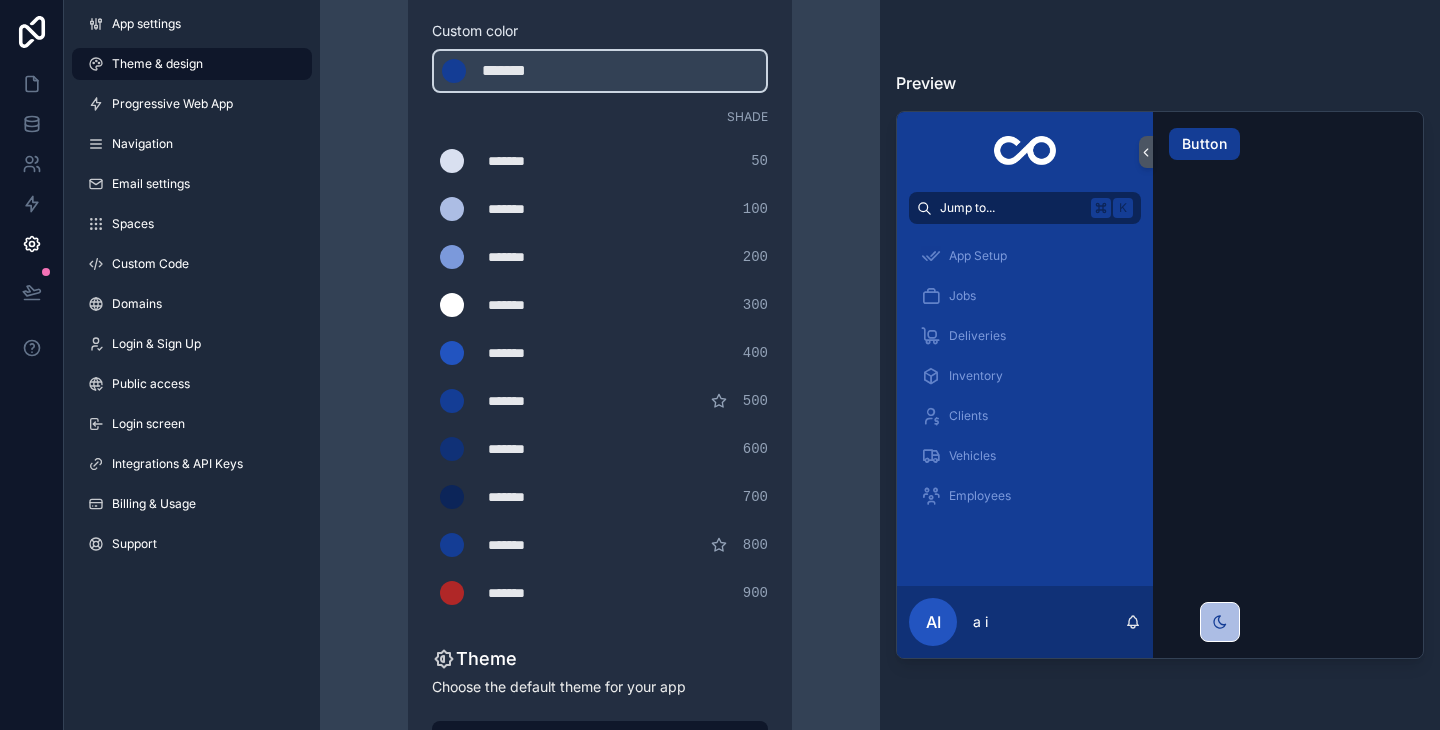 click on "ai" at bounding box center [933, 622] 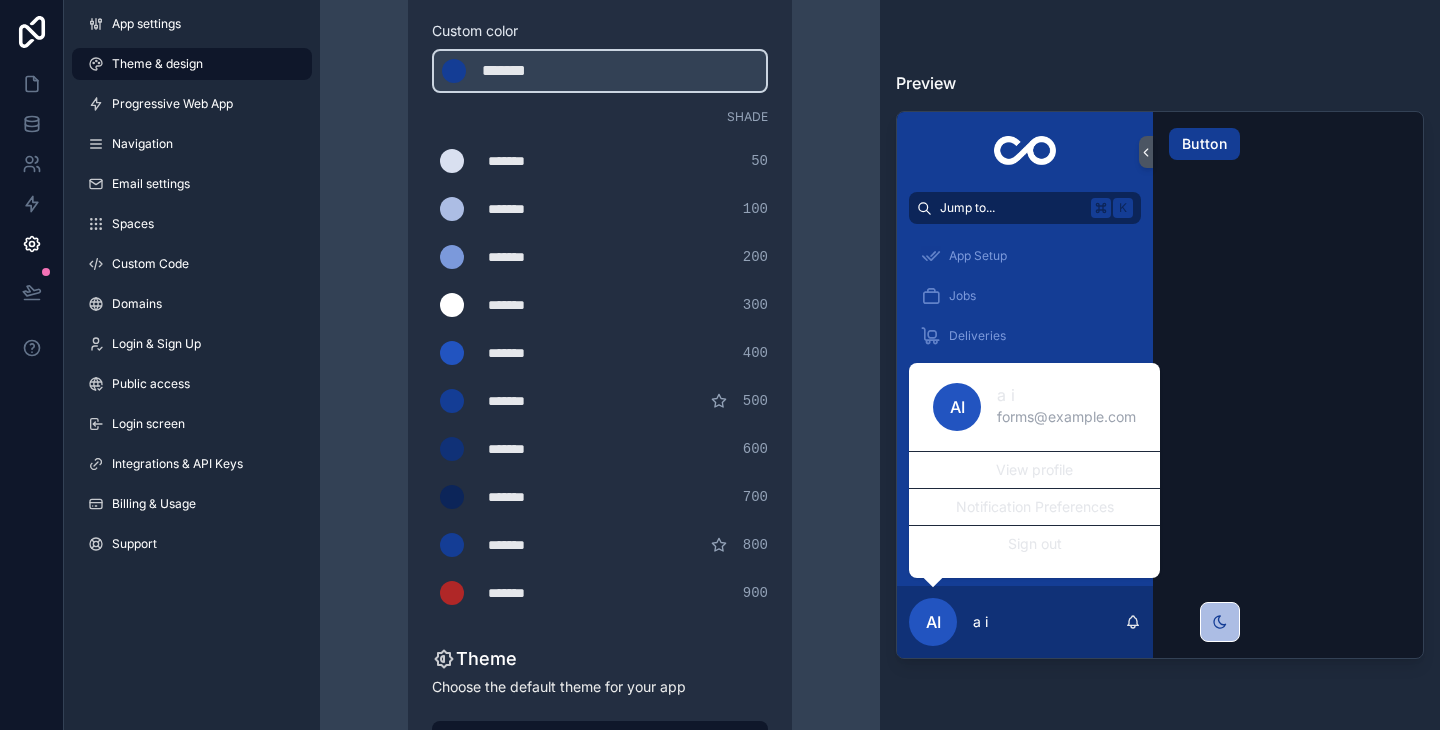 click on "*******" at bounding box center (538, 593) 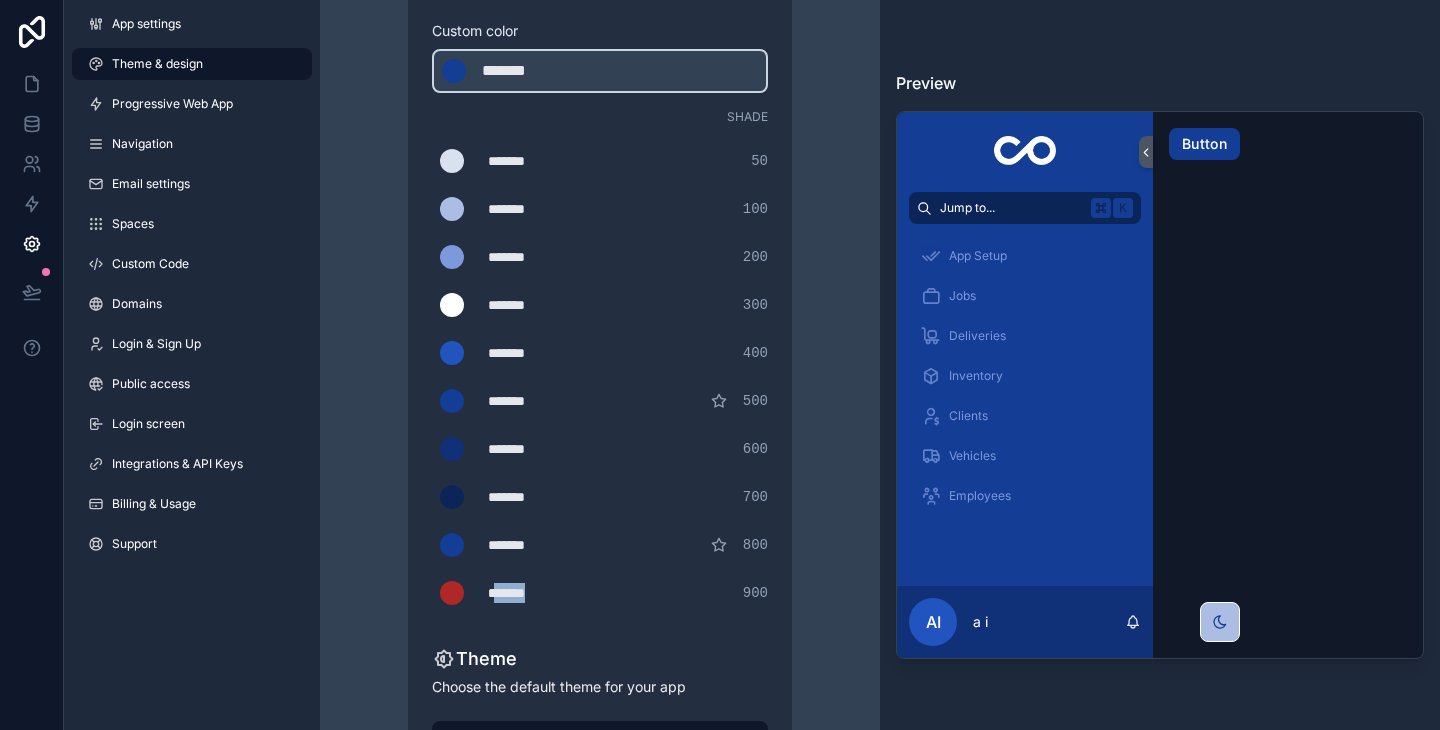 click on "*******" at bounding box center (538, 593) 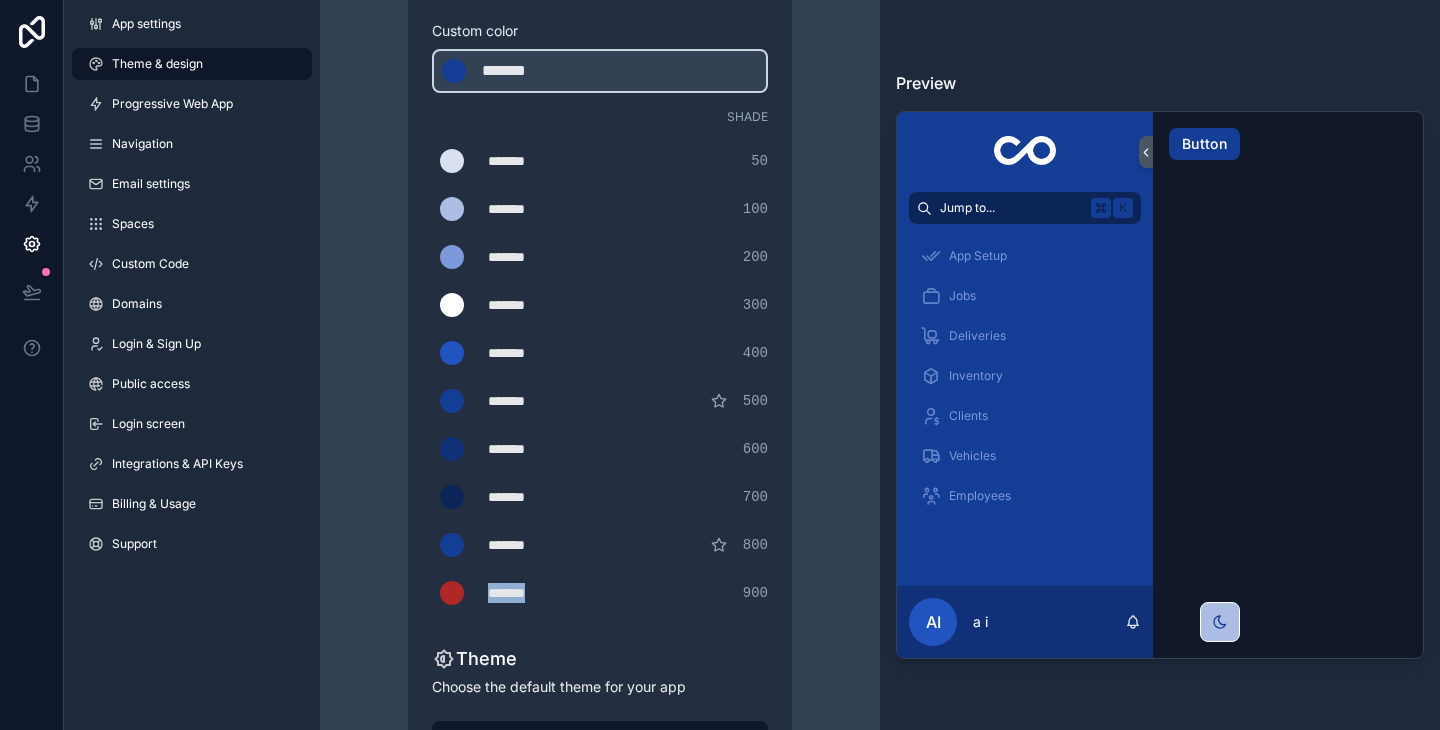 click on "*******" at bounding box center (538, 593) 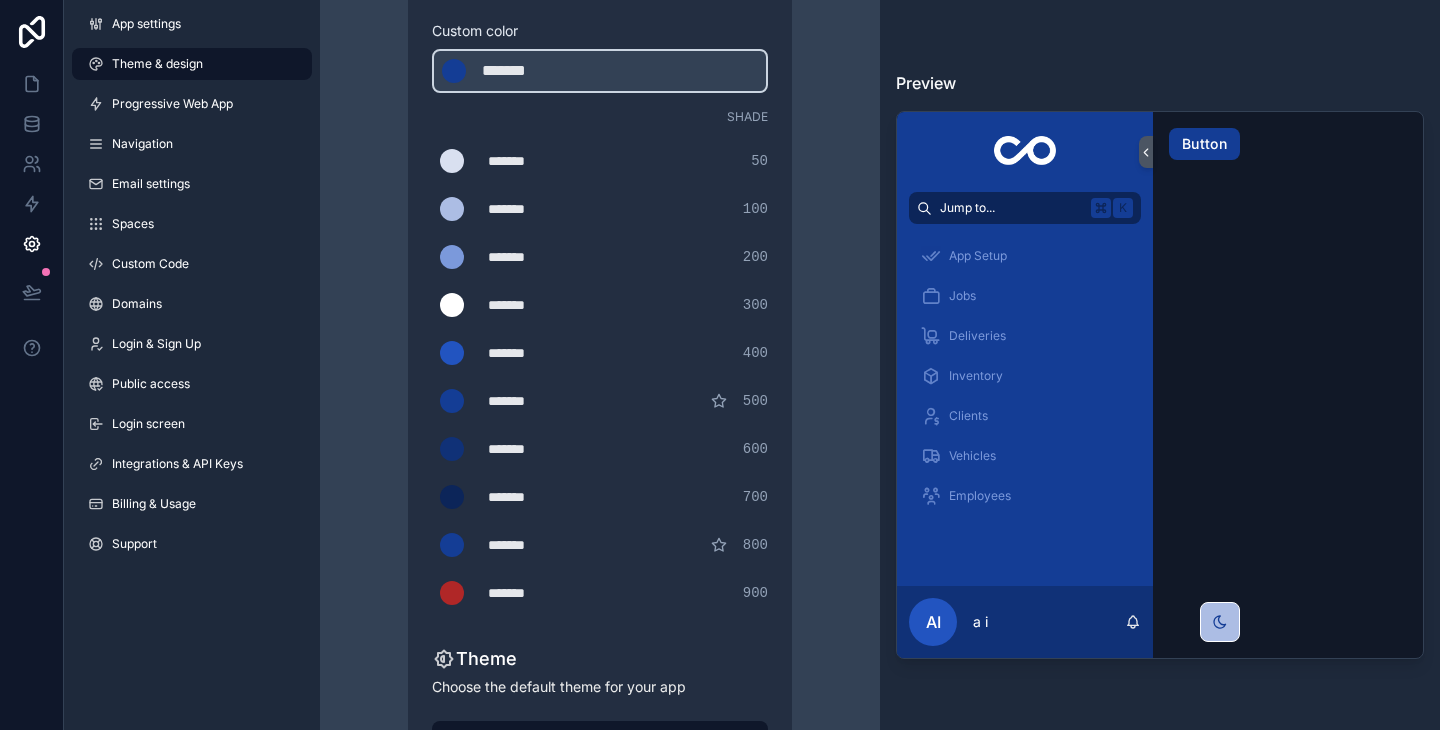 click on "800" at bounding box center [755, 545] 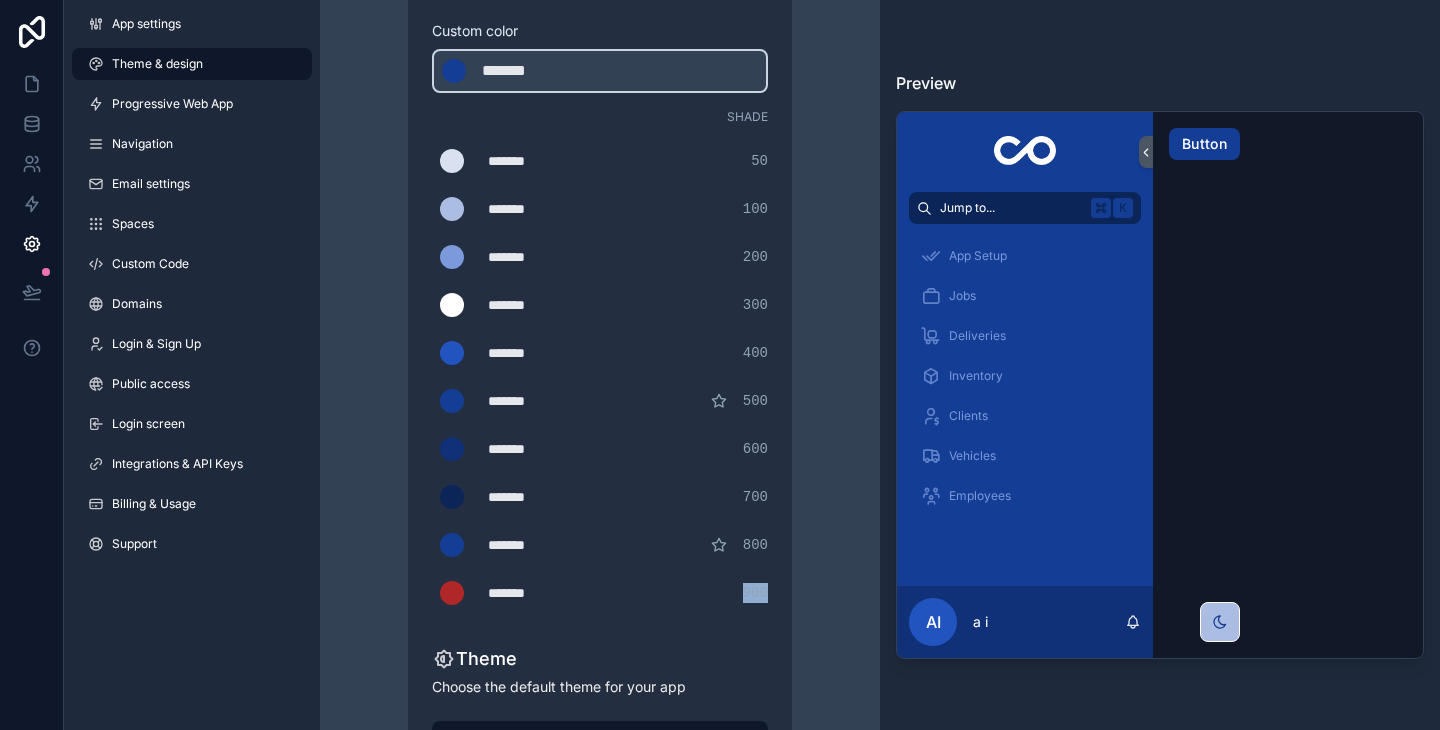 click on "900" at bounding box center [755, 593] 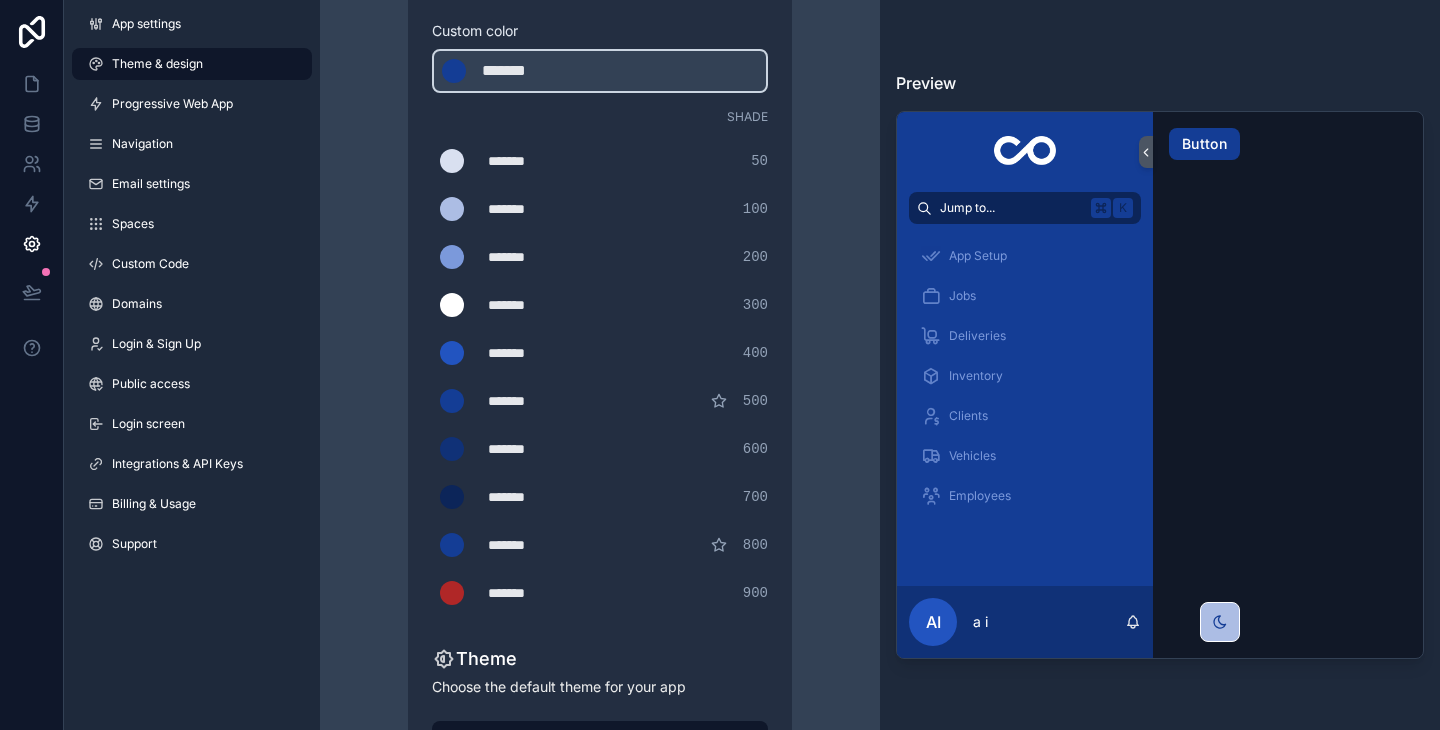 click on "******* ******* #b02727 900" at bounding box center [600, 593] 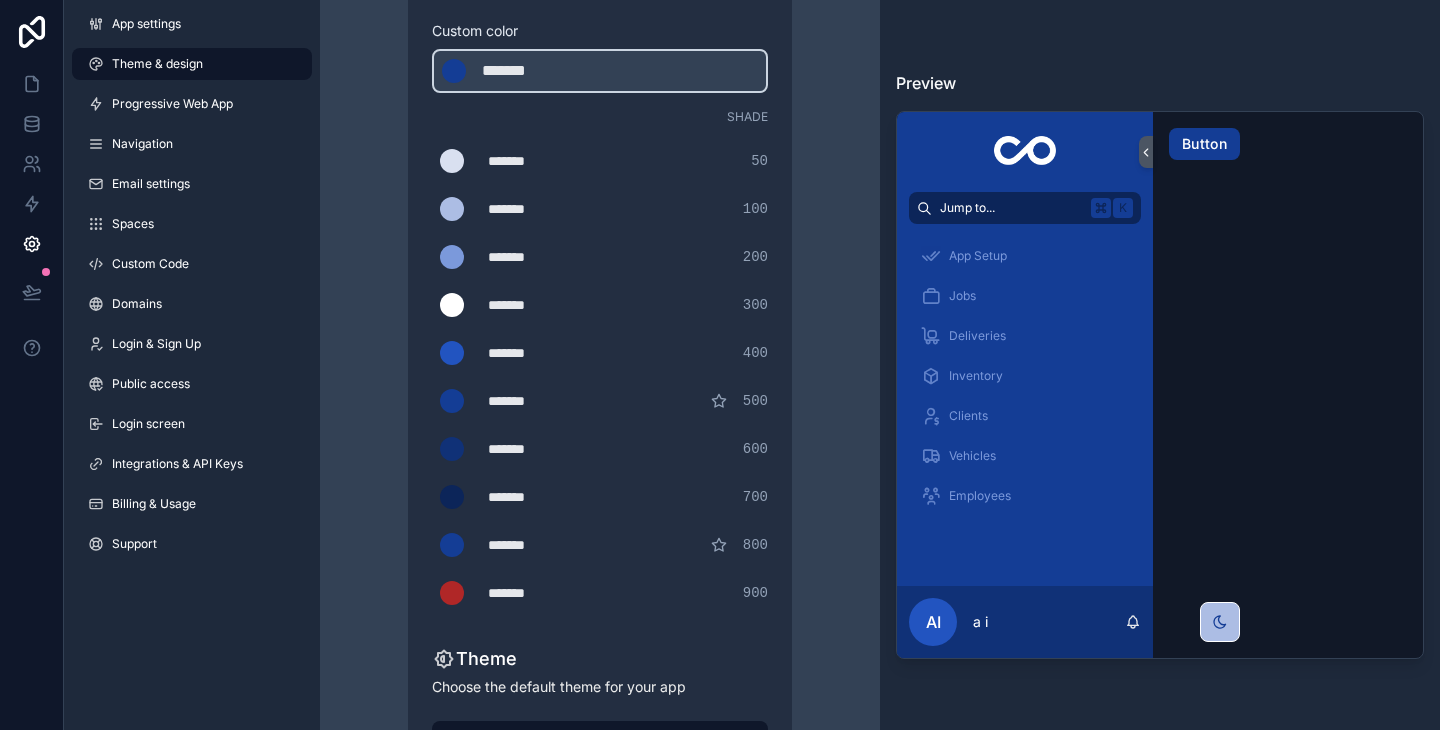 click on "50" at bounding box center [759, 161] 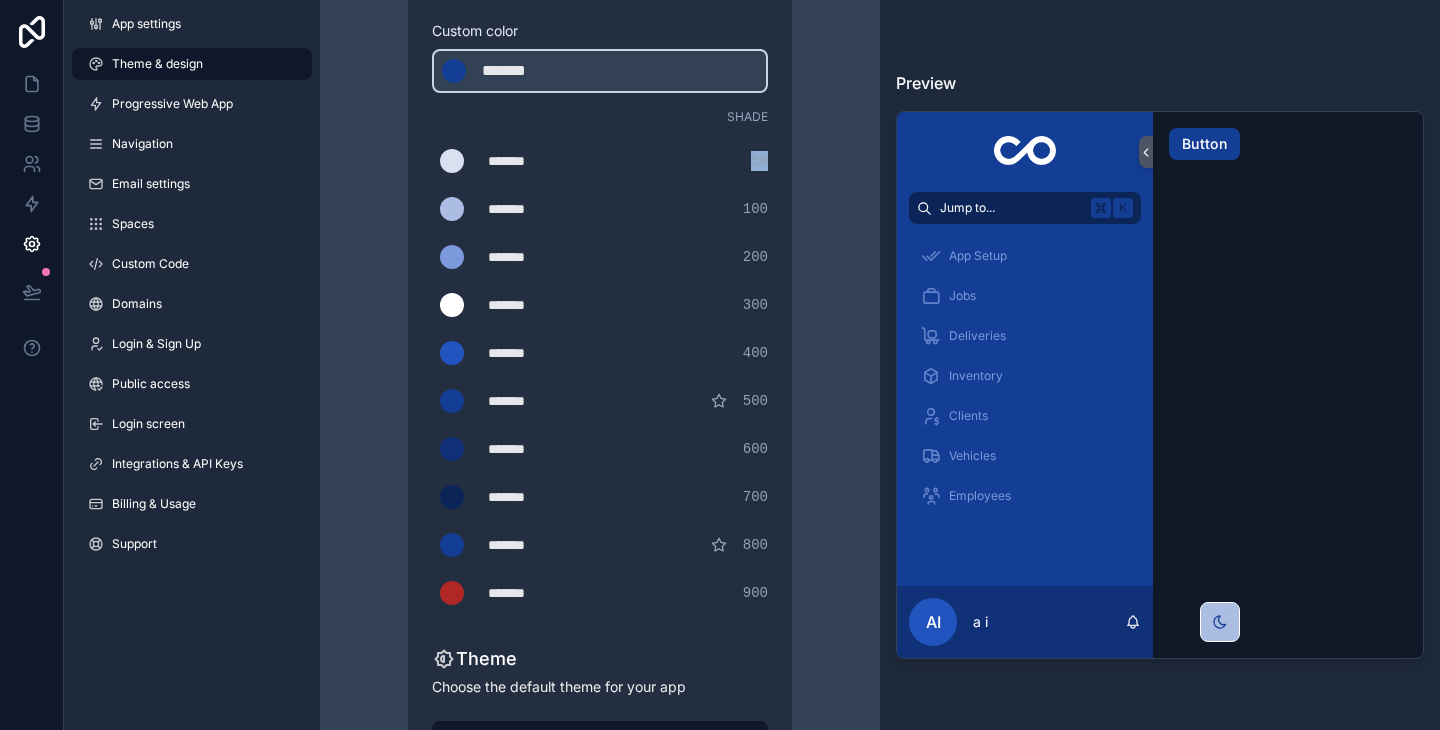 click on "50" at bounding box center [759, 161] 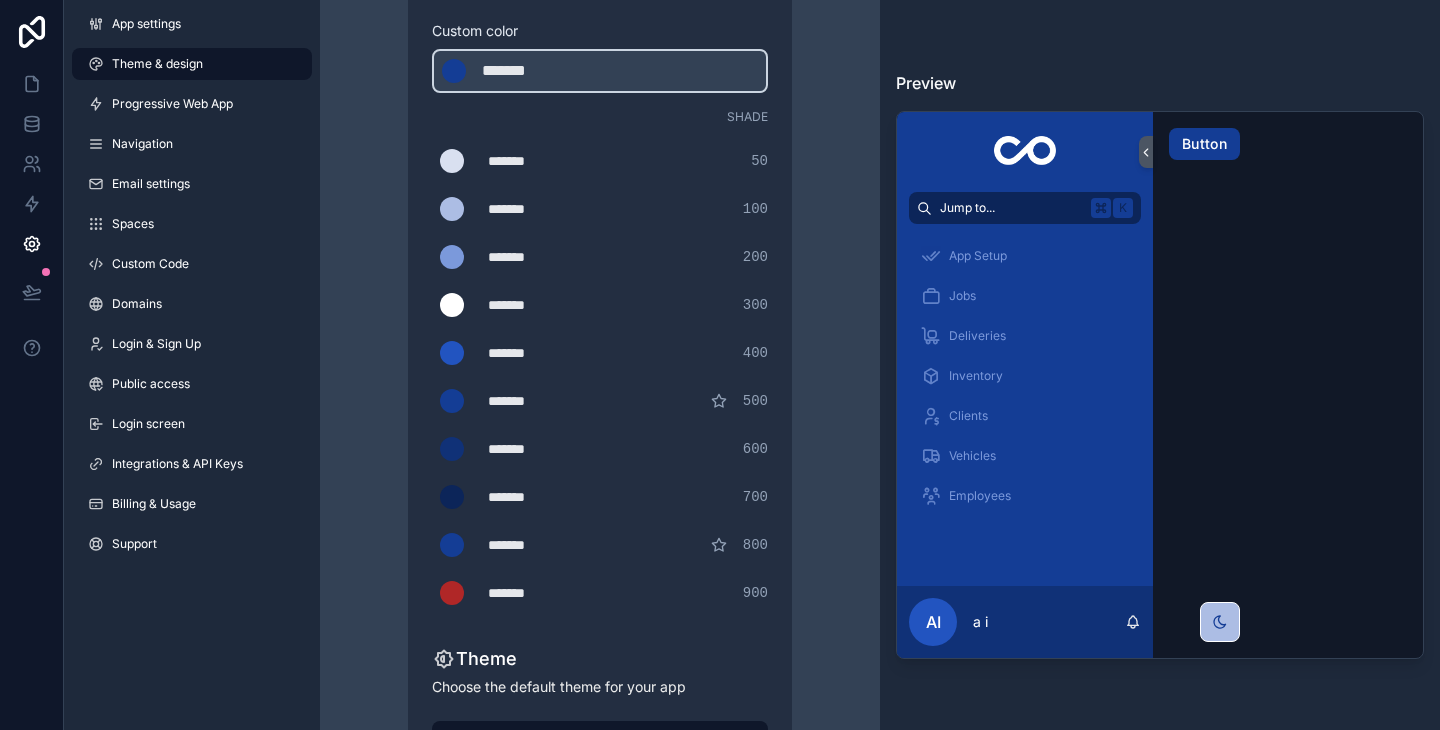 click on "Theme & design App colors Choose your app colors to match your app's style. Pick from one of our preset themes or specify a custom color Learn more about custom themes Custom color ******* ******* #143d95 Shade ******* ******* #d9e0f0 50 ******* ******* #acbde4 100 ******* ******* #7b99db 200 ******* ******* #ffffff 300 ******* ******* #2254c0 400 ******* ******* #143d95#143d95 500 ******* ******* #103177 600 ******* ******* #0c2559 700 ******* ******* #143d95 800 ******* ******* #b02727 900 Theme Choose the default theme for your app Light Dark Auto Allow your users to toggle between light and dark themes Use setting" at bounding box center (600, 307) 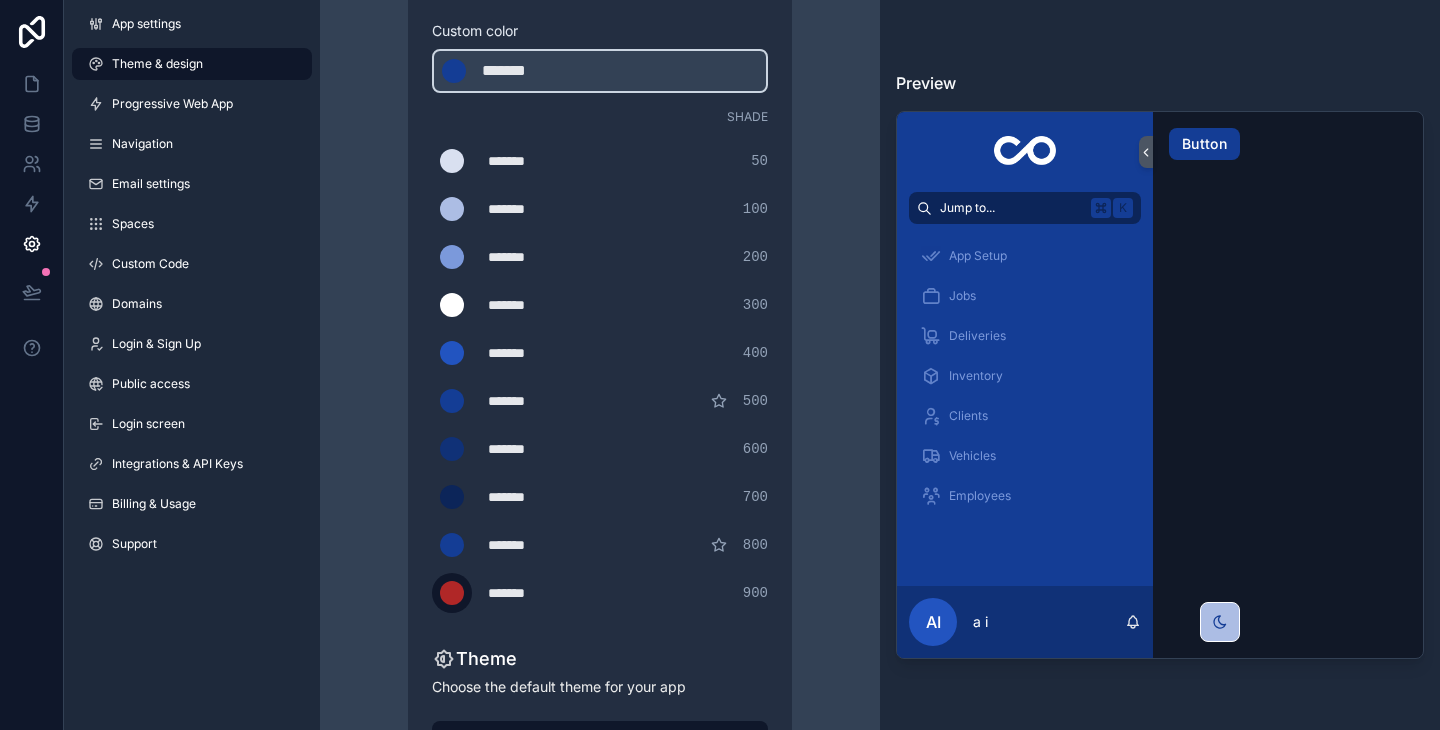 click at bounding box center (452, 593) 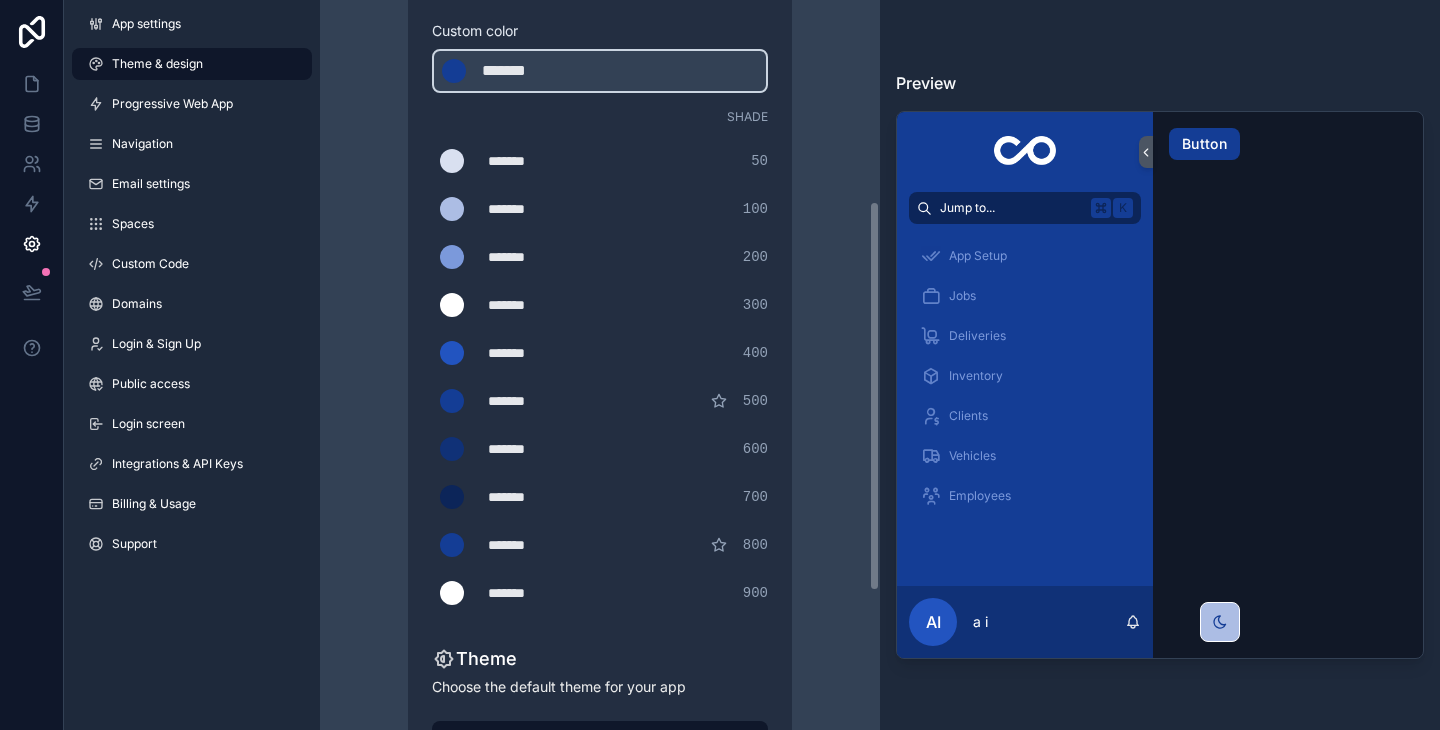 click on "Theme & design App colors Choose your app colors to match your app's style. Pick from one of our preset themes or specify a custom color Learn more about custom themes Custom color ******* ******* #143d95 Shade ******* ******* #d9e0f0 50 ******* ******* #acbde4 100 ******* ******* #7b99db 200 ******* ******* #ffffff 300 ******* ******* #2254c0 400 ******* ******* #143d95#143d95 500 ******* ******* #103177 600 ******* ******* #0c2559 700 ******* ******* #143d95 800 ******* ******* #ffffff 900 Theme Choose the default theme for your app Light Dark Auto Allow your users to toggle between light and dark themes Use setting" at bounding box center [600, 307] 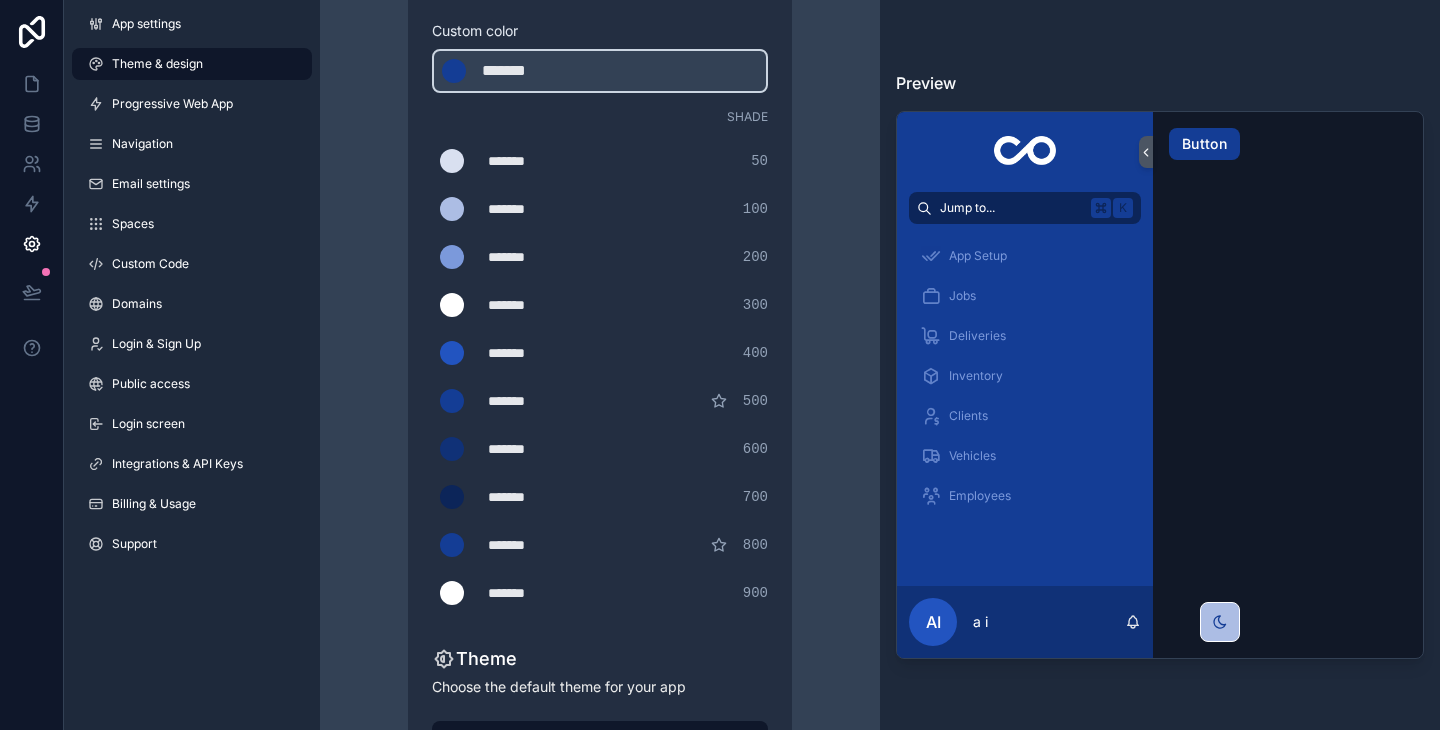 click on "ai" at bounding box center (933, 622) 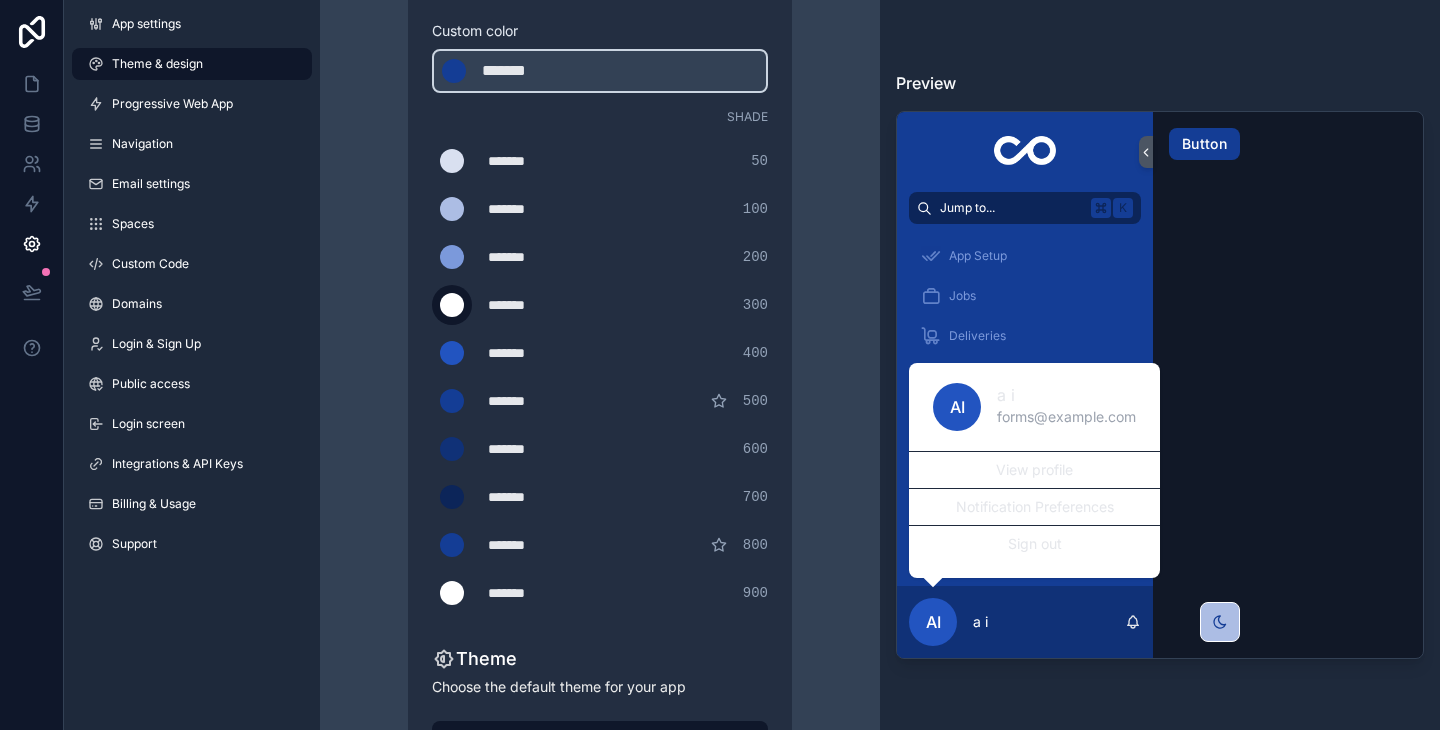 click at bounding box center [452, 305] 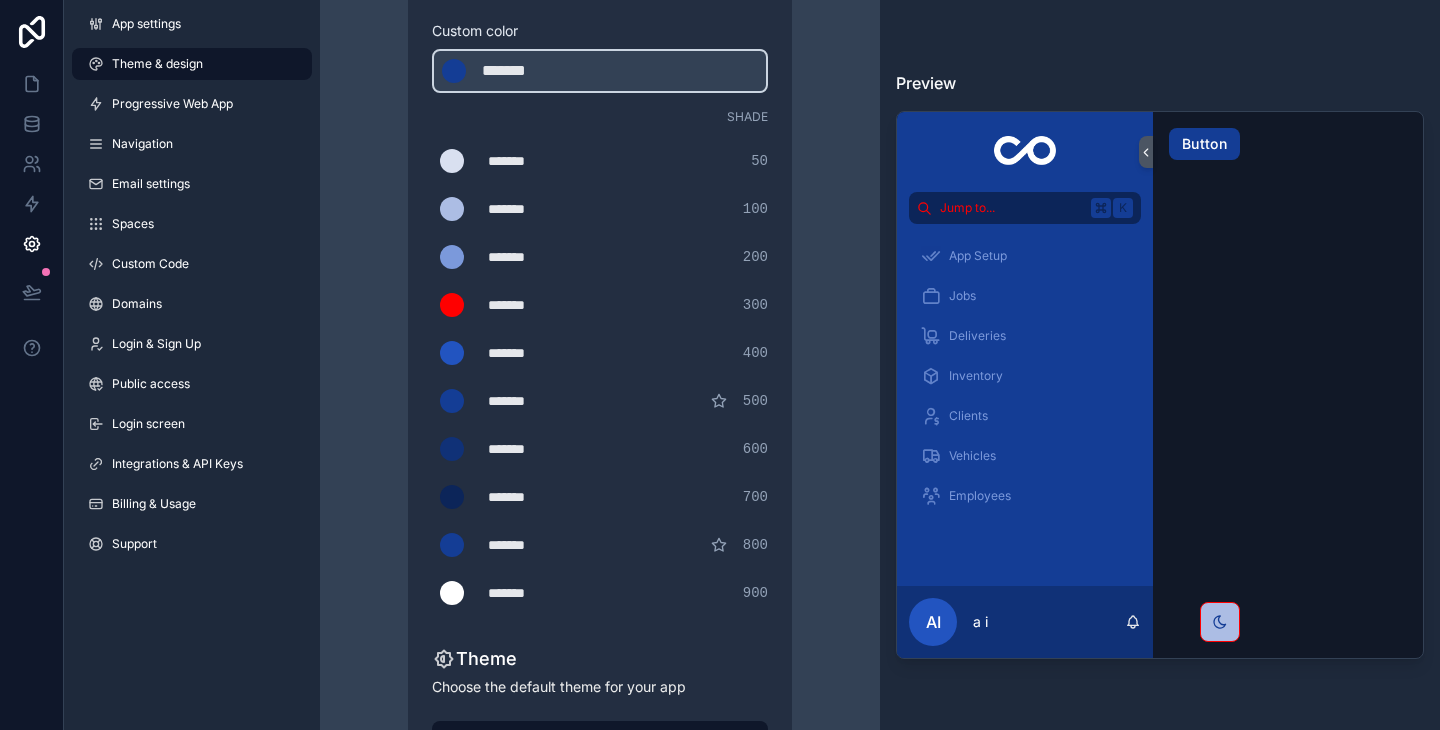 click on "ai" at bounding box center (933, 622) 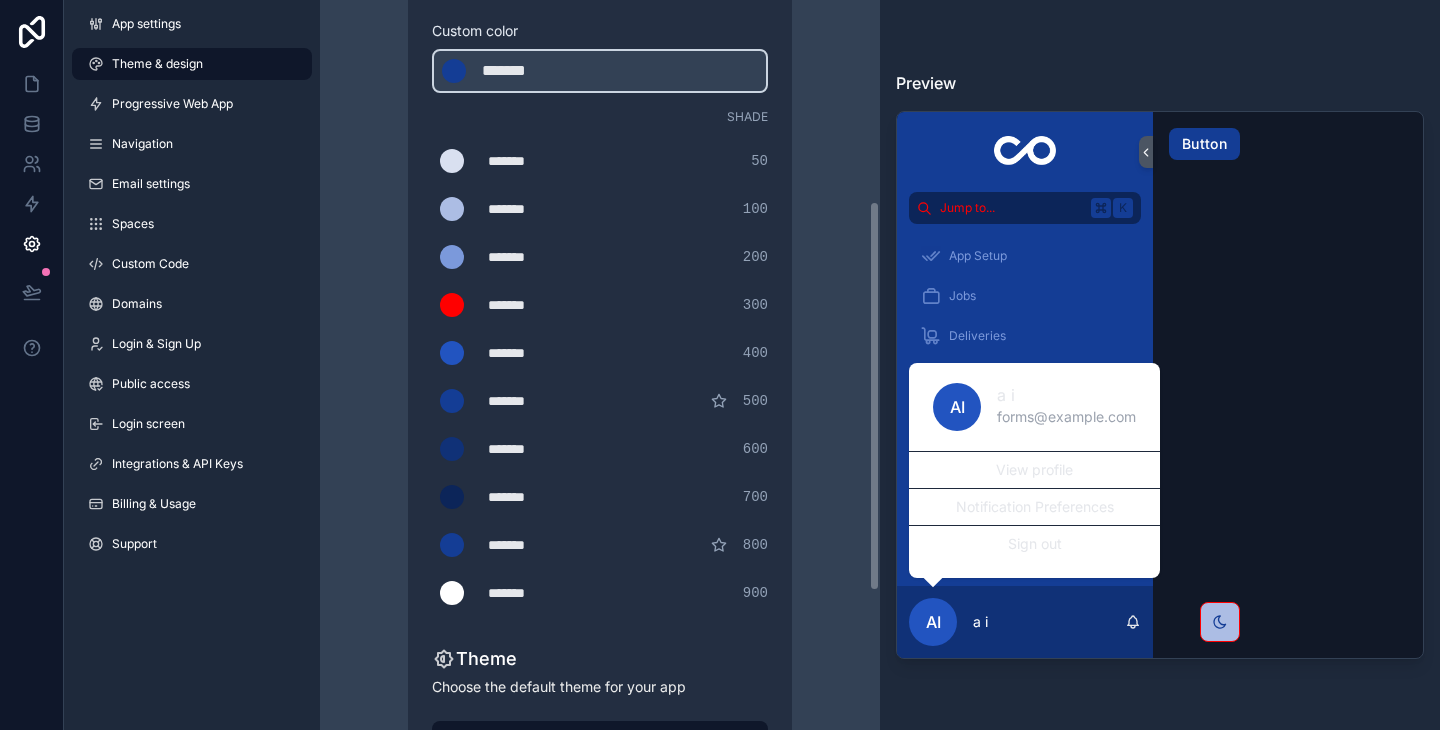 click on "Theme & design App colors Choose your app colors to match your app's style. Pick from one of our preset themes or specify a custom color Learn more about custom themes Custom color ******* ******* #143d95 Shade ******* ******* #d9e0f0 50 ******* ******* #acbde4 100 ******* ******* #7b99db 200 ******* ******* #ff0000 300 ******* ******* #2254c0 400 ******* ******* #143d95#143d95 500 ******* ******* #103177 600 ******* ******* #0c2559 700 ******* ******* #143d95 800 ******* ******* #ffffff 900 Theme Choose the default theme for your app Light Dark Auto Allow your users to toggle between light and dark themes Use setting" at bounding box center [600, 307] 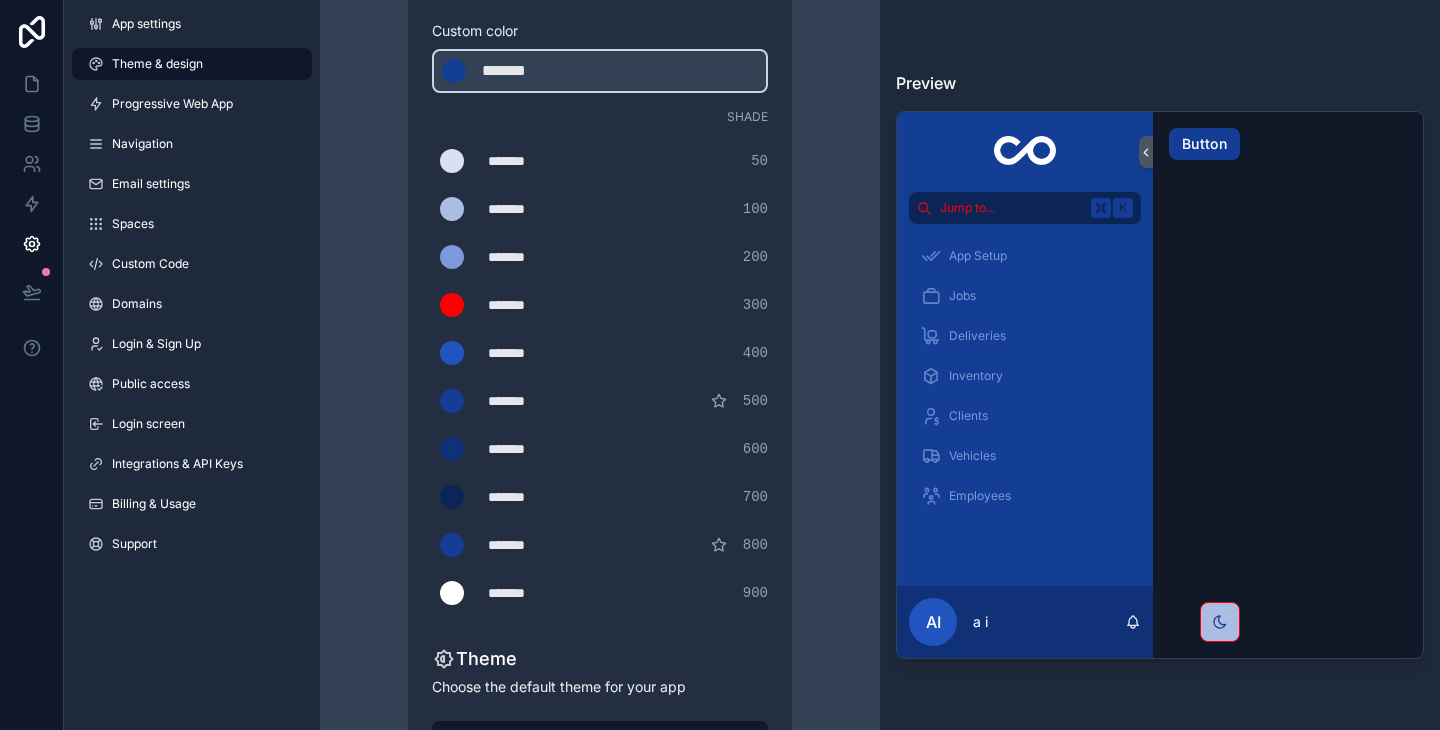 click on "*******" at bounding box center (538, 305) 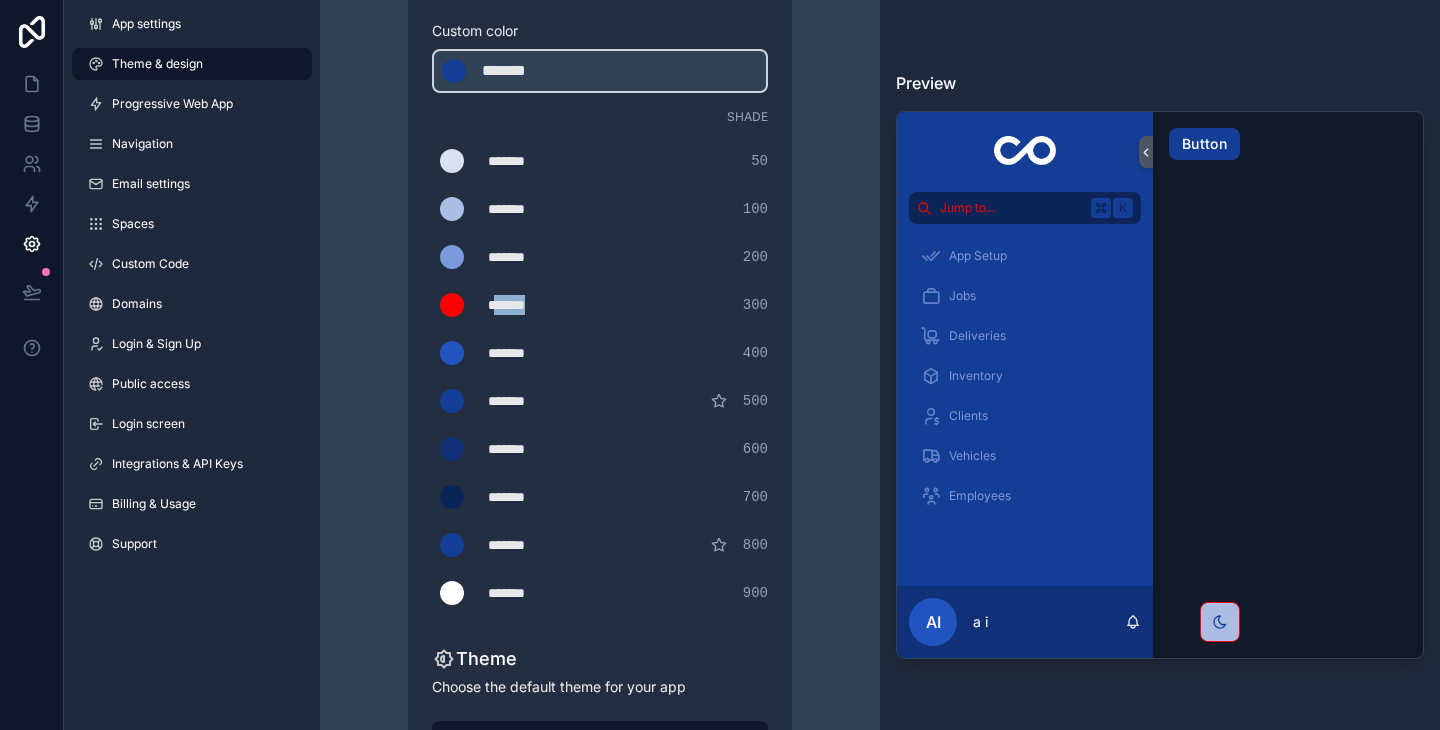 click on "*******" at bounding box center (538, 305) 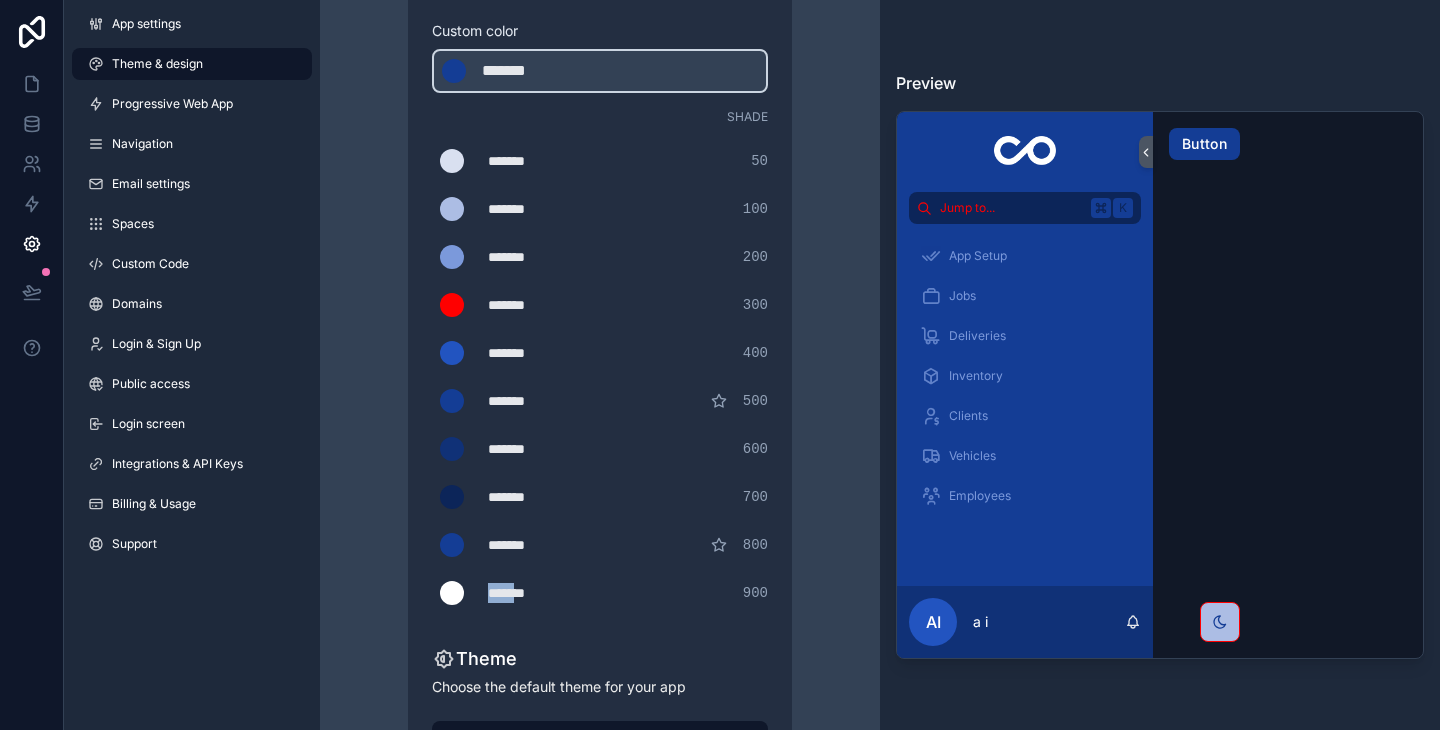 click on "*******" at bounding box center (538, 593) 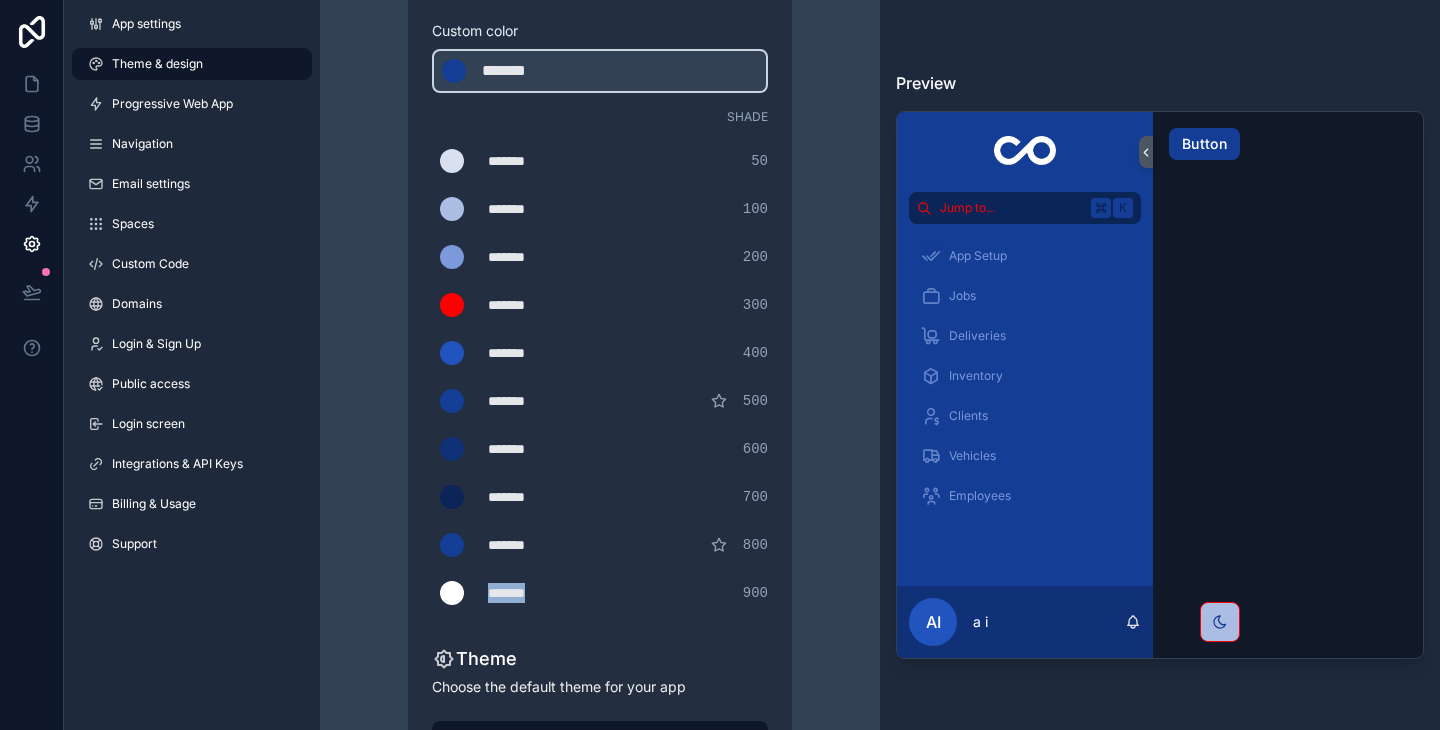 click on "*******" at bounding box center [538, 593] 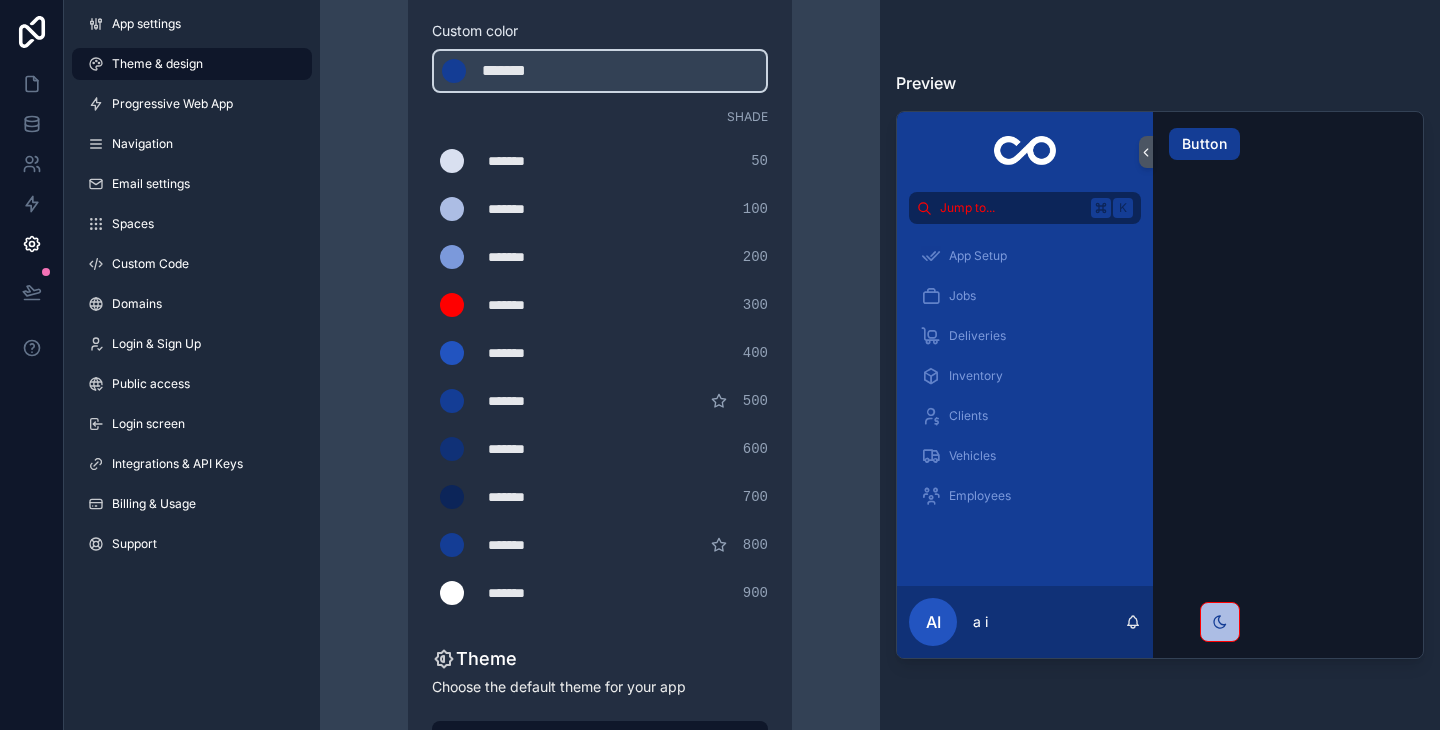 click on "*******" at bounding box center (538, 305) 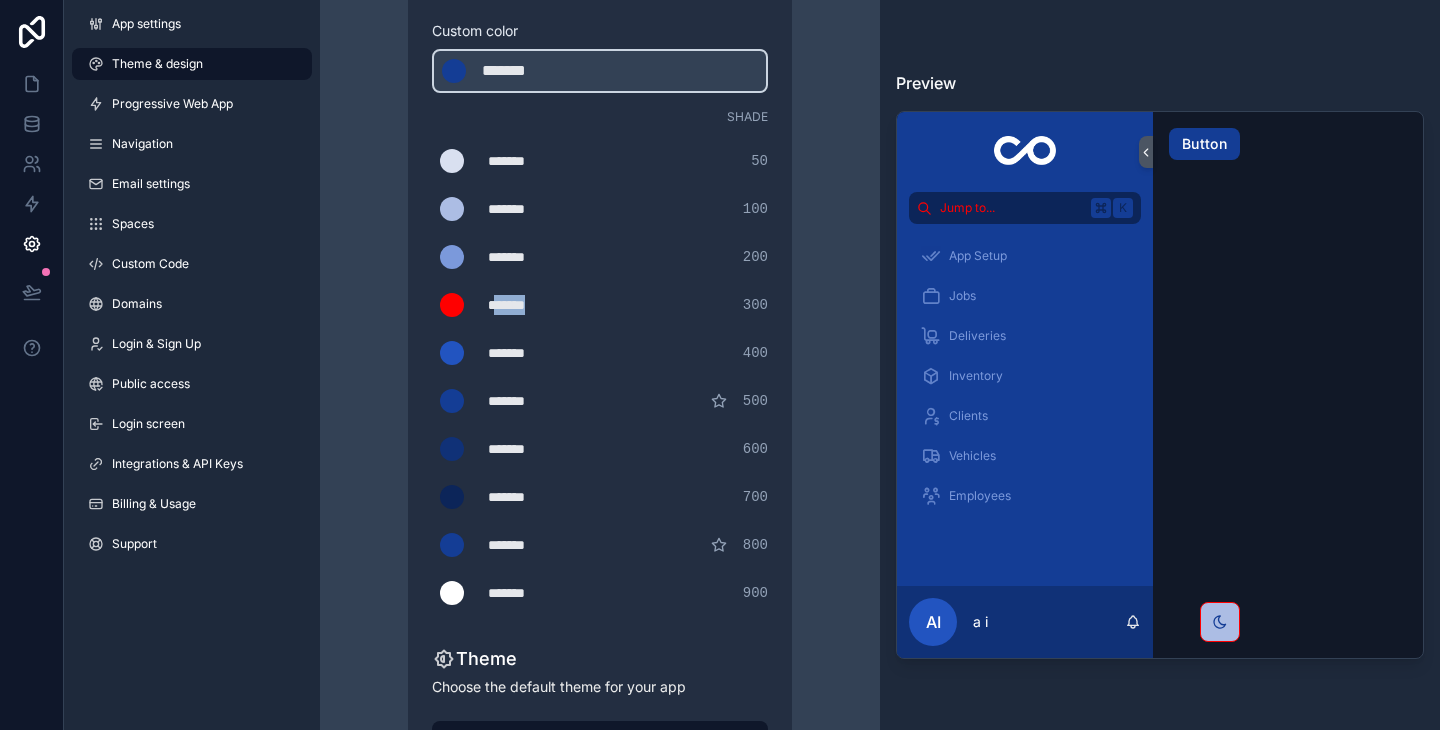 click on "*******" at bounding box center [538, 305] 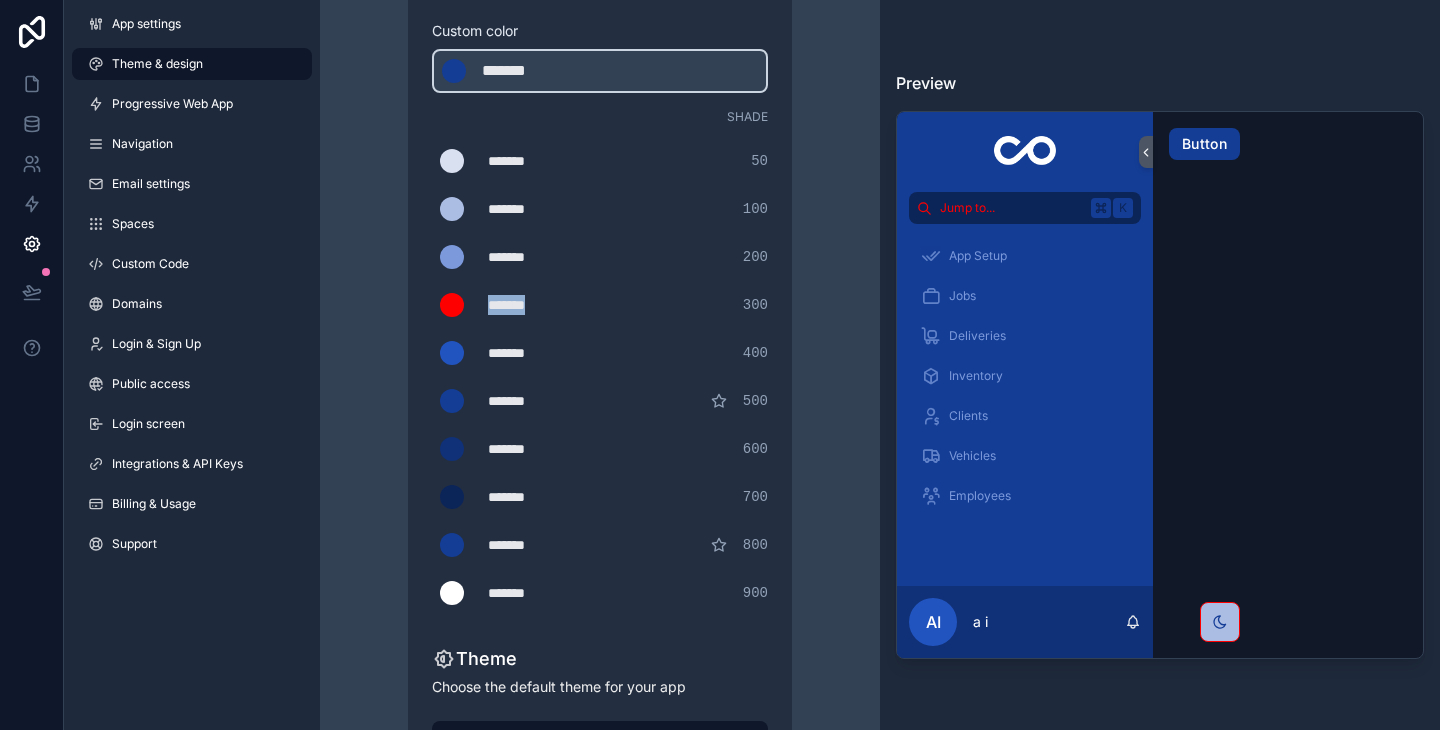 click on "*******" at bounding box center (538, 305) 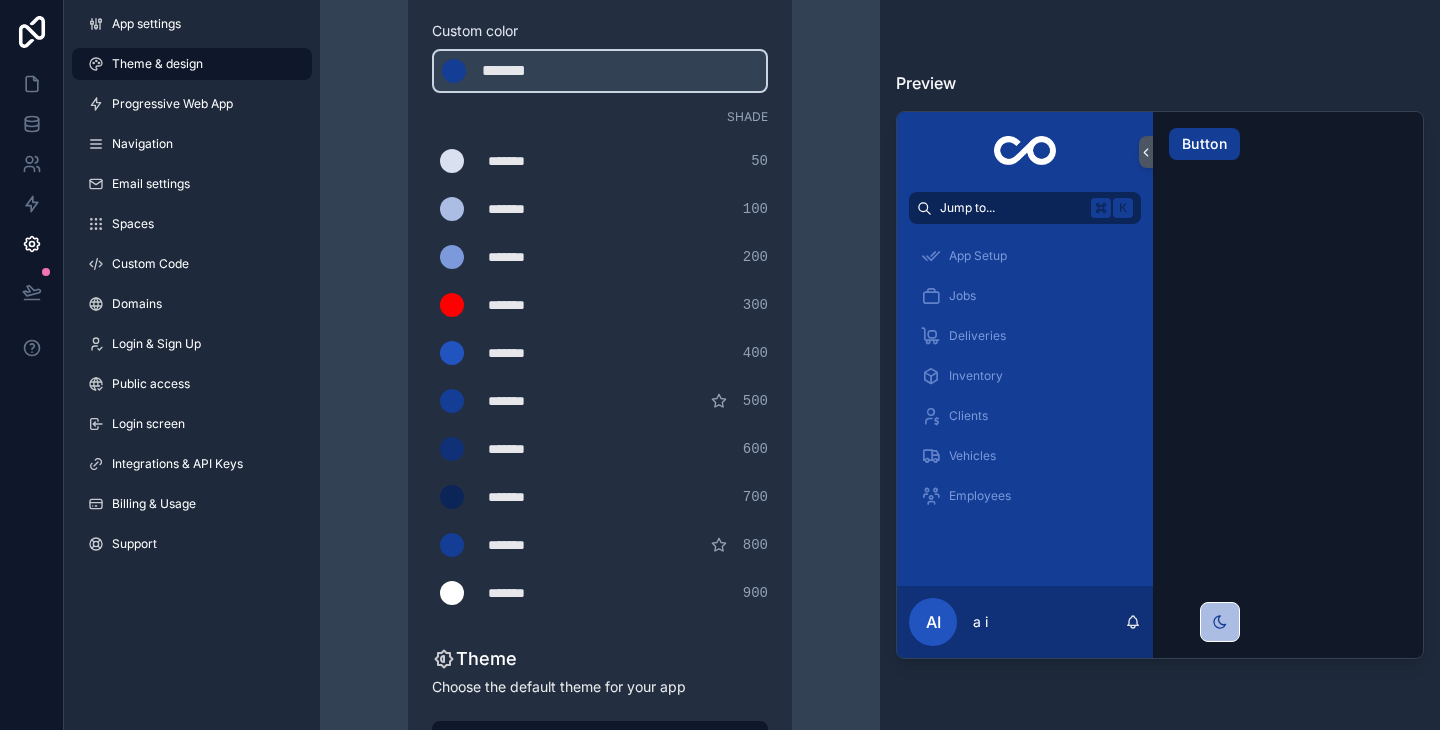 click on "Theme & design App colors Choose your app colors to match your app's style. Pick from one of our preset themes or specify a custom color Learn more about custom themes Custom color ******* ******* #143d95 Shade ******* ******* #d9e0f0 50 ******* ******* #acbde4 100 ******* ******* #7b99db 200 ******* ******* #ffffff 300 ******* ******* #2254c0 400 ******* ******* #143d95#143d95 500 ******* ******* #103177 600 ******* ******* #0c2559 700 ******* ******* #143d95 800 ******* ******* #ffffff 900 Theme Choose the default theme for your app Light Dark Auto Allow your users to toggle between light and dark themes Use setting" at bounding box center [600, 307] 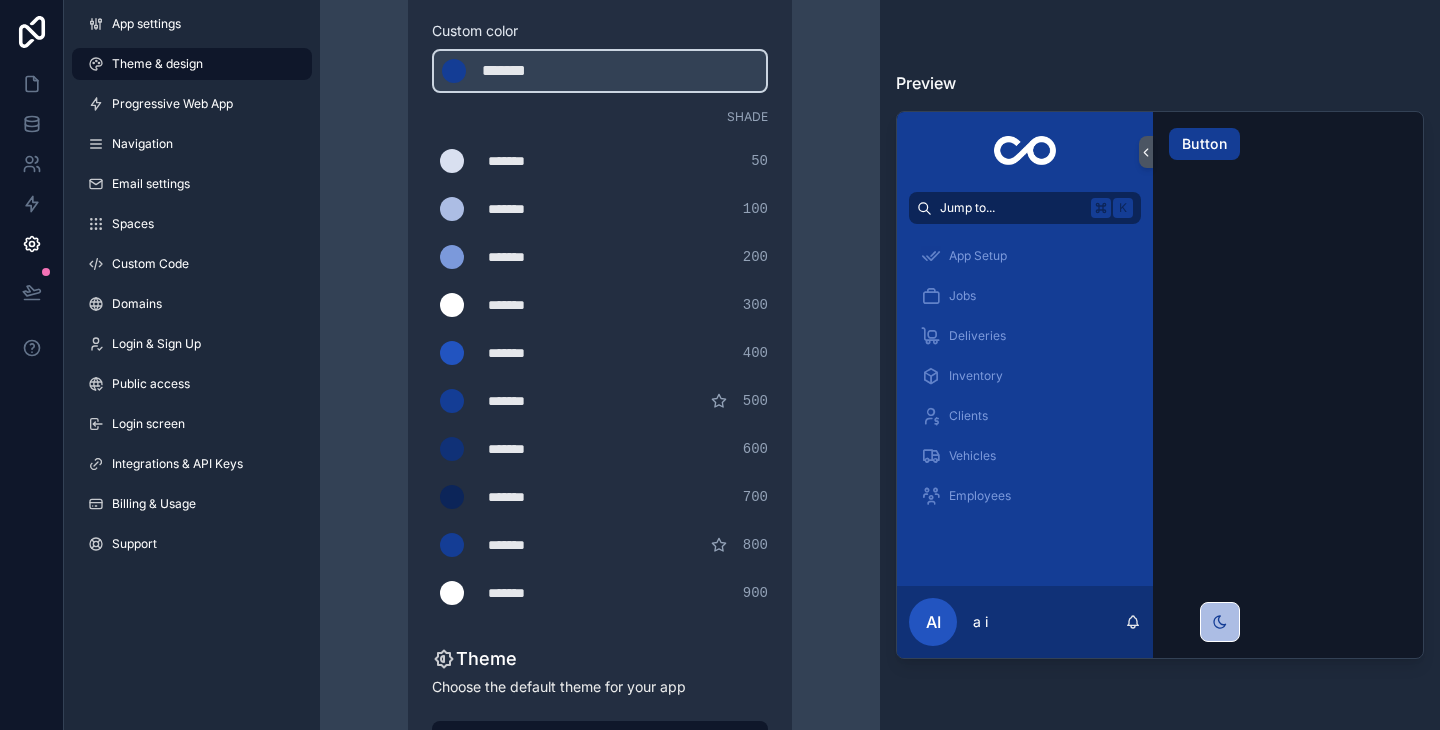 click on "*******" at bounding box center (538, 161) 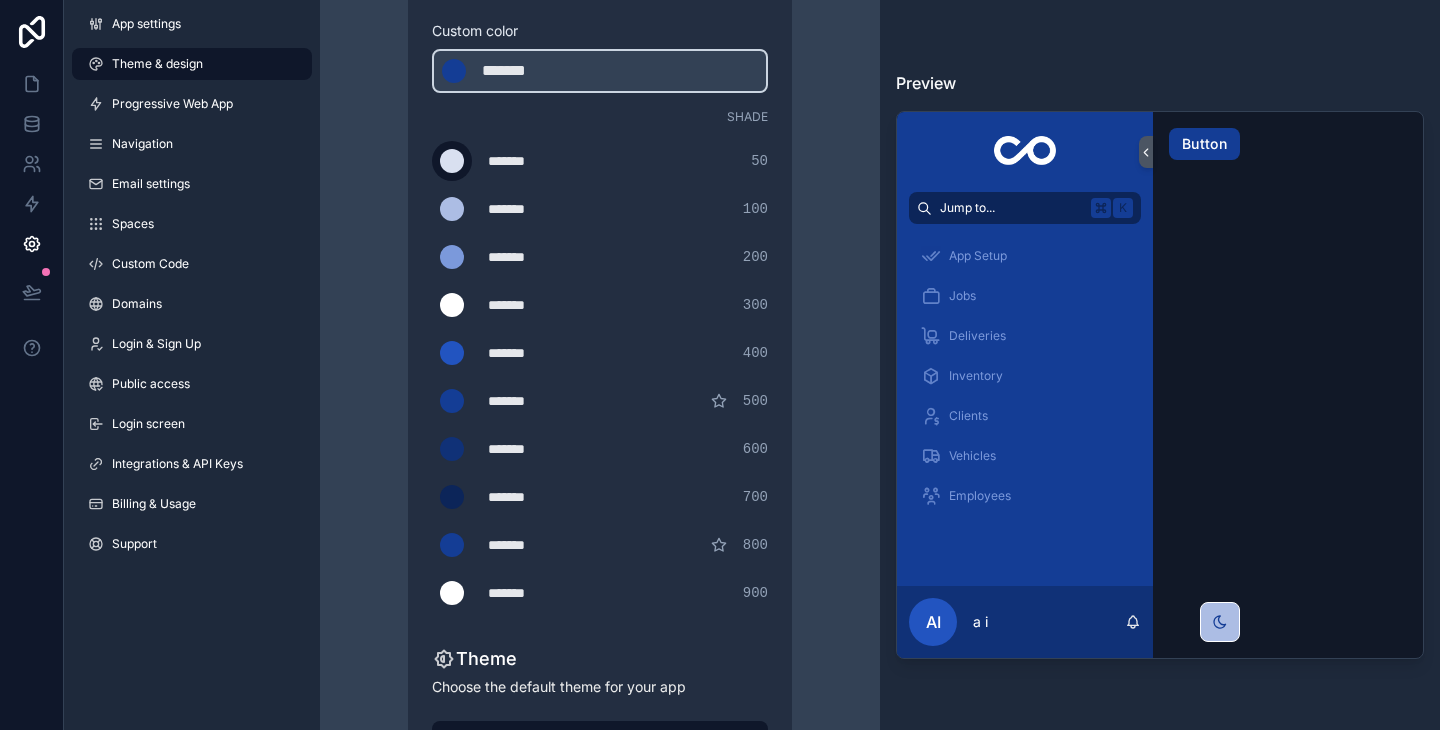 click at bounding box center [452, 161] 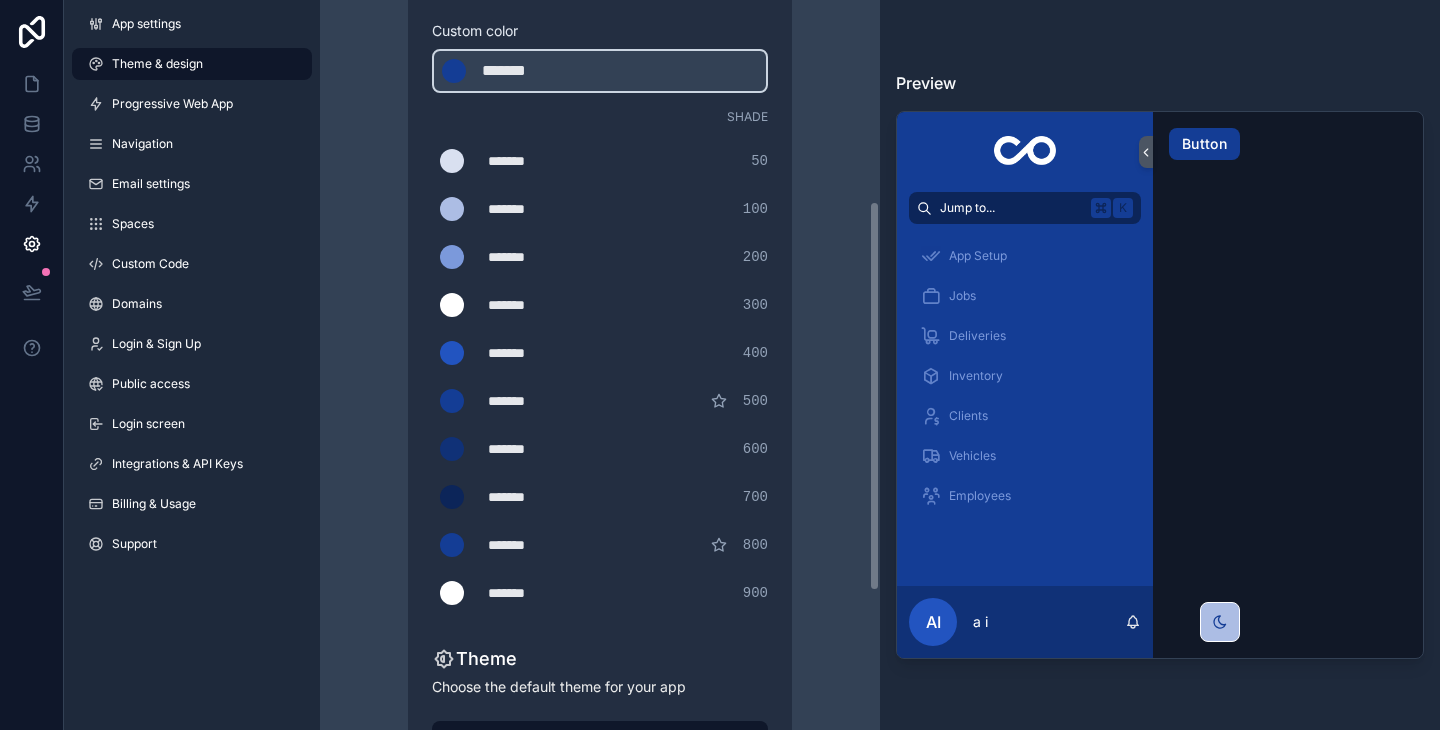 click on "Theme & design App colors Choose your app colors to match your app's style. Pick from one of our preset themes or specify a custom color Learn more about custom themes Custom color ******* ******* #143d95 Shade ******* ******* #d9e0f0 50 ******* ******* #acbde4 100 ******* ******* #7b99db 200 ******* ******* #ffffff 300 ******* ******* #2254c0 400 ******* ******* #143d95#143d95 500 ******* ******* #103177 600 ******* ******* #0c2559 700 ******* ******* #143d95 800 ******* ******* #ffffff 900 Theme Choose the default theme for your app Light Dark Auto Allow your users to toggle between light and dark themes Use setting" at bounding box center (600, 307) 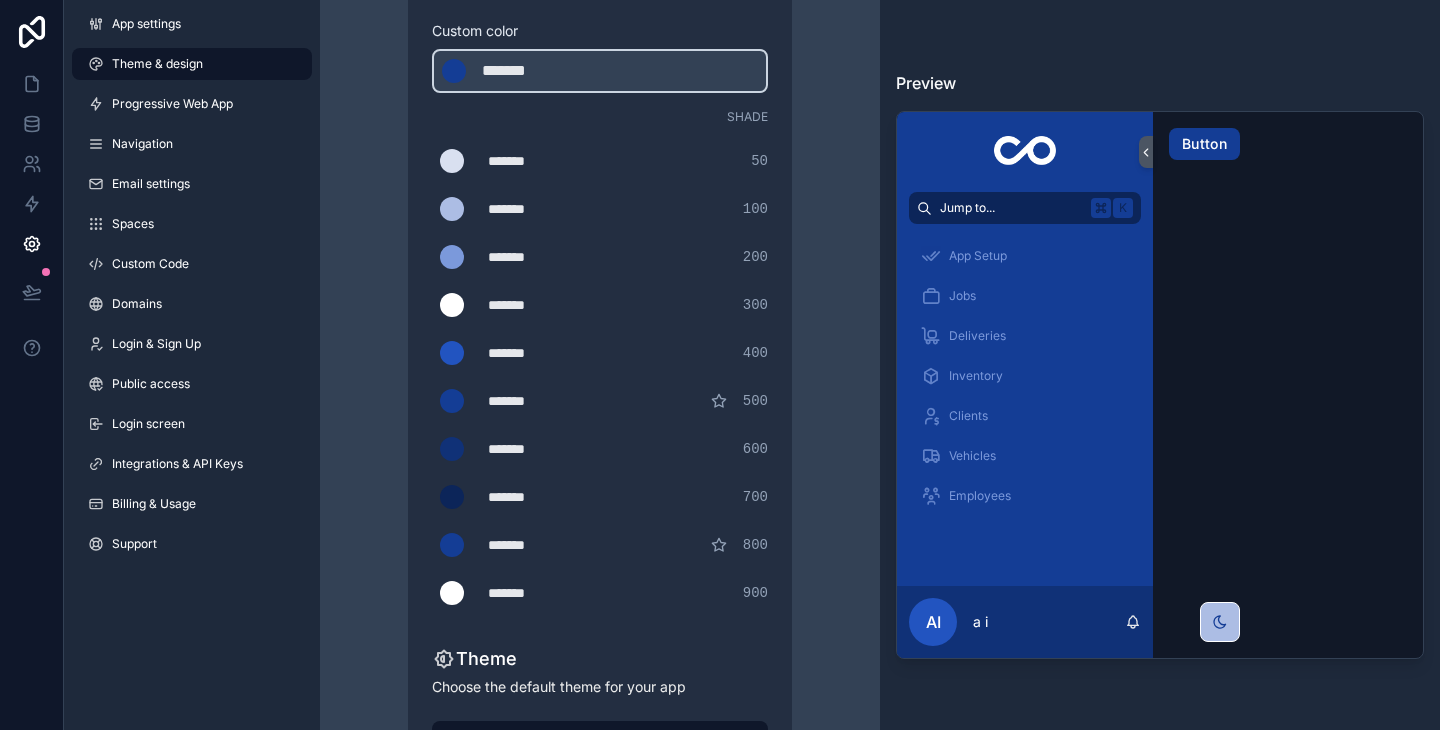 click on "******* ******* #acbde4 100" at bounding box center [600, 209] 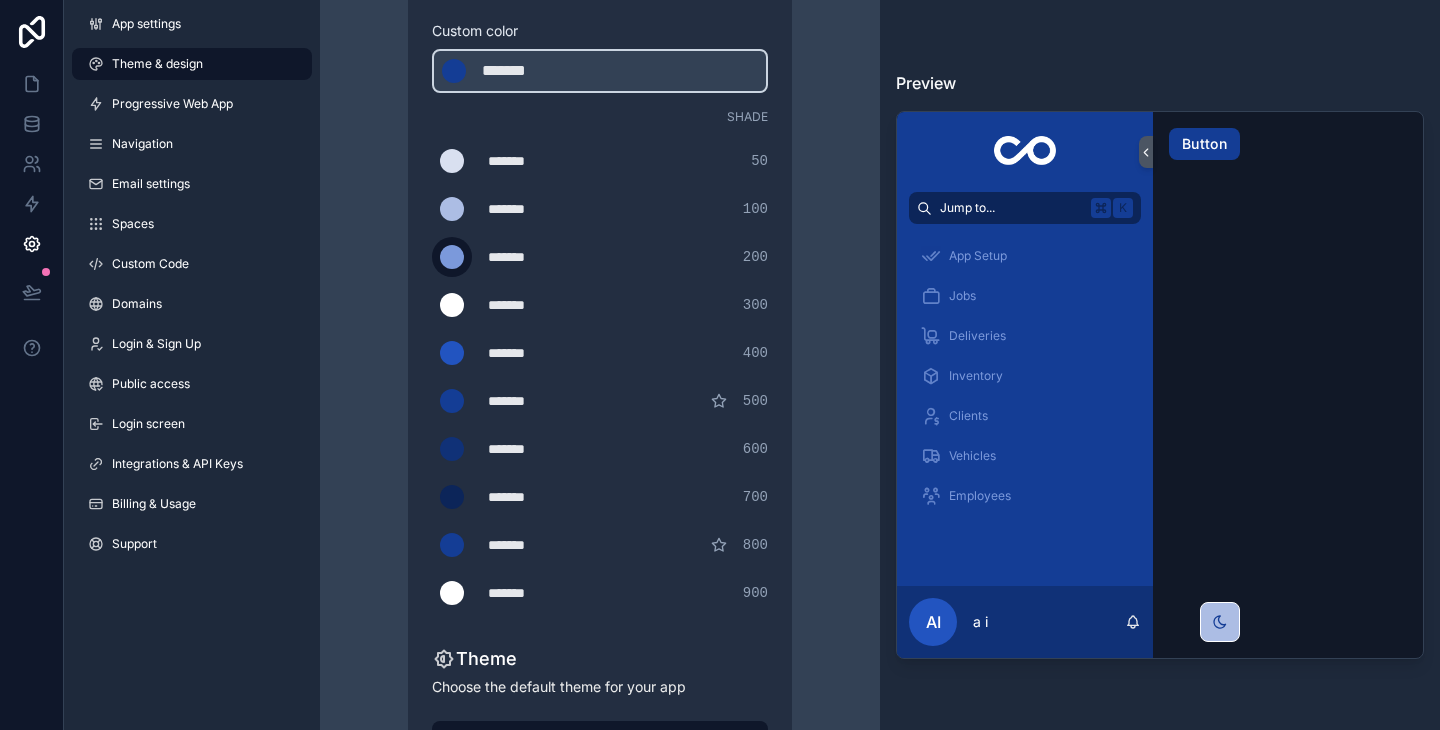 click at bounding box center [452, 257] 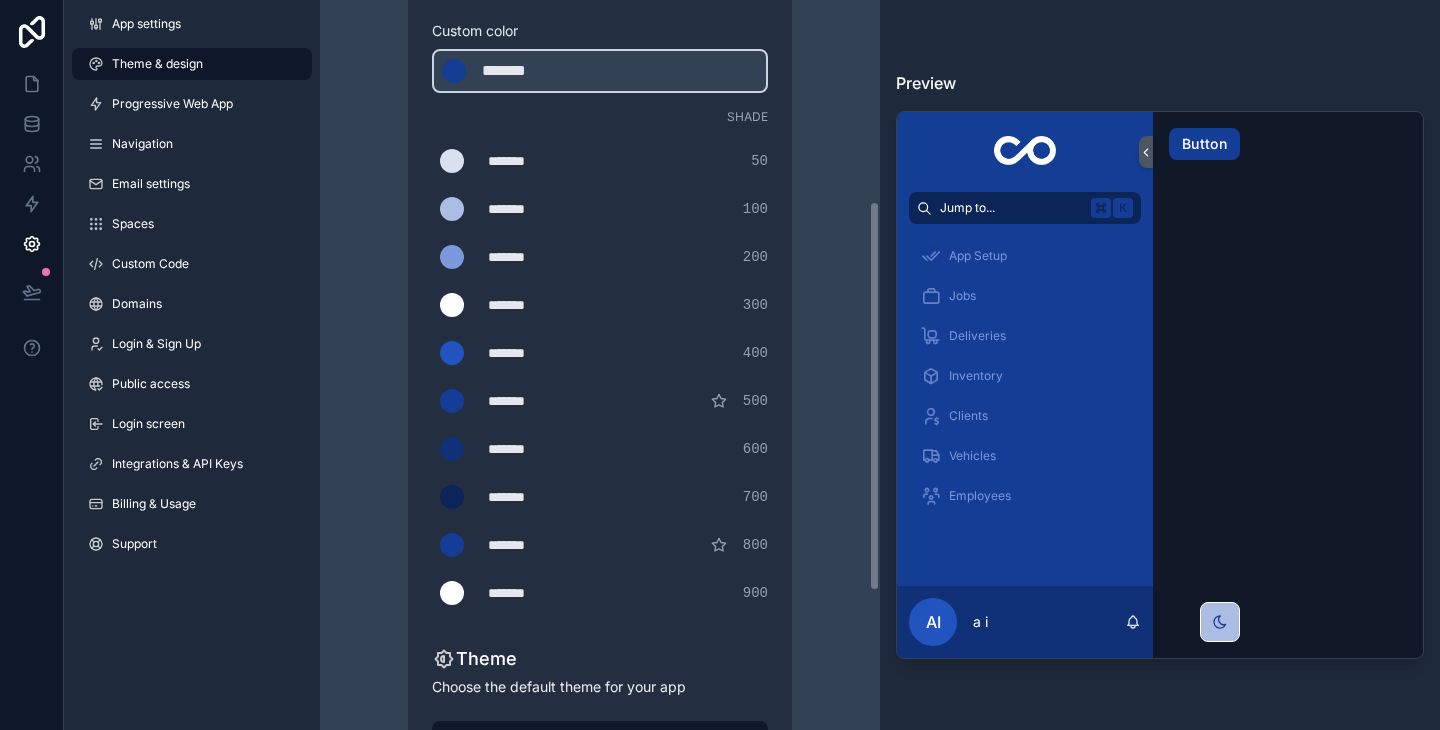 click on "*******" at bounding box center (538, 257) 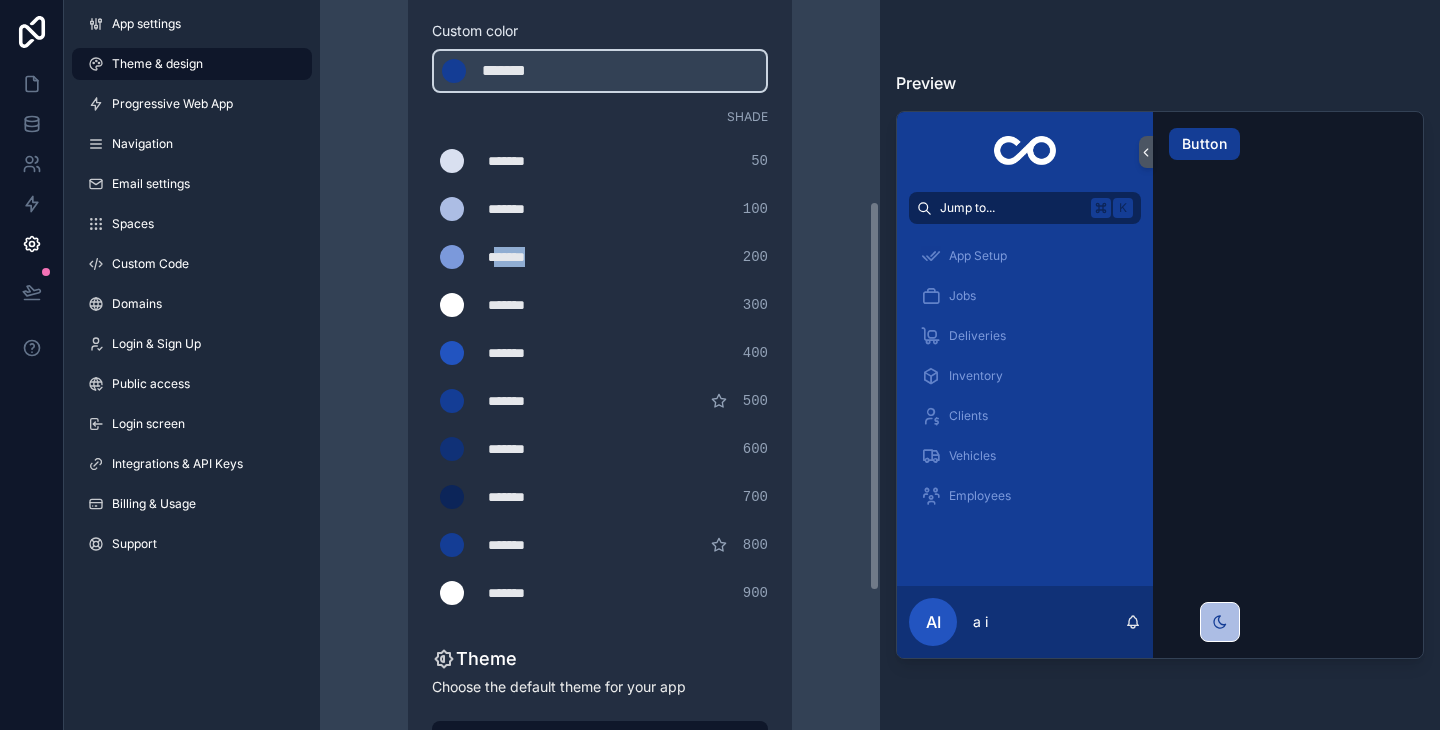 click on "*******" at bounding box center (538, 257) 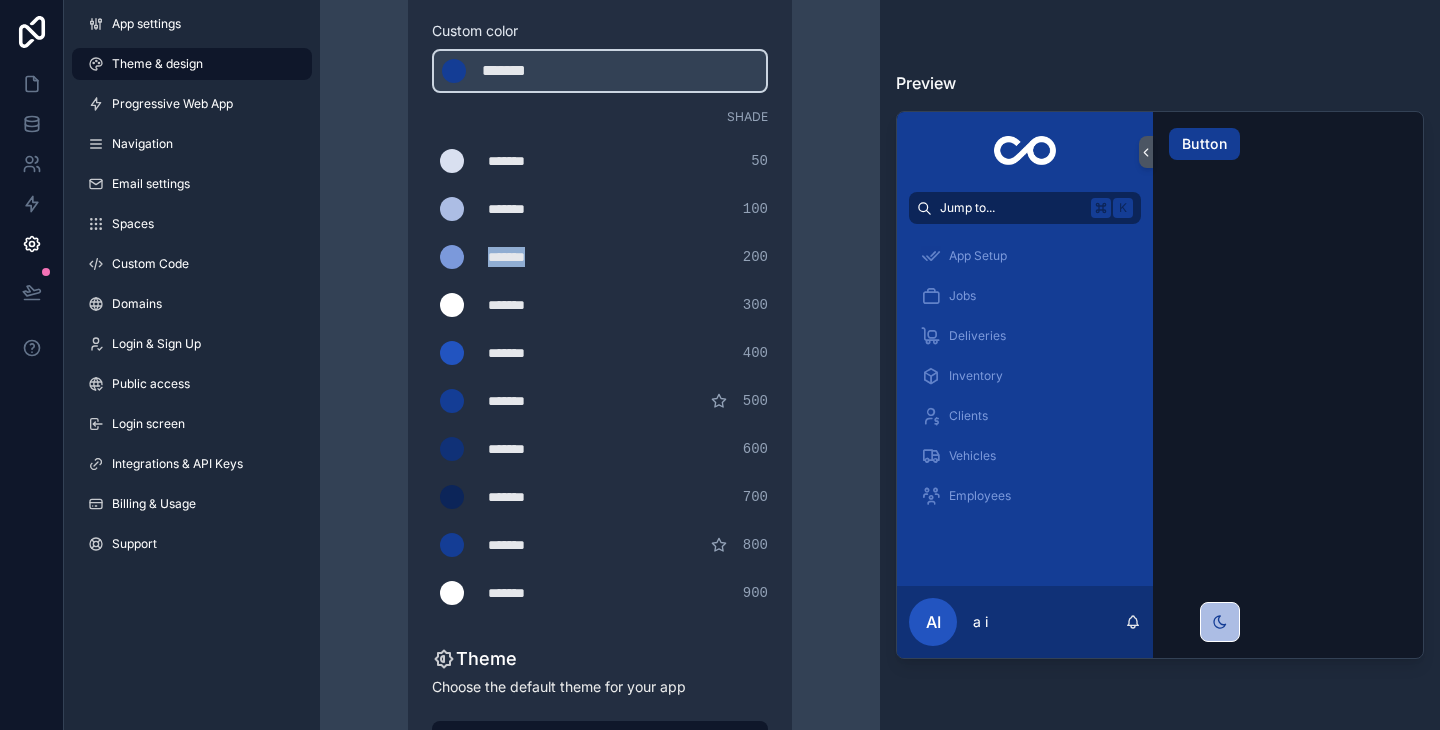 click on "*******" at bounding box center [538, 257] 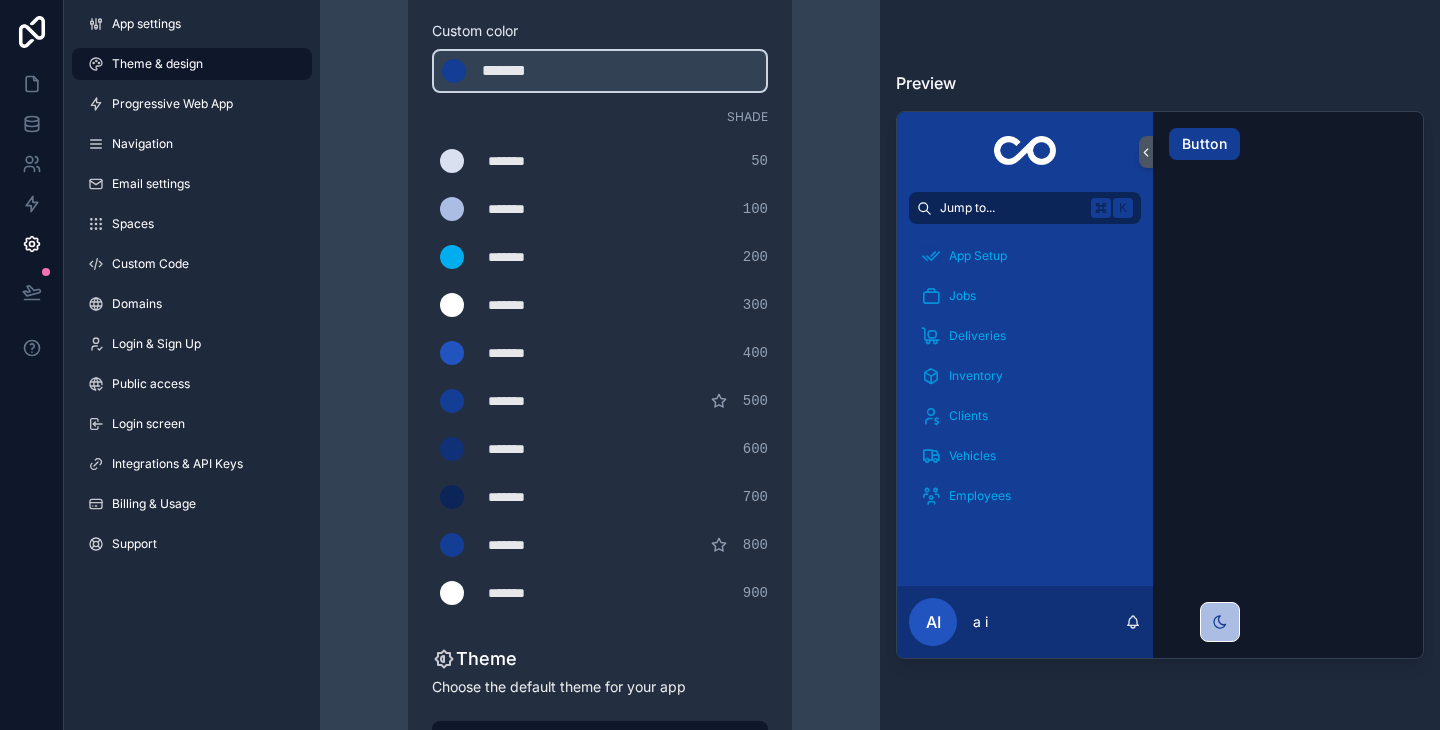 click on "Theme & design App colors Choose your app colors to match your app's style. Pick from one of our preset themes or specify a custom color Learn more about custom themes Custom color ******* ******* #143d95 Shade ******* ******* #d9e0f0 50 ******* ******* #acbde4 100 ******* ******* #00adee 200 ******* ******* #ffffff 300 ******* ******* #2254c0 400 ******* ******* #143d95#143d95 500 ******* ******* #103177 600 ******* ******* #0c2559 700 ******* ******* #143d95 800 ******* ******* #ffffff 900 Theme Choose the default theme for your app Light Dark Auto Allow your users to toggle between light and dark themes Use setting" at bounding box center [600, 307] 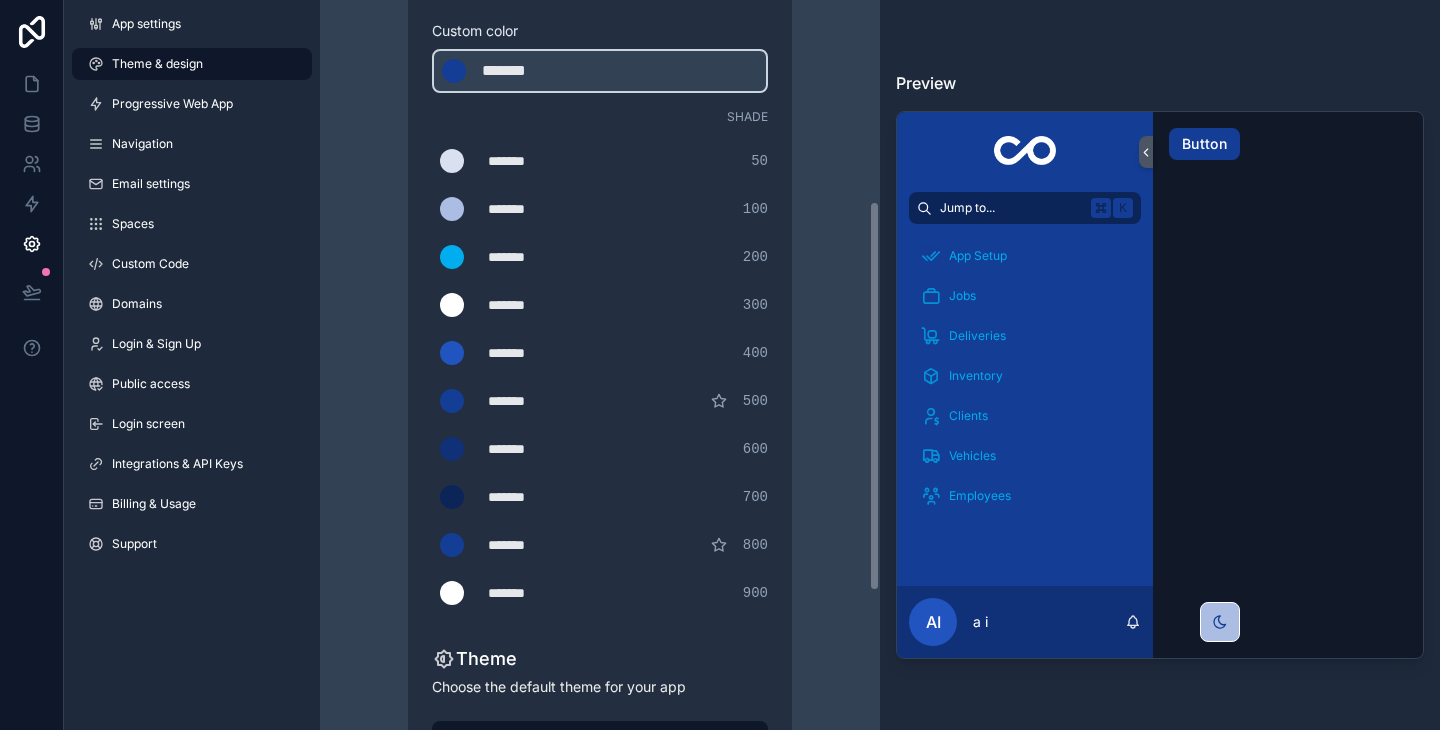 click on "*******" at bounding box center (538, 257) 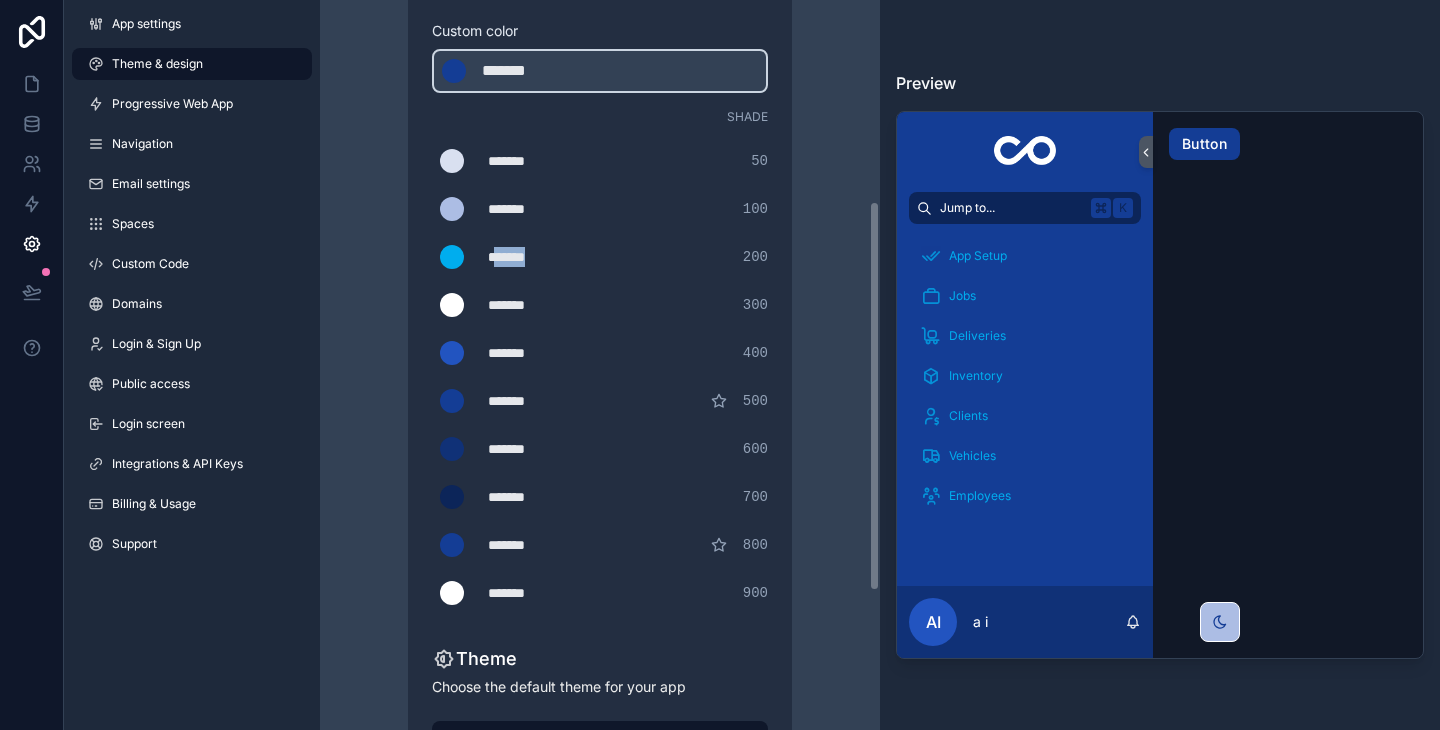 click on "*******" at bounding box center (538, 257) 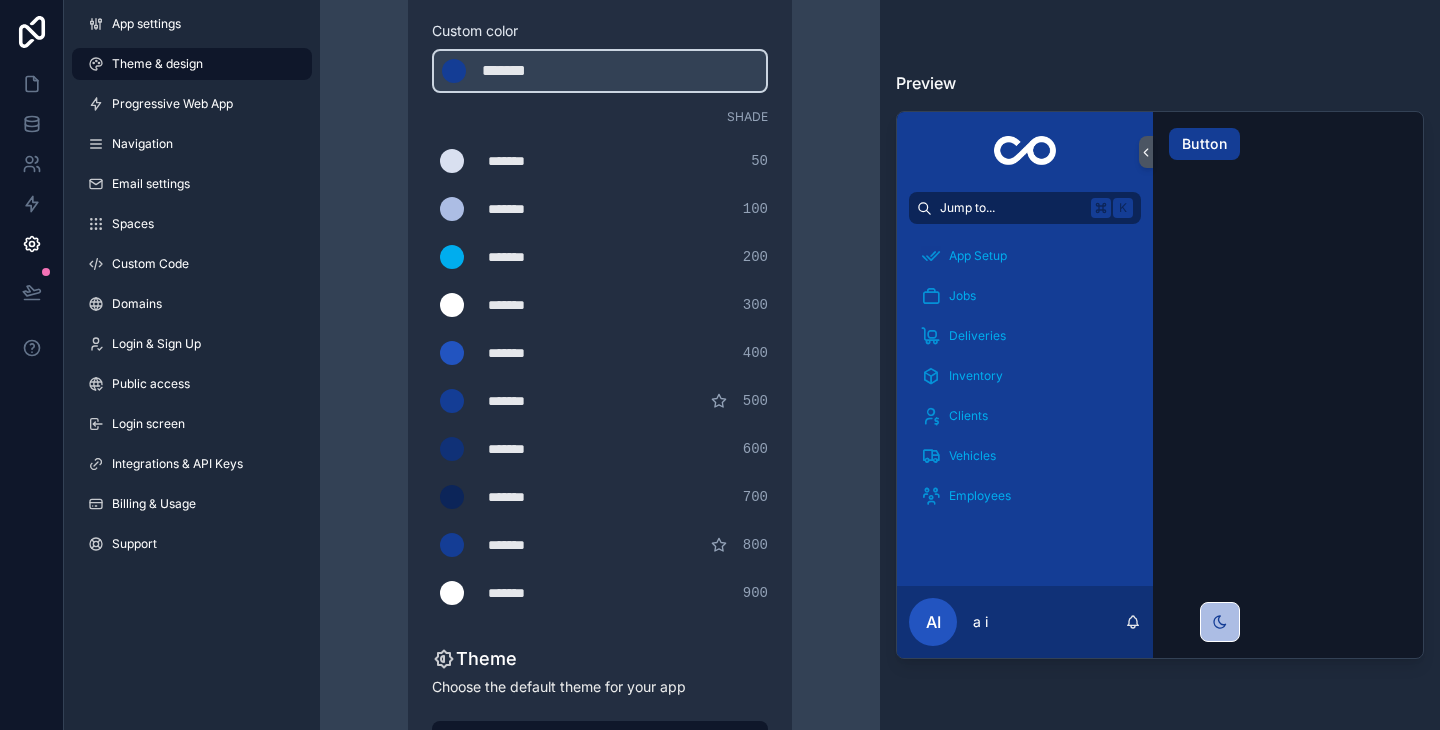 click on "******* ******* #ffffff 300" at bounding box center [600, 305] 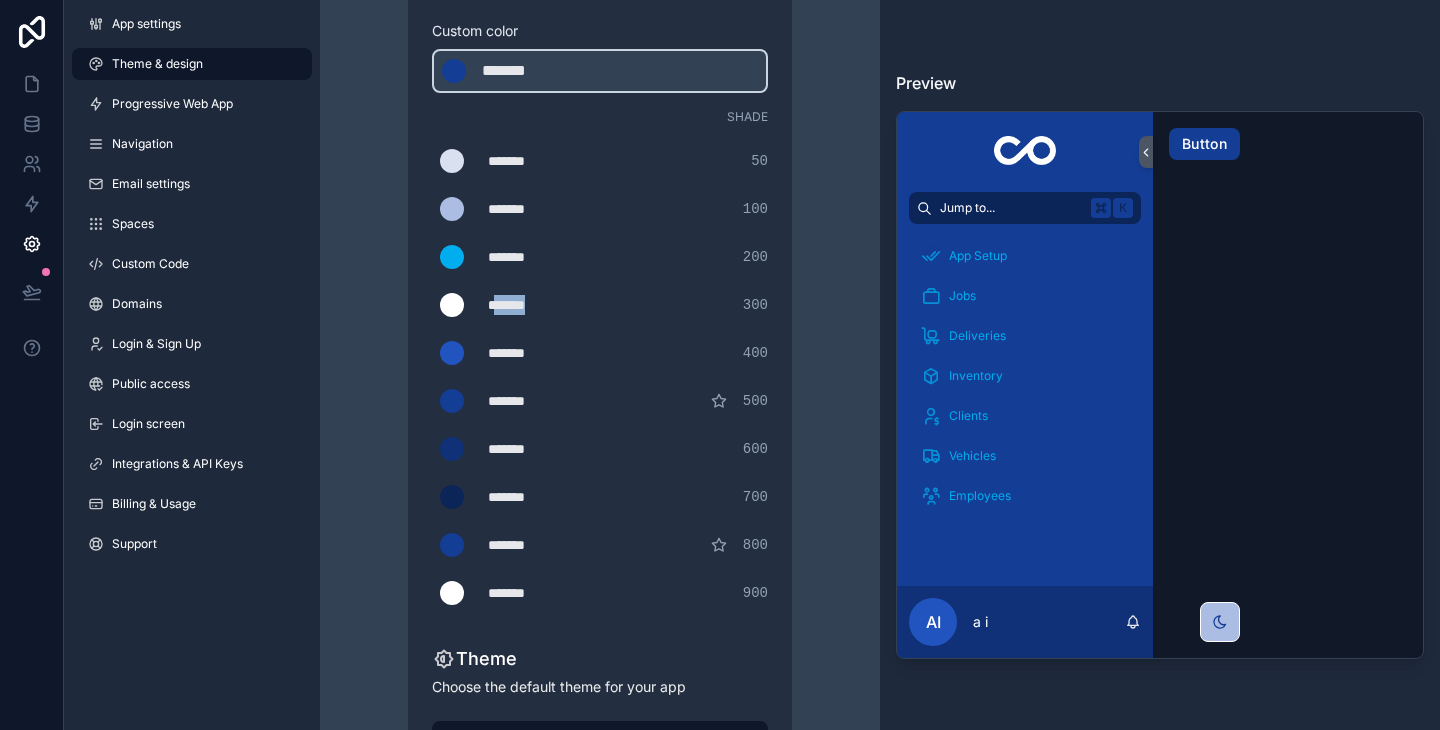 click on "*******" at bounding box center [538, 305] 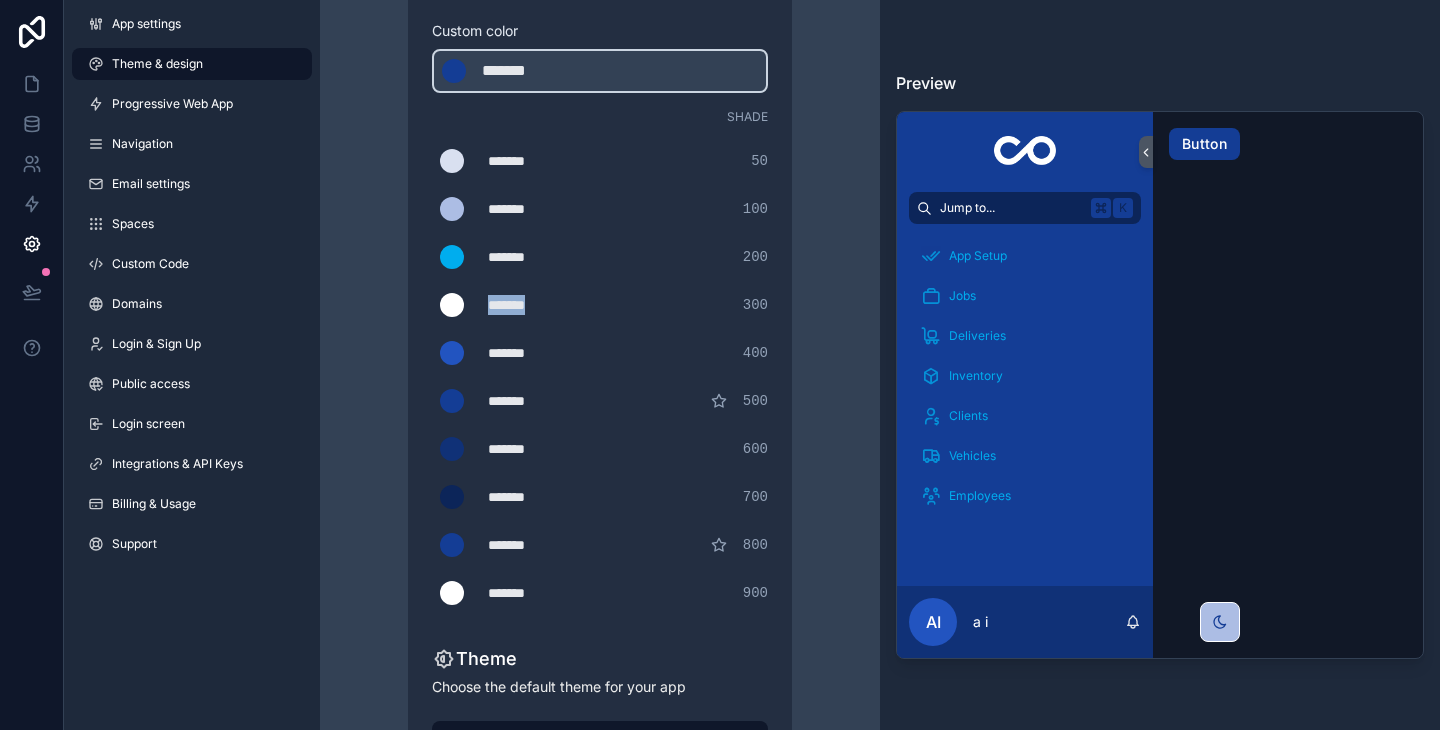 click on "*******" at bounding box center (538, 305) 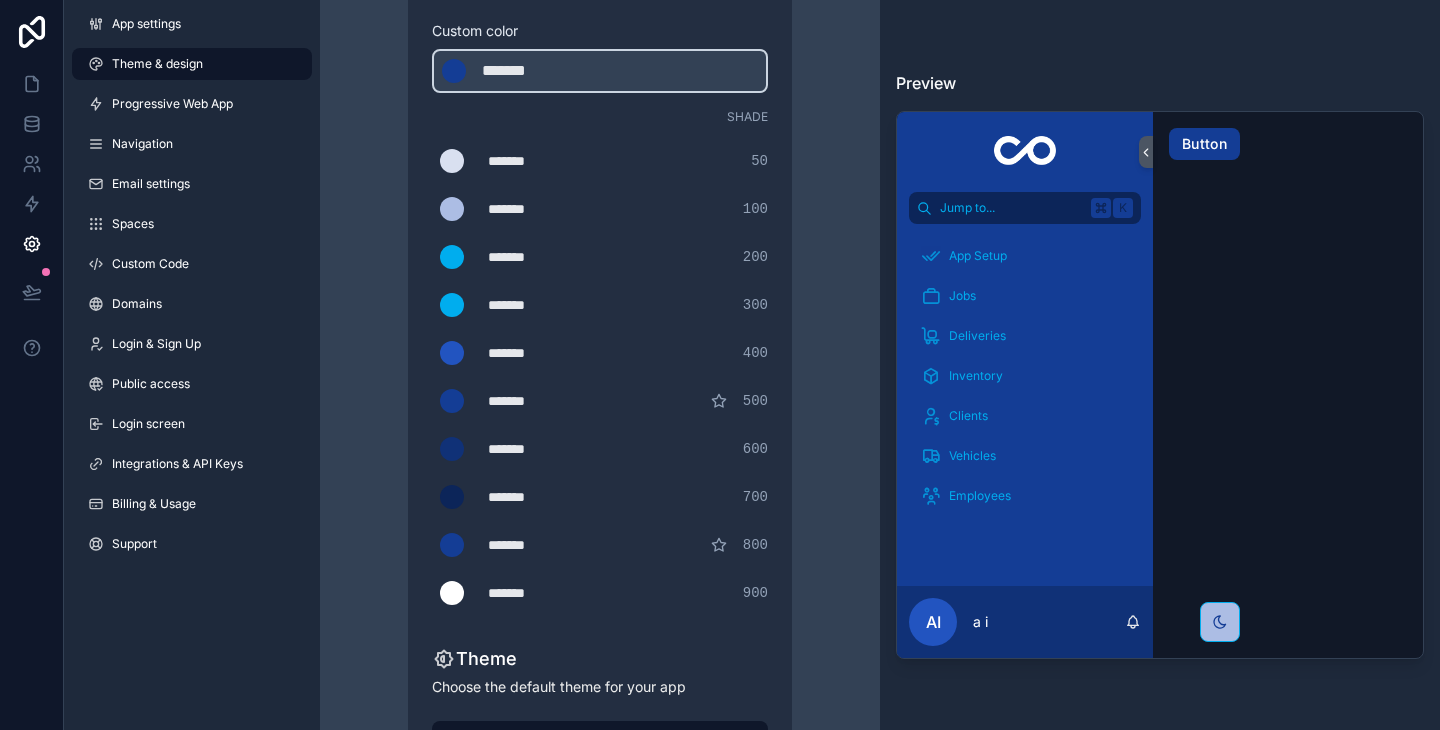 click on "Theme & design App colors Choose your app colors to match your app's style. Pick from one of our preset themes or specify a custom color Learn more about custom themes Custom color ******* ******* #143d95 Shade ******* ******* #d9e0f0 50 ******* ******* #acbde4 100 ******* ******* #00adee 200 ******* ******* #00adee 300 ******* ******* #2254c0 400 ******* ******* #143d95#143d95 500 ******* ******* #103177 600 ******* ******* #0c2559 700 ******* ******* #143d95 800 ******* ******* #ffffff 900 Theme Choose the default theme for your app Light Dark Auto Allow your users to toggle between light and dark themes Use setting" at bounding box center (600, 307) 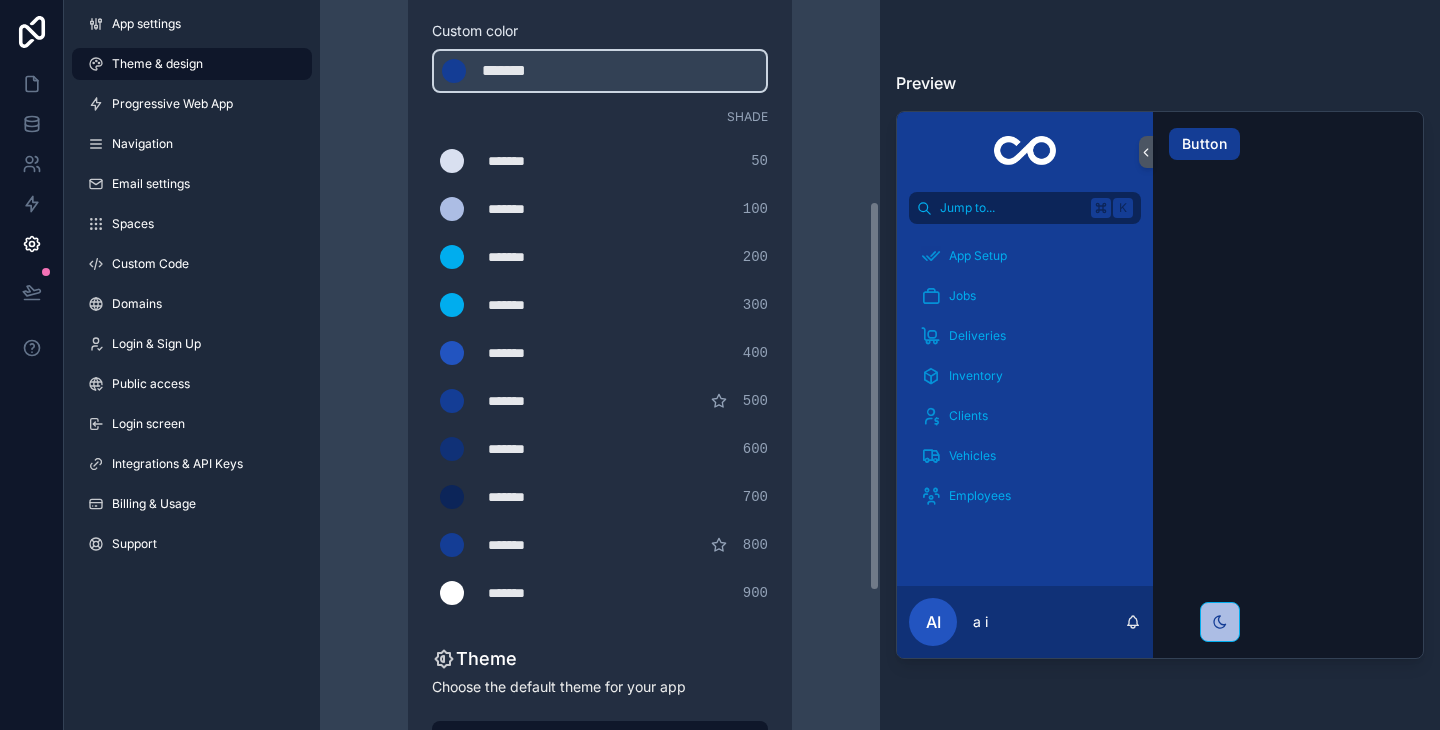 click on "*******" at bounding box center (538, 257) 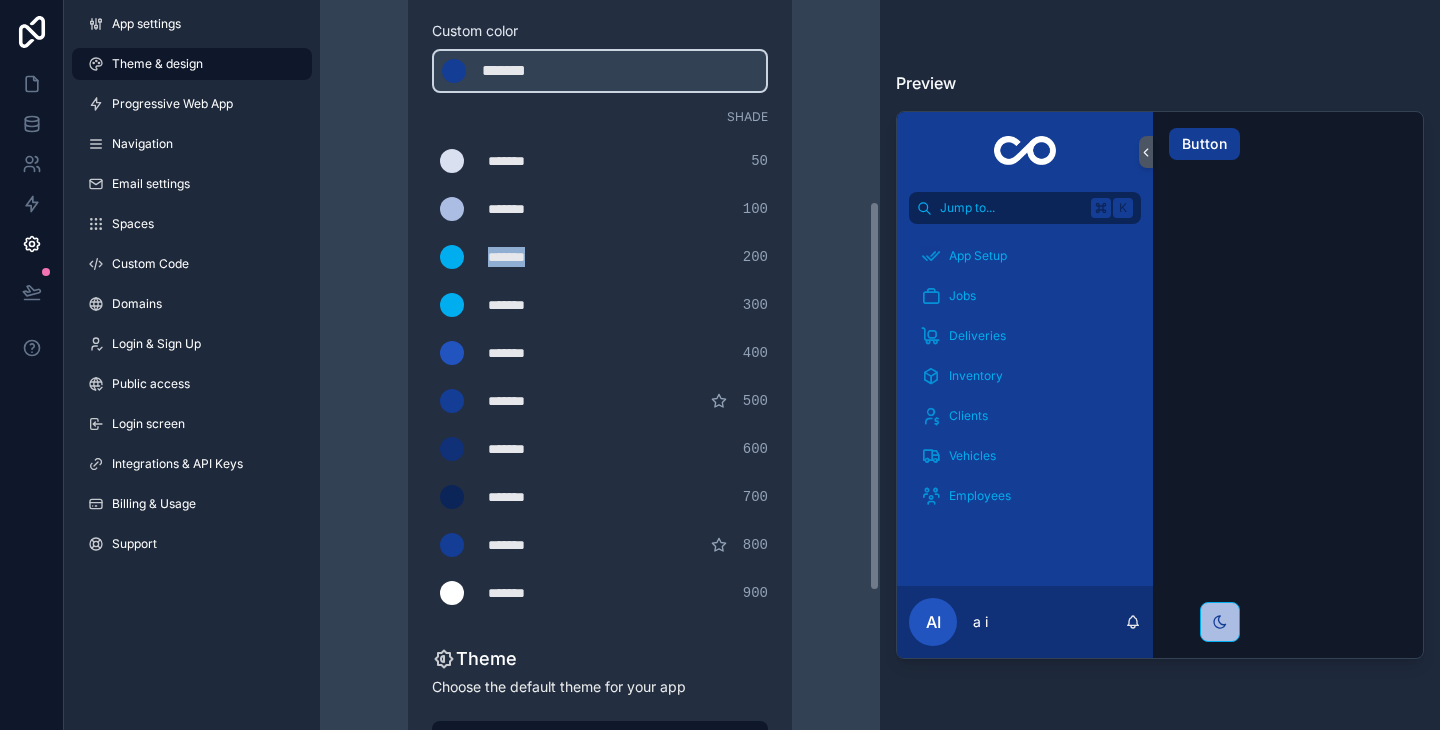 click on "*******" at bounding box center [538, 257] 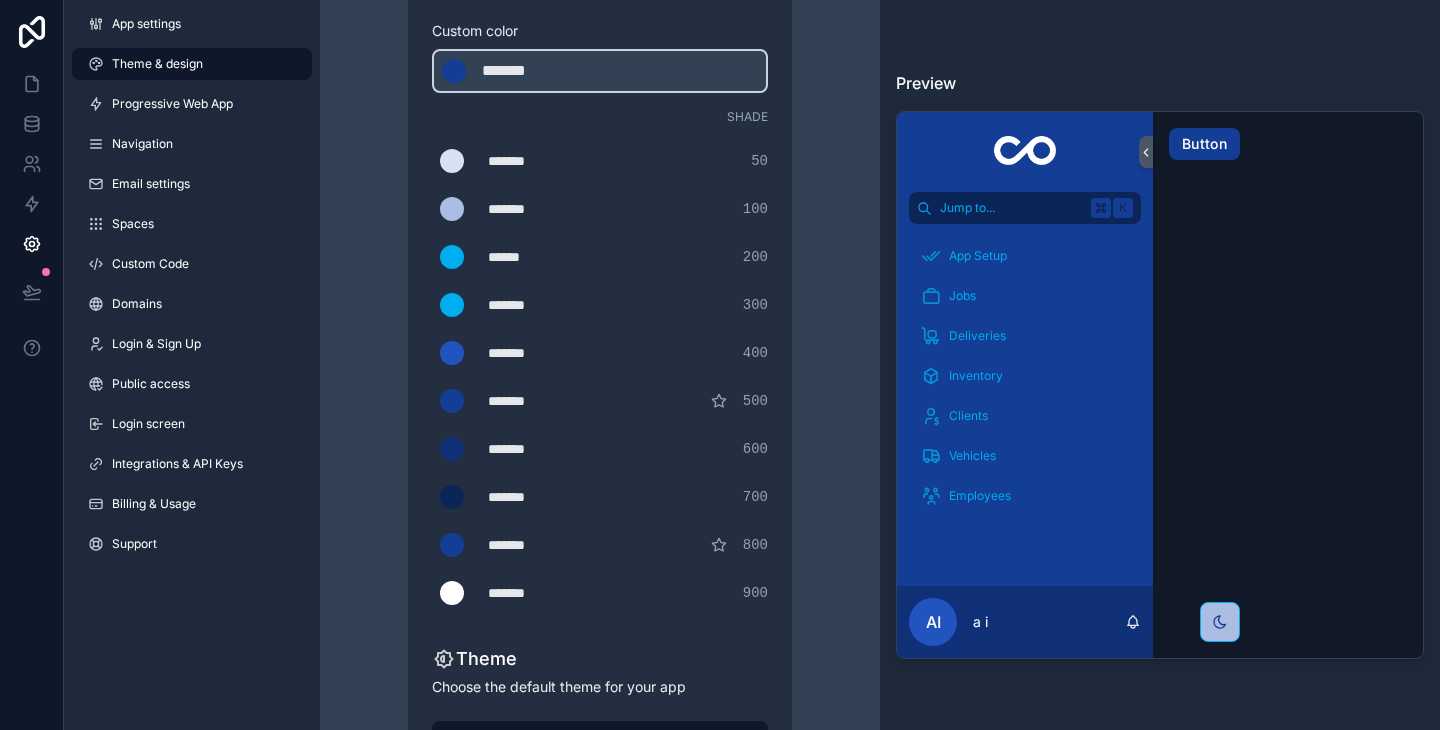 click on "Theme & design App colors Choose your app colors to match your app's style. Pick from one of our preset themes or specify a custom color Learn more about custom themes Custom color ******* ******* #143d95 Shade ******* ******* #d9e0f0 50 ******* ******* #acbde4 100 ******* ****** #fffff 200 ******* ******* #00adee 300 ******* ******* #2254c0 400 ******* ******* #143d95#143d95 500 ******* ******* #103177 600 ******* ******* #0c2559 700 ******* ******* #143d95 800 ******* ******* #ffffff 900 Theme Choose the default theme for your app Light Dark Auto Allow your users to toggle between light and dark themes Use setting" at bounding box center [600, 307] 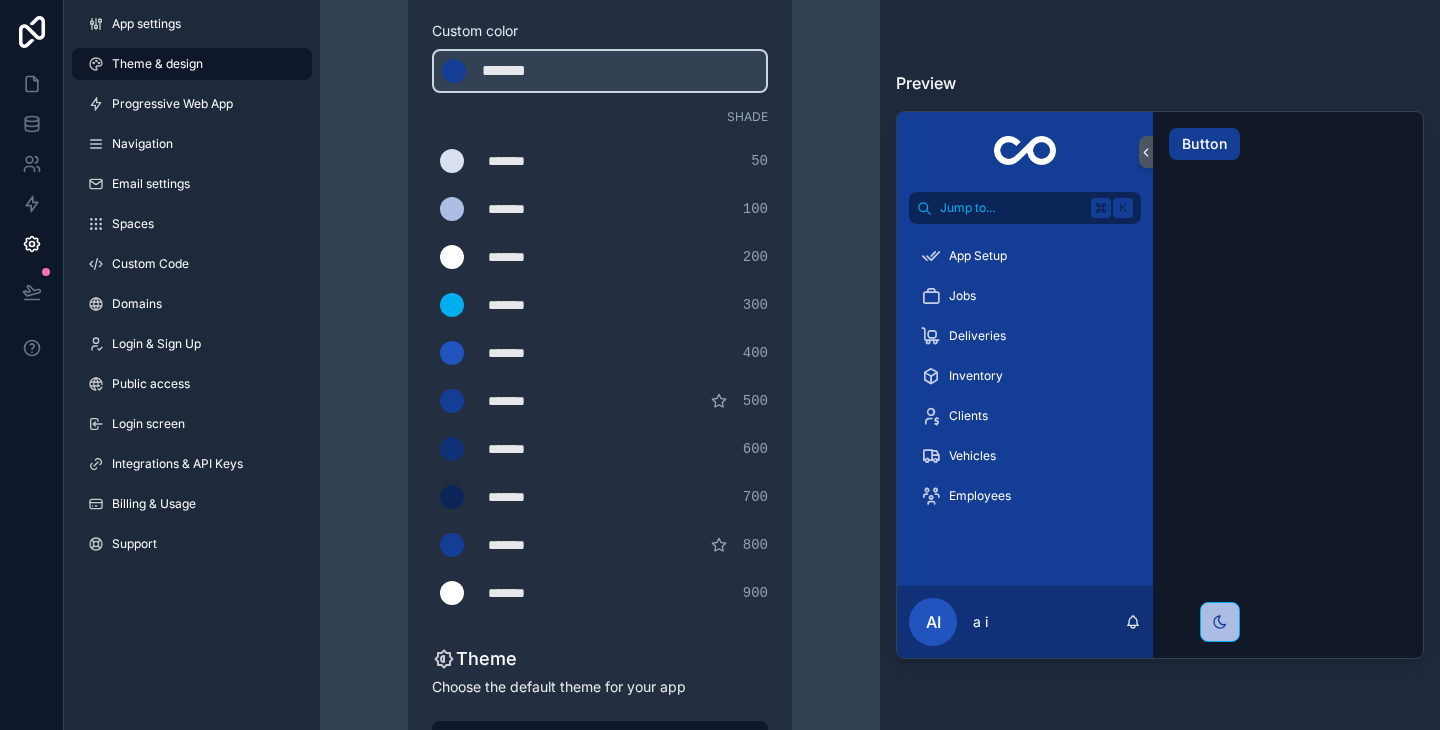 click on "Theme & design App colors Choose your app colors to match your app's style. Pick from one of our preset themes or specify a custom color Learn more about custom themes Custom color ******* ******* #143d95 Shade ******* ******* #d9e0f0 50 ******* ******* #acbde4 100 ******* ******* #ffffff 200 ******* ******* #00adee 300 ******* ******* #2254c0 400 ******* ******* #143d95#143d95 500 ******* ******* #103177 600 ******* ******* #0c2559 700 ******* ******* #143d95 800 ******* ******* #ffffff 900 Theme Choose the default theme for your app Light Dark Auto Allow your users to toggle between light and dark themes Use setting" at bounding box center [600, 307] 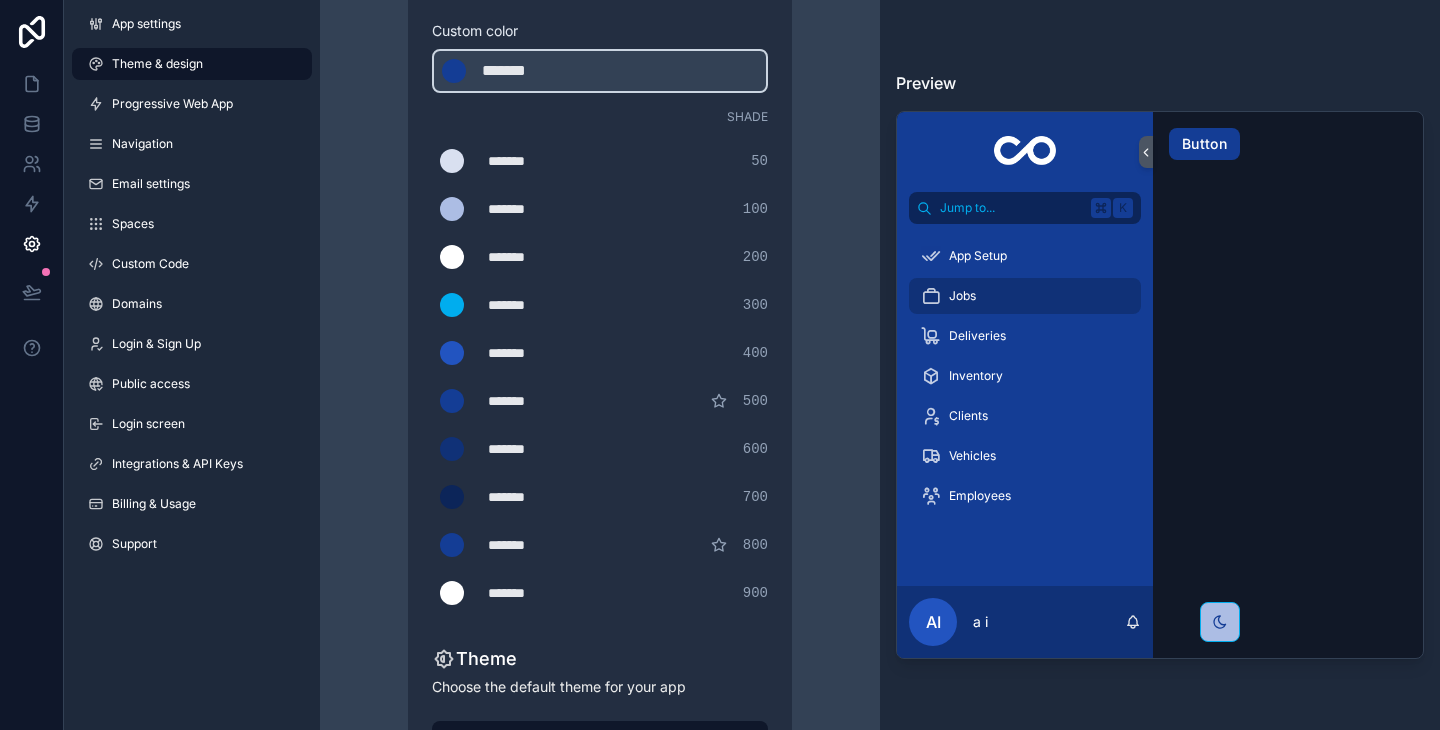 type on "******" 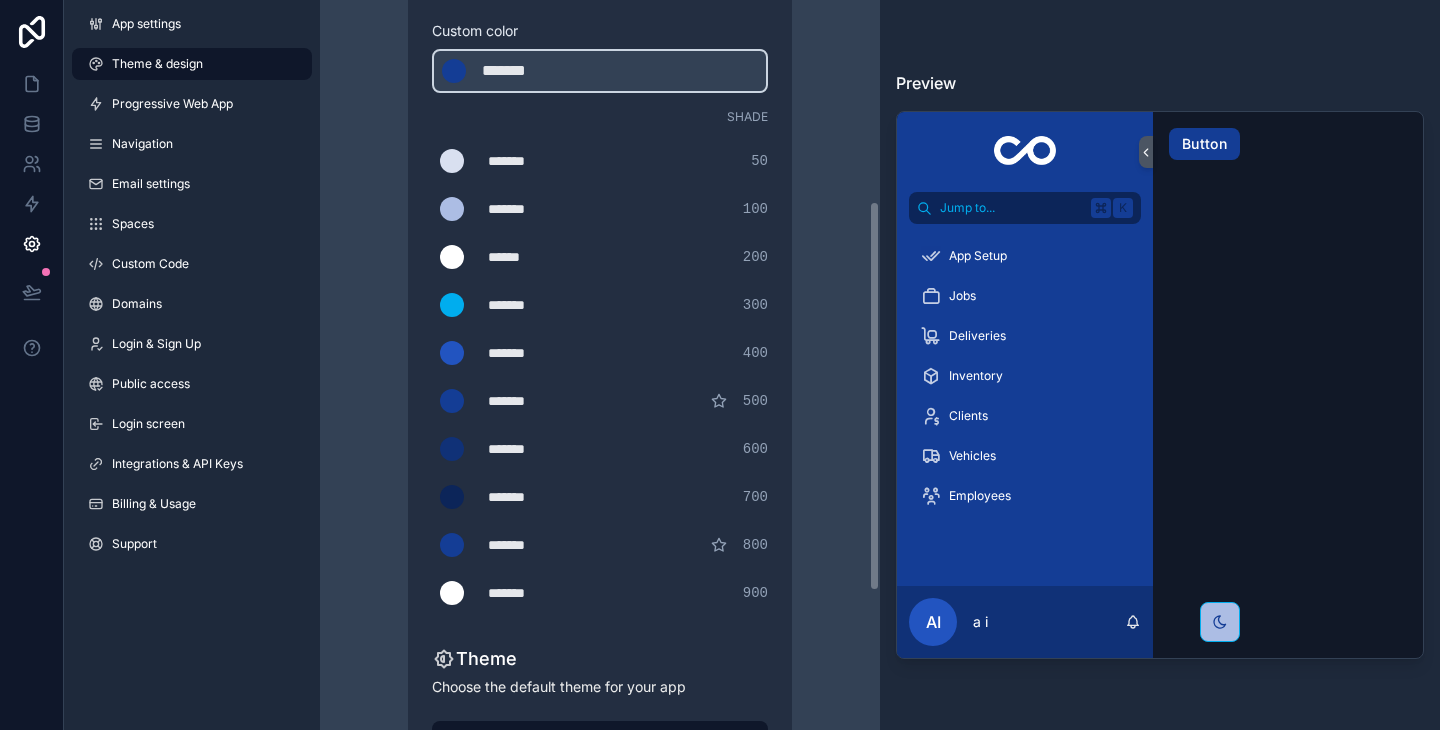 click on "******" at bounding box center (538, 257) 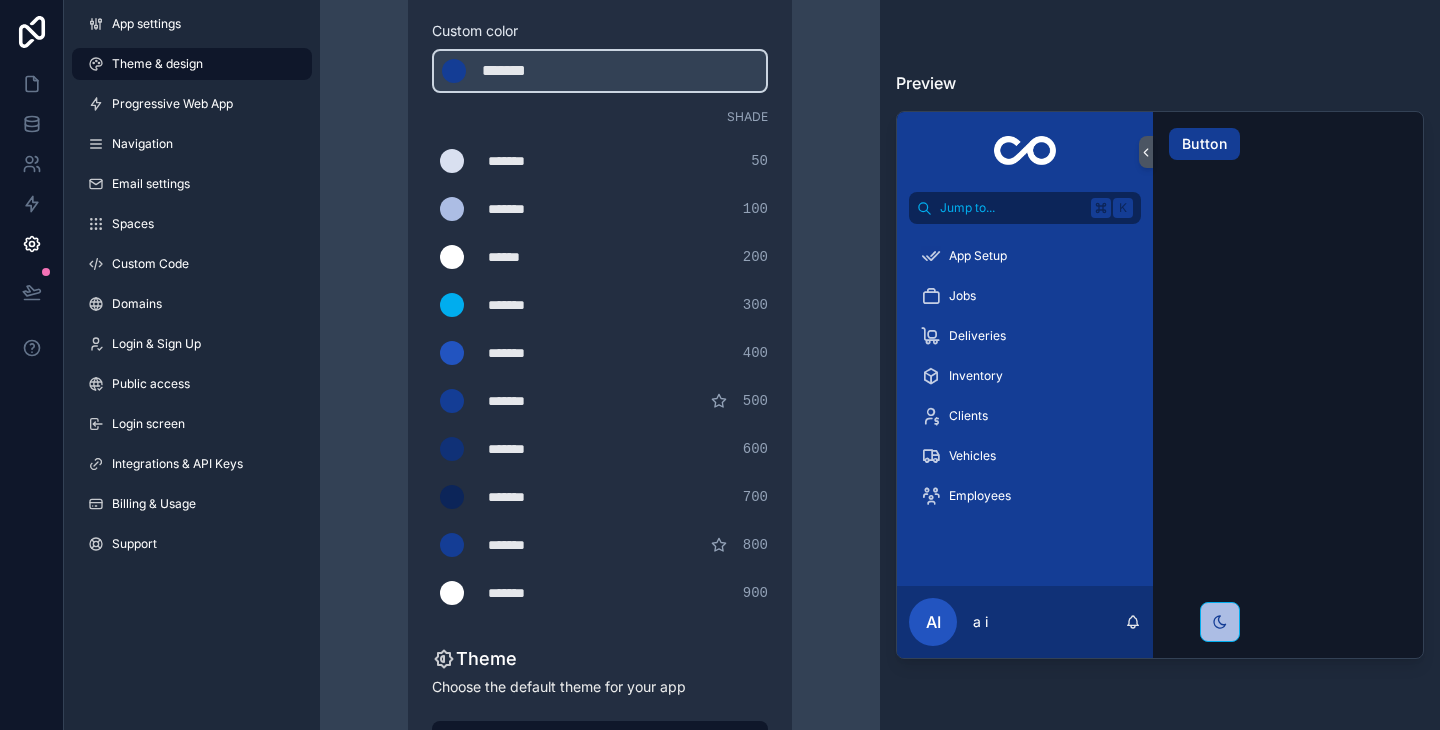 click on "******" at bounding box center [538, 257] 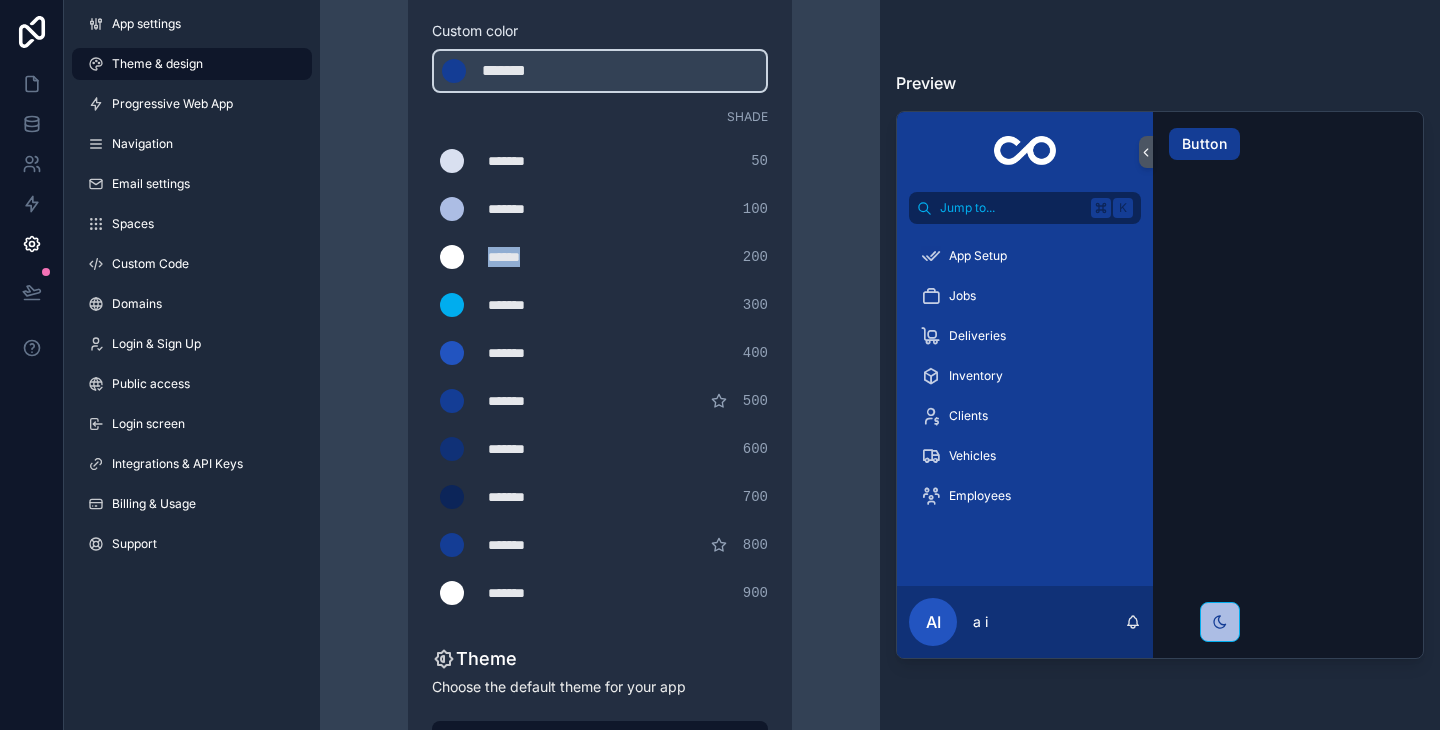 click on "******" at bounding box center (538, 257) 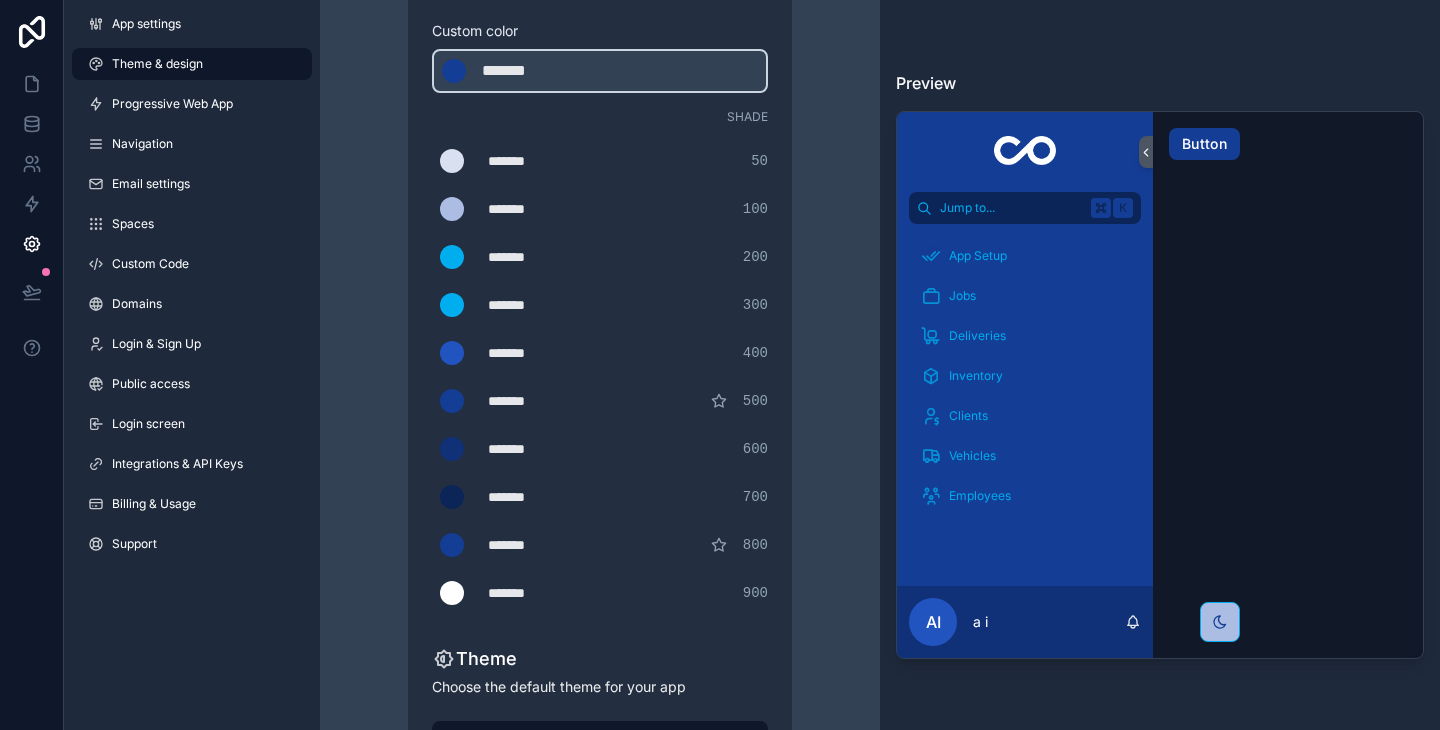 click on "*******" at bounding box center (538, 257) 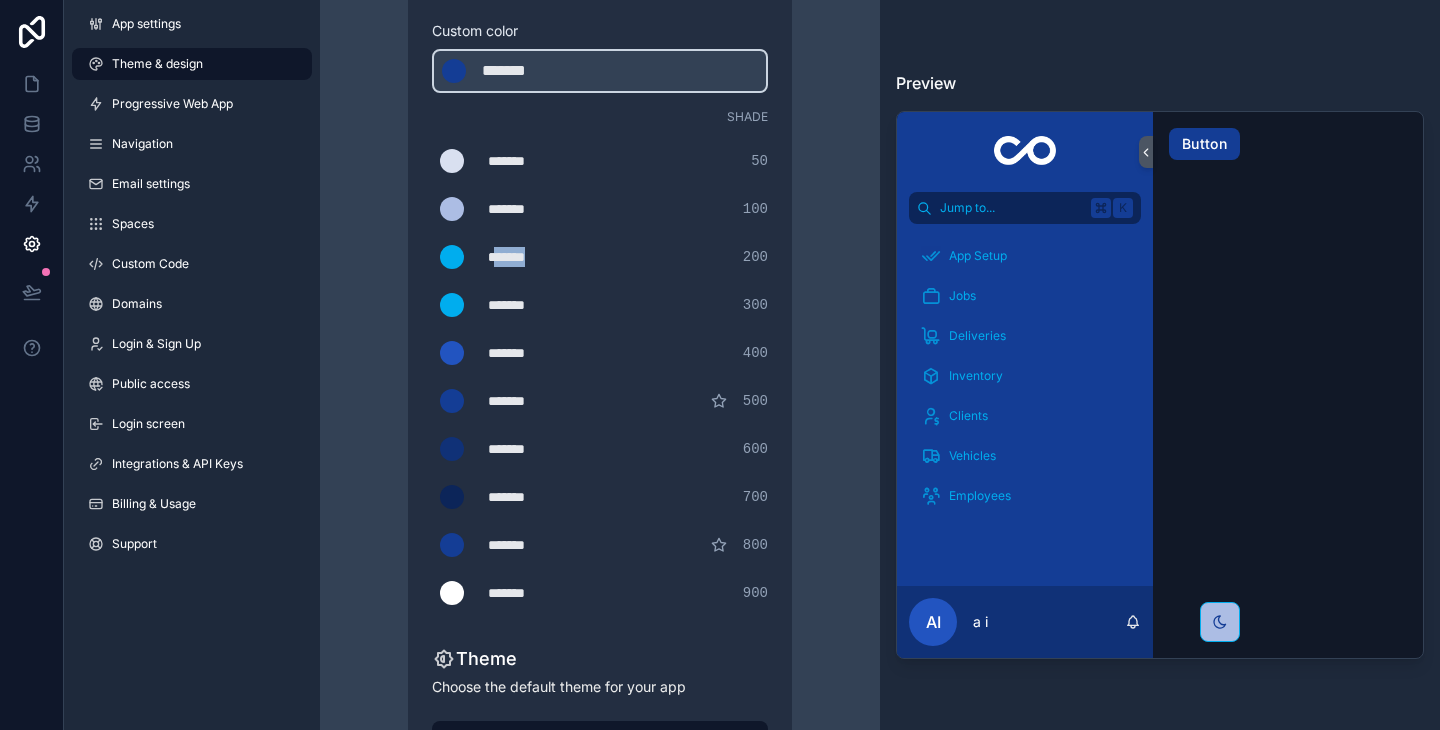 click on "*******" at bounding box center (538, 257) 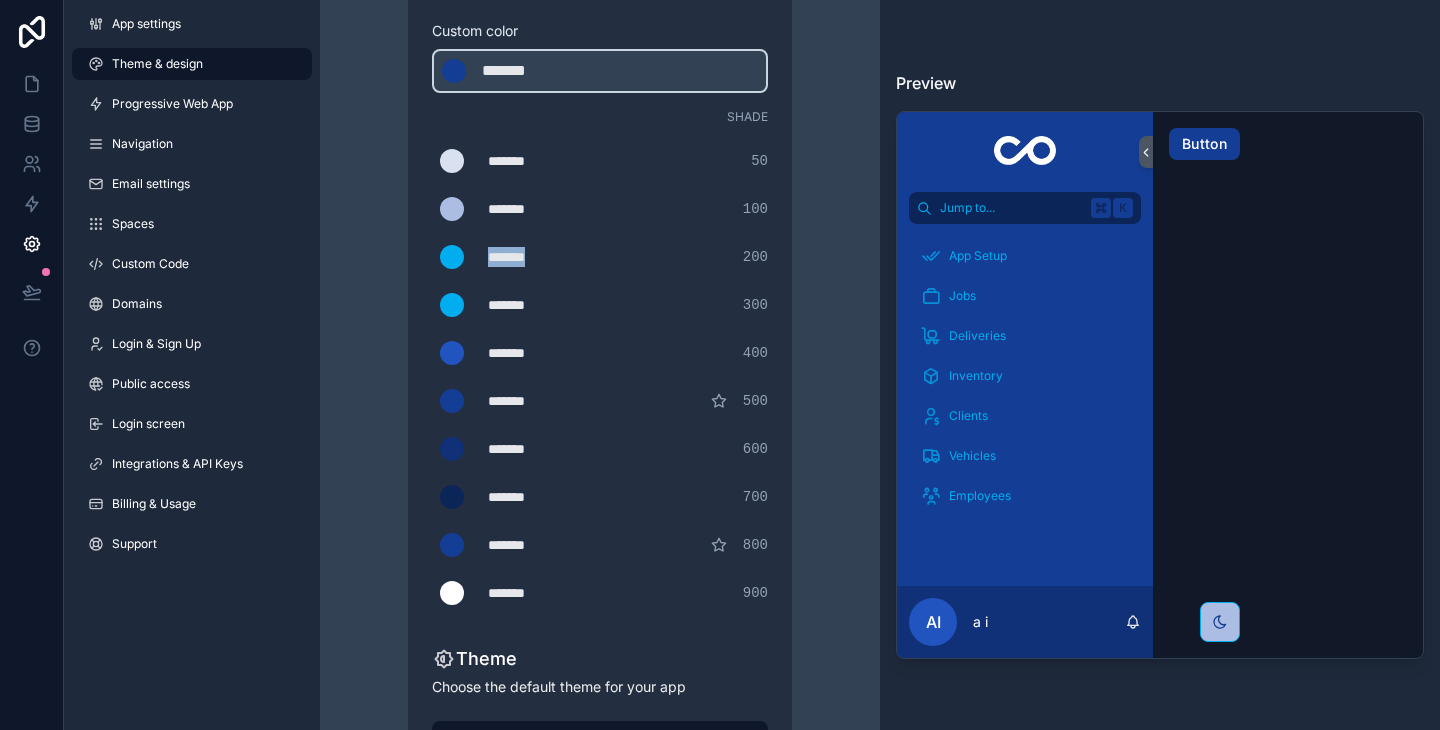 click on "*******" at bounding box center (538, 257) 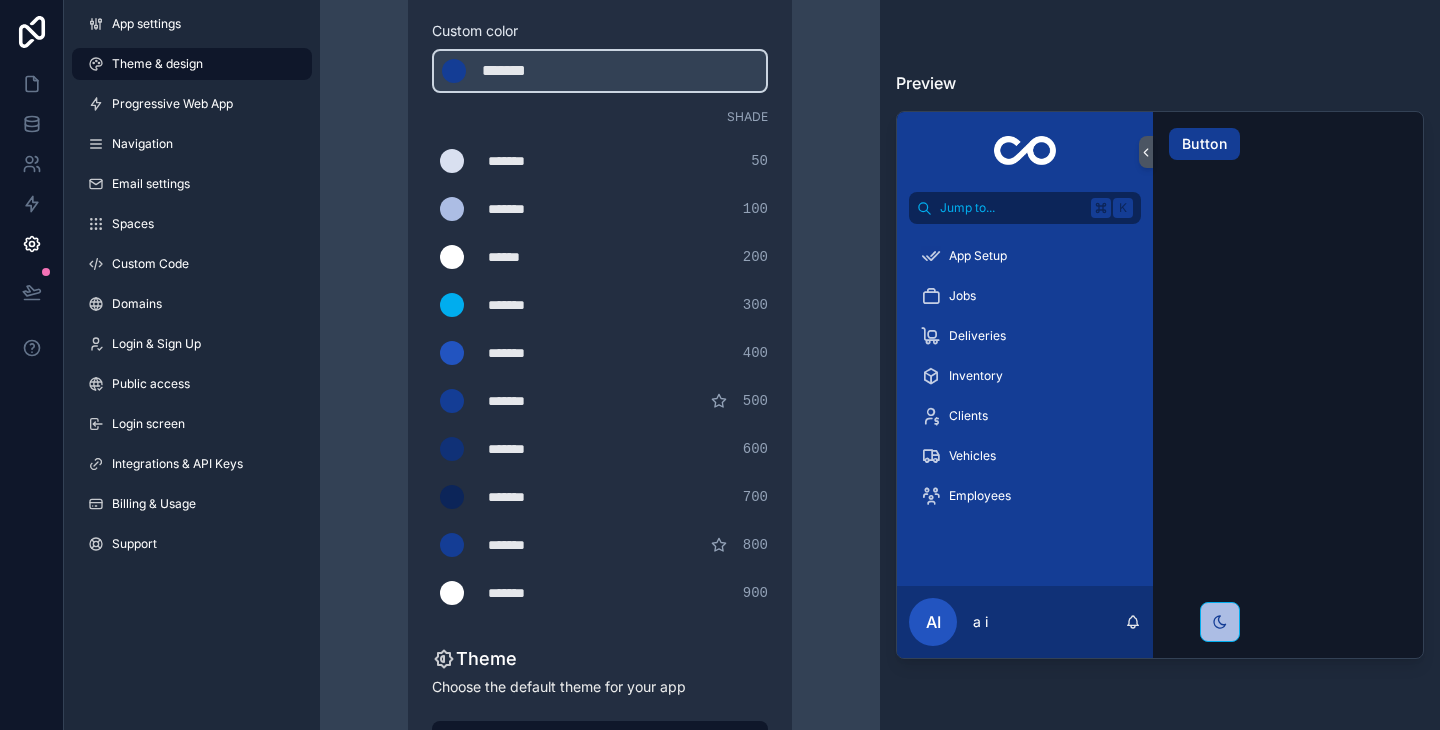 click on "Theme & design App colors Choose your app colors to match your app's style. Pick from one of our preset themes or specify a custom color Learn more about custom themes Custom color ******* ******* #143d95 Shade ******* ******* #d9e0f0 50 ******* ******* #acbde4 100 ******* ****** #fffff 200 ******* ******* #00adee 300 ******* ******* #2254c0 400 ******* ******* #143d95#143d95 500 ******* ******* #103177 600 ******* ******* #0c2559 700 ******* ******* #143d95 800 ******* ******* #ffffff 900 Theme Choose the default theme for your app Light Dark Auto Allow your users to toggle between light and dark themes Use setting" at bounding box center [600, 307] 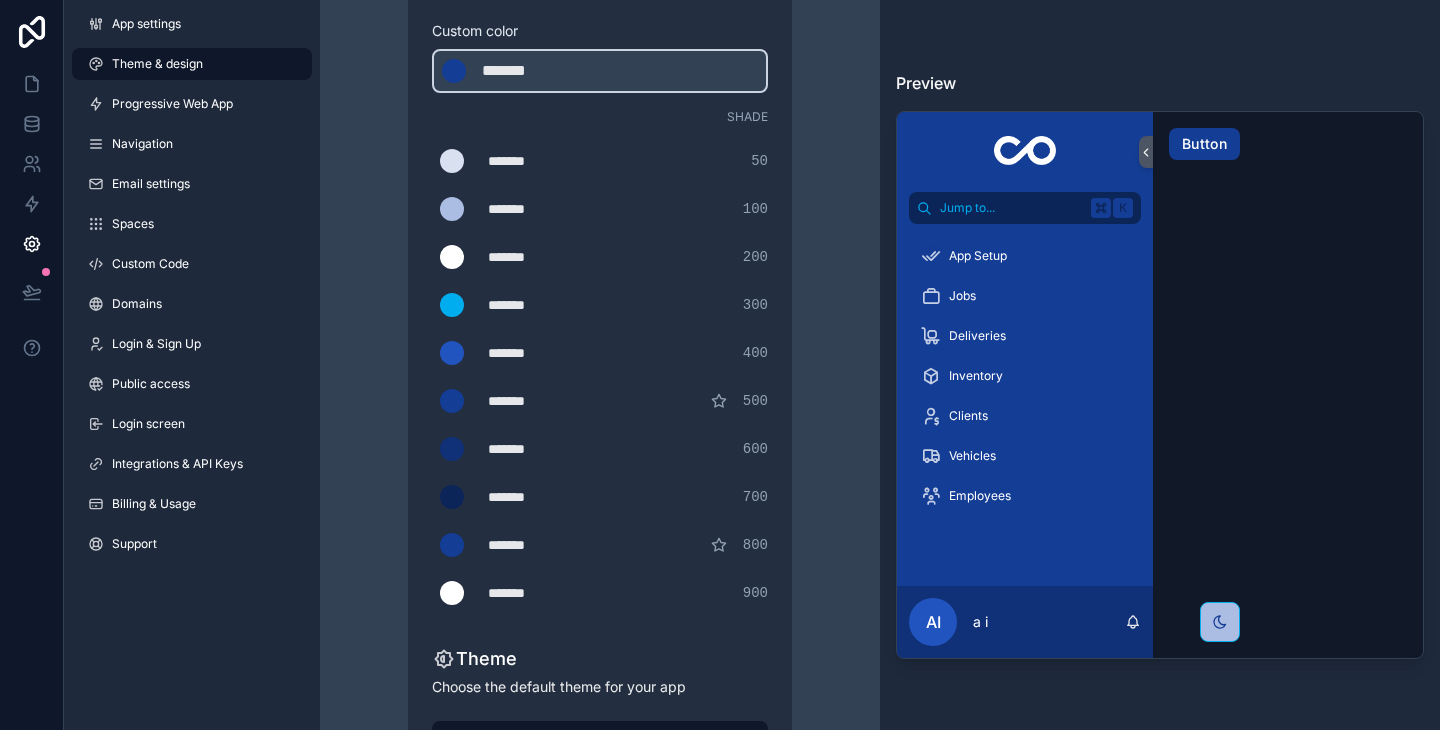 click on "Theme & design App colors Choose your app colors to match your app's style. Pick from one of our preset themes or specify a custom color Learn more about custom themes Custom color ******* ******* #143d95 Shade ******* ******* #d9e0f0 50 ******* ******* #acbde4 100 ******* ******* #ffffff 200 ******* ******* #00adee 300 ******* ******* #2254c0 400 ******* ******* #143d95#143d95 500 ******* ******* #103177 600 ******* ******* #0c2559 700 ******* ******* #143d95 800 ******* ******* #ffffff 900 Theme Choose the default theme for your app Light Dark Auto Allow your users to toggle between light and dark themes Use setting" at bounding box center [600, 307] 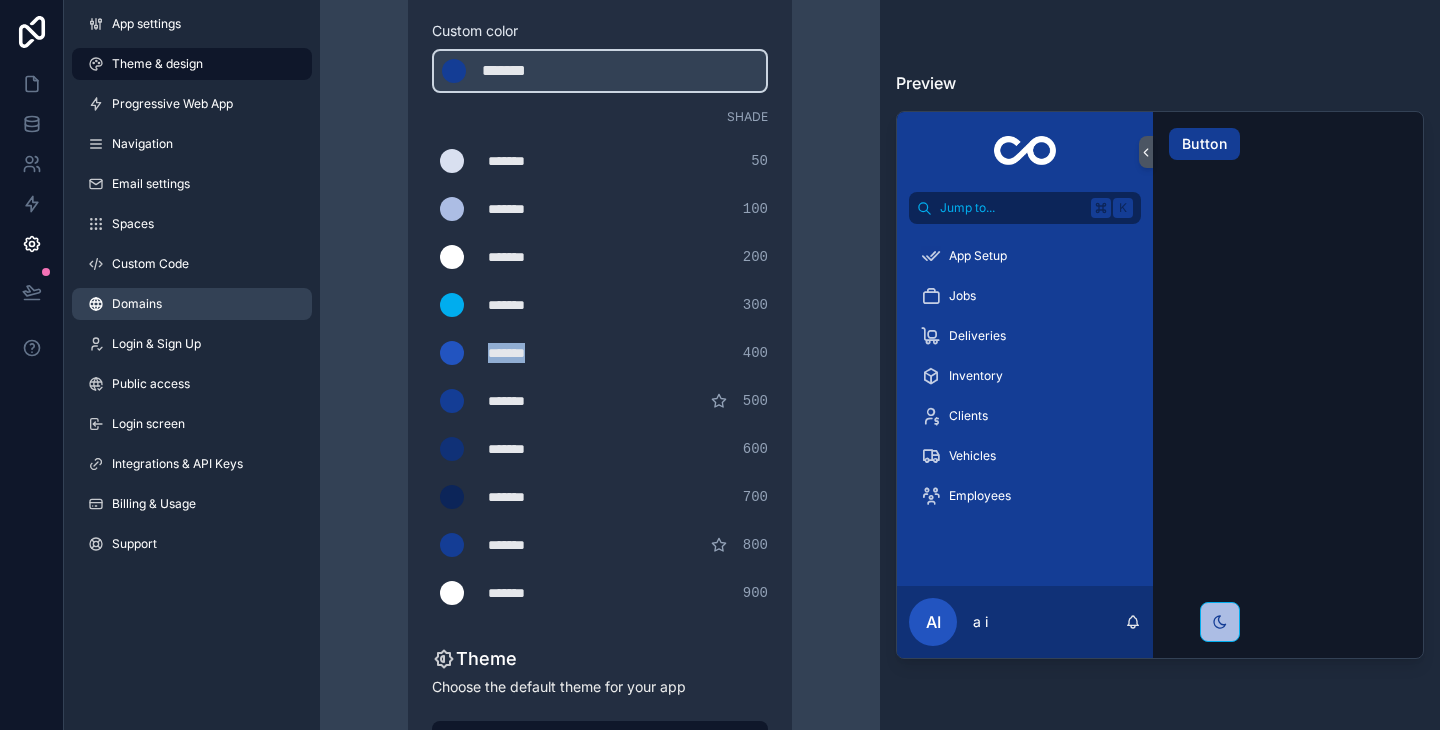 click on "Domains" at bounding box center (192, 304) 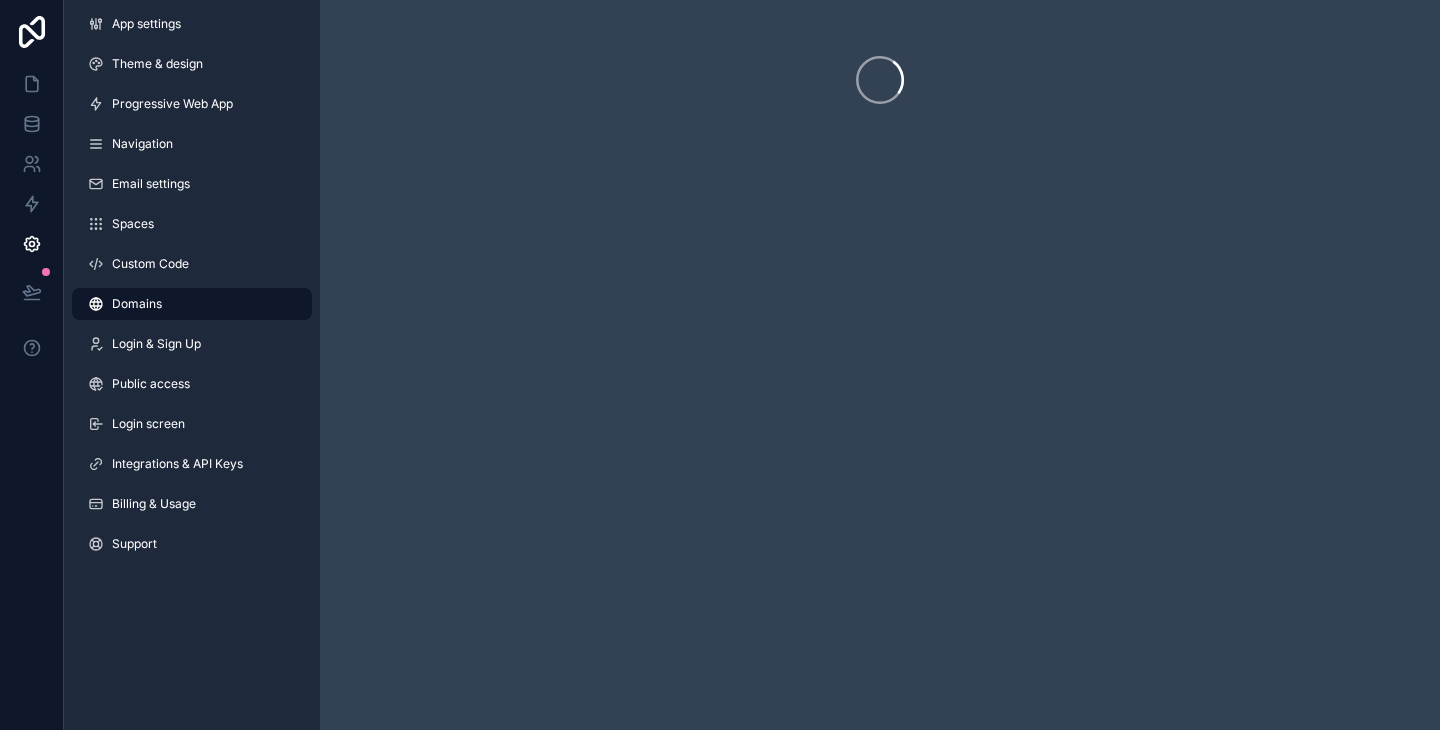 scroll, scrollTop: 0, scrollLeft: 0, axis: both 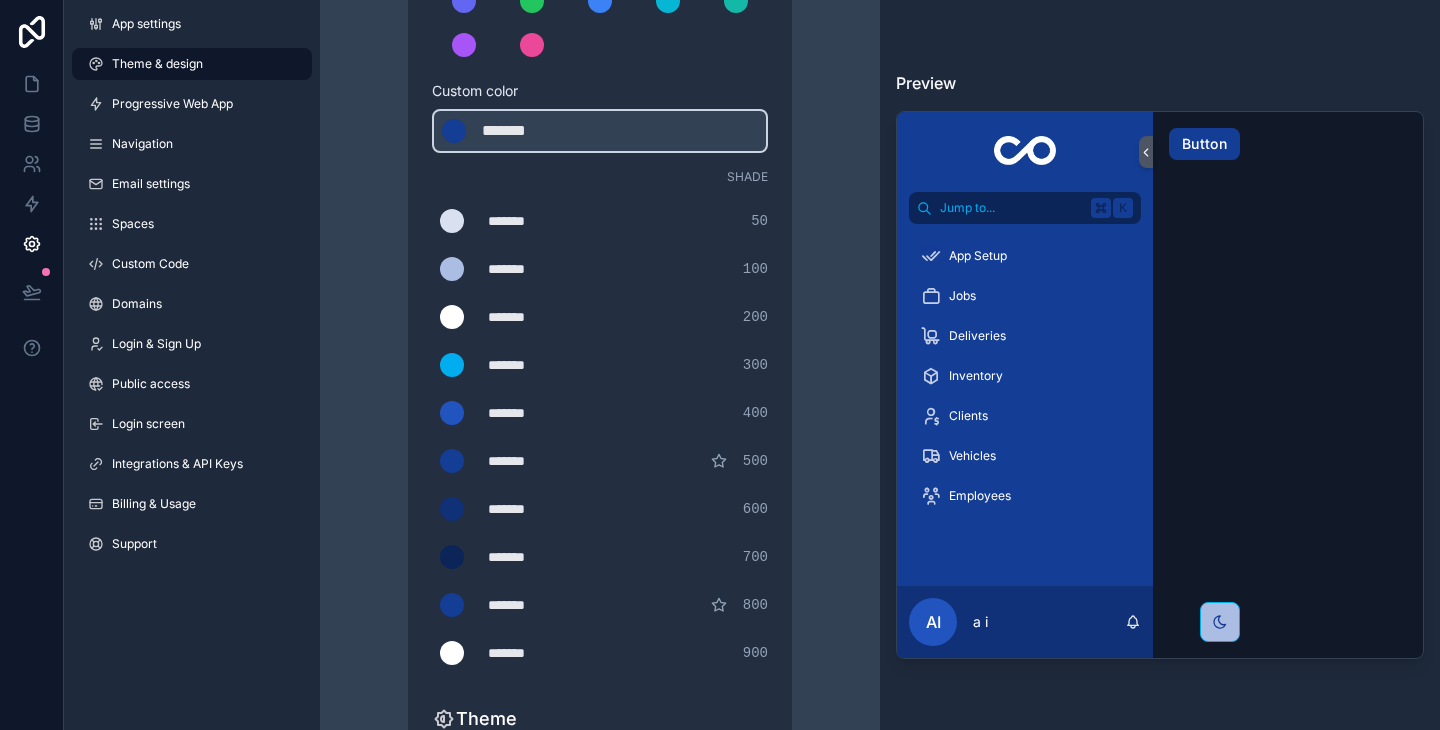 click on "ai" at bounding box center (933, 622) 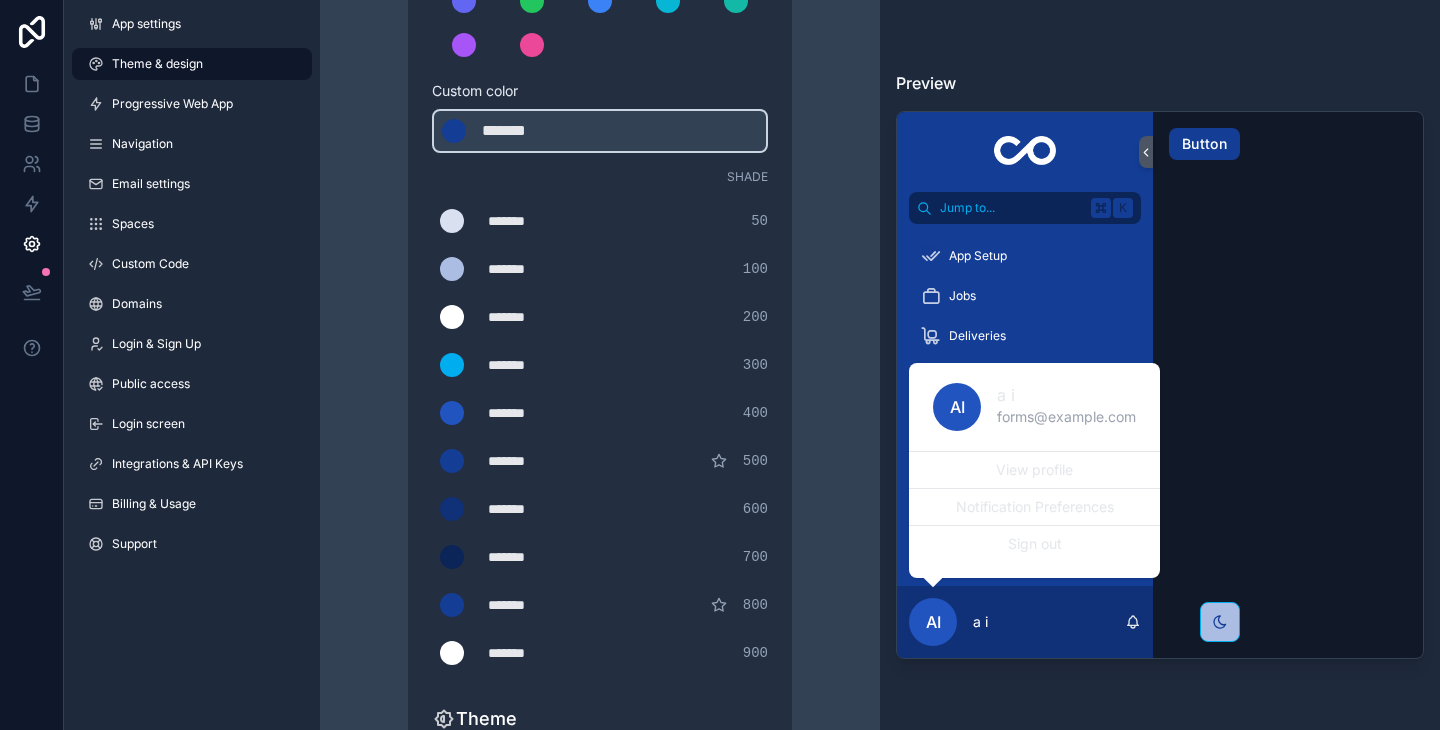 click on "*******" at bounding box center [538, 269] 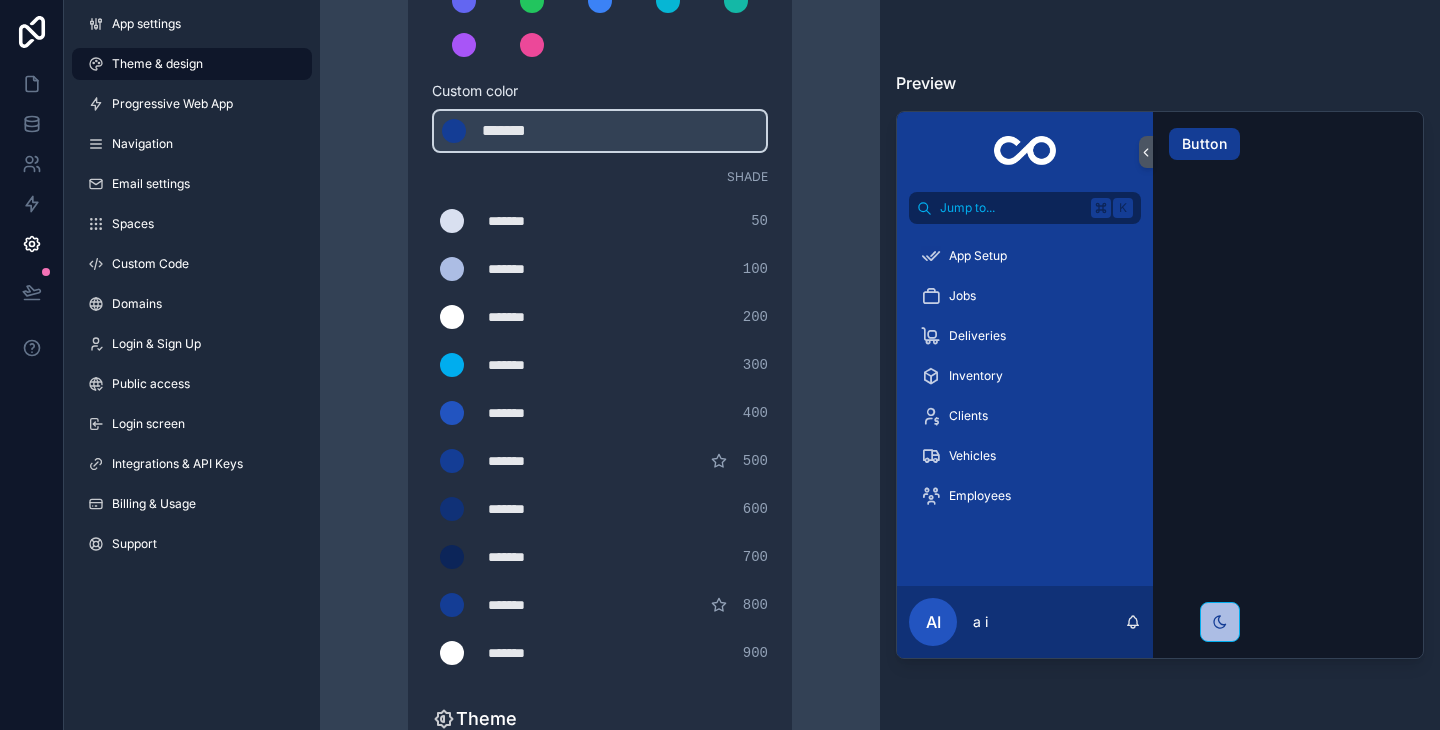 click on "*******" at bounding box center (538, 269) 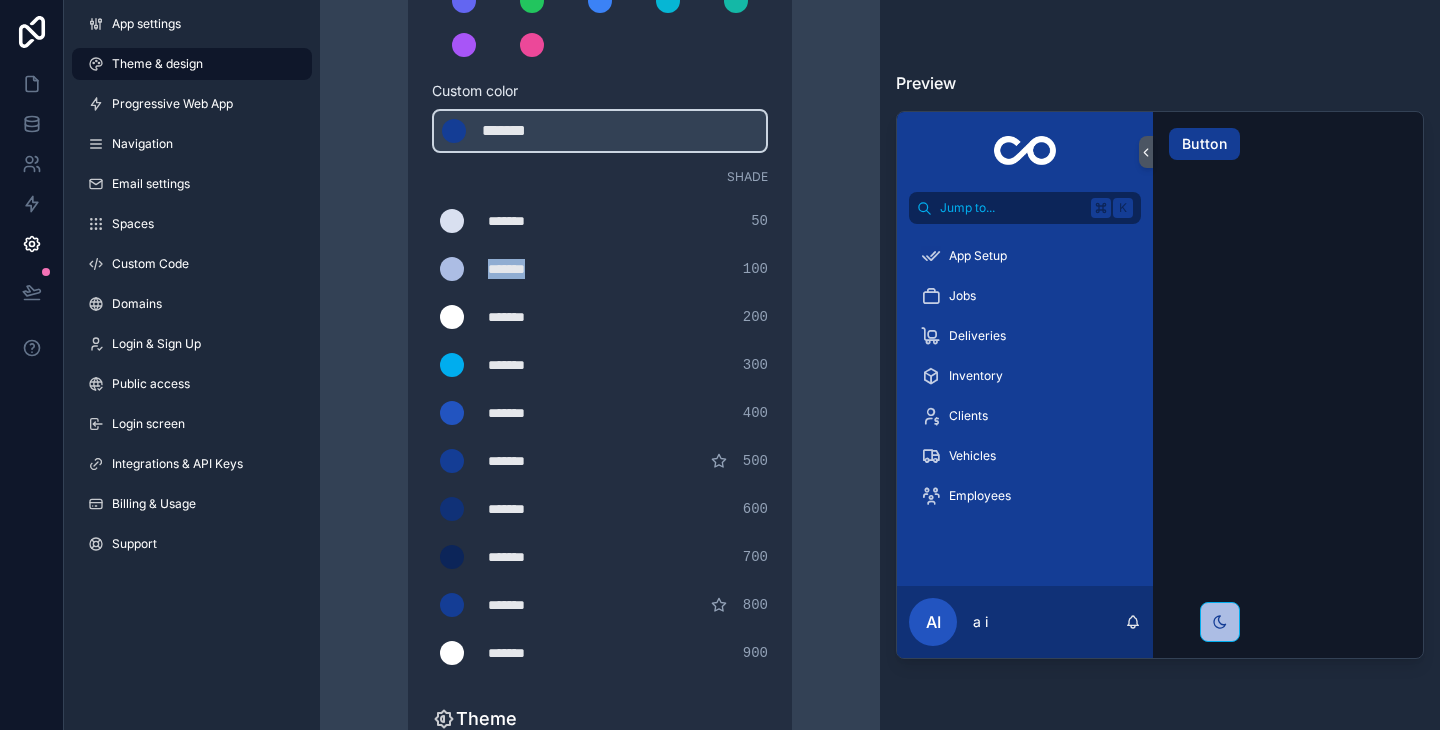 click on "*******" at bounding box center [538, 269] 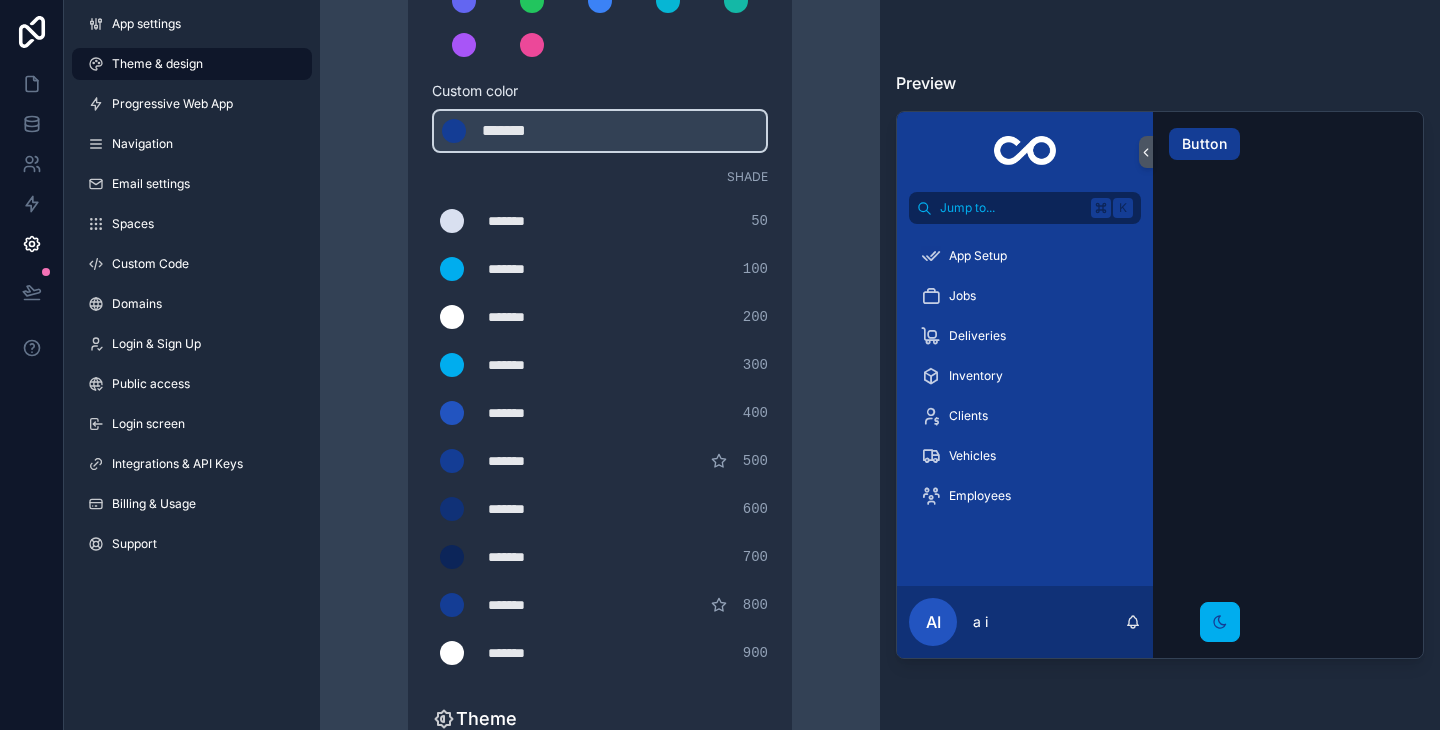 click on "Theme & design App colors Choose your app colors to match your app's style. Pick from one of our preset themes or specify a custom color Learn more about custom themes Custom color ******* ******* #143d95 Shade ******* ******* #d9e0f0 50 ******* ******* #00adee 100 ******* ******* #ffffff 200 ******* ******* #00adee 300 ******* ******* #2254c0 400 ******* ******* #143d95 500 ******* ******* #103177 600 ******* ******* #0c2559 700 ******* ******* #143d95 800 ******* ******* #ffffff 900 Theme Choose the default theme for your app Light Dark Auto Allow your users to toggle between light and dark themes Use setting" at bounding box center (600, 367) 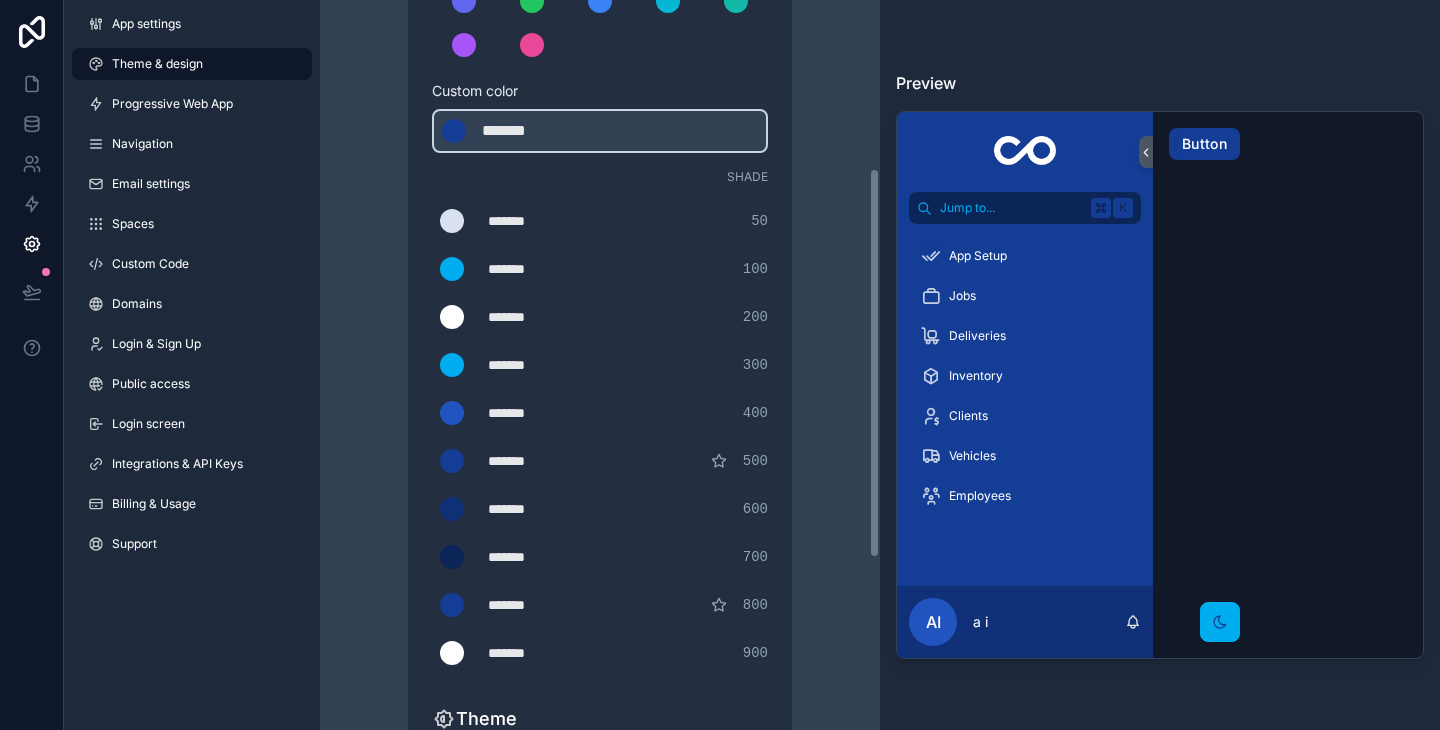 click on "ai" at bounding box center (933, 622) 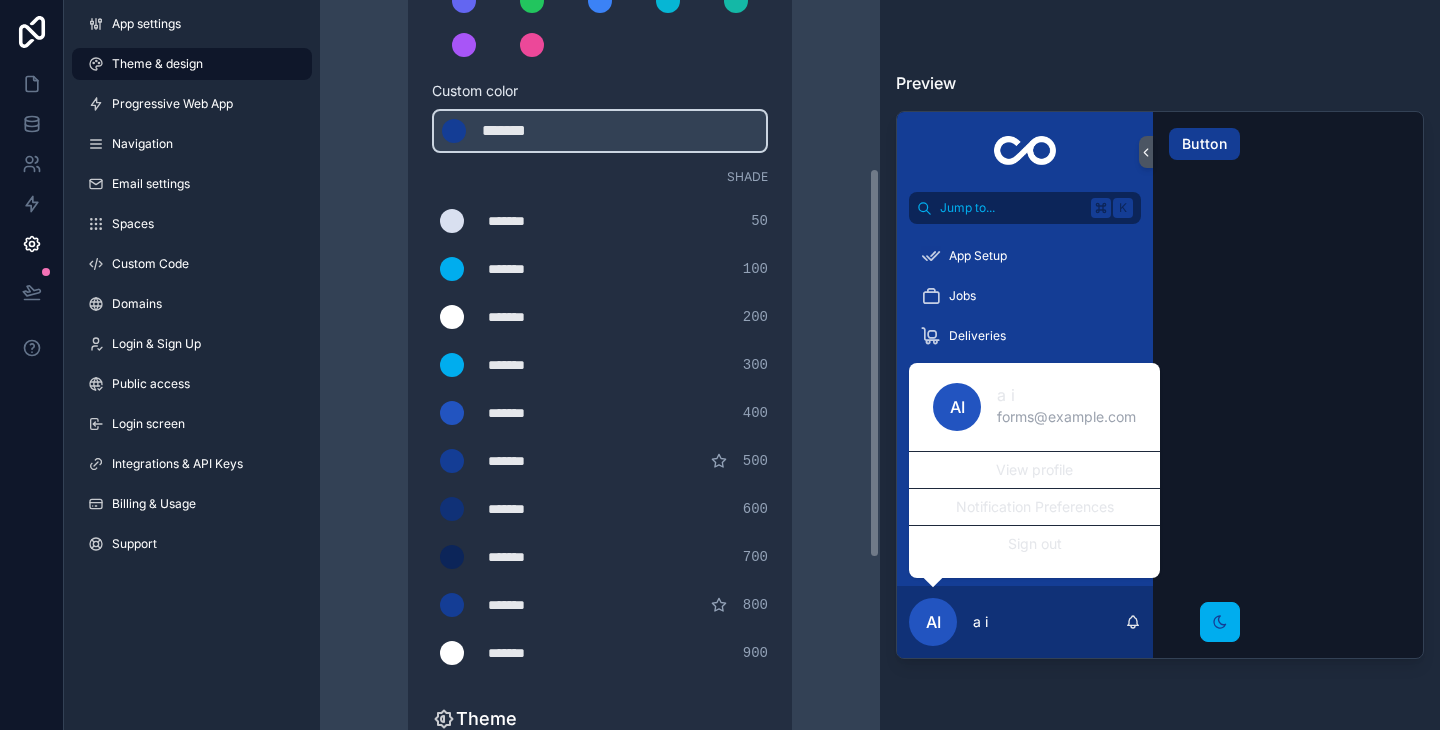 click on "Theme & design App colors Choose your app colors to match your app's style. Pick from one of our preset themes or specify a custom color Learn more about custom themes Custom color ******* ******* #143d95 Shade ******* ******* #d9e0f0 50 ******* ******* #00adee 100 ******* ******* #ffffff 200 ******* ******* #00adee 300 ******* ******* #2254c0 400 ******* ******* #143d95 500 ******* ******* #103177 600 ******* ******* #0c2559 700 ******* ******* #143d95 800 ******* ******* #ffffff 900 Theme Choose the default theme for your app Light Dark Auto Allow your users to toggle between light and dark themes Use setting" at bounding box center [600, 367] 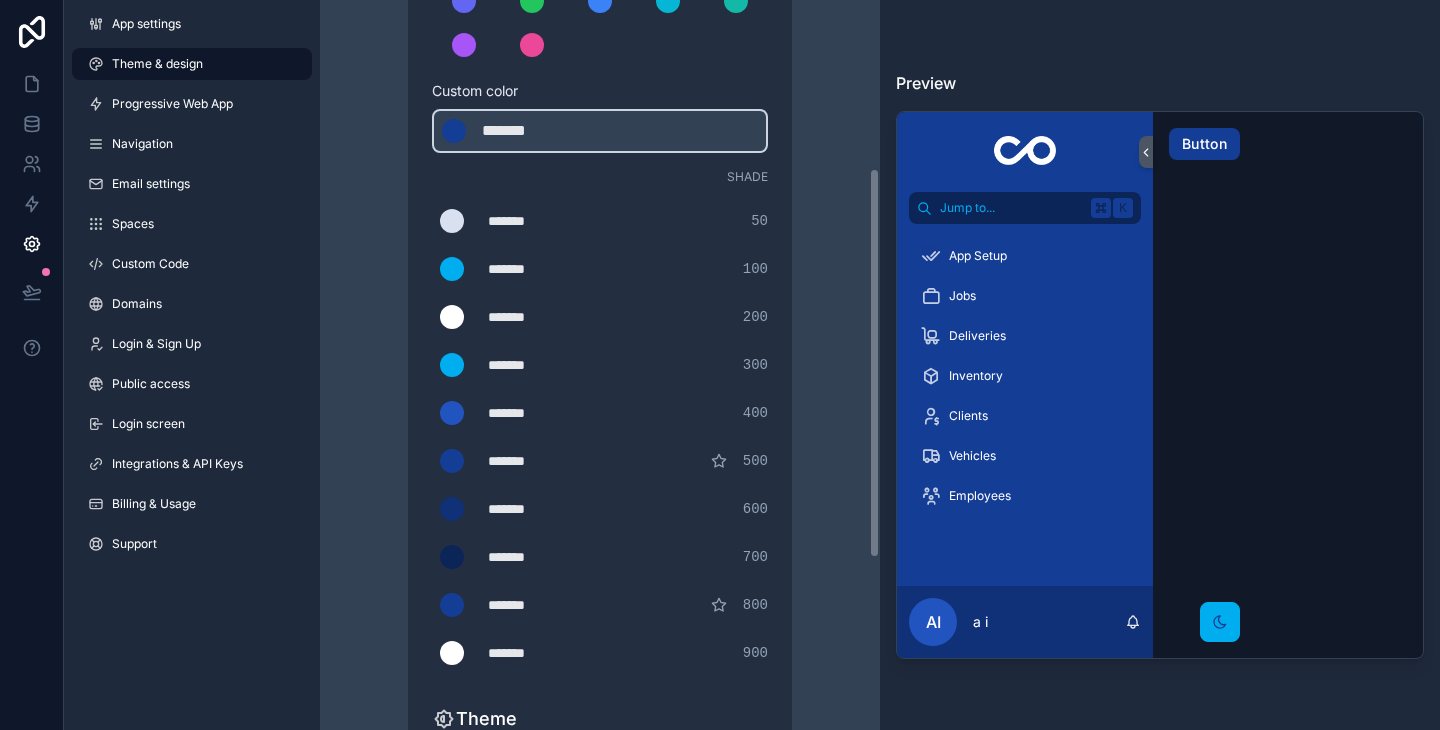 click on "*******" at bounding box center (538, 269) 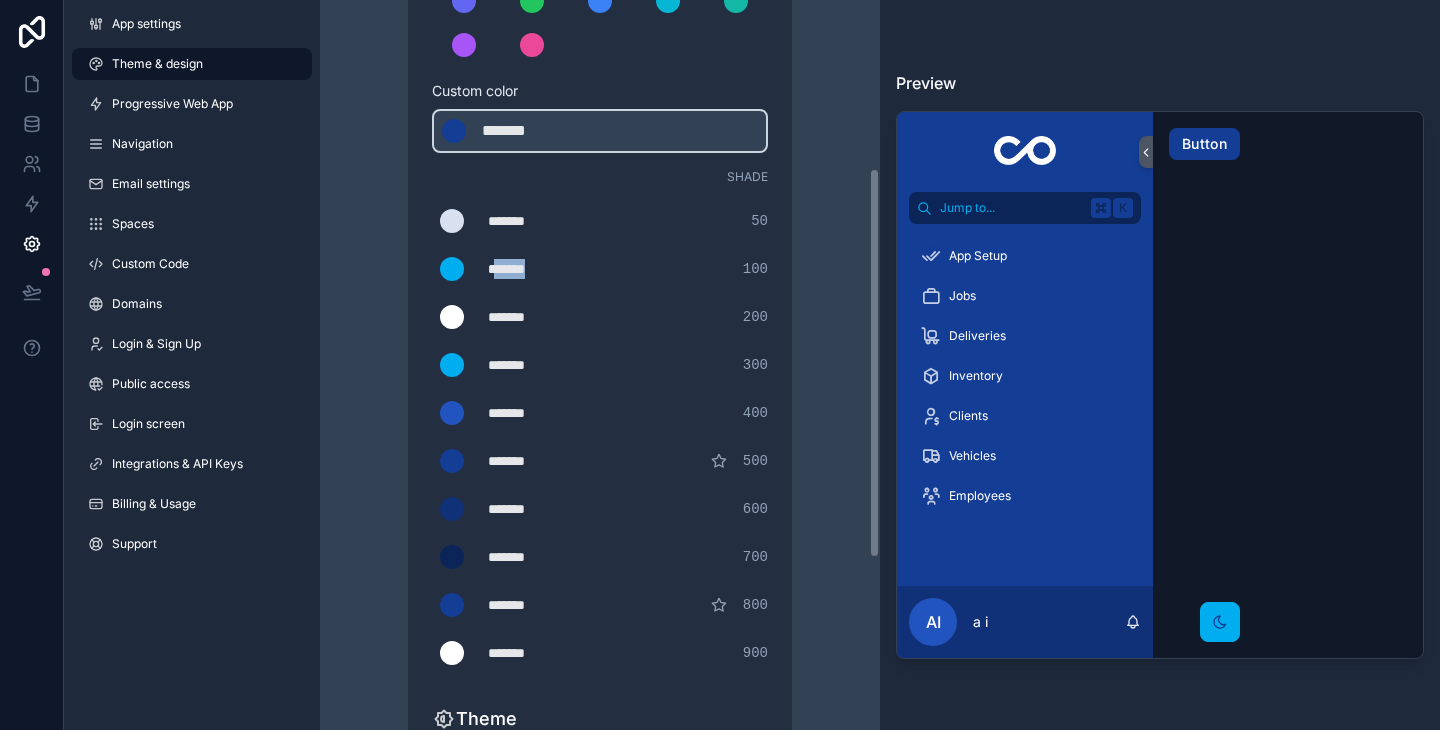 click on "*******" at bounding box center (538, 269) 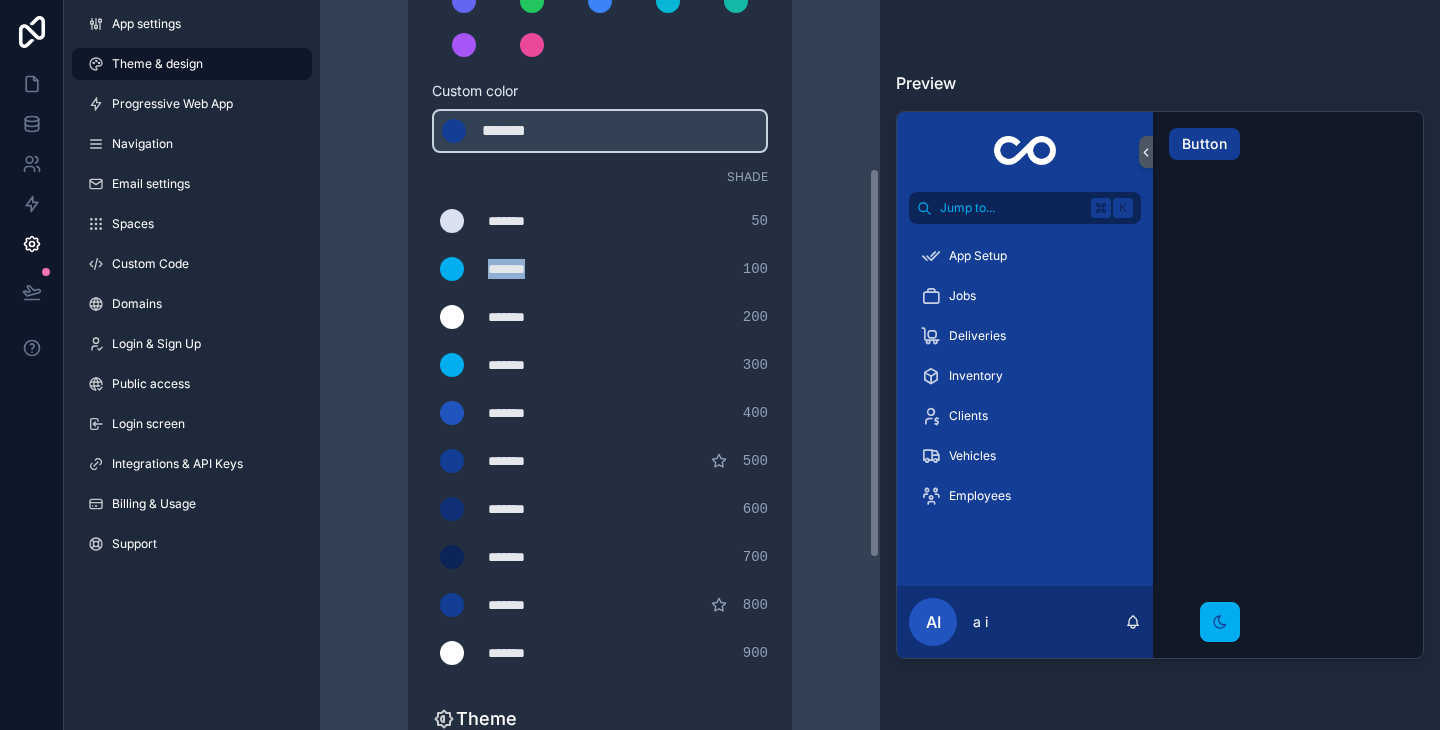 click on "*******" at bounding box center (538, 269) 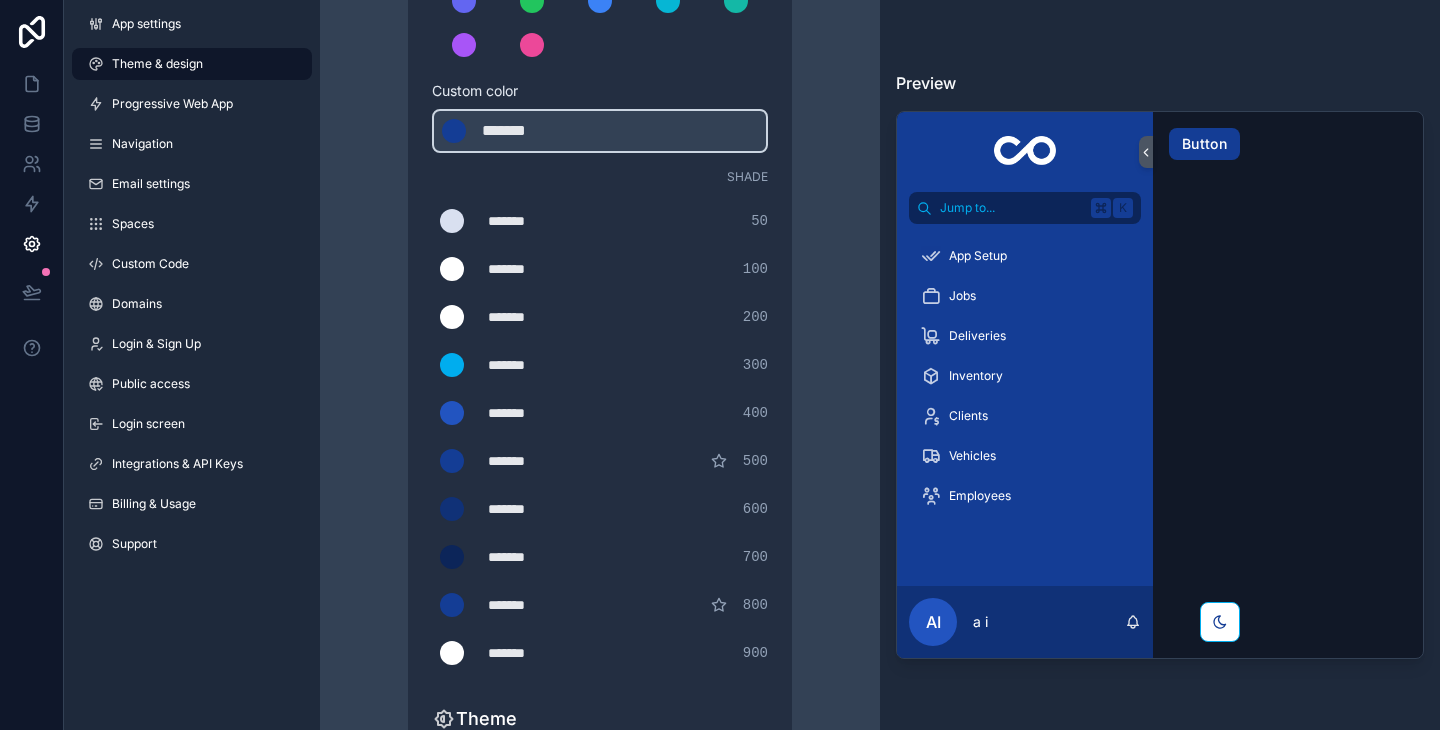 click on "Theme & design App colors Choose your app colors to match your app's style. Pick from one of our preset themes or specify a custom color Learn more about custom themes Custom color ******* ******* #143d95 Shade ******* ******* #d9e0f0 50 ******* ******* #ffffff 100 ******* ******* #ffffff 200 ******* ******* #00adee 300 ******* ******* #2254c0 400 ******* ******* #143d95 500 ******* ******* #103177 600 ******* ******* #0c2559 700 ******* ******* #143d95 800 ******* ******* #ffffff 900 Theme Choose the default theme for your app Light Dark Auto Allow your users to toggle between light and dark themes Use setting" at bounding box center [600, 367] 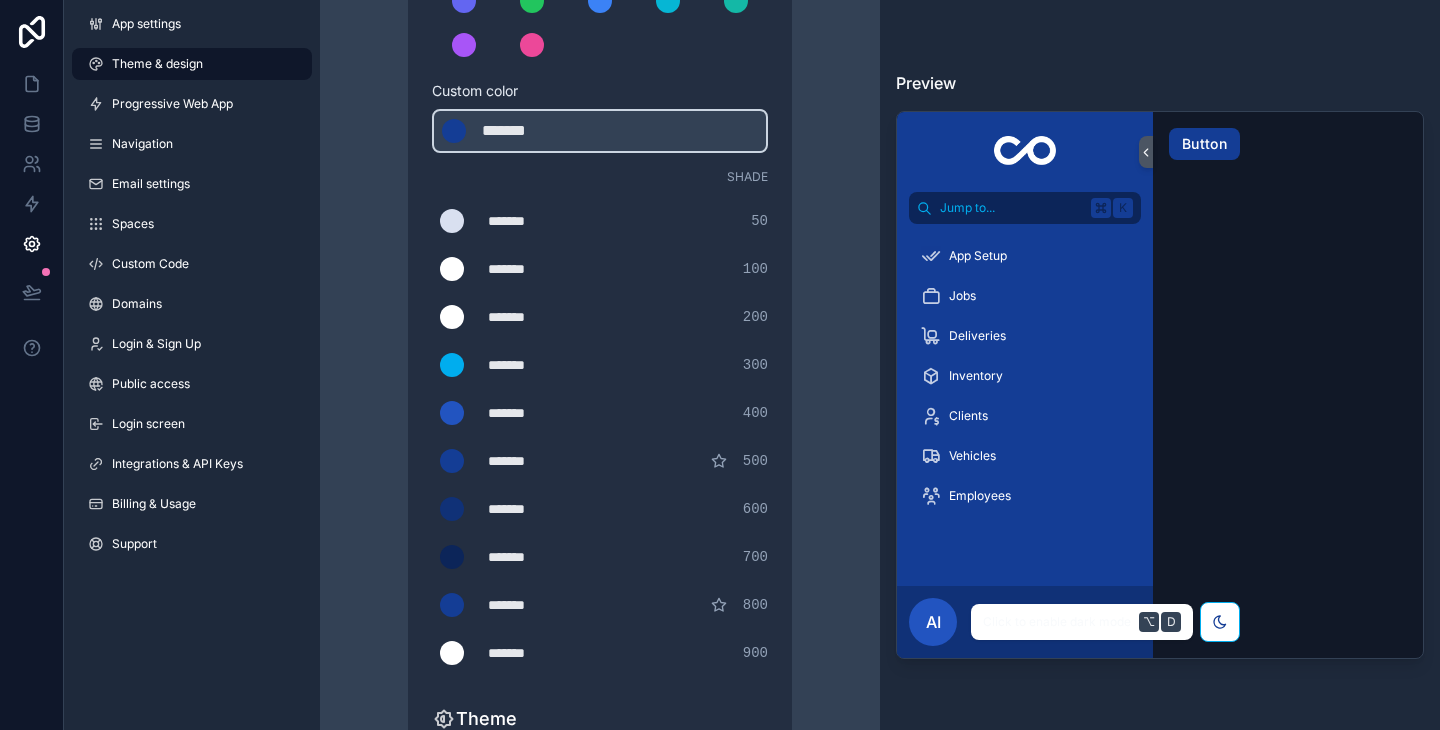 click at bounding box center (1220, 622) 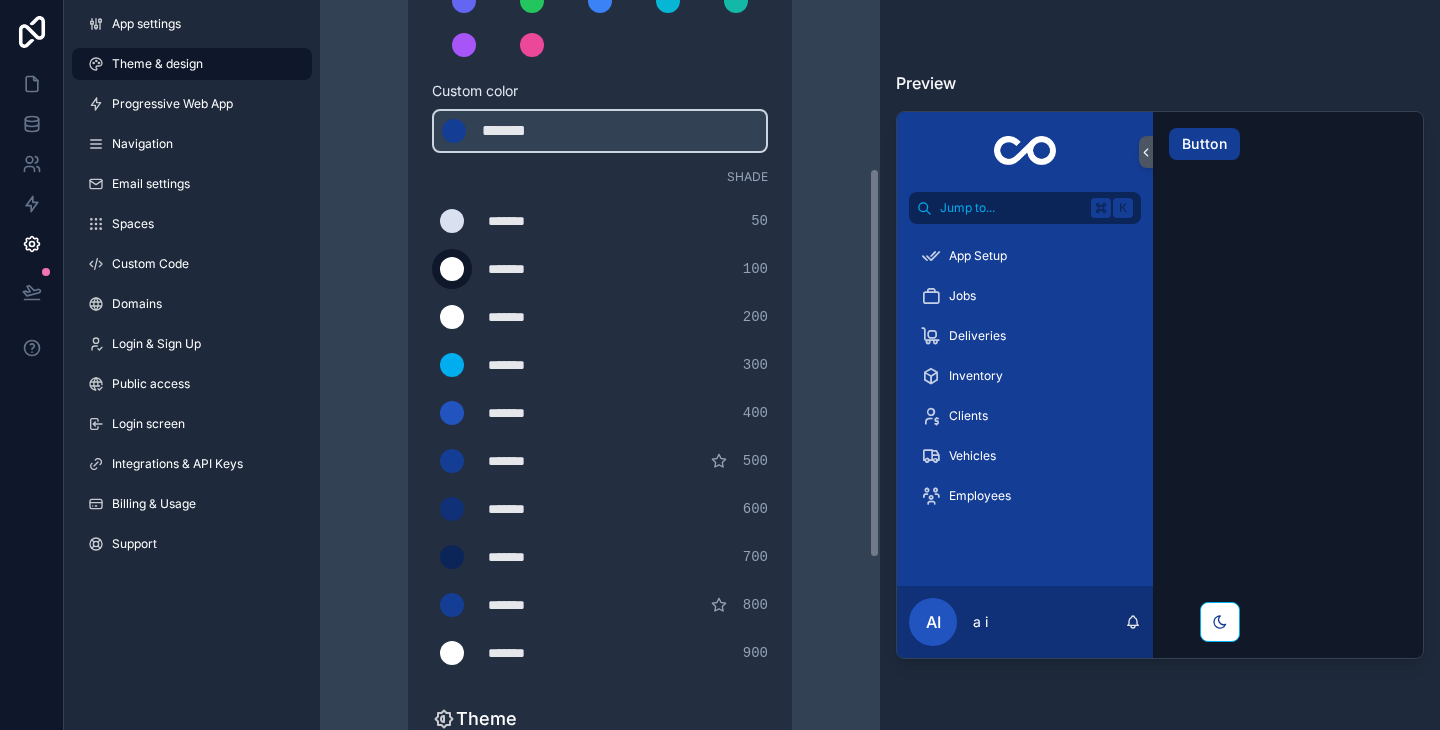 click at bounding box center [452, 269] 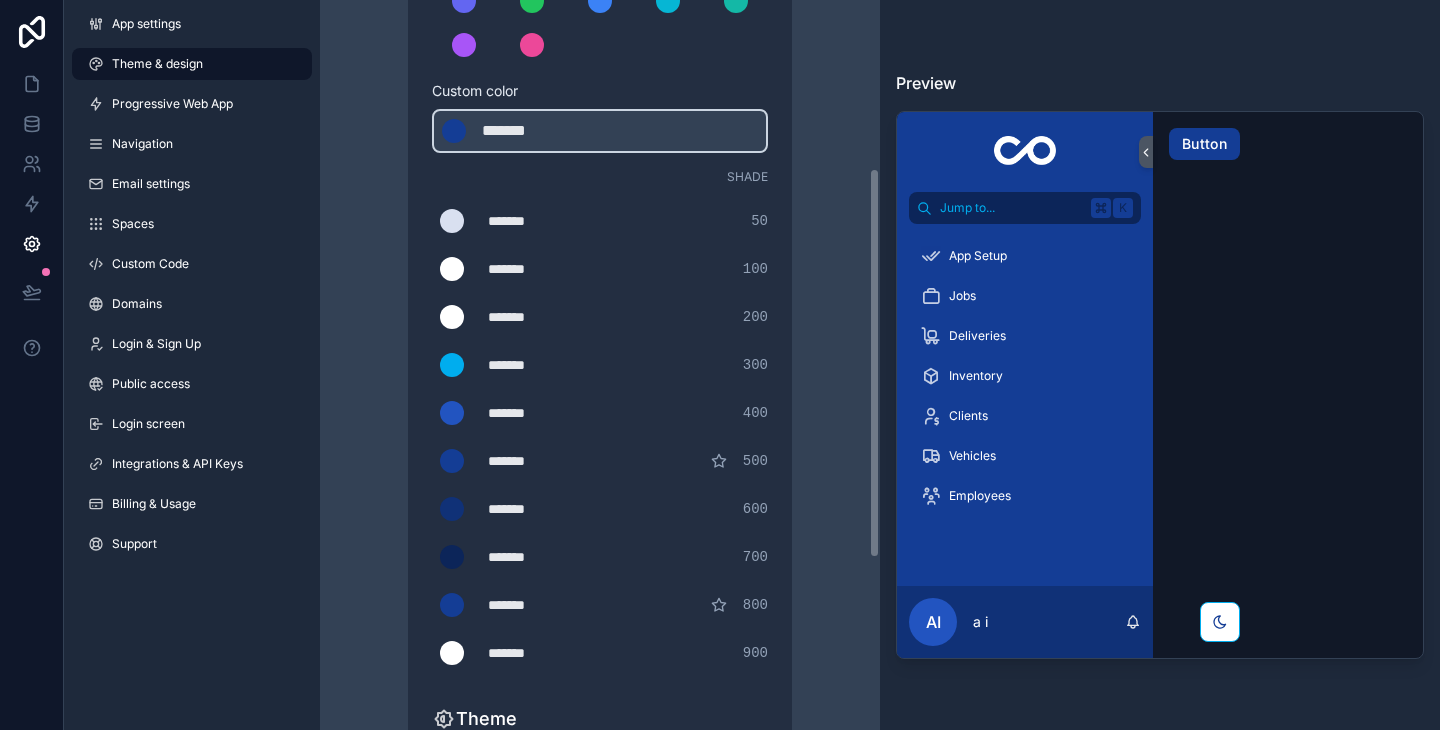 click on "******* ******* #d9e0f0 50" at bounding box center (600, 221) 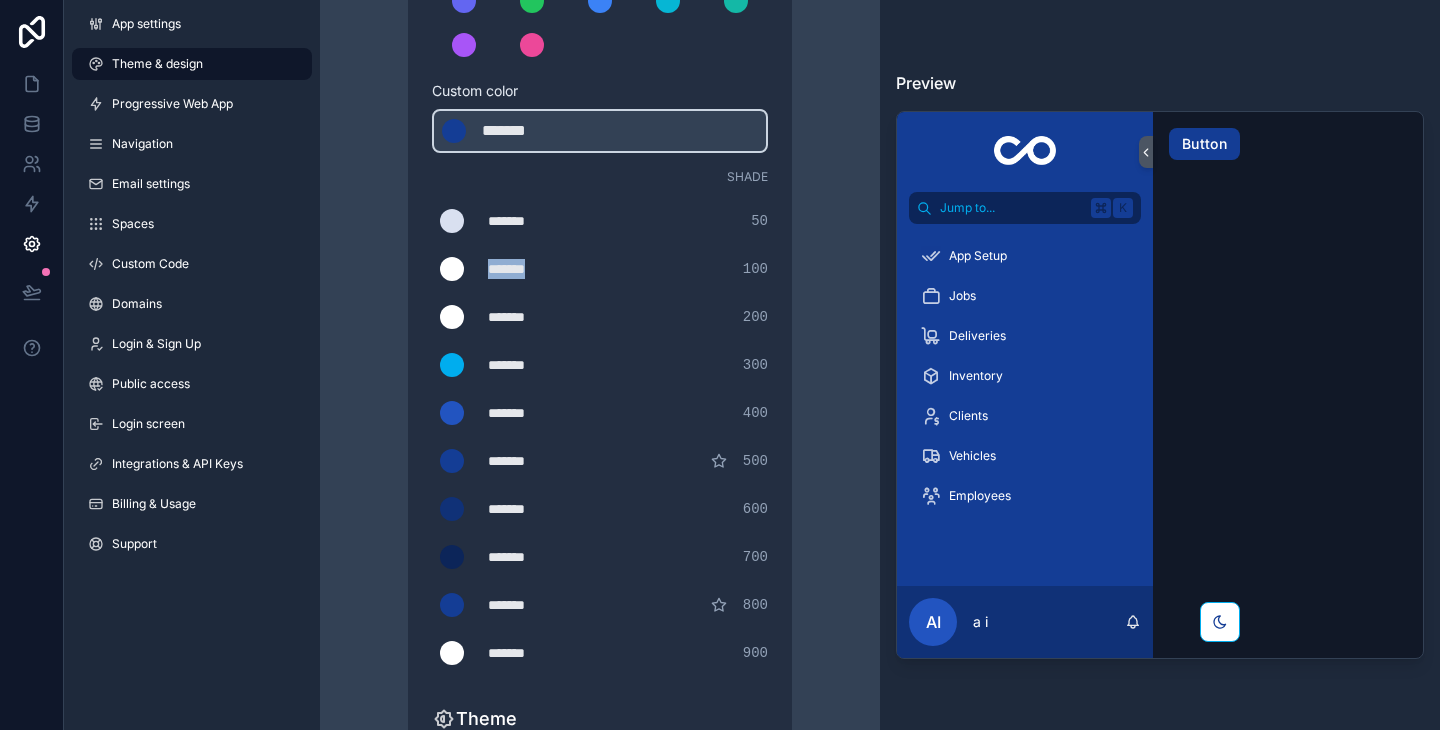 click on "*******" at bounding box center (538, 269) 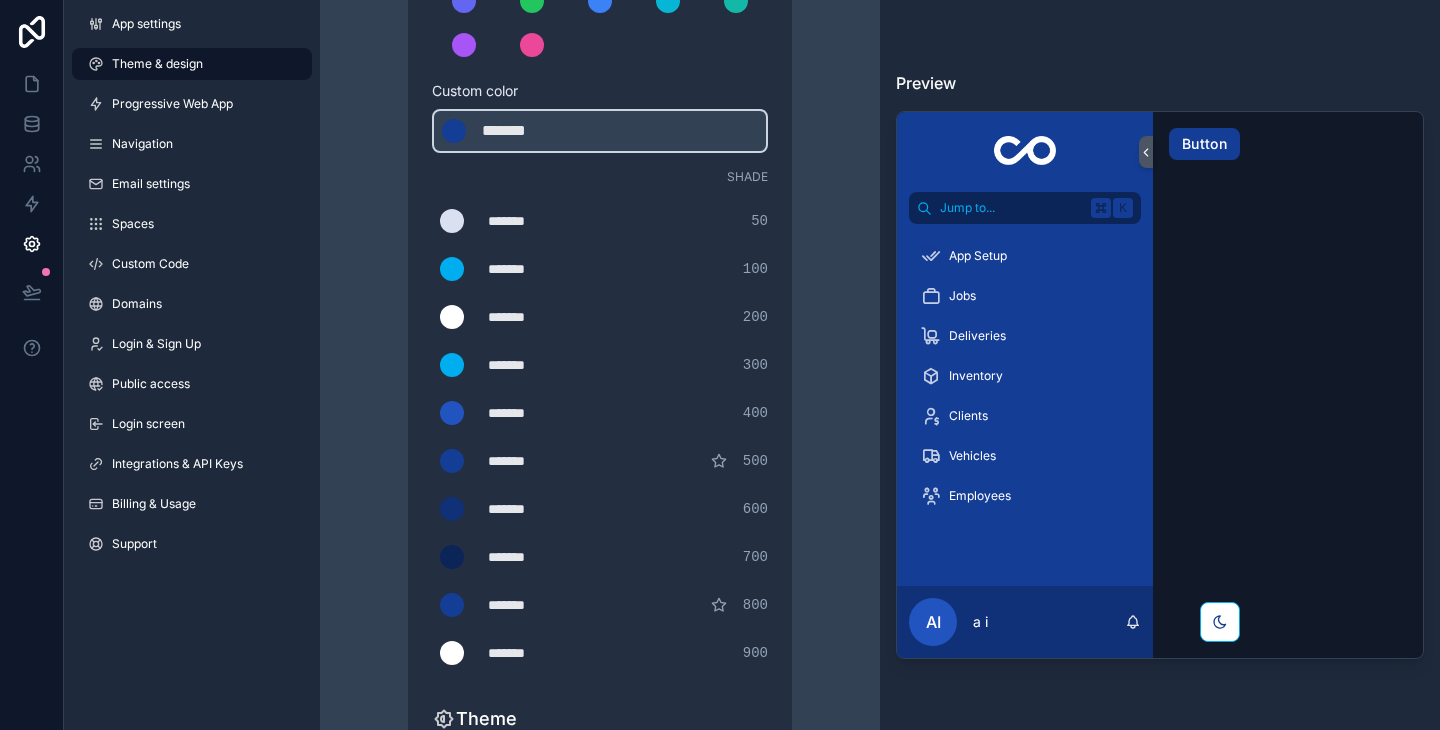 click 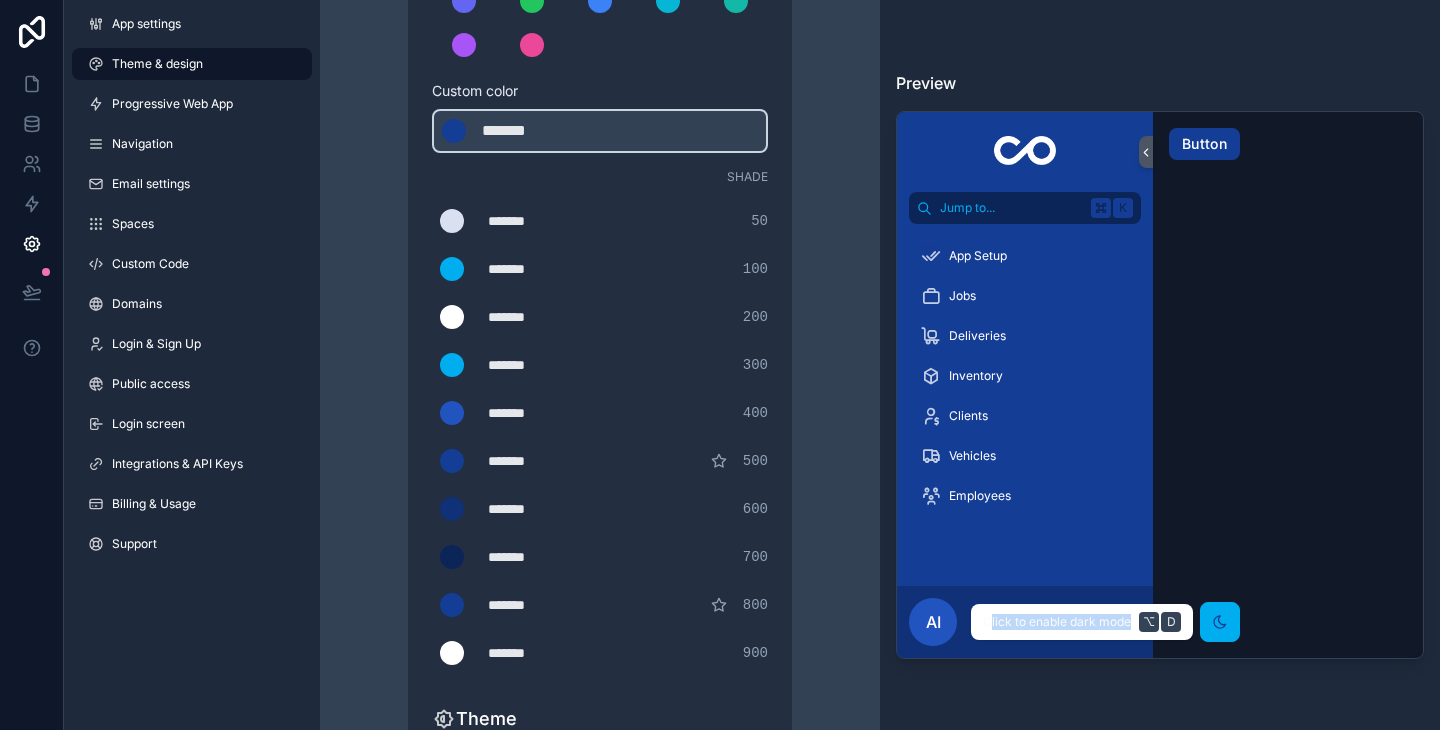 drag, startPoint x: 1086, startPoint y: 632, endPoint x: 988, endPoint y: 616, distance: 99.29753 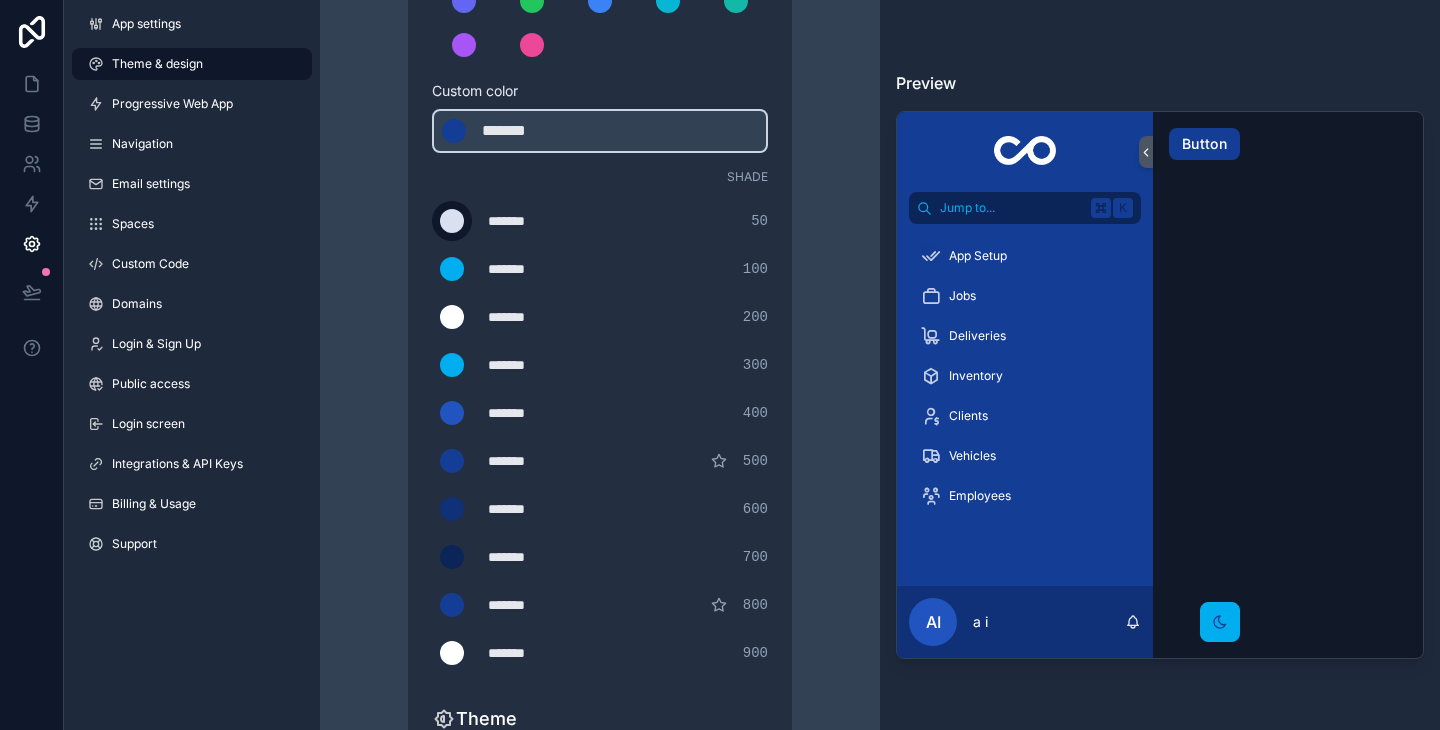 click at bounding box center (452, 221) 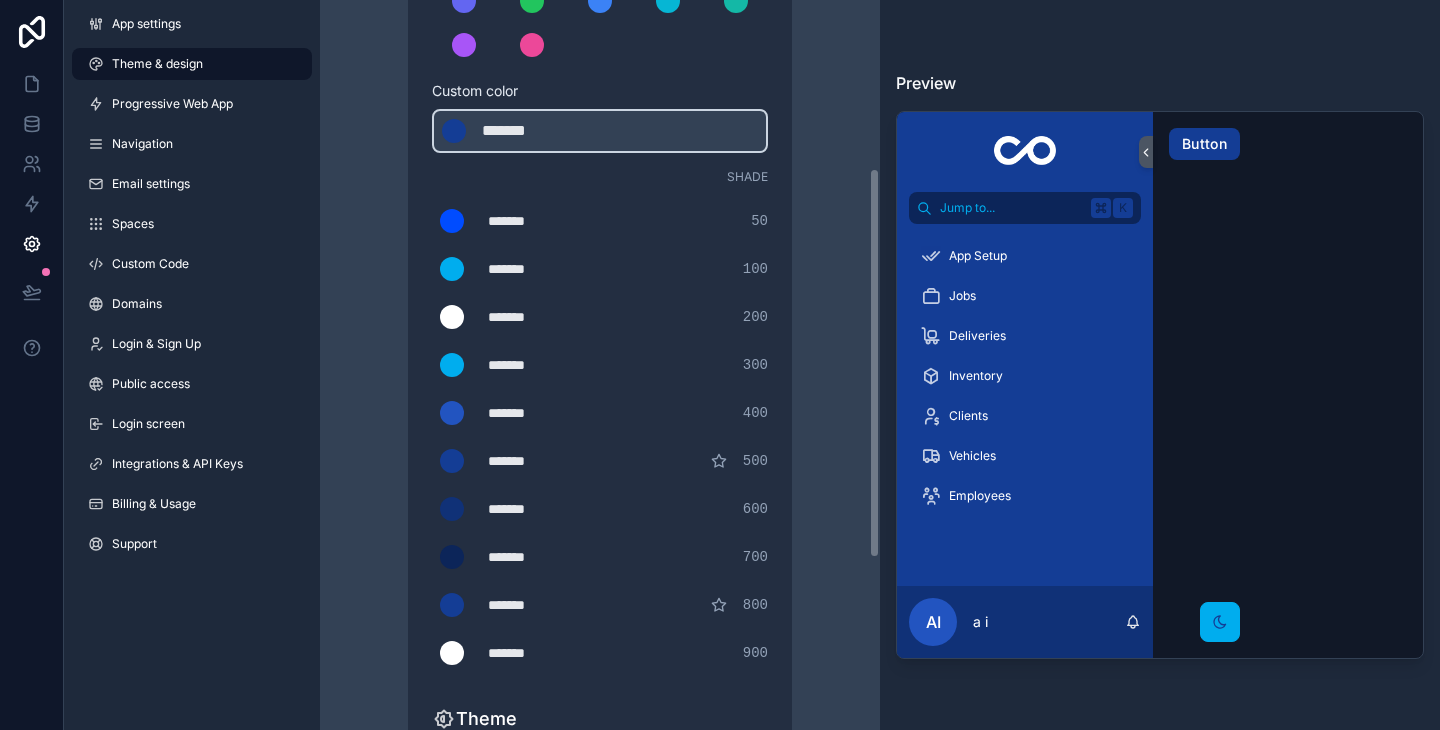 click on "Theme & design App colors Choose your app colors to match your app's style. Pick from one of our preset themes or specify a custom color Learn more about custom themes Custom color ******* ******* #143d95 Shade ******* ******* #004cff 50 ******* ******* #00adee 100 ******* ******* #ffffff 200 ******* ******* #00adee 300 ******* ******* #2254c0 400 ******* ******* #143d95 500 ******* ******* #103177 600 ******* ******* #0c2559 700 ******* ******* #143d95 800 ******* ******* #ffffff 900 Theme Choose the default theme for your app Light Dark Auto Allow your users to toggle between light and dark themes Use setting" at bounding box center [600, 367] 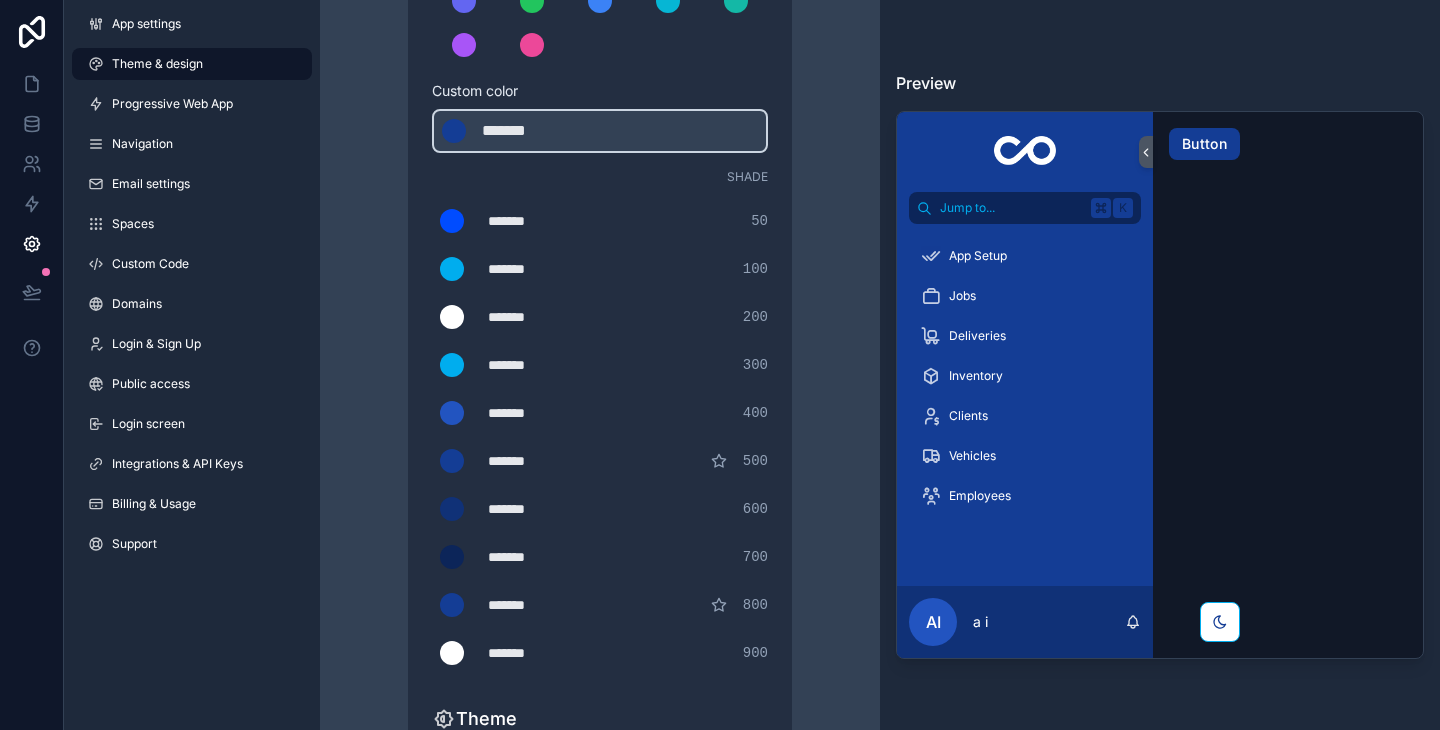 click at bounding box center [1220, 622] 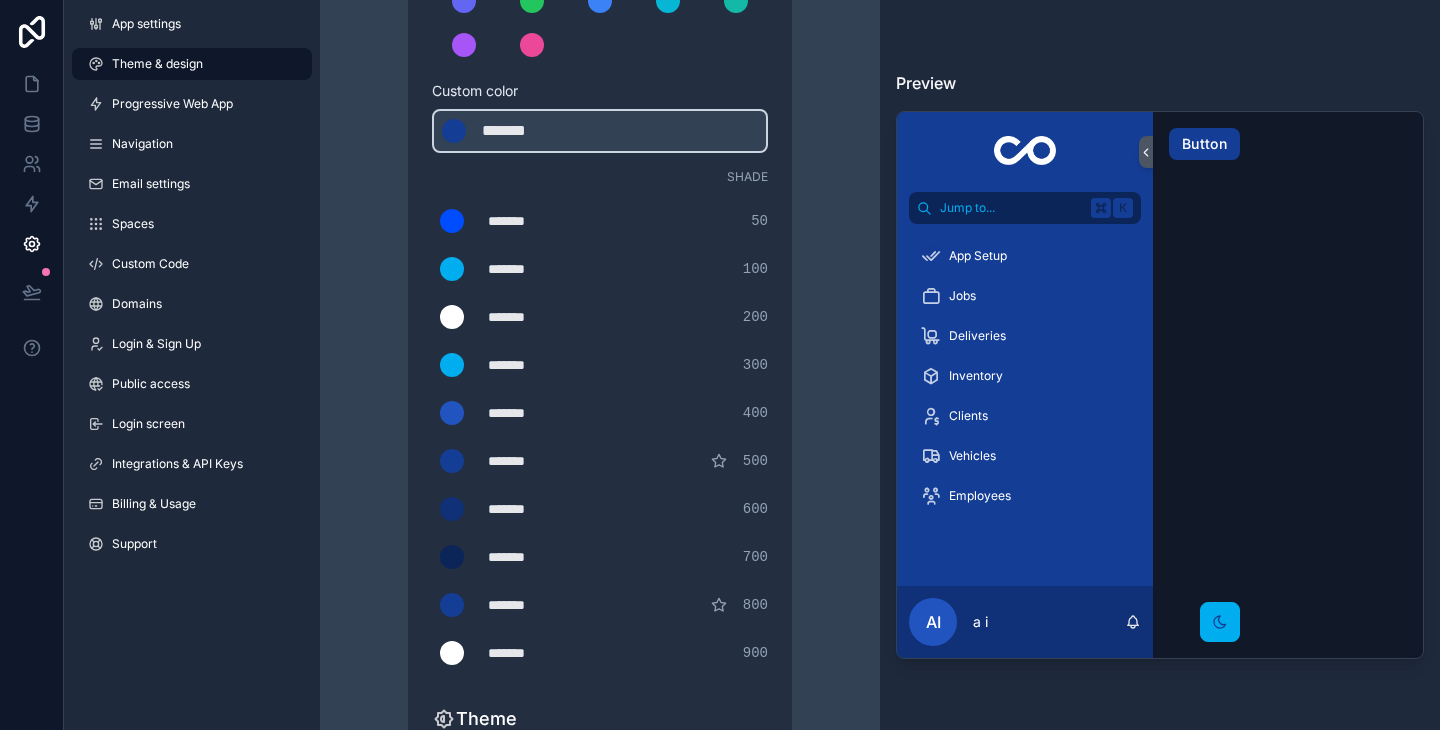 click on "ai" at bounding box center (933, 622) 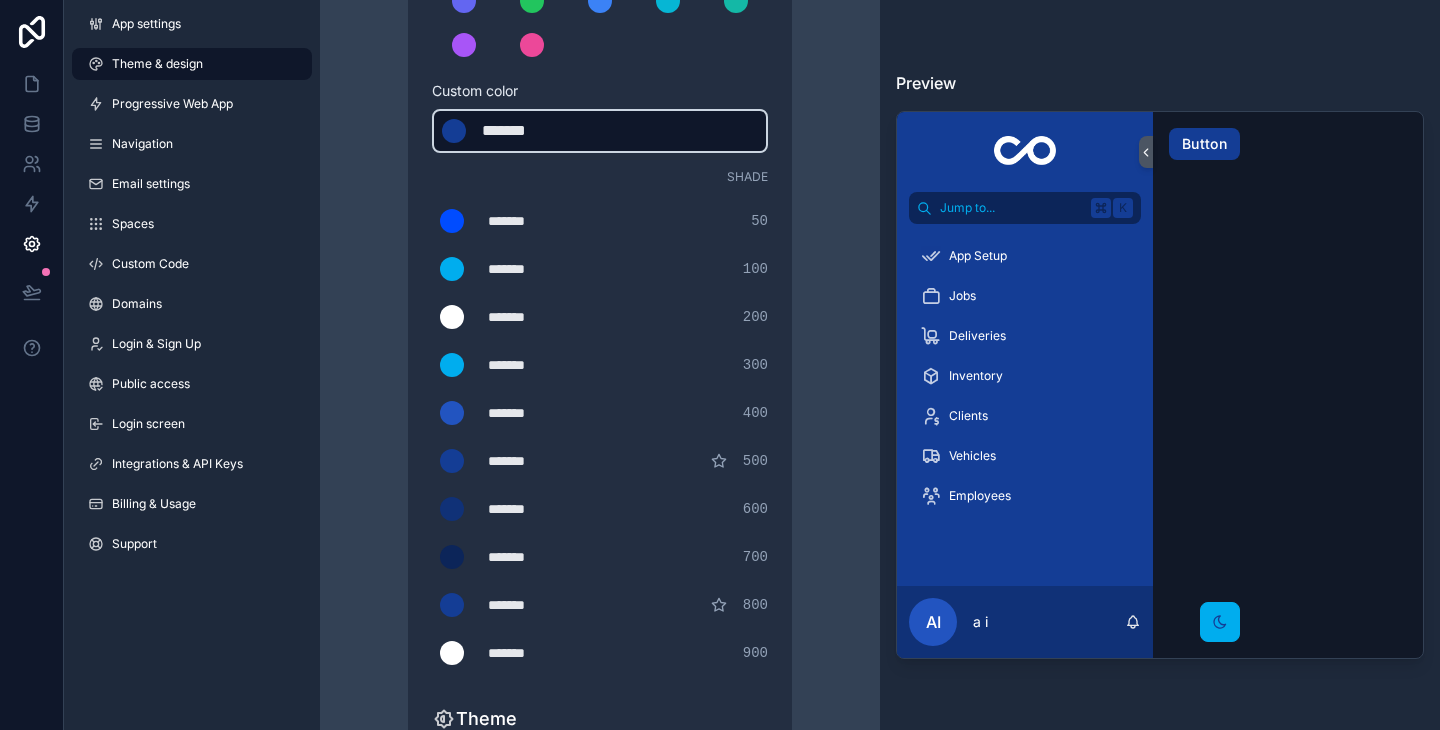 click on "*******" at bounding box center (532, 131) 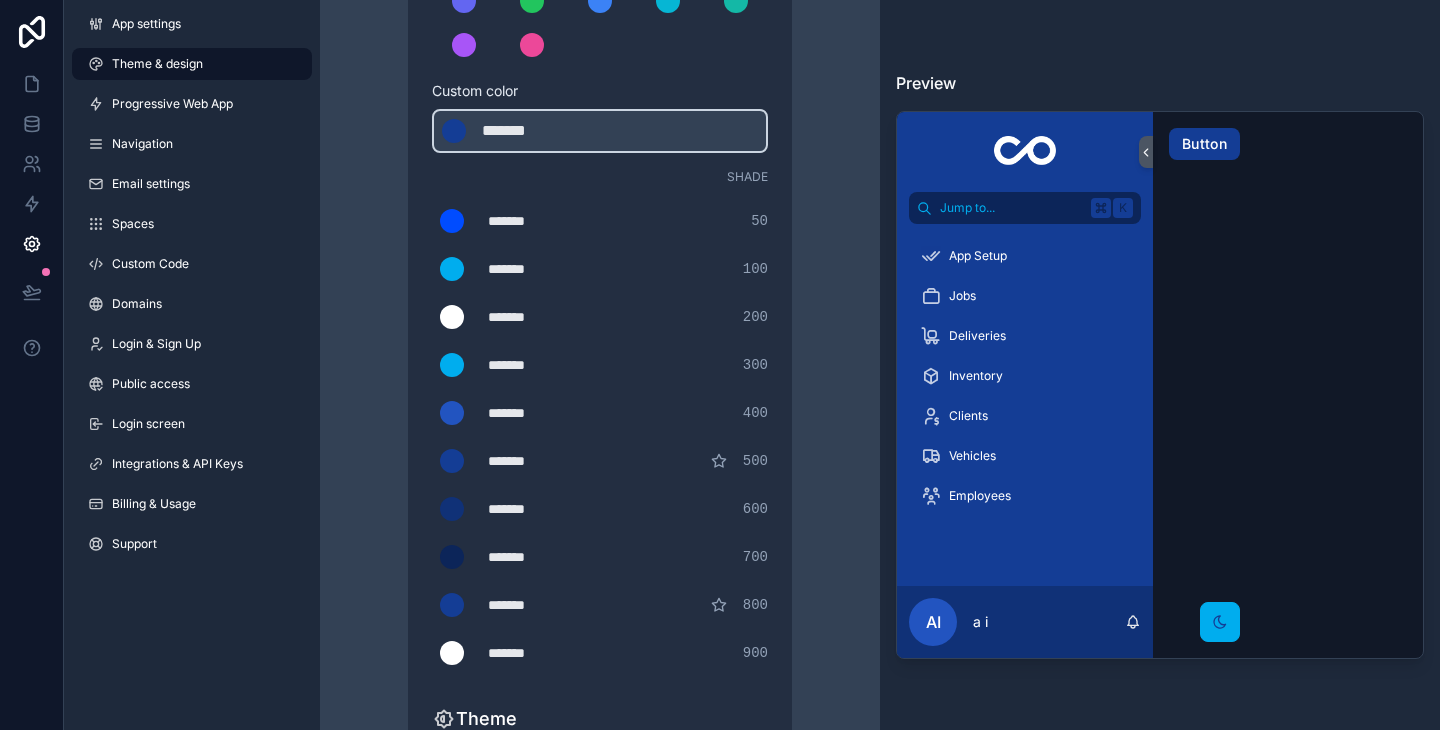 click on "Preview Jump to... K App Setup Jobs Deliveries Inventory Clients Vehicles Employees ai a i Button" at bounding box center [1160, 365] 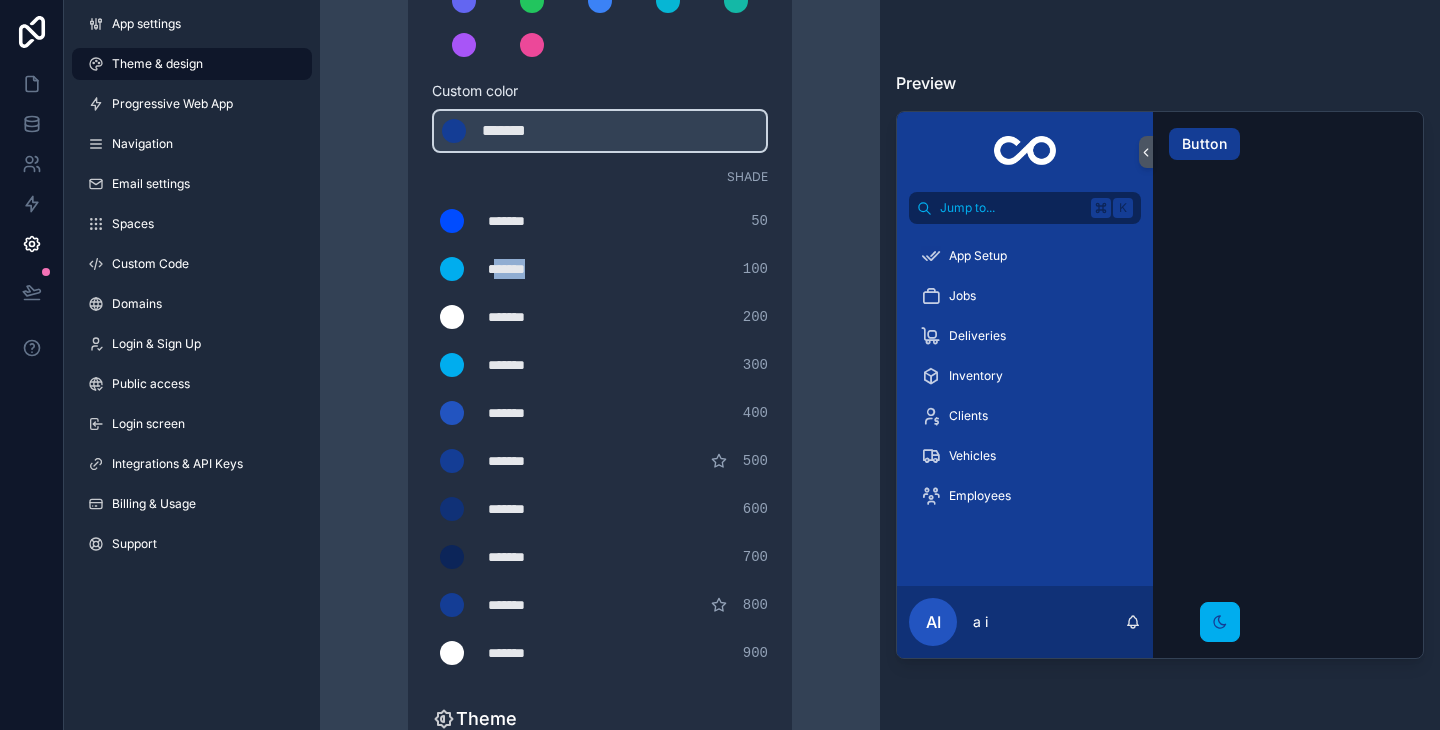 click on "*******" at bounding box center (538, 269) 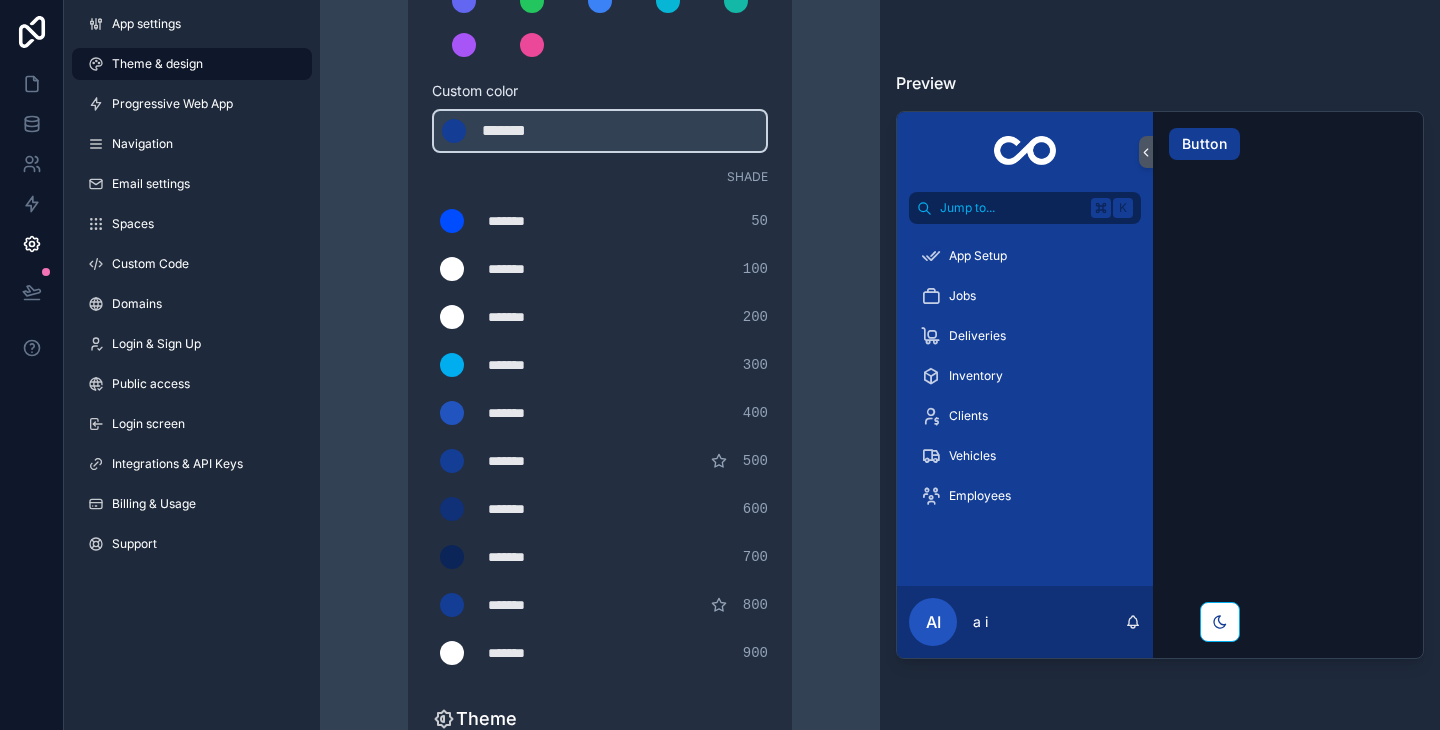 click on "Theme & design App colors Choose your app colors to match your app's style. Pick from one of our preset themes or specify a custom color Learn more about custom themes Custom color ******* ******* #143d95 Shade ******* ******* #004cff 50 ******* ******* #ffffff 100 ******* ******* #ffffff 200 ******* ******* #00adee 300 ******* ******* #2254c0 400 ******* ******* #143d95 500 ******* ******* #103177 600 ******* ******* #0c2559 700 ******* ******* #143d95 800 ******* ******* #ffffff 900 Theme Choose the default theme for your app Light Dark Auto Allow your users to toggle between light and dark themes Use setting" at bounding box center (600, 367) 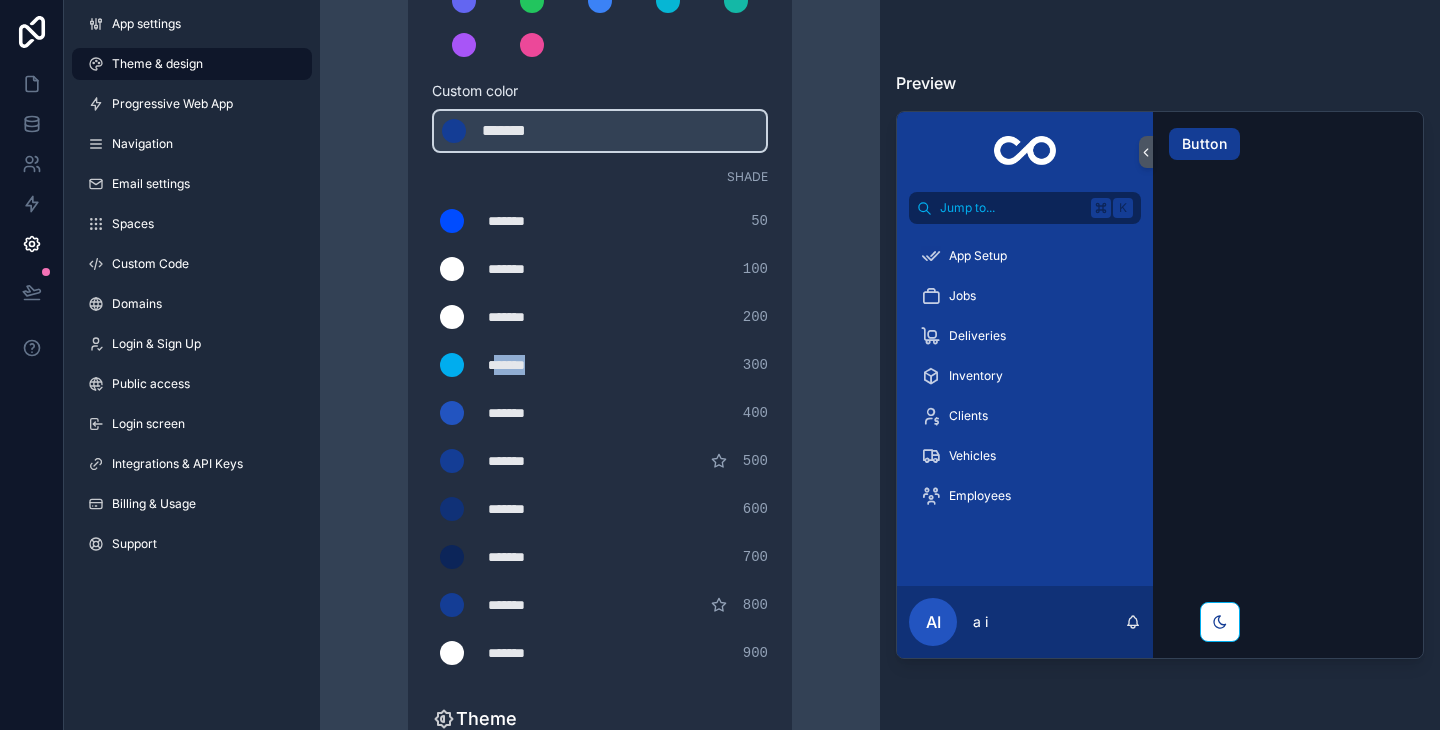 click on "*******" at bounding box center [538, 365] 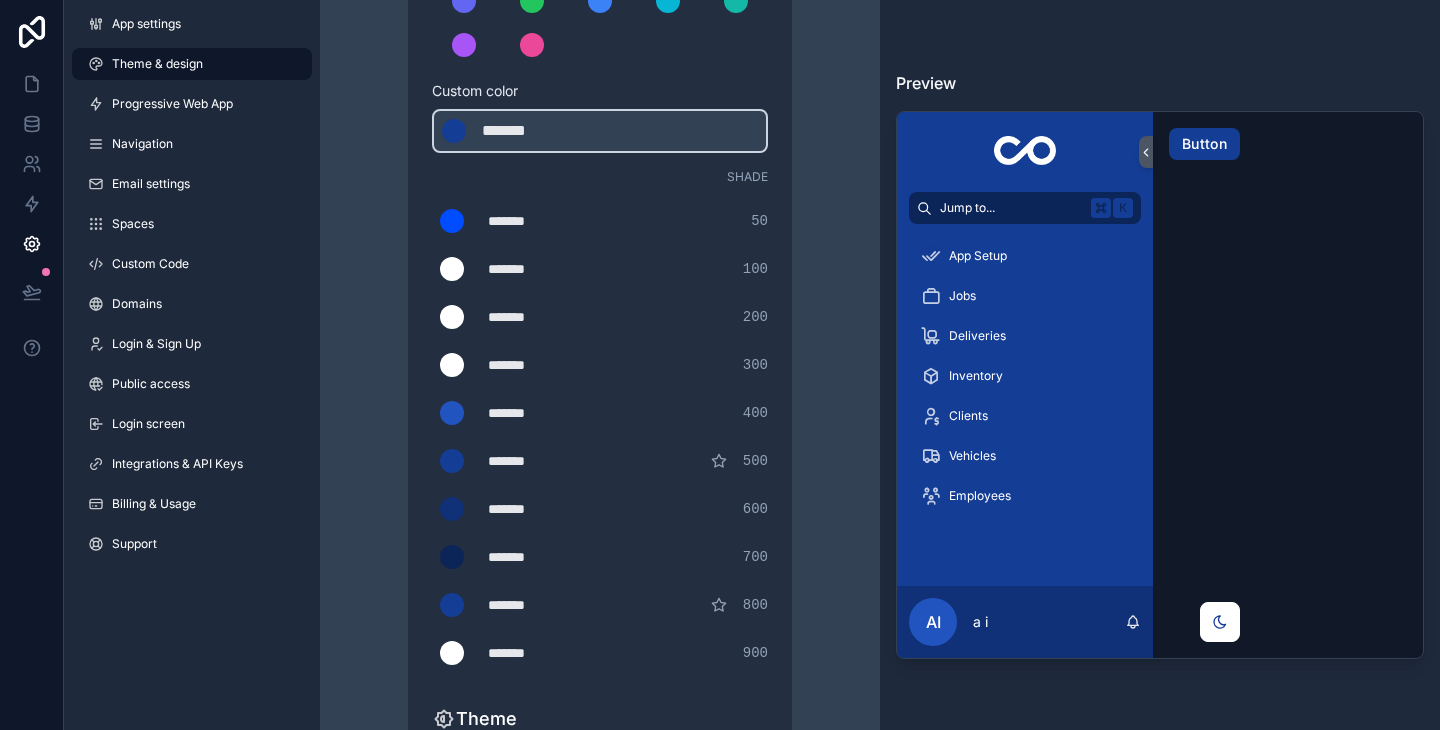 click on "Theme & design App colors Choose your app colors to match your app's style. Pick from one of our preset themes or specify a custom color Learn more about custom themes Custom color ******* ******* #143d95 Shade ******* ******* #004cff 50 ******* ******* #ffffff 100 ******* ******* #ffffff 200 ******* ******* #ffffff 300 ******* ******* #2254c0 400 ******* ******* #143d95 500 ******* ******* #103177 600 ******* ******* #0c2559 700 ******* ******* #143d95 800 ******* ******* #ffffff 900 Theme Choose the default theme for your app Light Dark Auto Allow your users to toggle between light and dark themes Use setting" at bounding box center [600, 367] 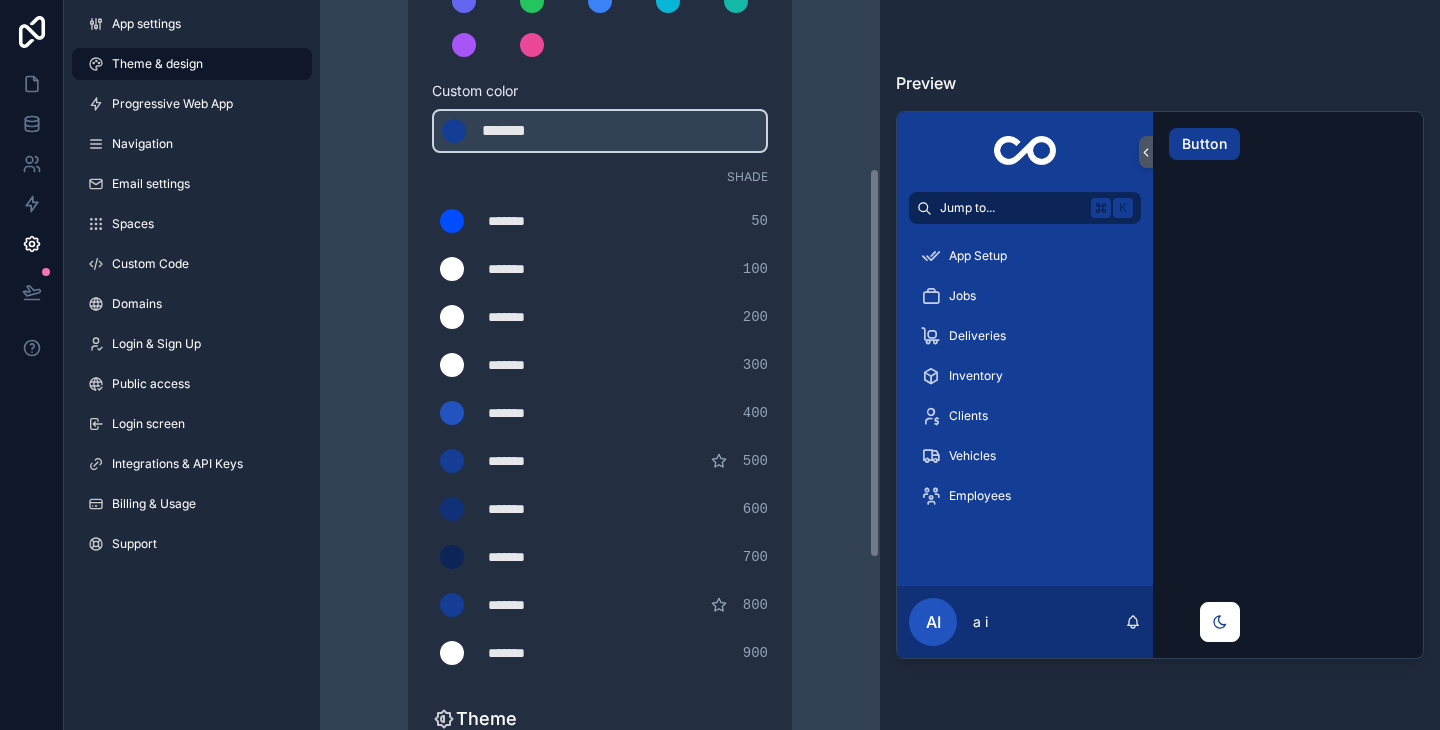 click on "*******" at bounding box center (538, 269) 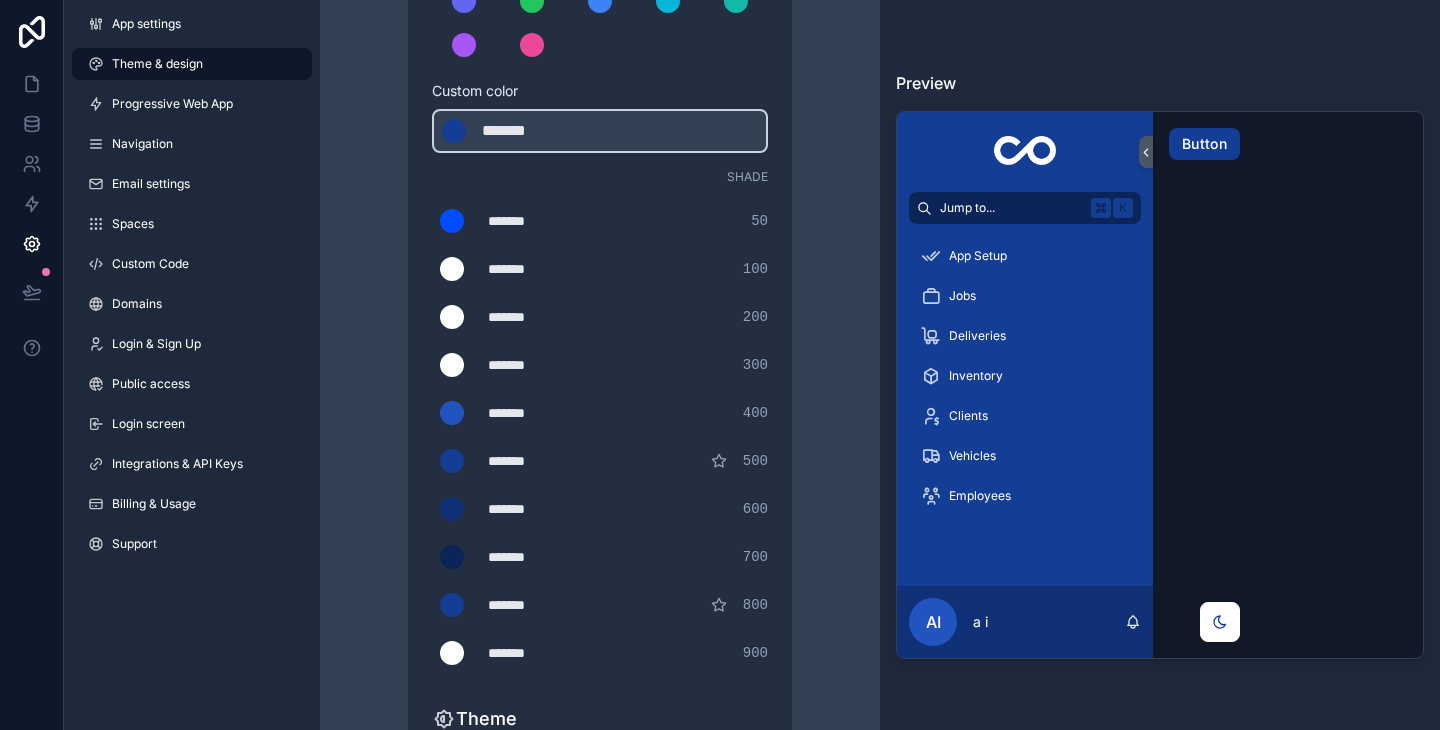 click on "*******" at bounding box center [538, 269] 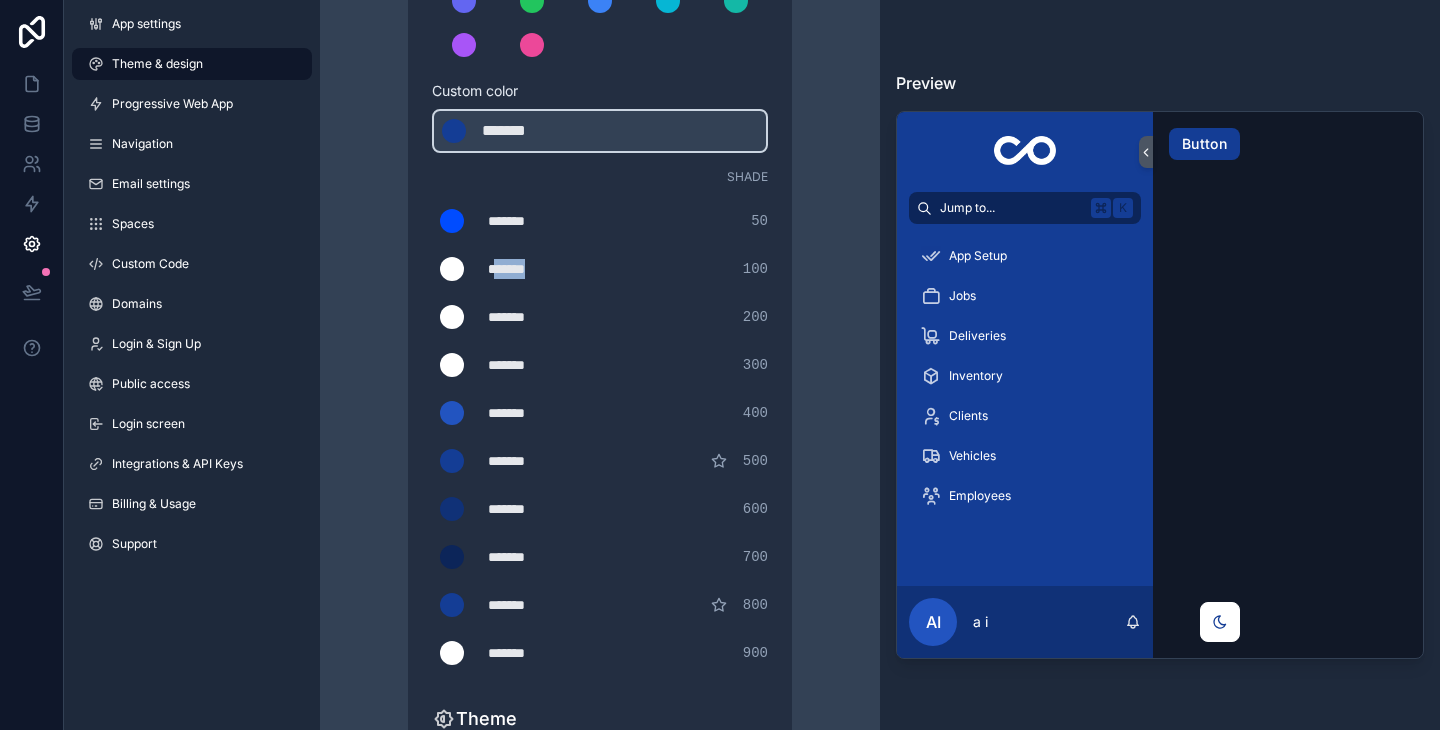 click on "*******" at bounding box center [538, 269] 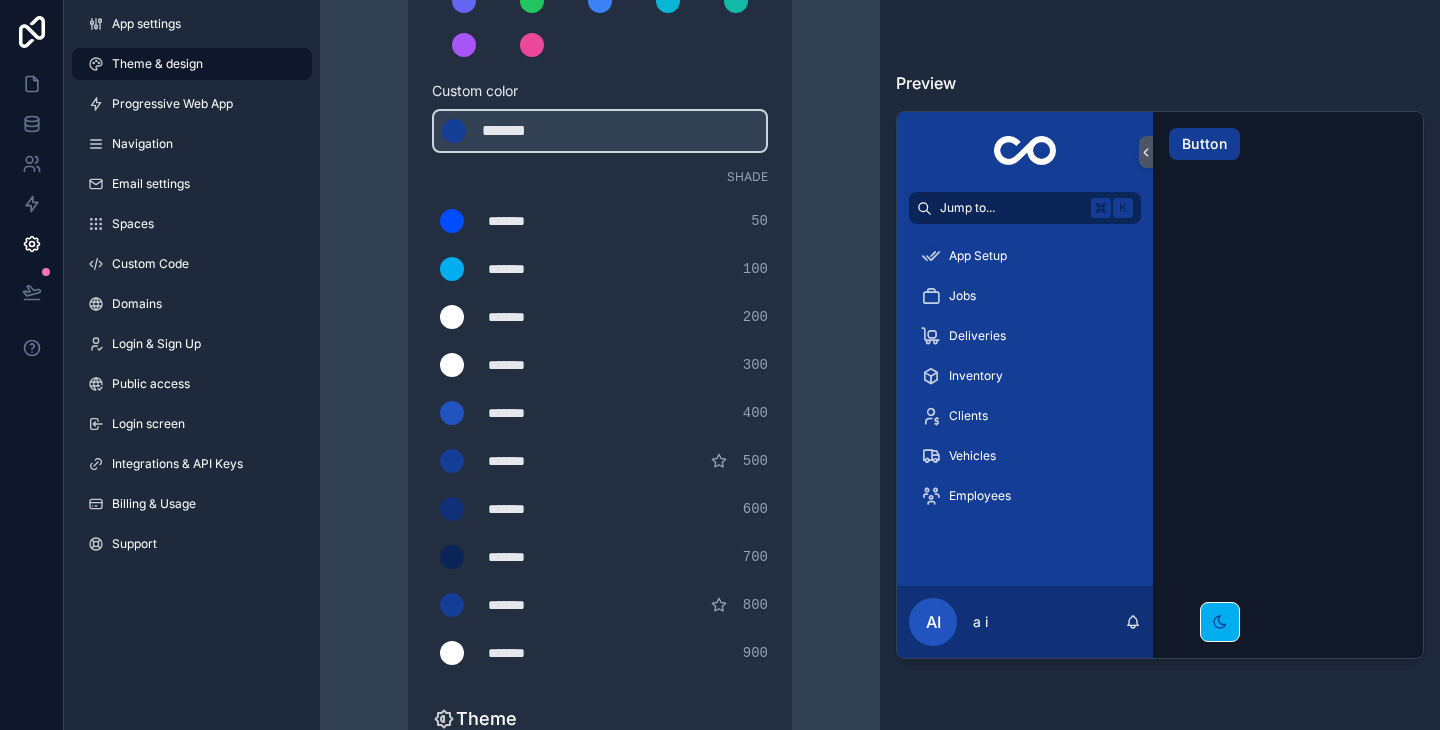click on "Theme & design App colors Choose your app colors to match your app's style. Pick from one of our preset themes or specify a custom color Learn more about custom themes Custom color ******* ******* #143d95 Shade ******* ******* #004cff 50 ******* ******* #00adee 100 ******* ******* #ffffff 200 ******* ******* #ffffff 300 ******* ******* #2254c0 400 ******* ******* #143d95 500 ******* ******* #103177 600 ******* ******* #0c2559 700 ******* ******* #143d95 800 ******* ******* #ffffff 900 Theme Choose the default theme for your app Light Dark Auto Allow your users to toggle between light and dark themes Use setting" at bounding box center [600, 367] 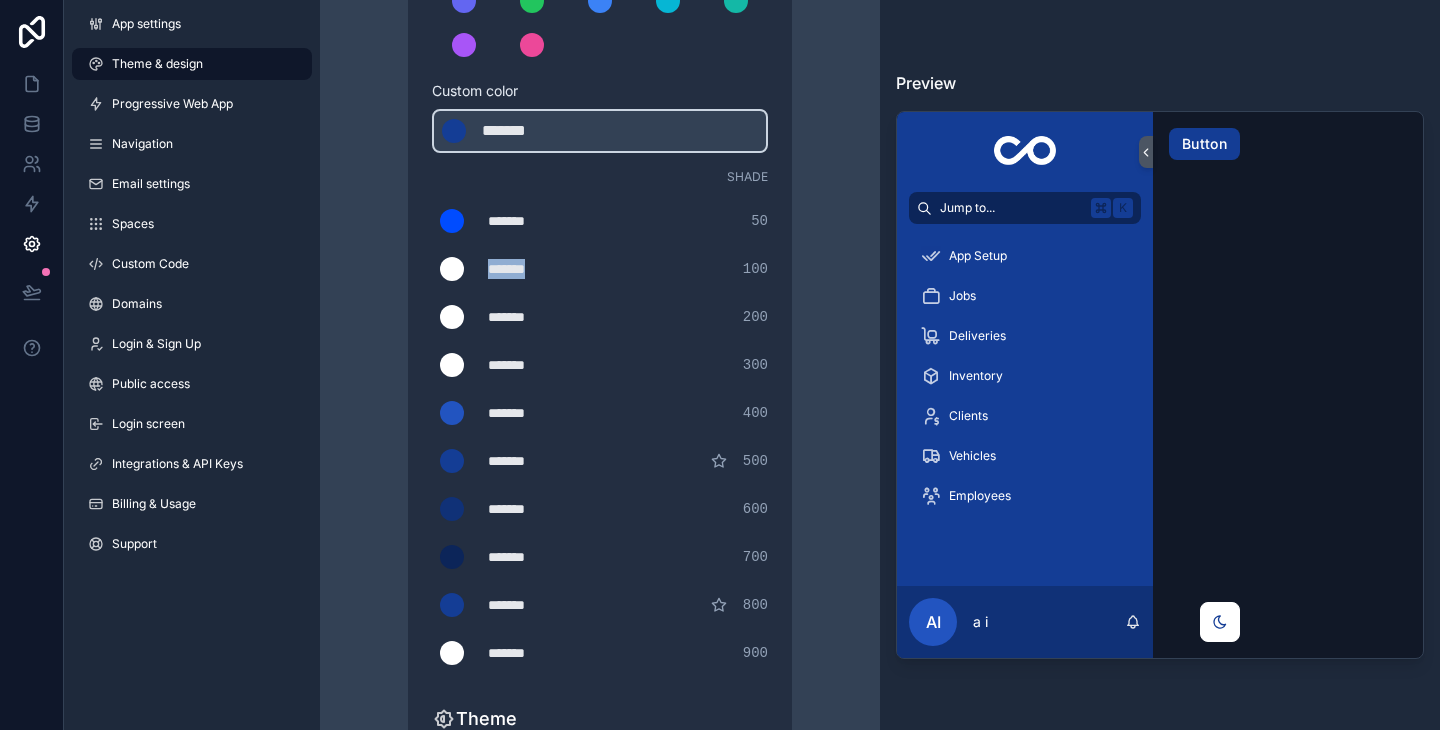type on "*******" 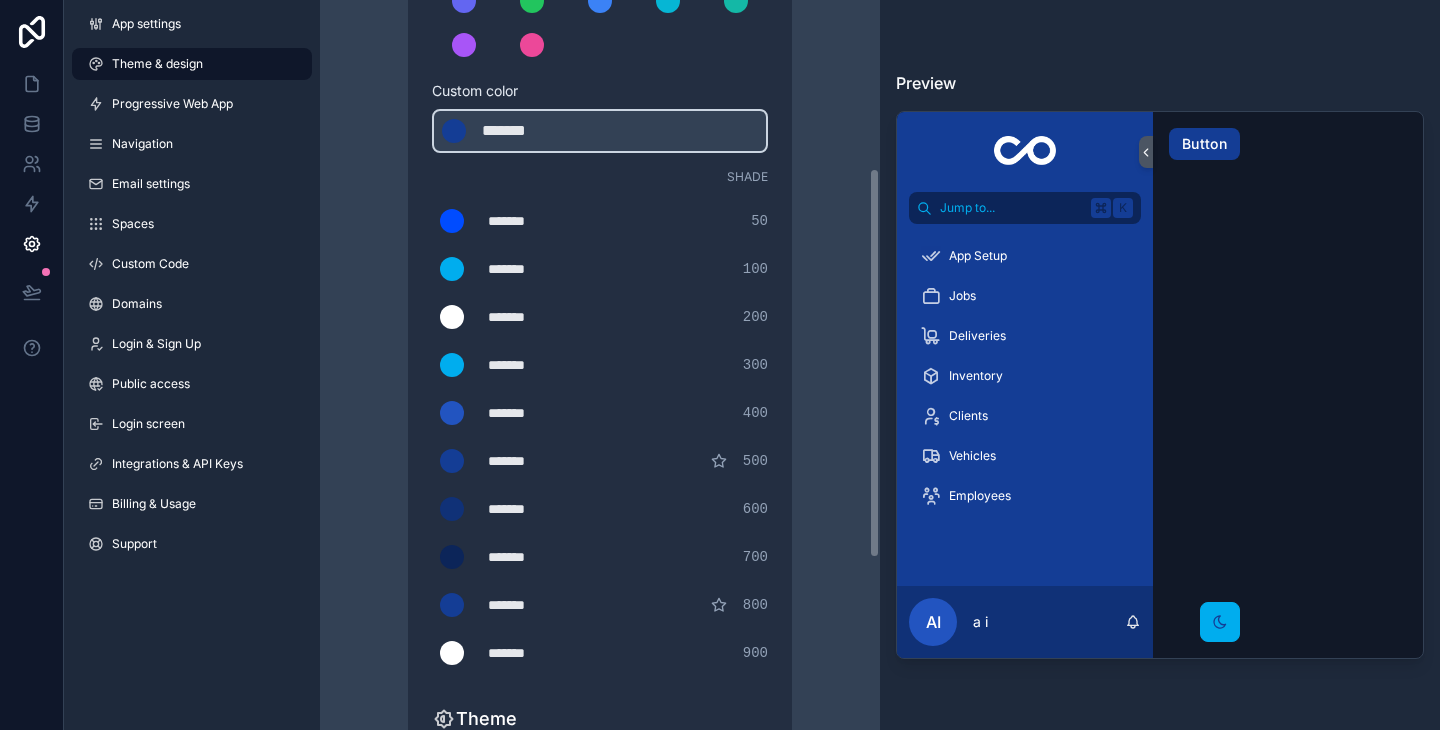 click on "*******" at bounding box center [555, 269] 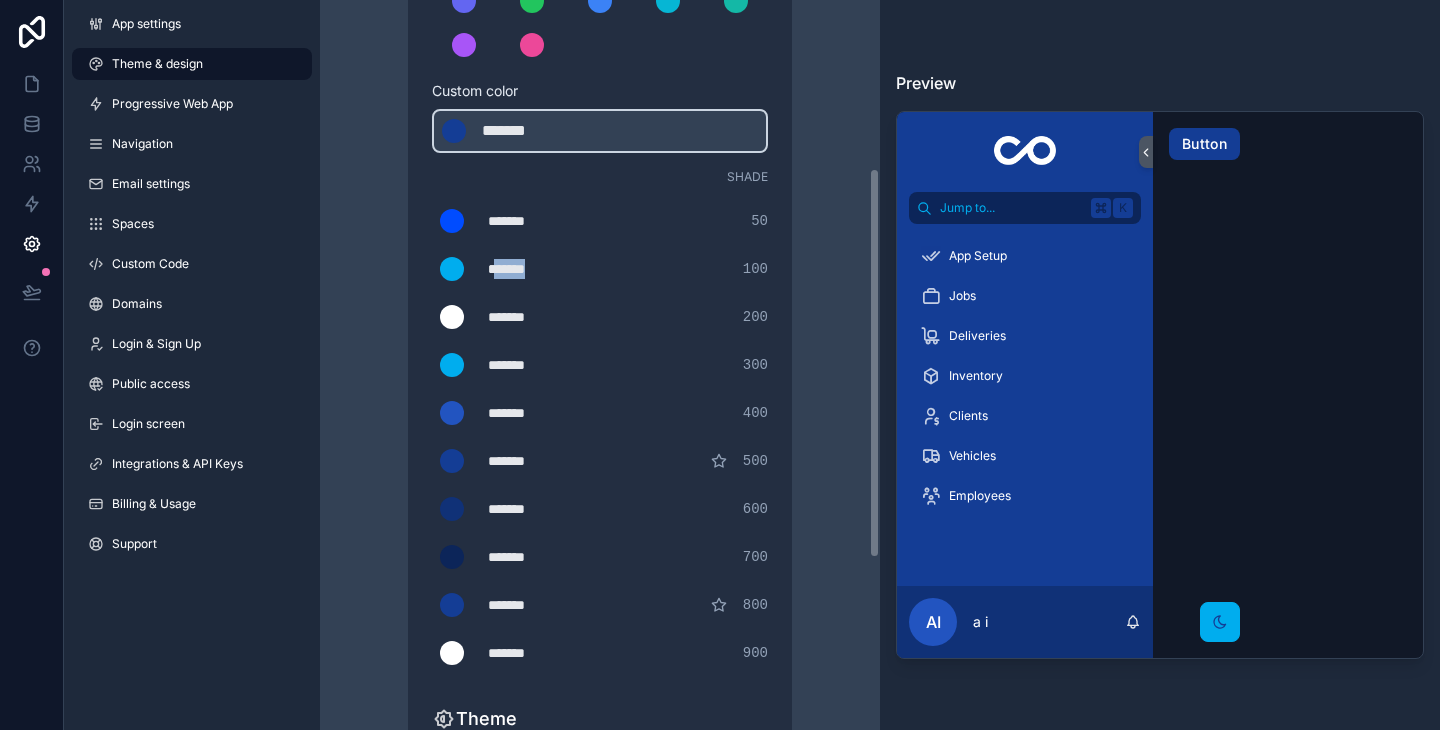 click on "*******" at bounding box center [555, 269] 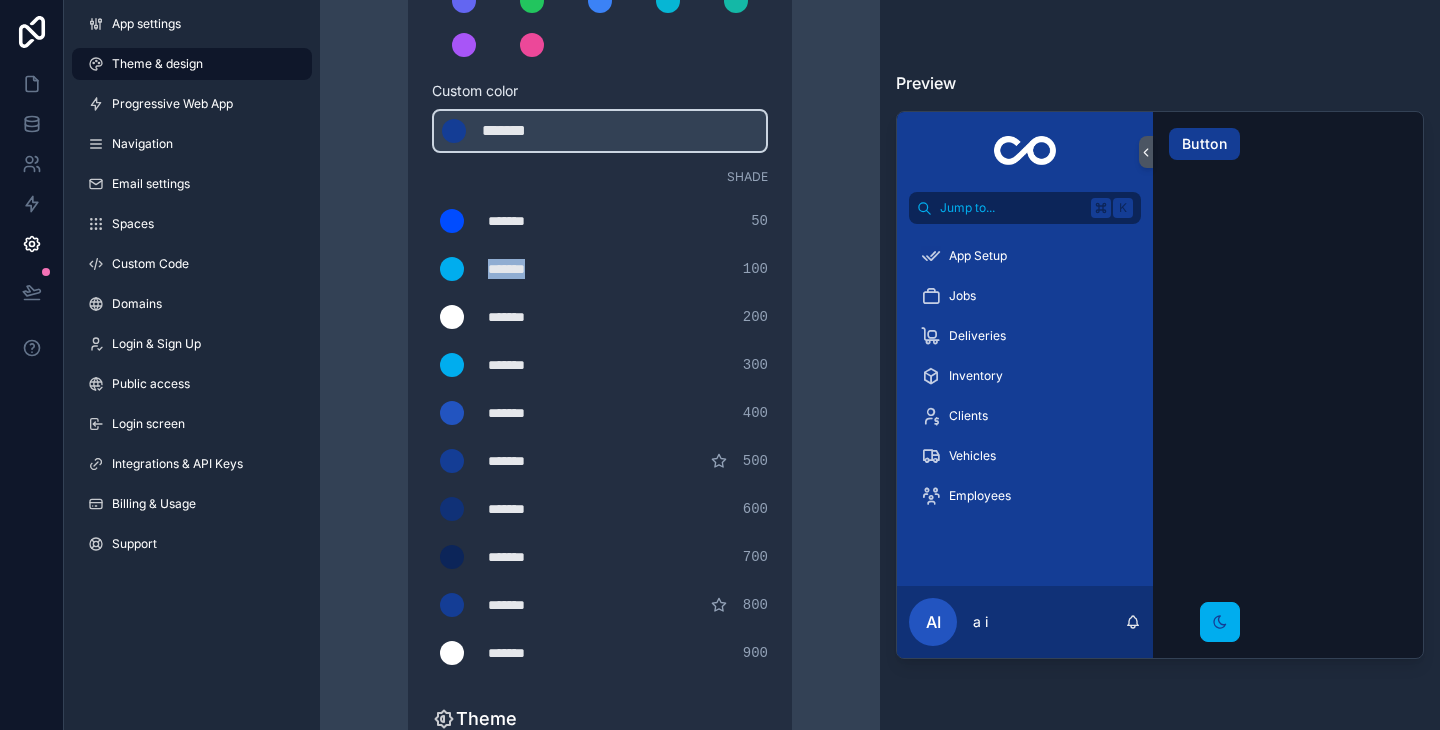 click on "*******" at bounding box center (555, 269) 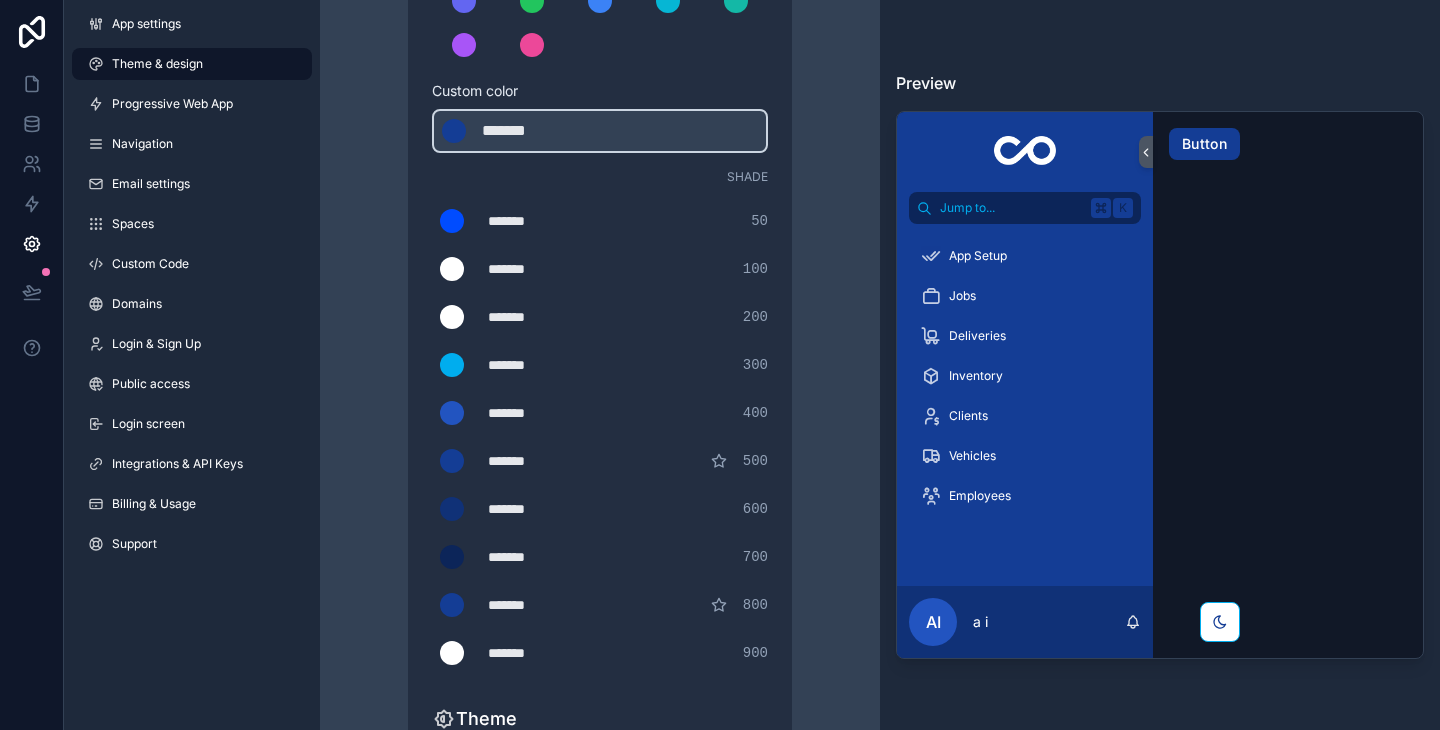 click on "Theme & design App colors Choose your app colors to match your app's style. Pick from one of our preset themes or specify a custom color Learn more about custom themes Custom color ******* ******* #143d95 Shade ******* ******* #004cff 50 ******* ******* #ffffff 100 ******* ******* #ffffff 200 ******* ******* #00adee#00adee 300 ******* ******* #2254c0 400 ******* ******* #143d95 500 ******* ******* #103177 600 ******* ******* #0c2559 700 ******* ******* #143d95 800 ******* ******* #ffffff 900 Theme Choose the default theme for your app Light Dark Auto Allow your users to toggle between light and dark themes Use setting" at bounding box center (600, 367) 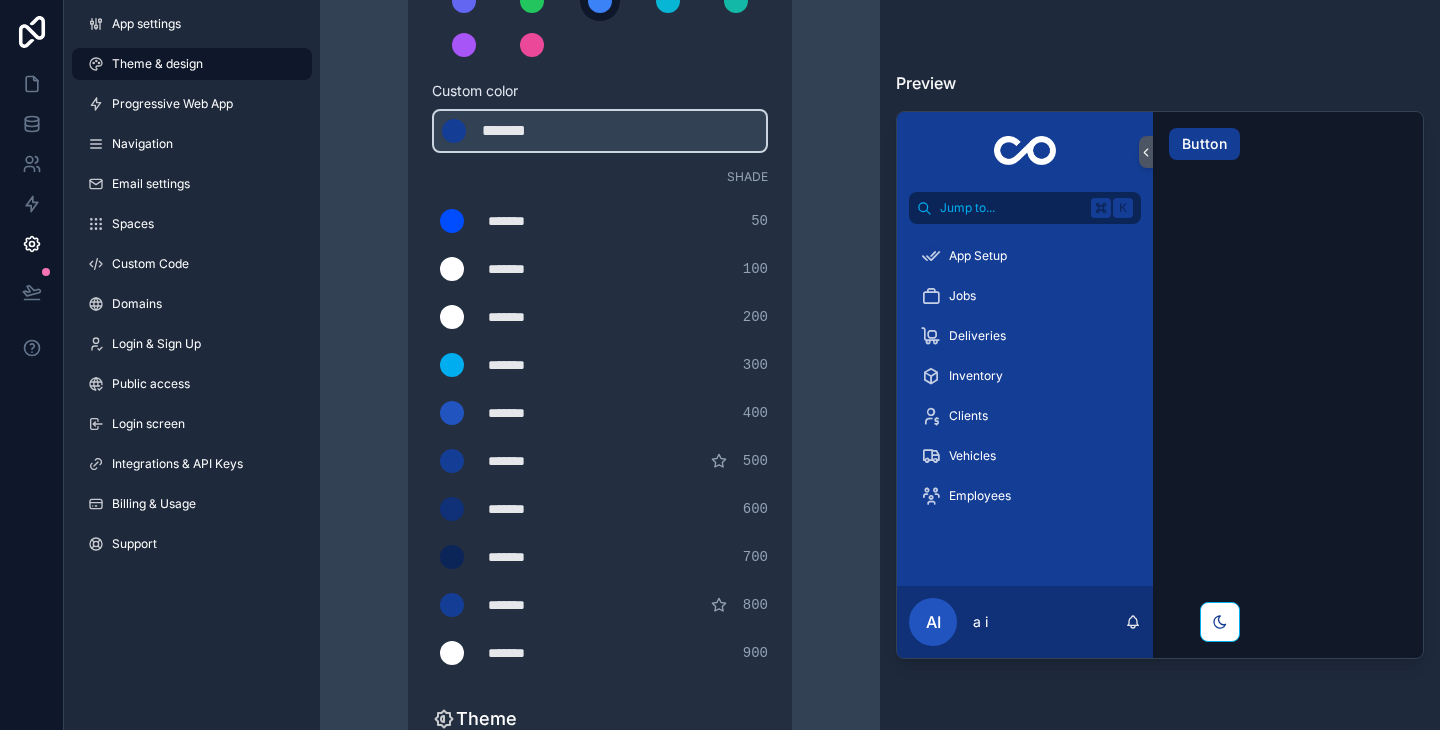 type on "**" 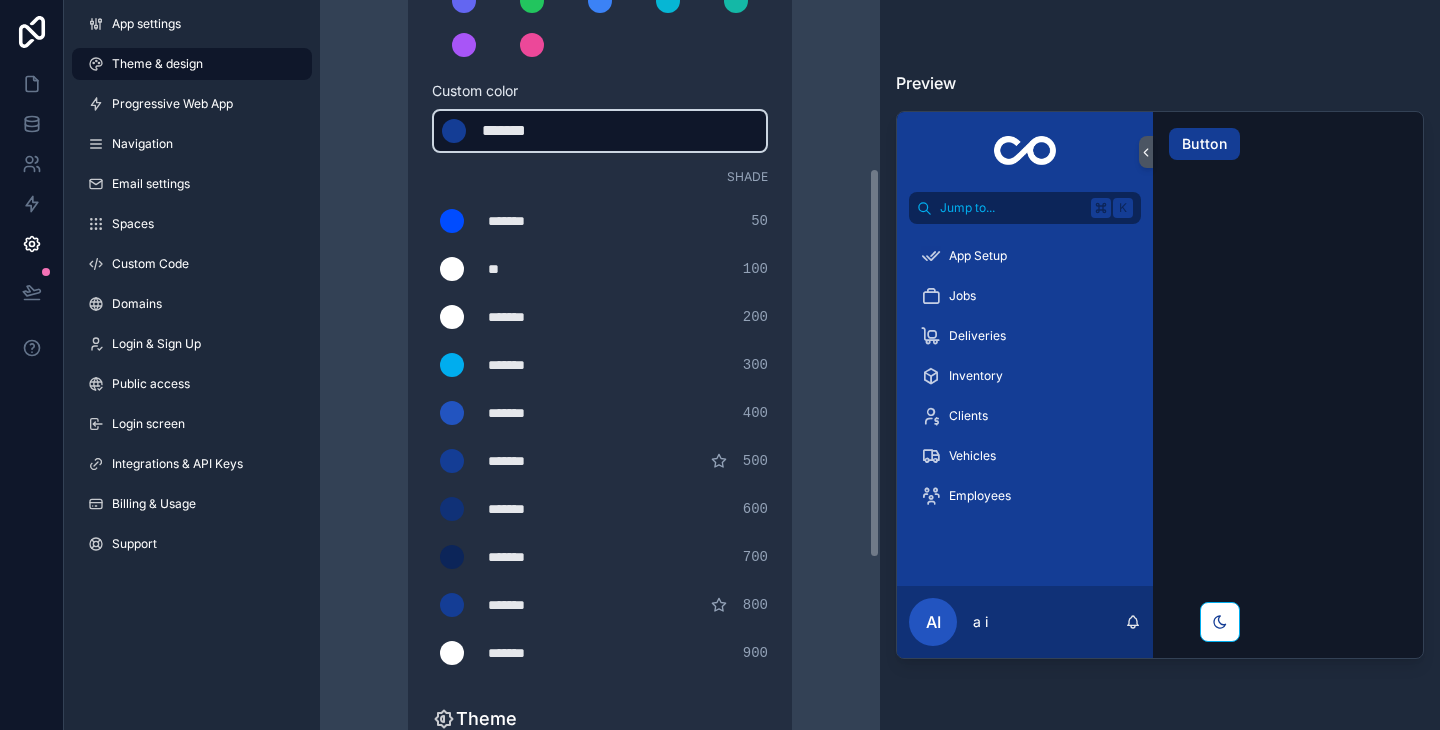 click at bounding box center [454, 131] 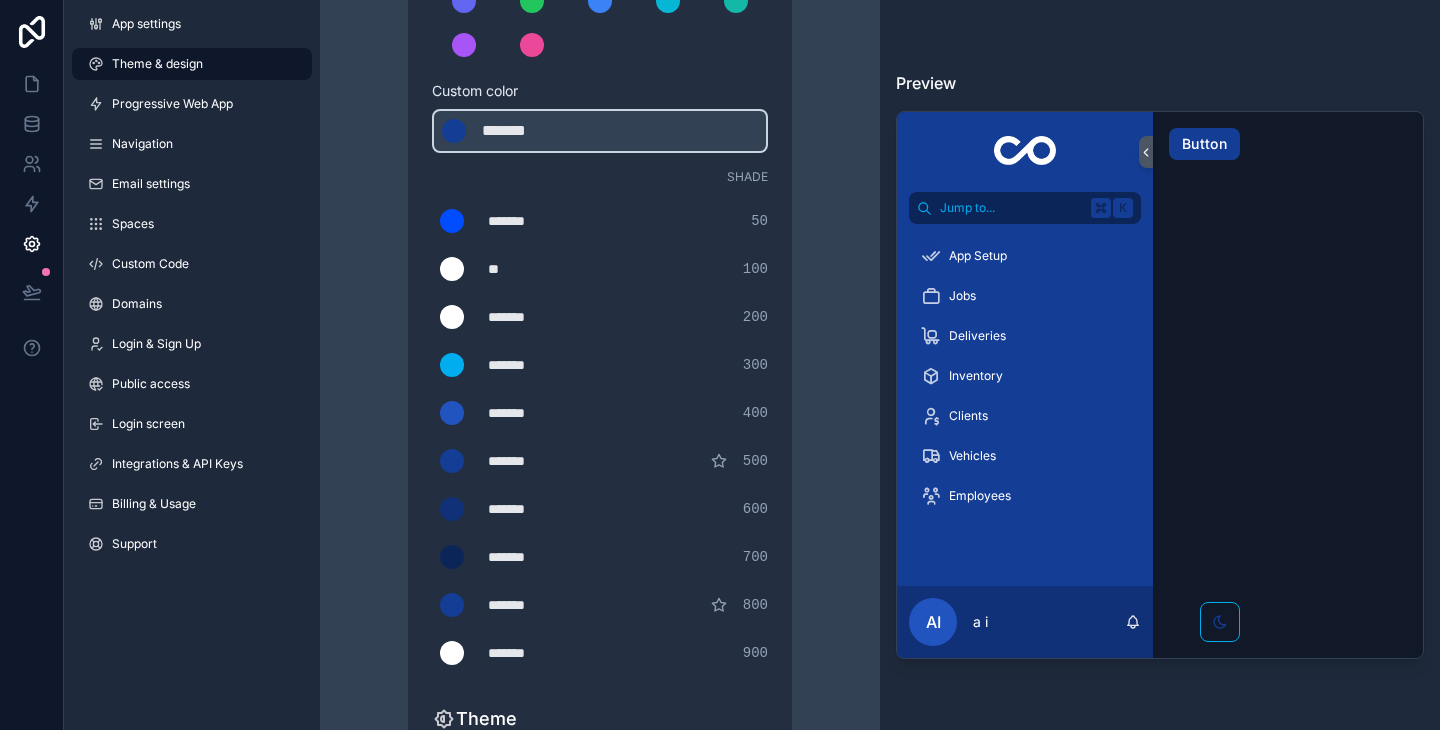 click on "**" at bounding box center [538, 269] 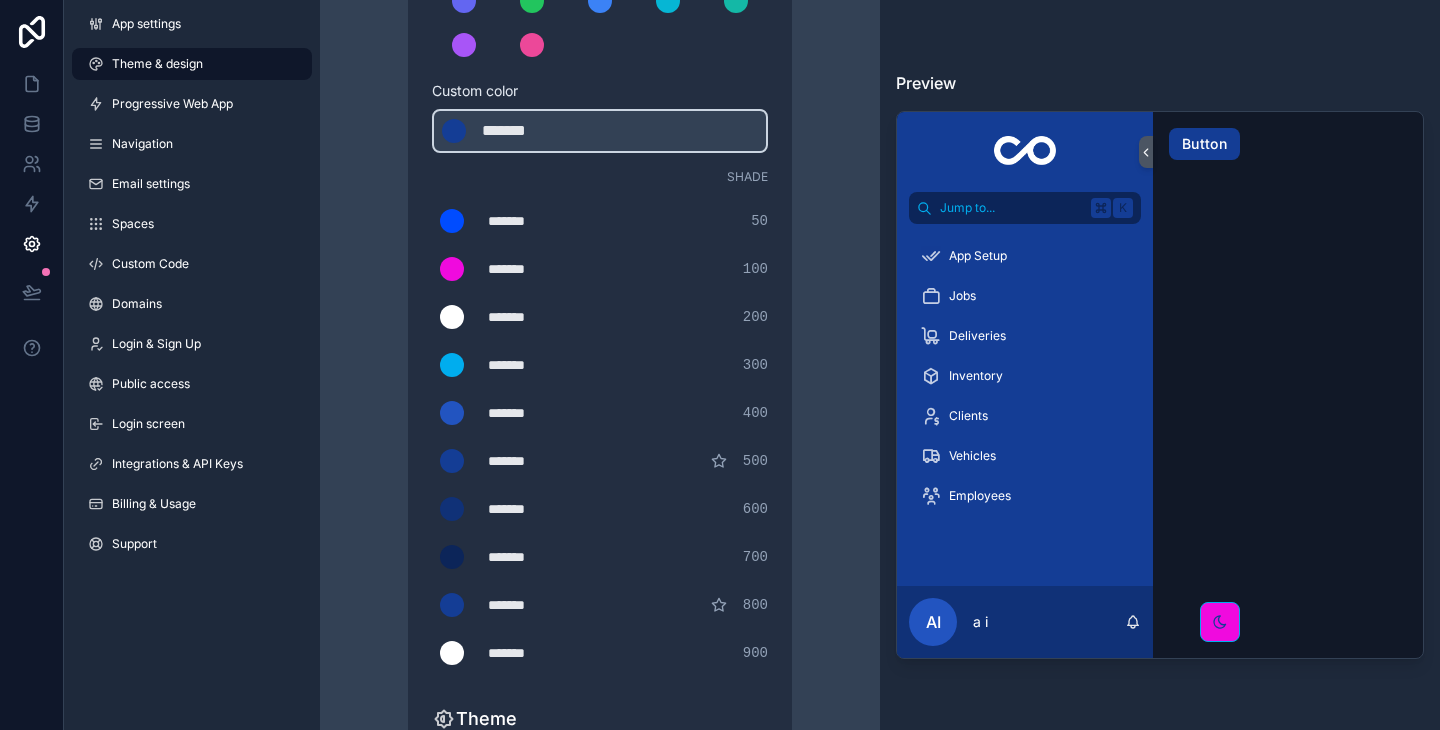 click on "*******" at bounding box center [538, 269] 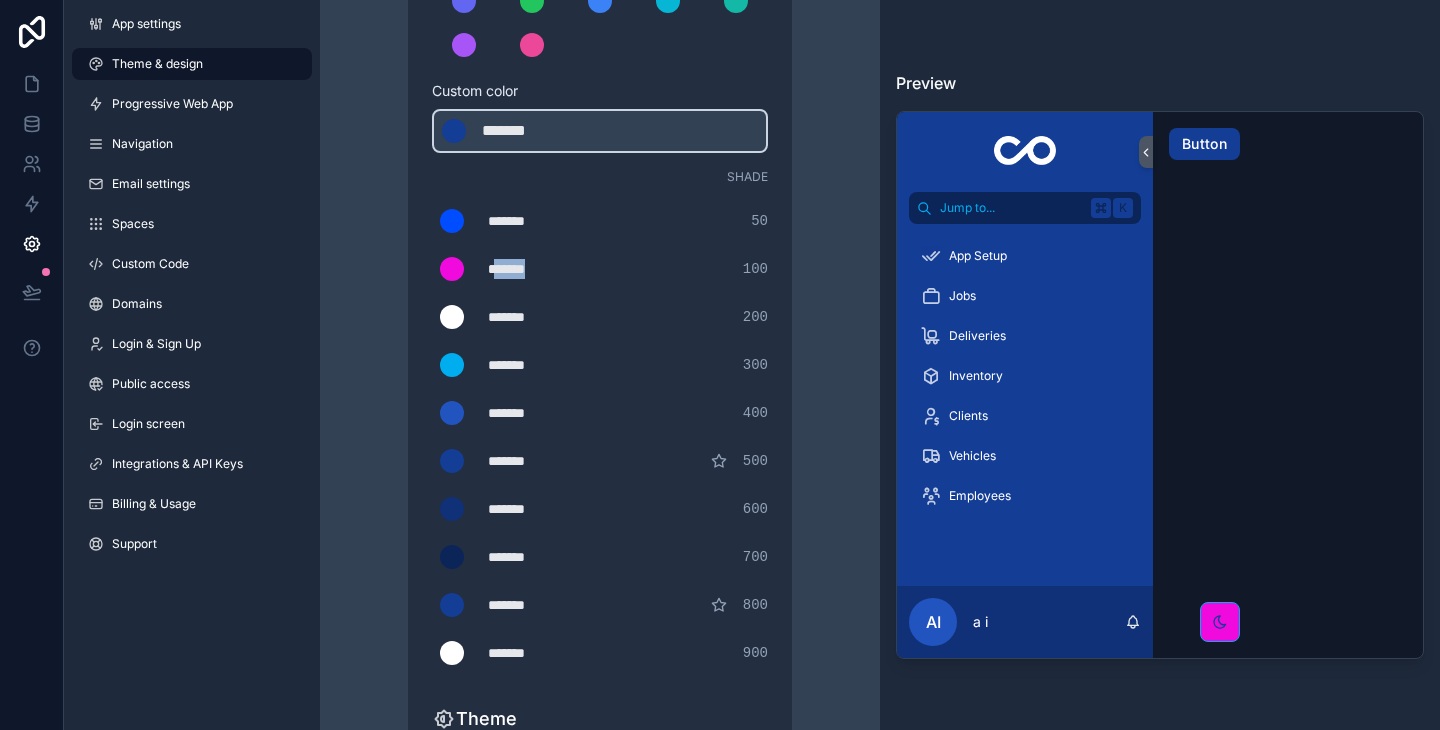 click on "*******" at bounding box center (538, 269) 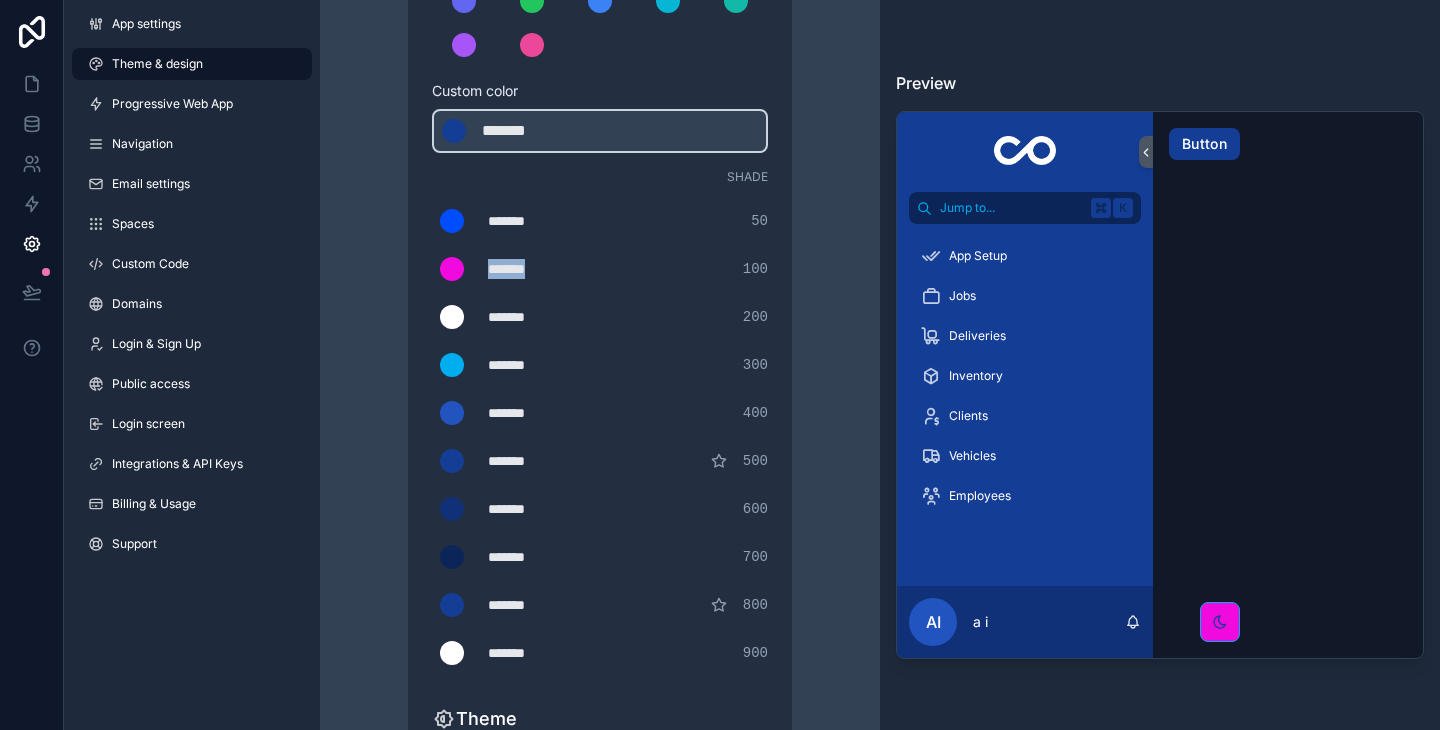 click on "*******" at bounding box center (538, 269) 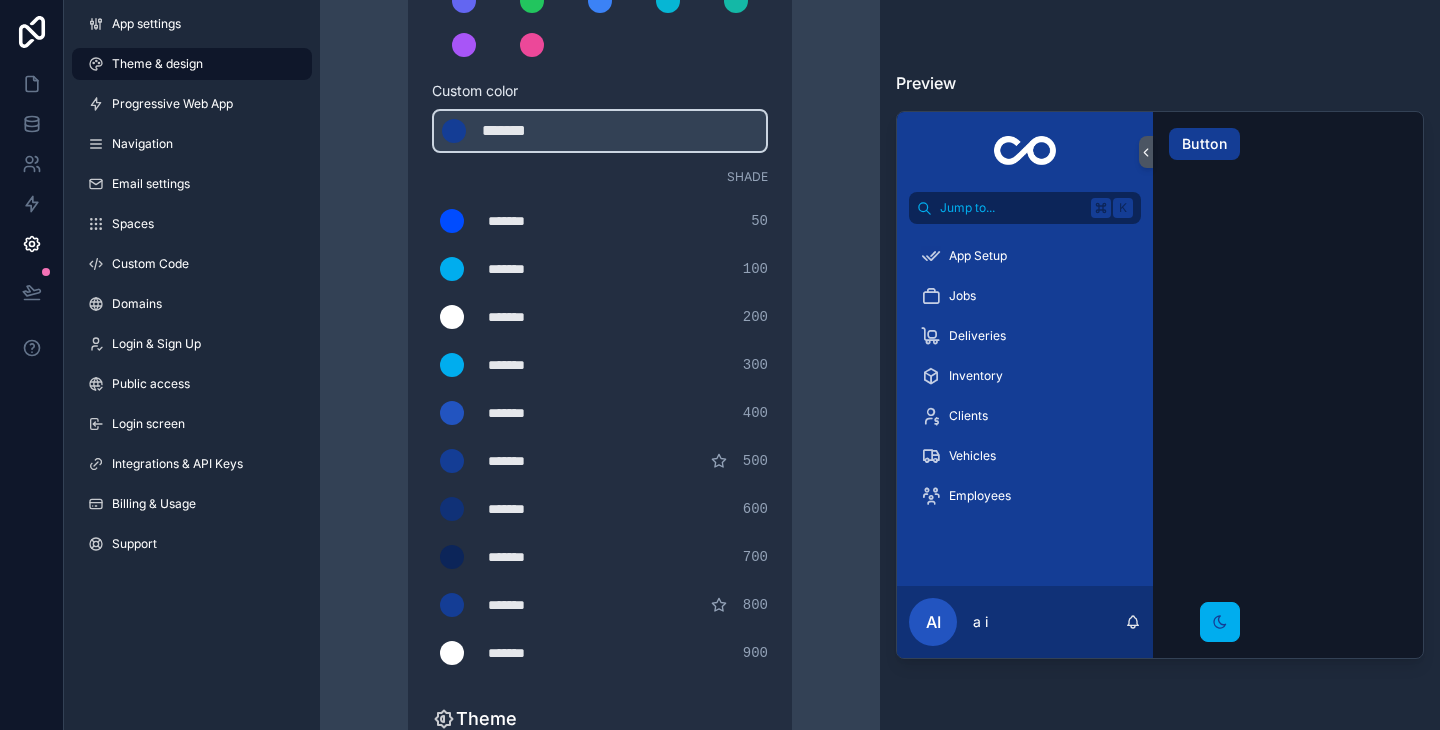 click on "Theme & design App colors Choose your app colors to match your app's style. Pick from one of our preset themes or specify a custom color Learn more about custom themes Custom color ******* ******* #143d95 Shade ******* ******* #004cff 50 ******* ******* #00adee 100 ******* ******* #ffffff 200 ******* ******* #00adee#00adee 300 ******* ******* #2254c0 400 ******* ******* #143d95 500 ******* ******* #103177 600 ******* ******* #0c2559 700 ******* ******* #143d95 800 ******* ******* #ffffff 900 Theme Choose the default theme for your app Light Dark Auto Allow your users to toggle between light and dark themes Use setting" at bounding box center [600, 367] 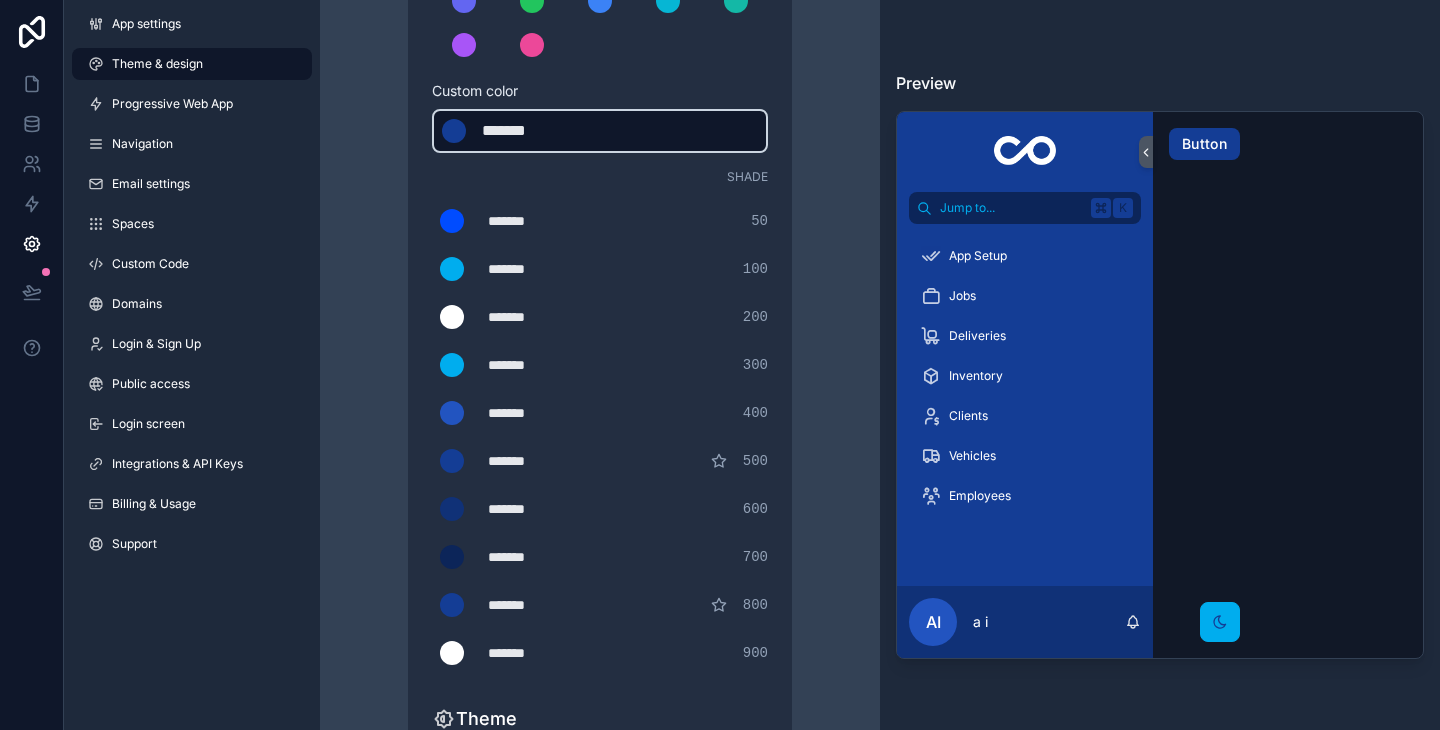 click on "*******" at bounding box center [532, 131] 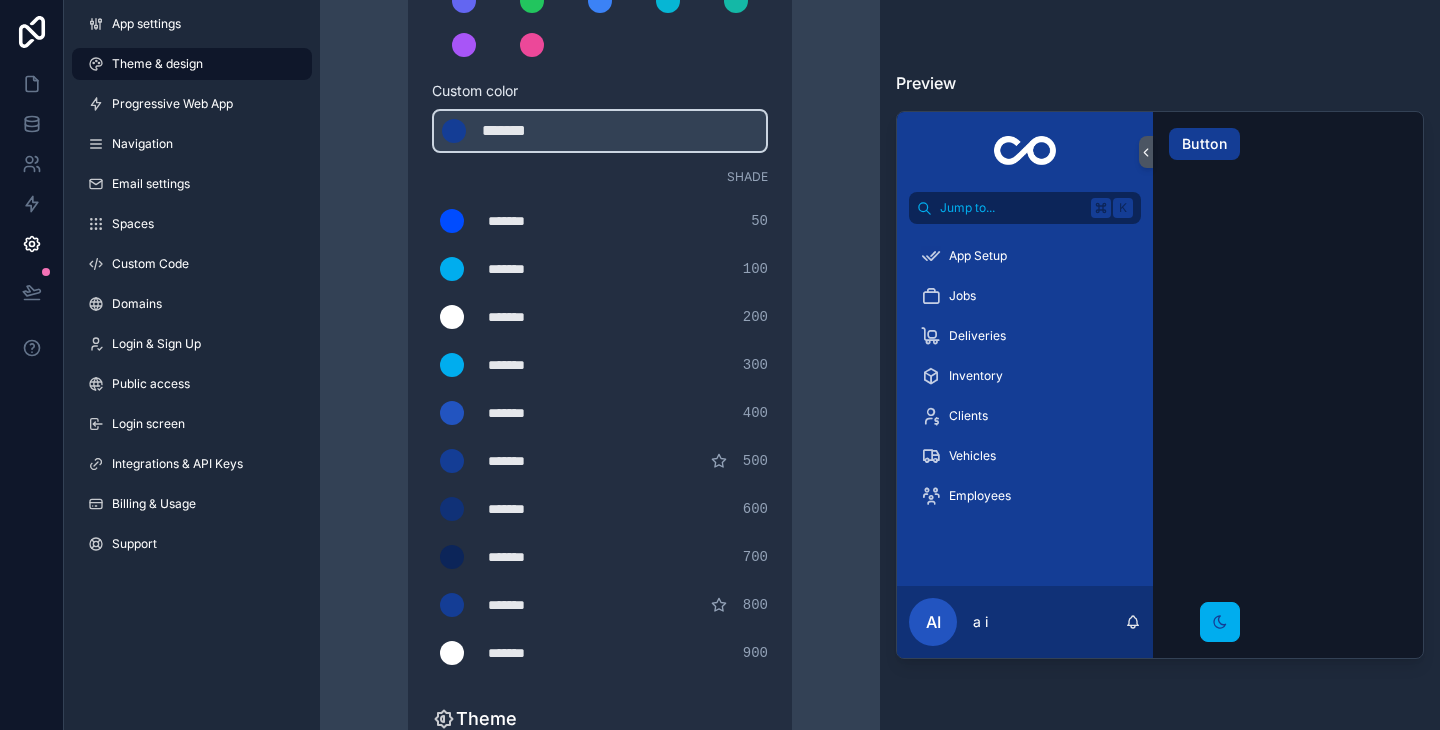 click on "Theme & design App colors Choose your app colors to match your app's style. Pick from one of our preset themes or specify a custom color Learn more about custom themes Custom color ******* ******* #143d95 Shade ******* ******* #004cff 50 ******* ******* #00adee 100 ******* ******* #ffffff 200 ******* ******* #00adee#00adee 300 ******* ******* #2254c0 400 ******* ******* #143d95 500 ******* ******* #103177 600 ******* ******* #0c2559 700 ******* ******* #143d95 800 ******* ******* #ffffff 900 Theme Choose the default theme for your app Light Dark Auto Allow your users to toggle between light and dark themes Use setting" at bounding box center [600, 367] 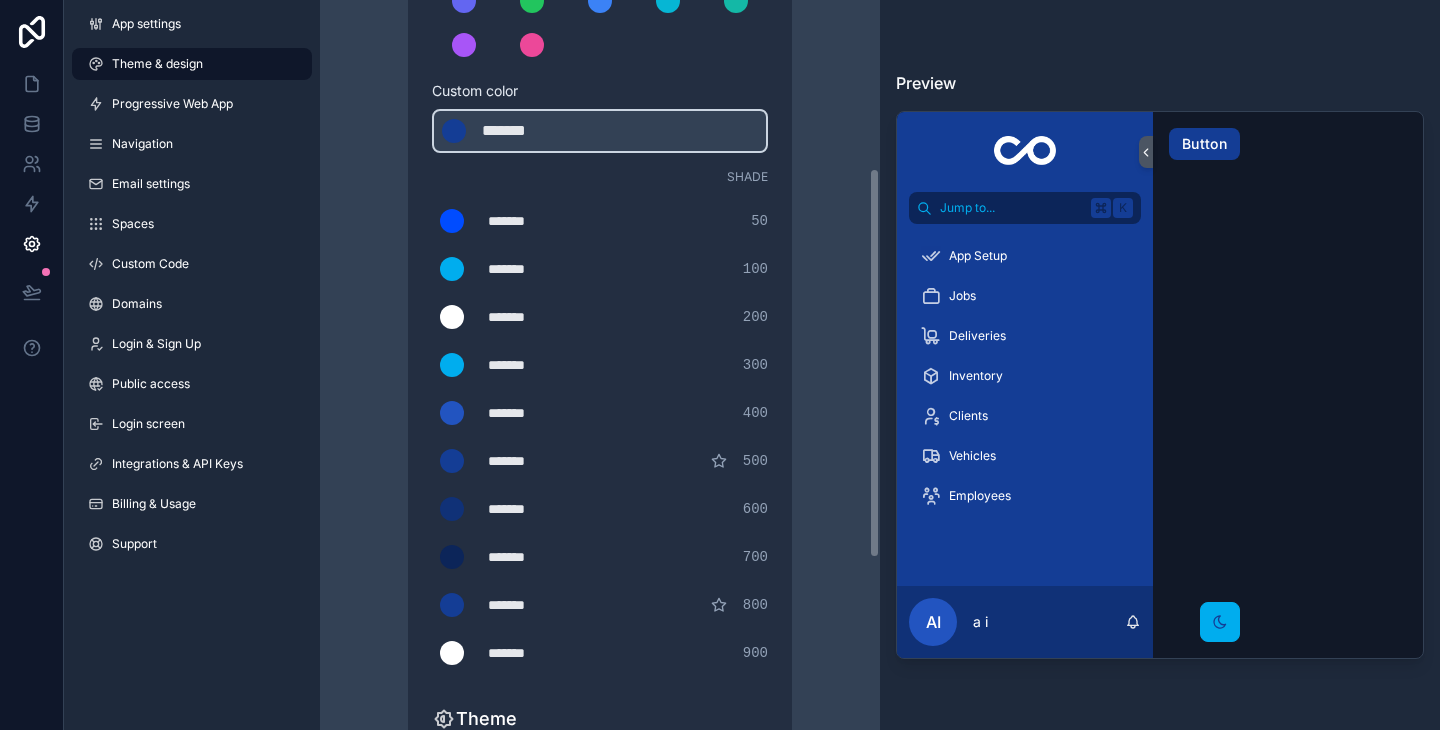 click on "*******" at bounding box center (538, 269) 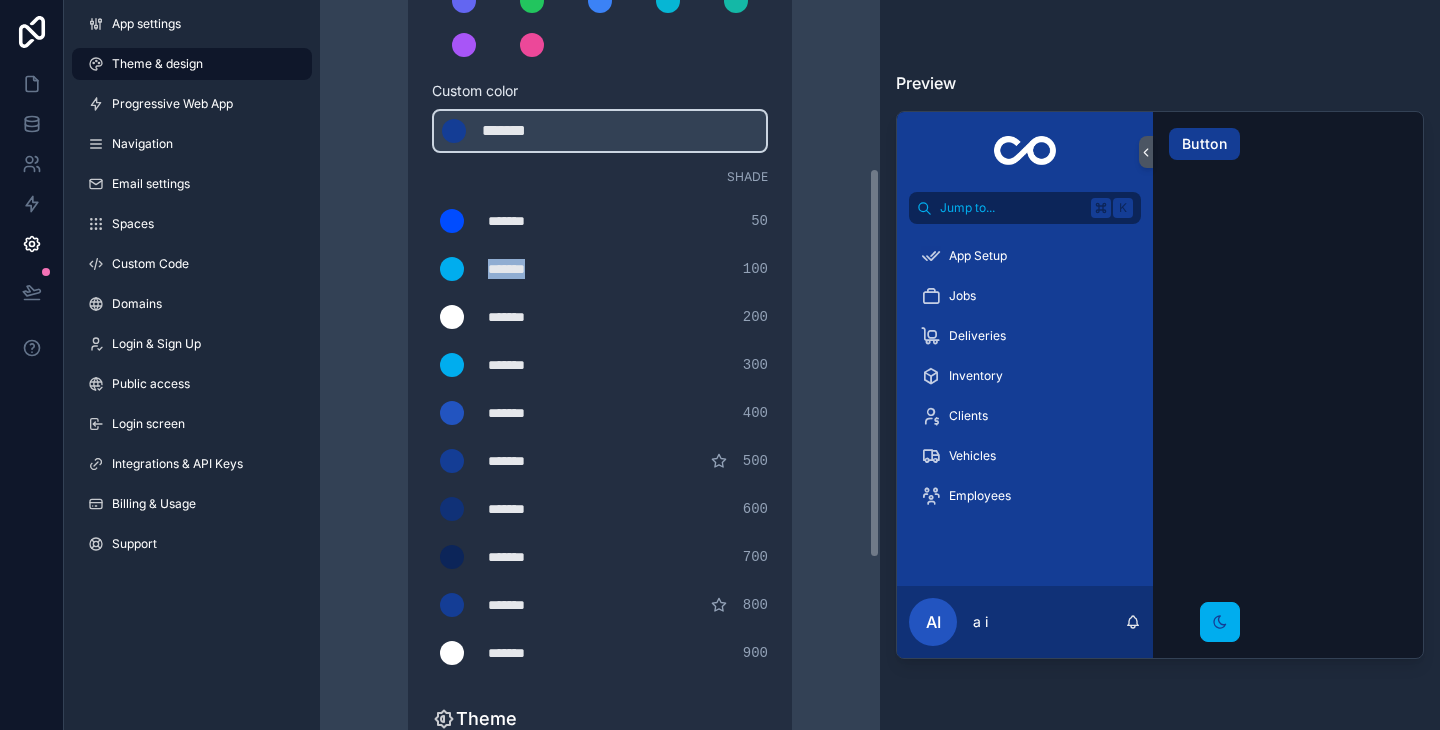 click on "*******" at bounding box center (538, 269) 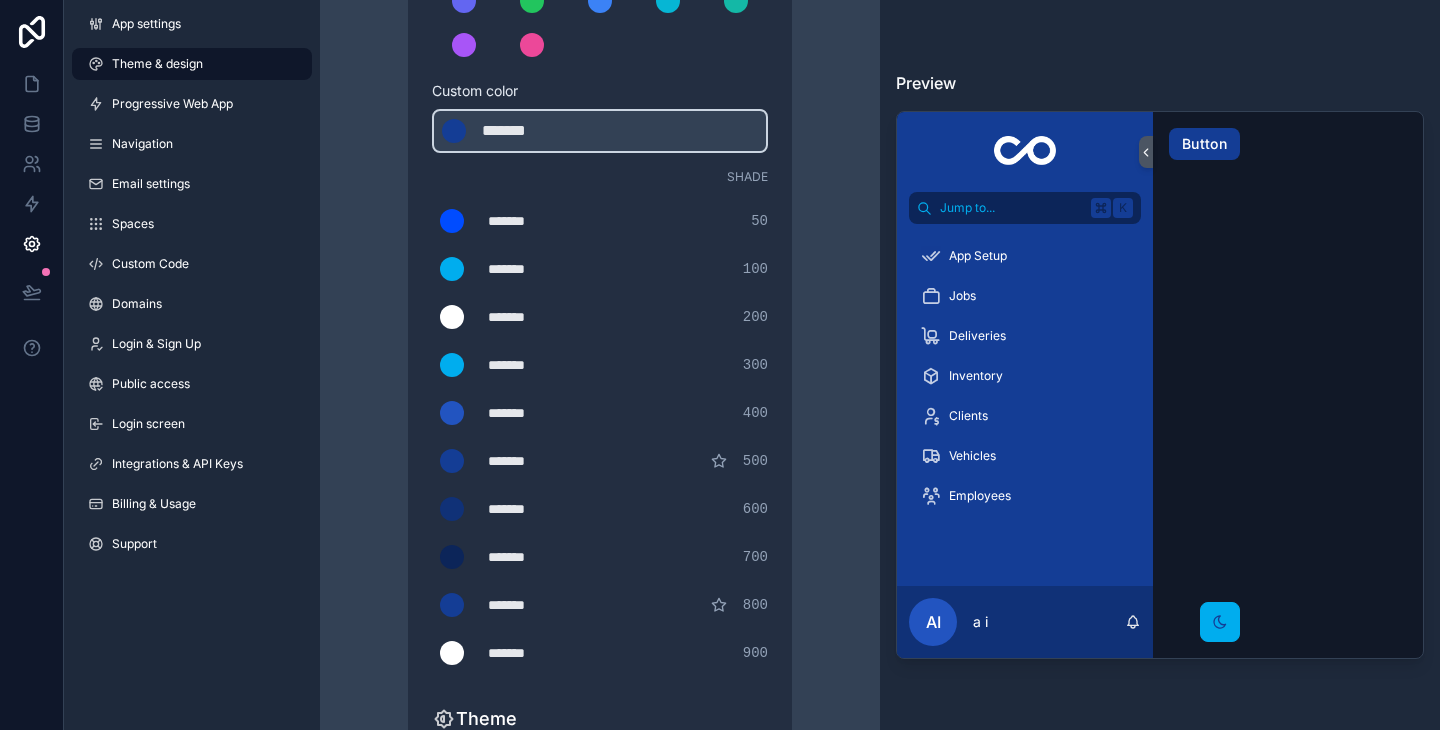 click on "******* ******* #00adee#00adee 300" at bounding box center (600, 365) 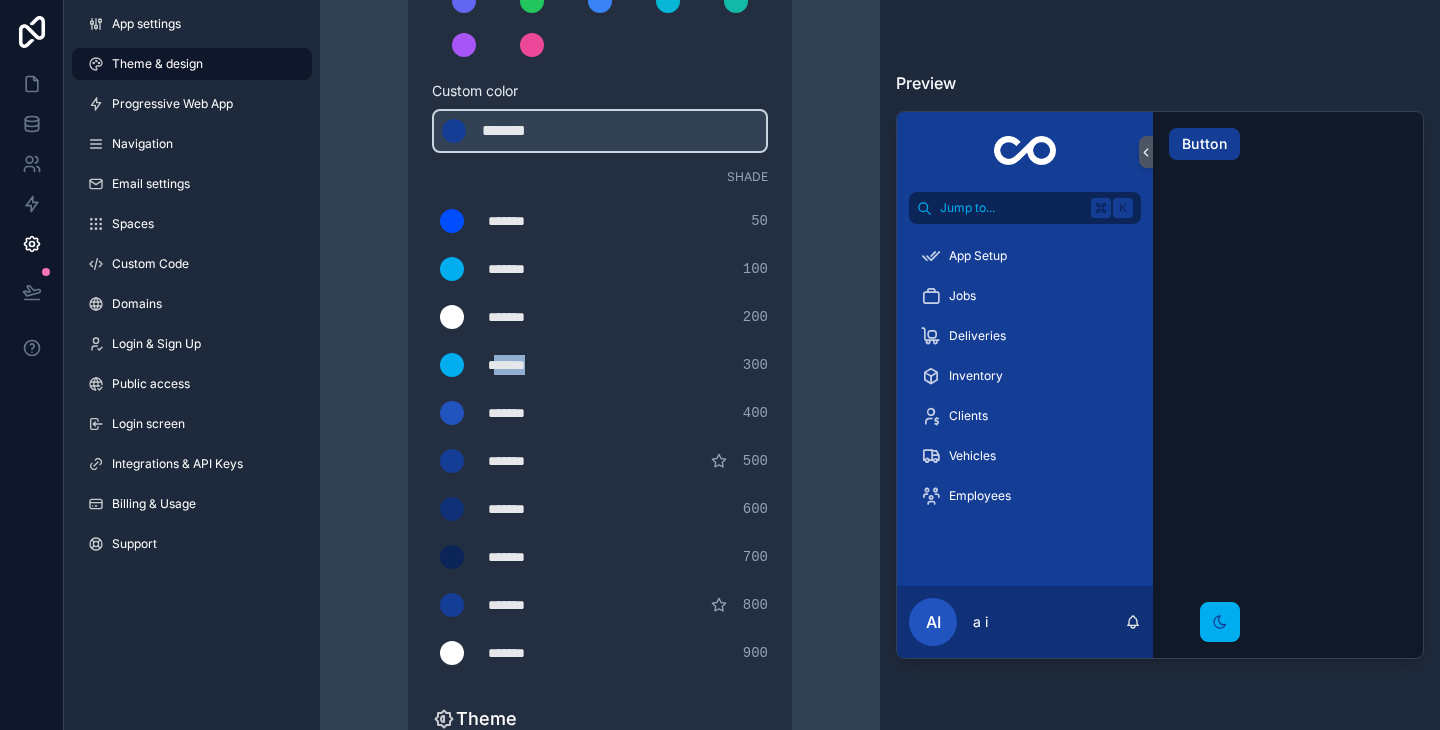 click on "*******" at bounding box center [555, 365] 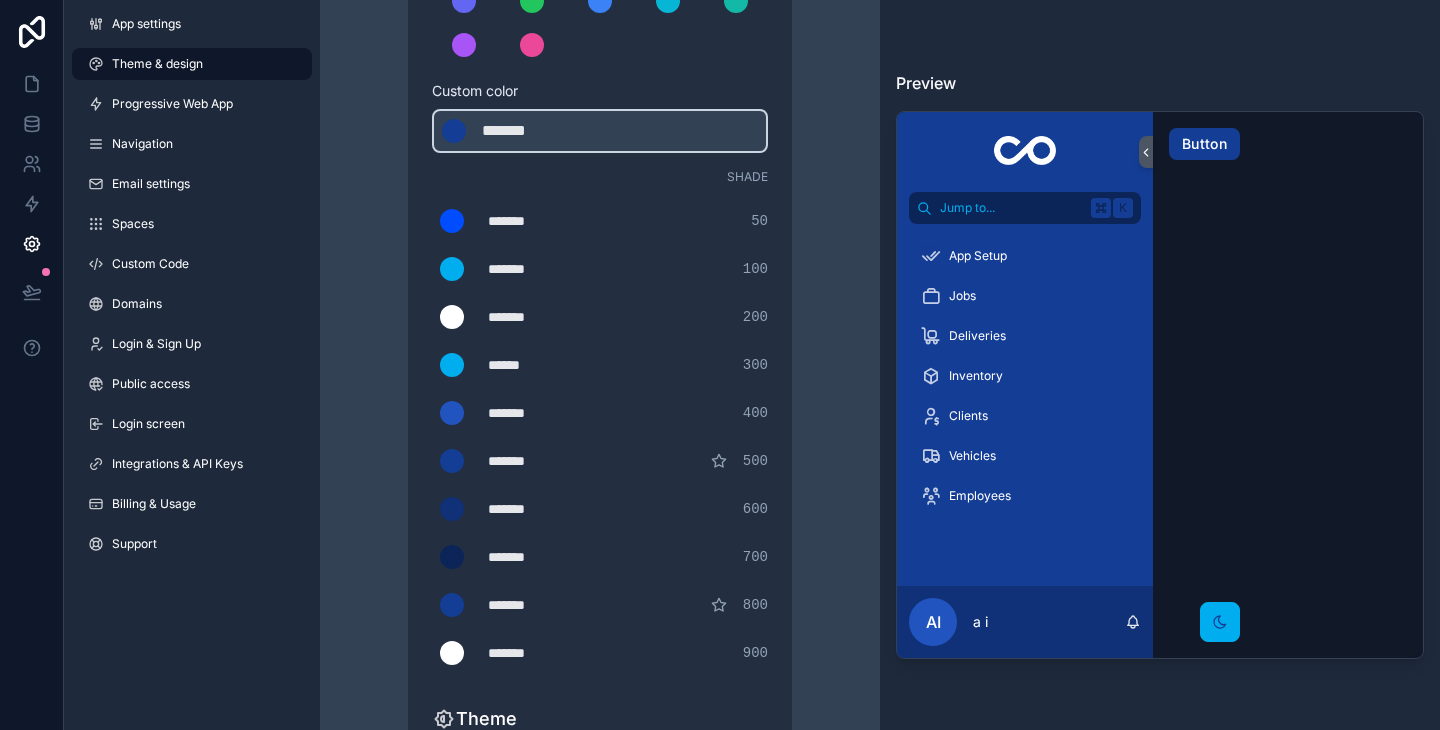 click on "Theme & design App colors Choose your app colors to match your app's style. Pick from one of our preset themes or specify a custom color Learn more about custom themes Custom color ******* ******* #143d95 Shade ******* ******* #004cff 50 ******* ******* #00adee 100 ******* ******* #ffffff 200 ******* ****** #fffff 300 ******* ******* #2254c0 400 ******* ******* #143d95 500 ******* ******* #103177 600 ******* ******* #0c2559 700 ******* ******* #143d95 800 ******* ******* #ffffff 900 Theme Choose the default theme for your app Light Dark Auto Allow your users to toggle between light and dark themes Use setting" at bounding box center [600, 367] 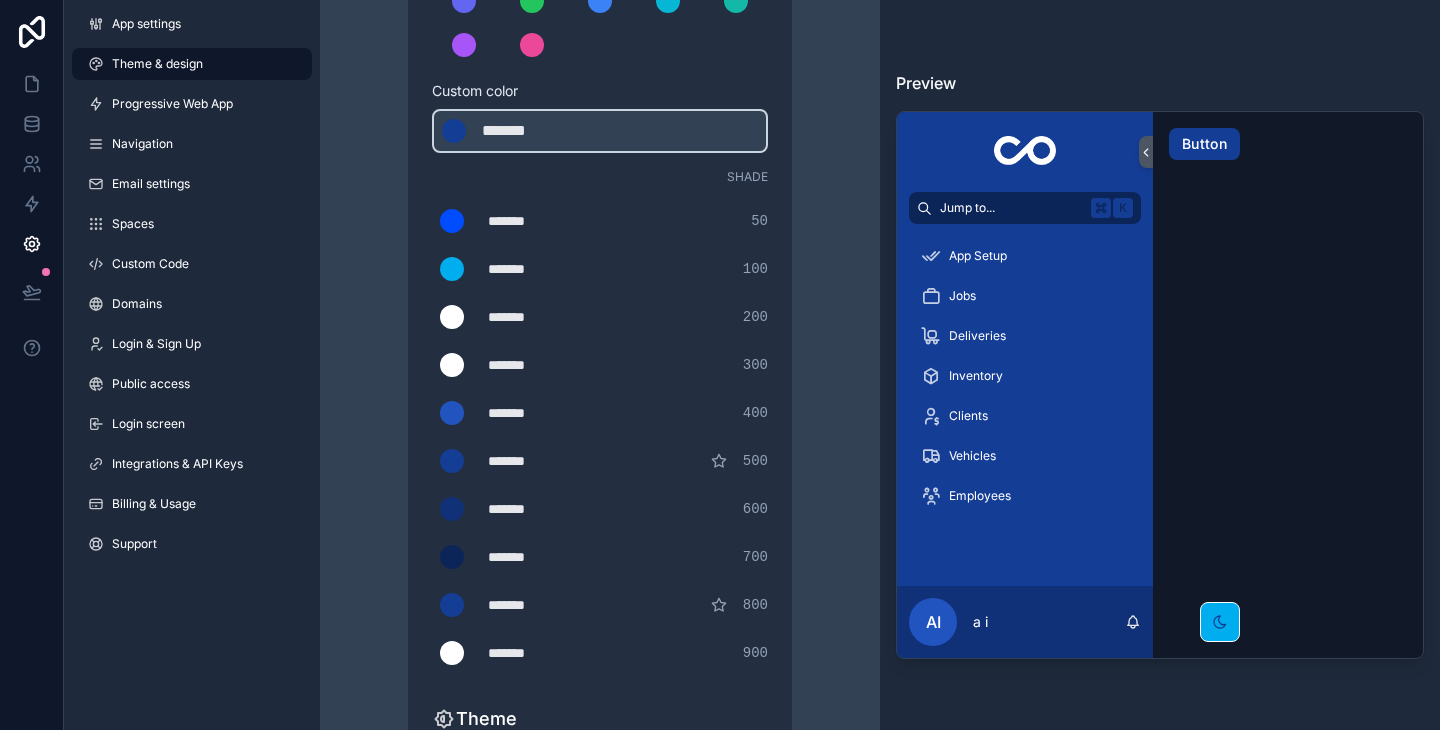 click on "Theme & design App colors Choose your app colors to match your app's style. Pick from one of our preset themes or specify a custom color Learn more about custom themes Custom color ******* ******* #143d95 Shade ******* ******* #004cff 50 ******* ******* #00adee 100 ******* ******* #ffffff 200 ******* ******* #ffffff 300 ******* ******* #2254c0 400 ******* ******* #143d95 500 ******* ******* #103177 600 ******* ******* #0c2559 700 ******* ******* #143d95 800 ******* ******* #ffffff 900 Theme Choose the default theme for your app Light Dark Auto Allow your users to toggle between light and dark themes Use setting" at bounding box center [600, 367] 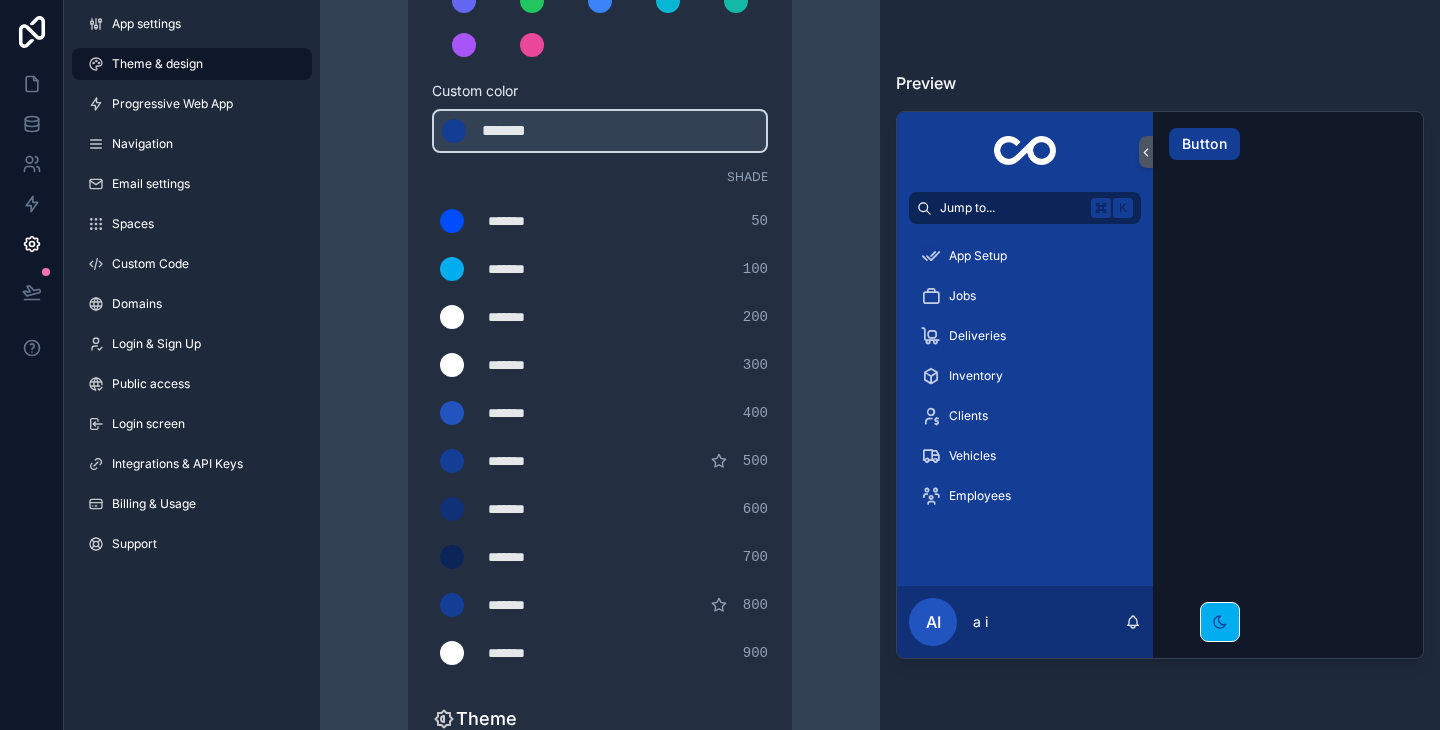click on "*******" at bounding box center (538, 317) 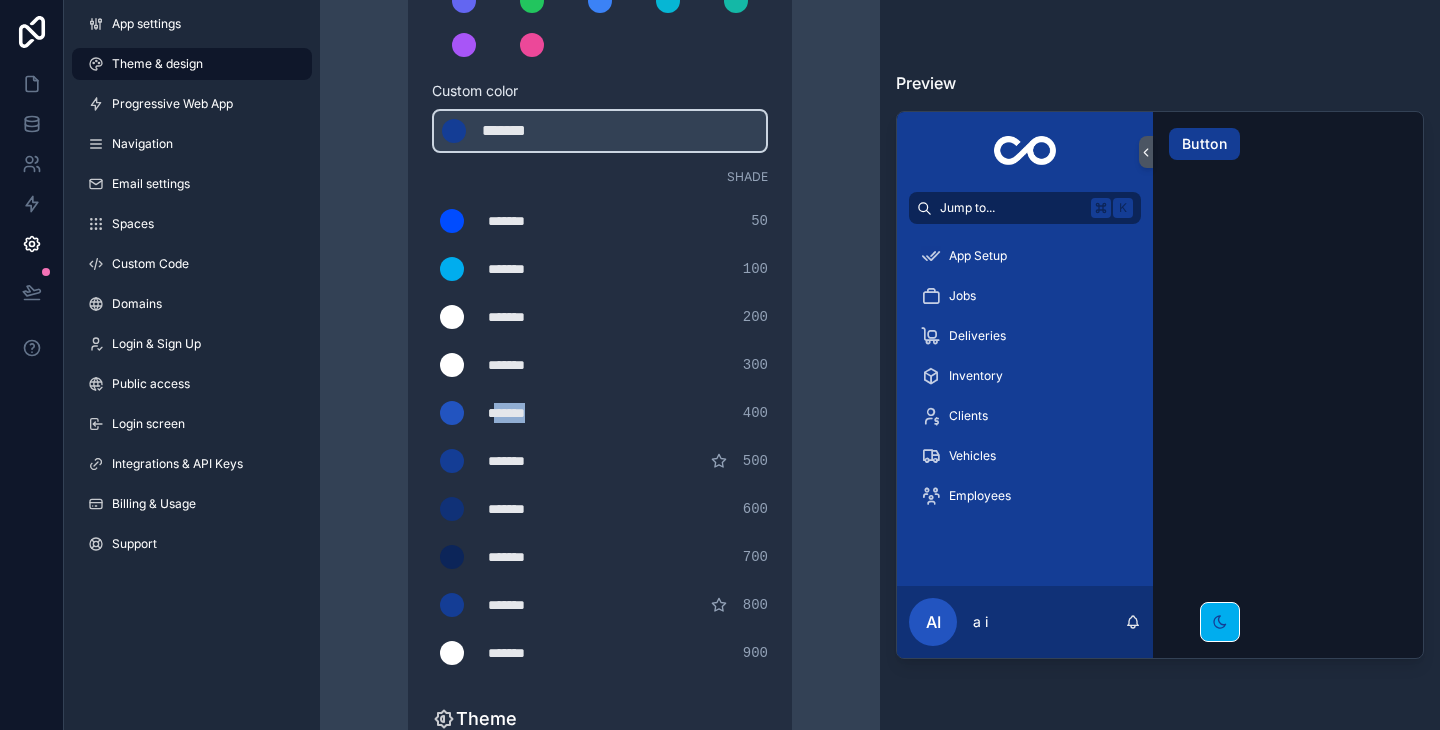 click on "*******" at bounding box center [538, 413] 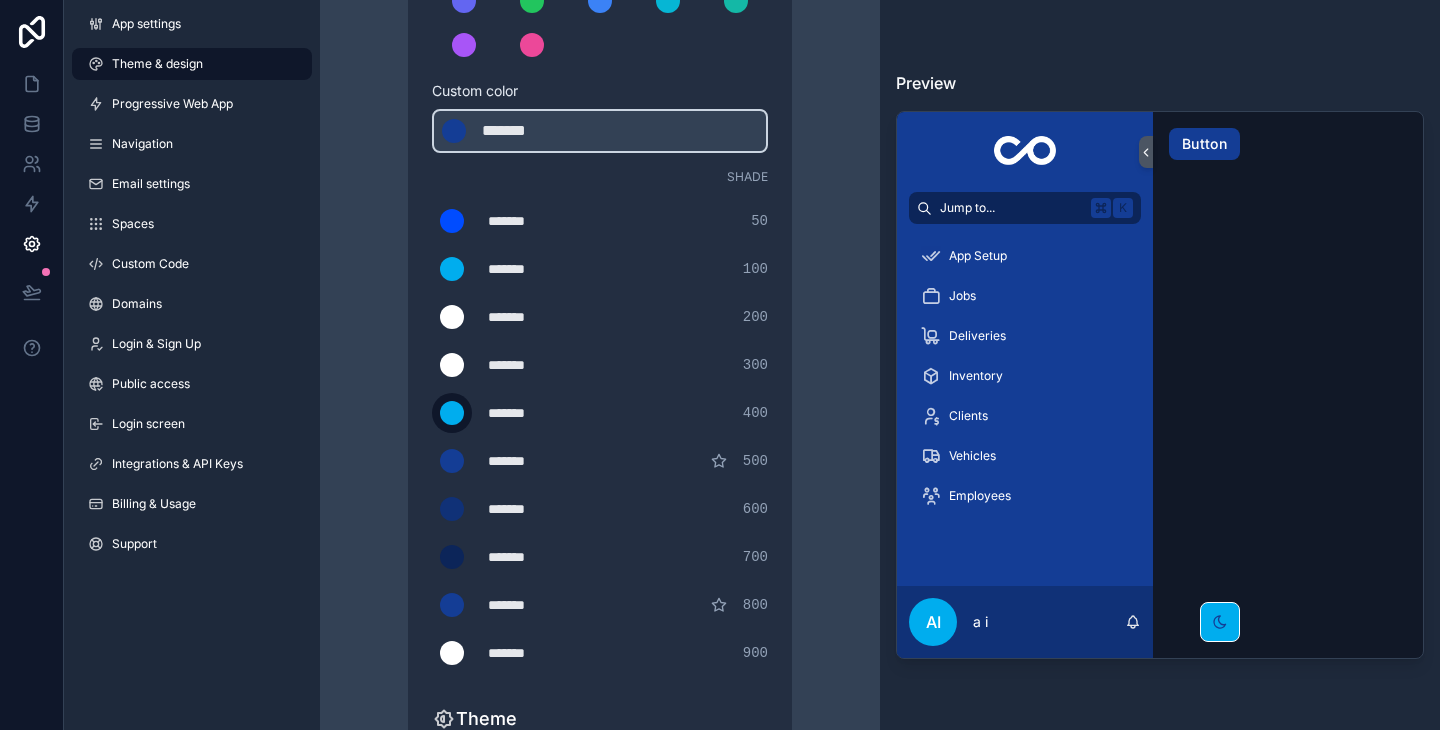 click at bounding box center (452, 413) 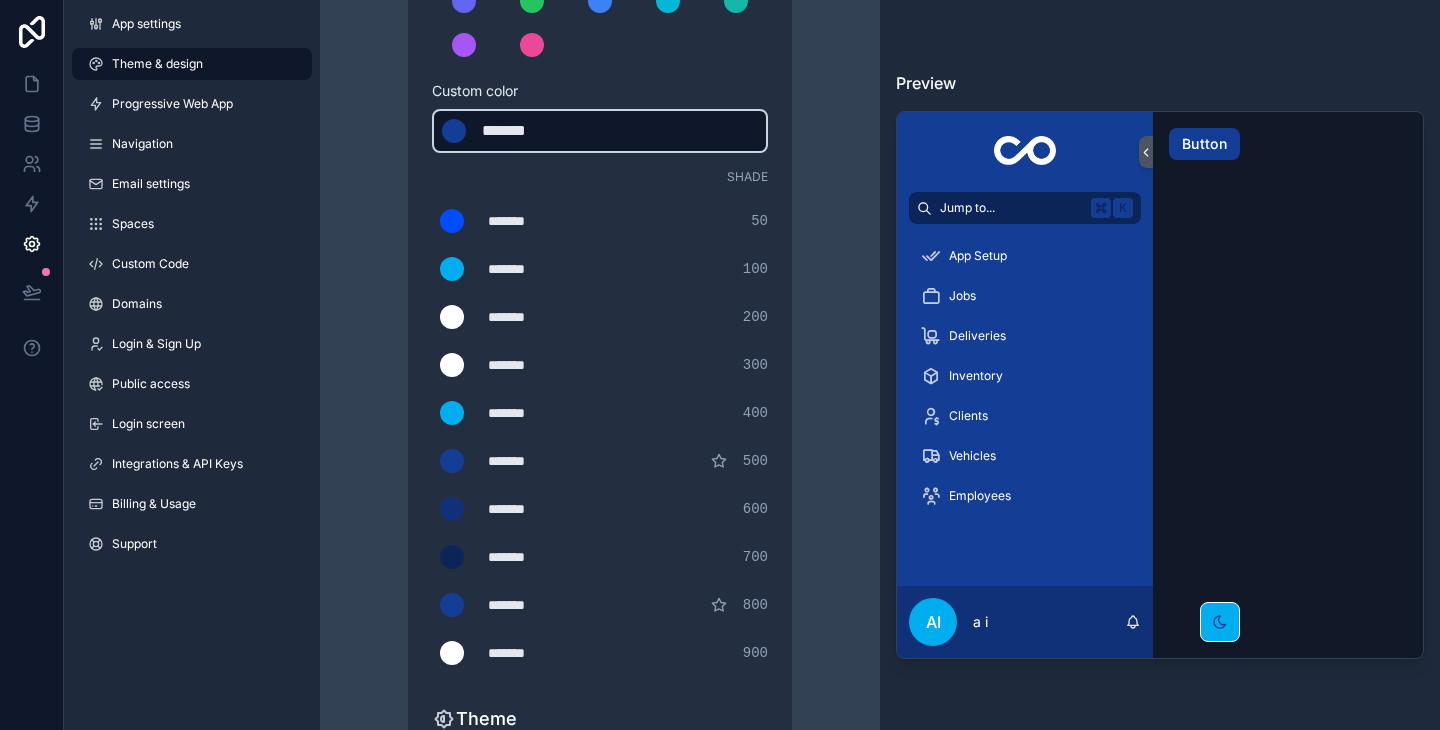 click on "******* ******* #143d95" at bounding box center (600, 131) 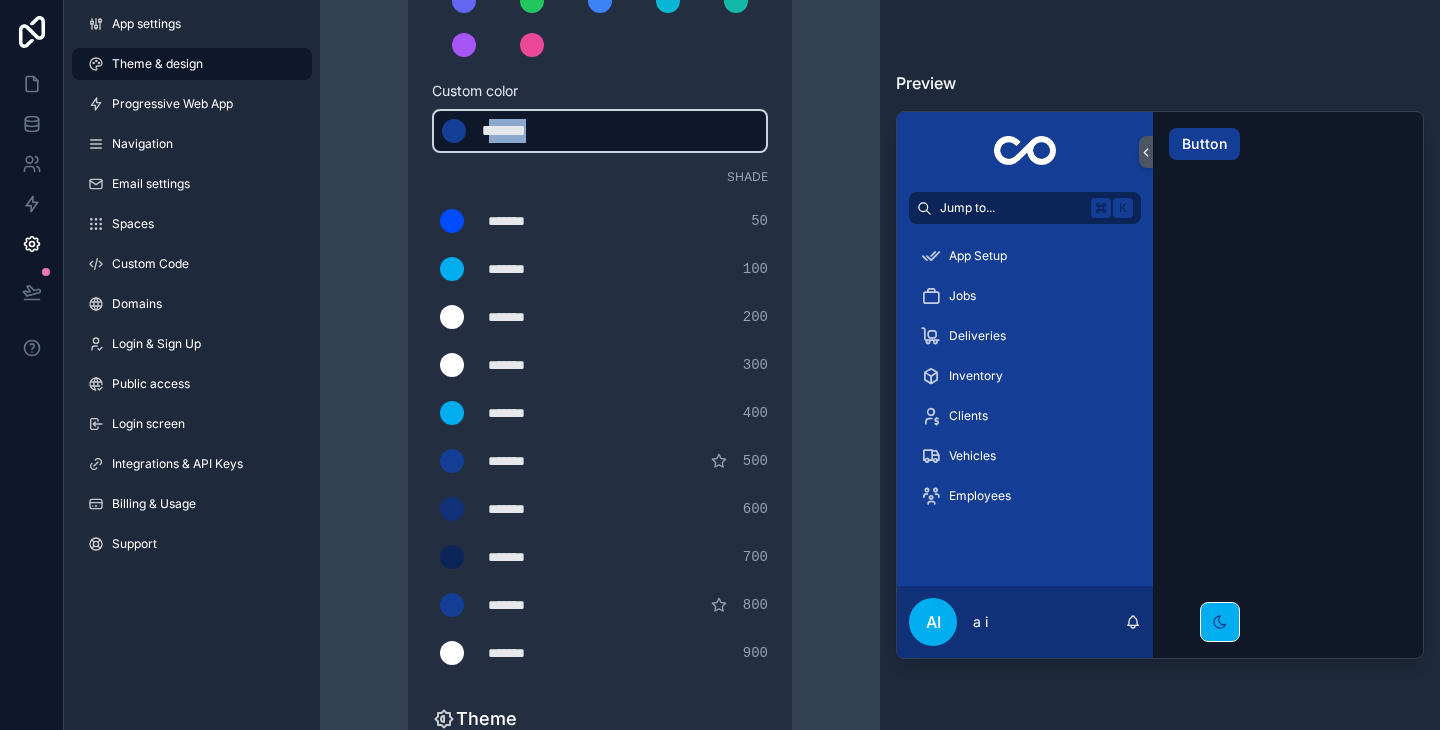 click on "*******" at bounding box center (532, 131) 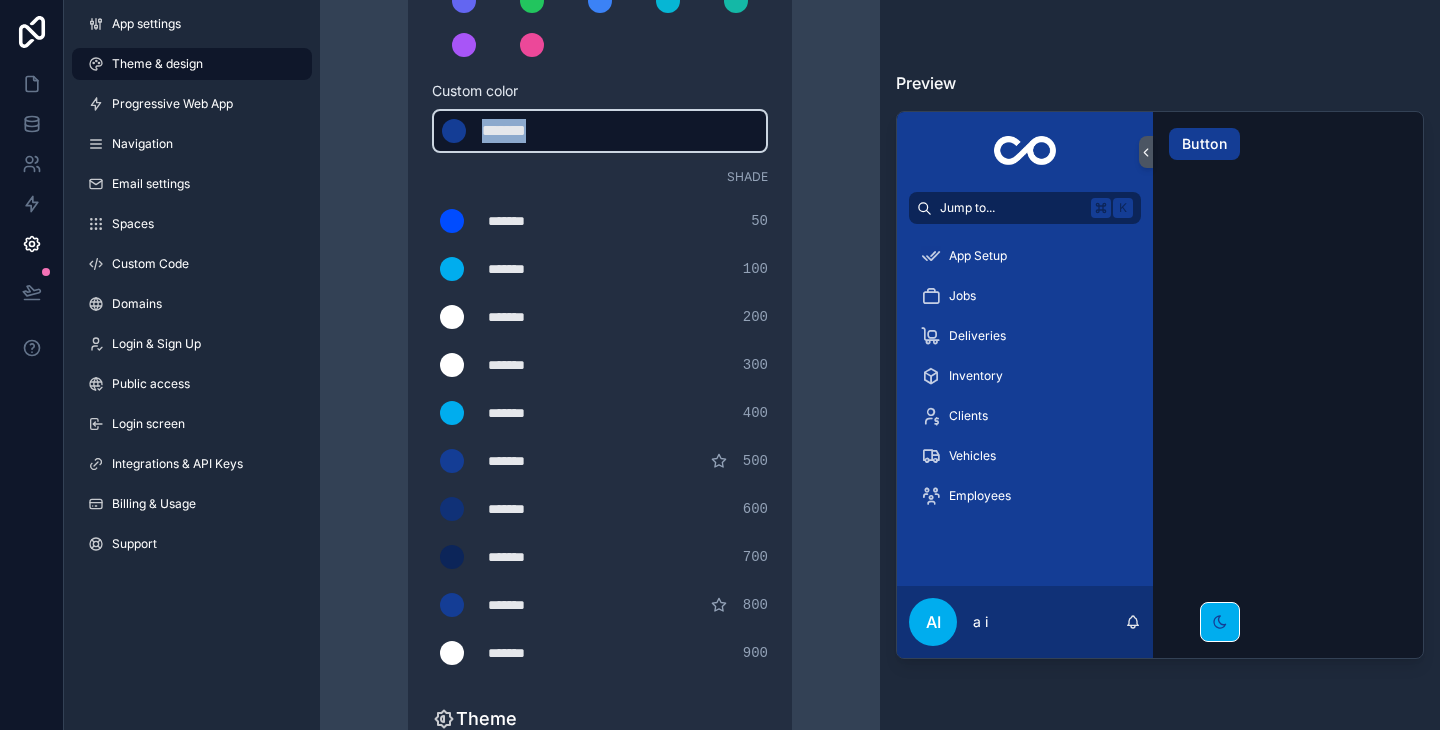 click on "*******" at bounding box center [532, 131] 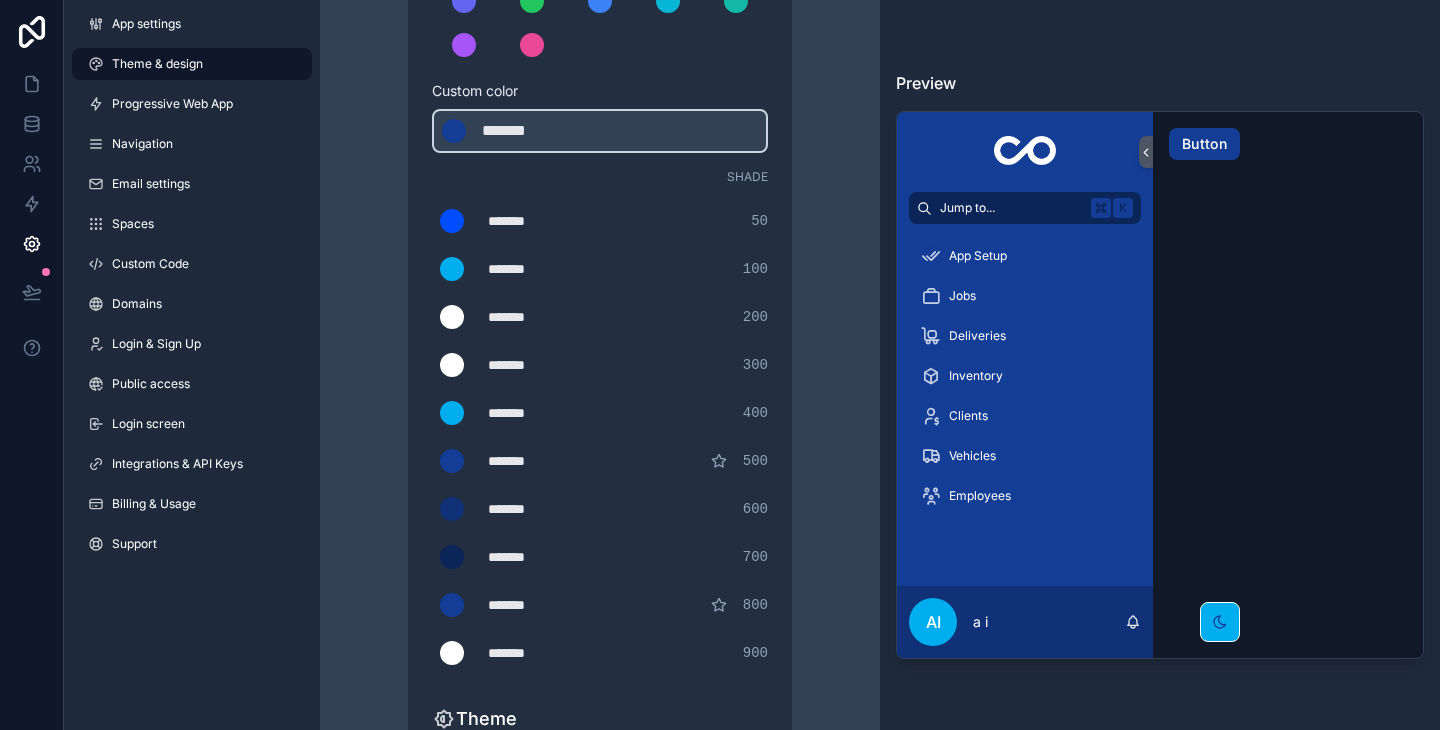 click on "*******" at bounding box center [538, 413] 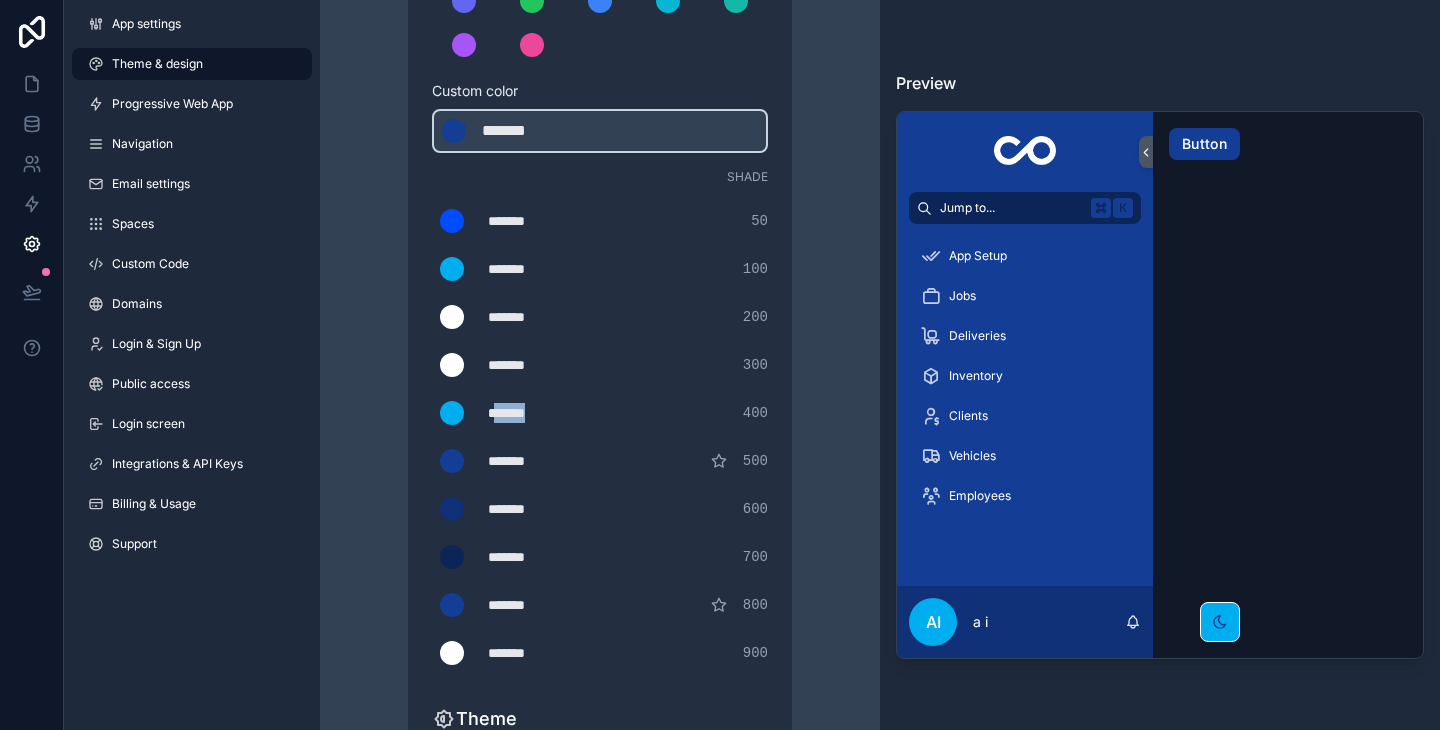 click on "*******" at bounding box center (538, 413) 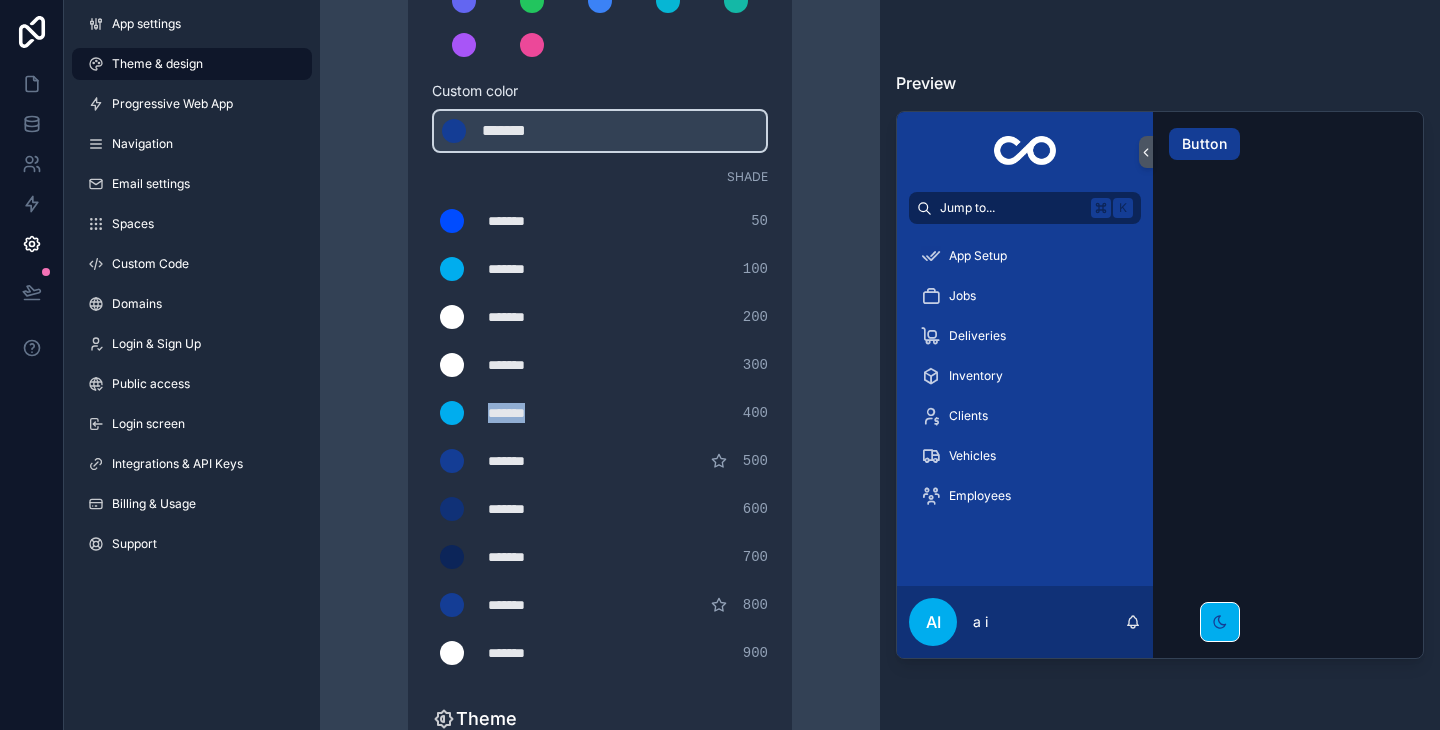 click on "*******" at bounding box center [538, 413] 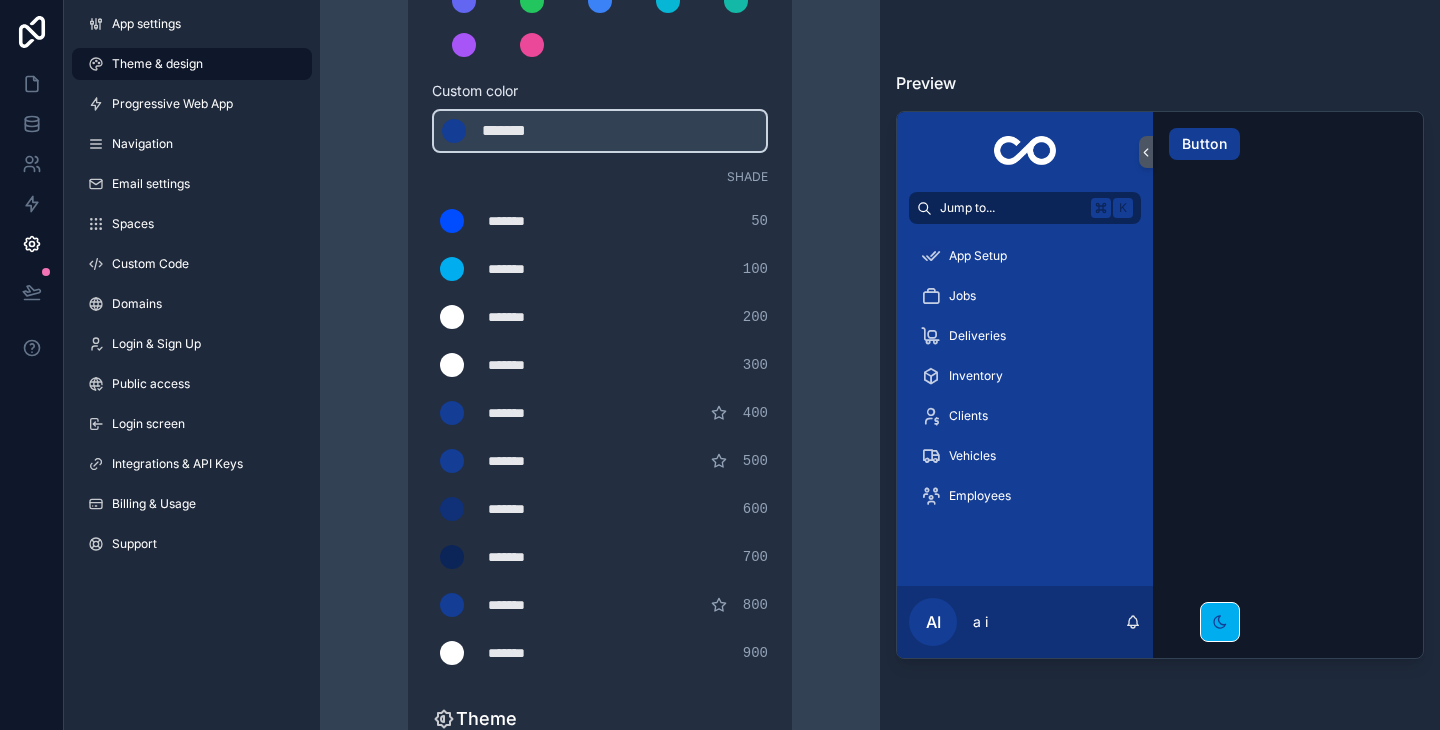 click on "*******" at bounding box center (538, 269) 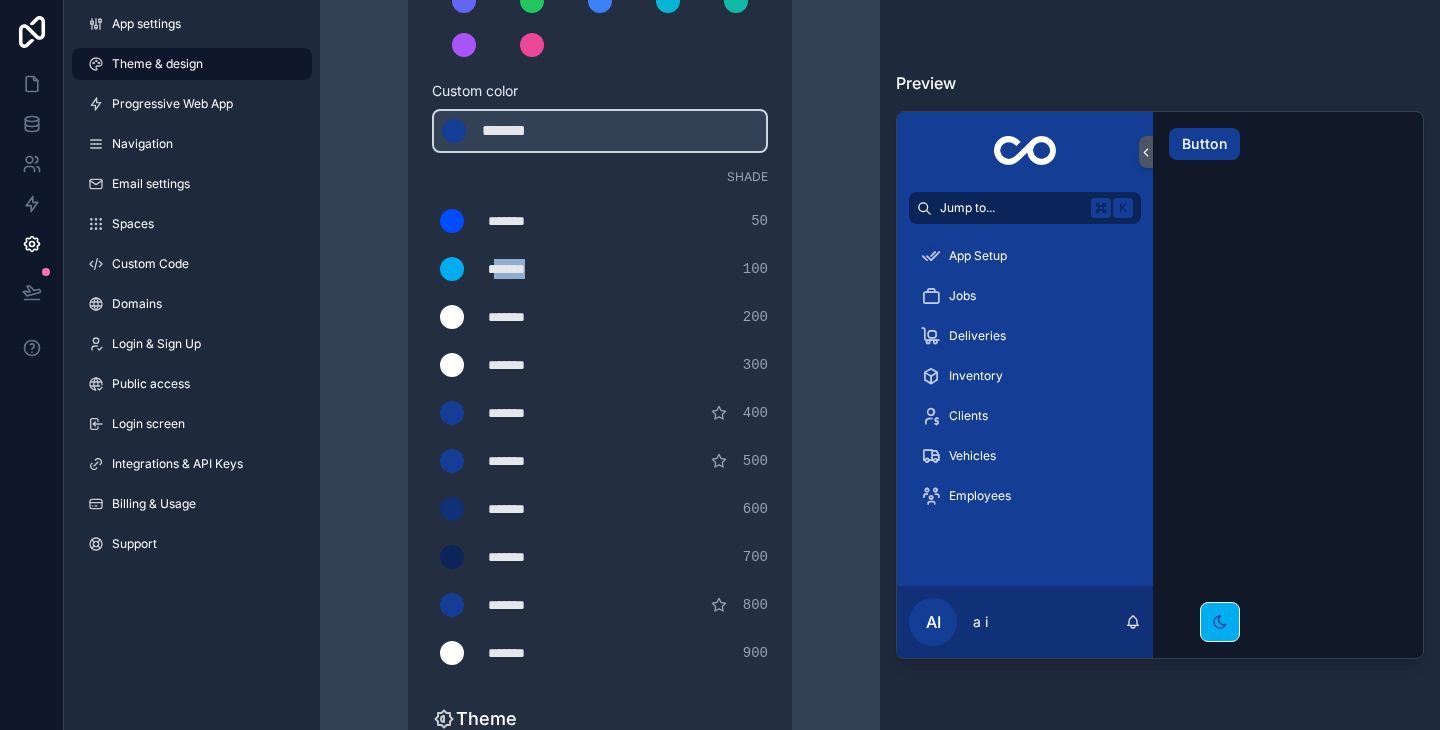 click on "*******" at bounding box center (538, 269) 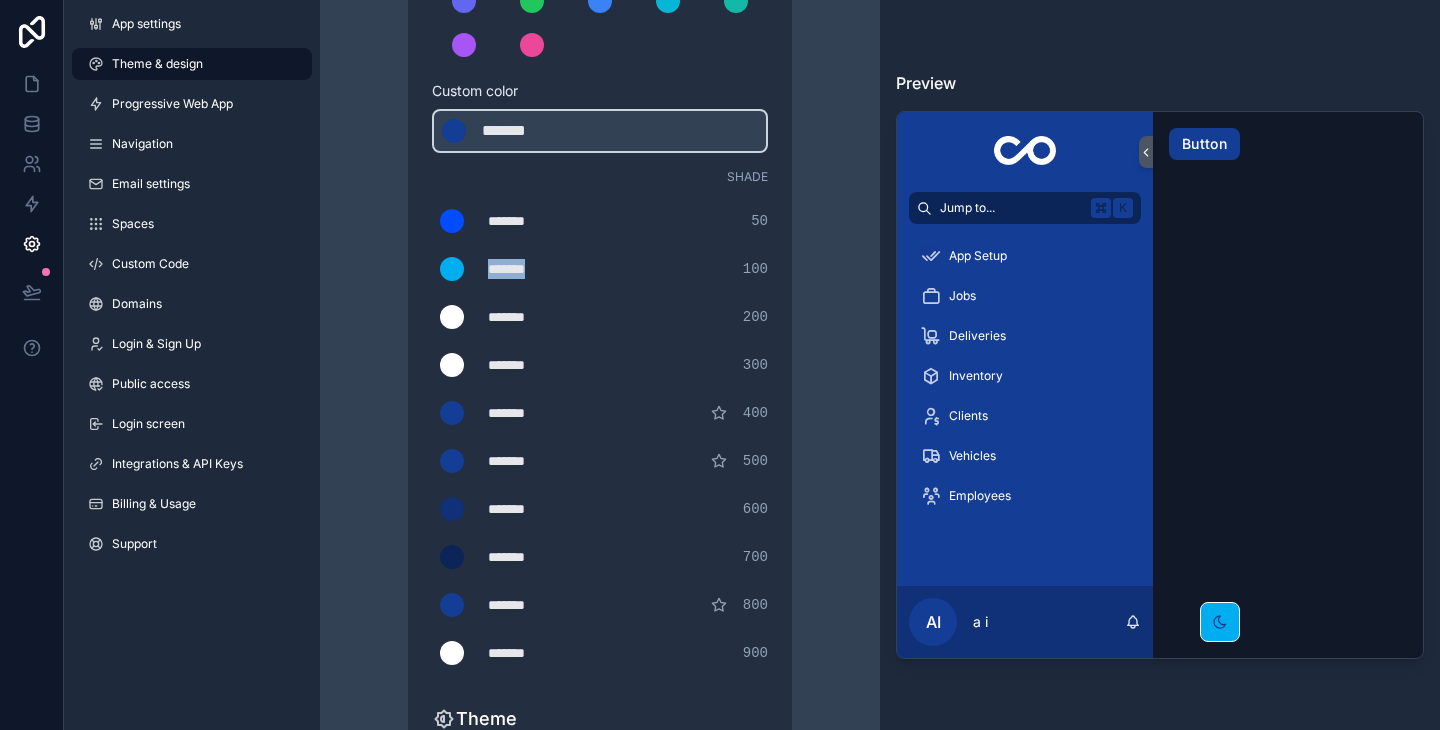click on "*******" at bounding box center (538, 269) 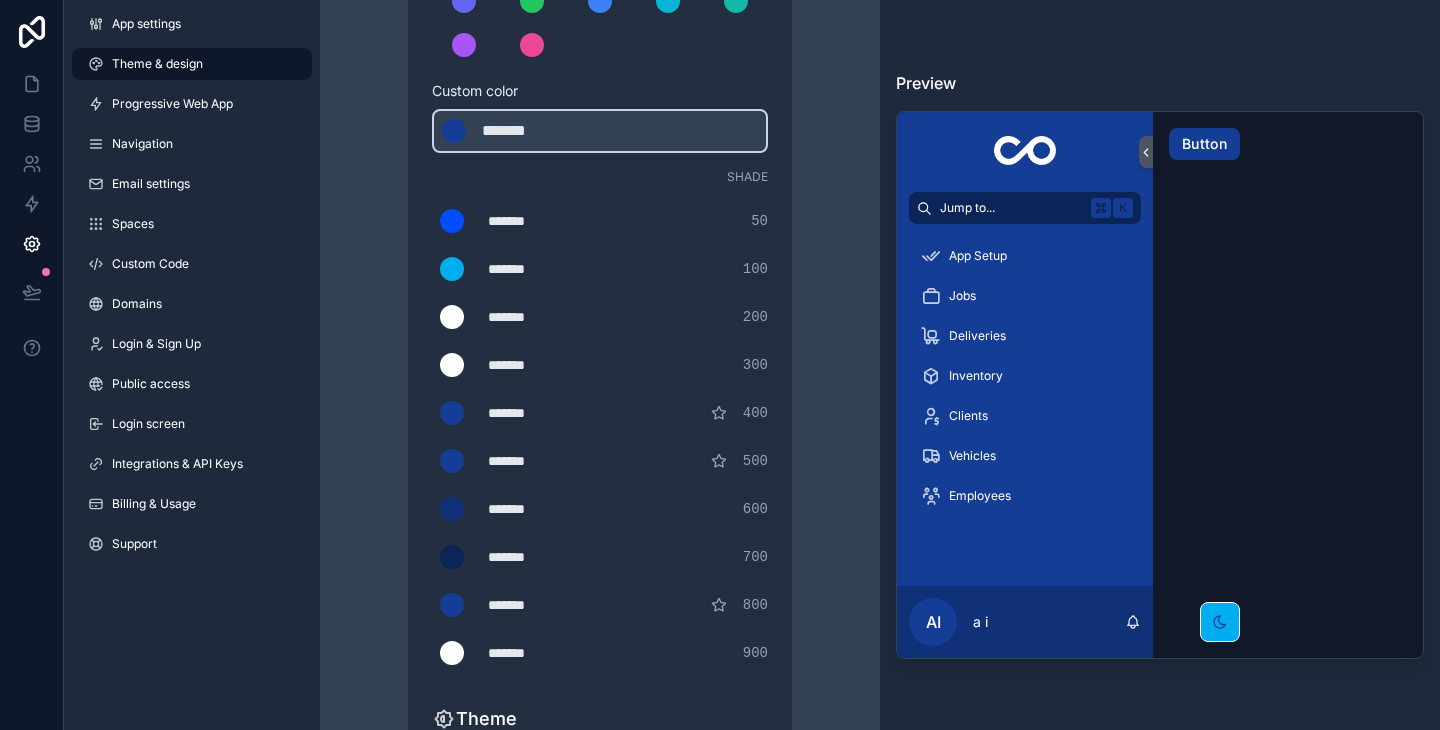 click on "*******" at bounding box center (538, 413) 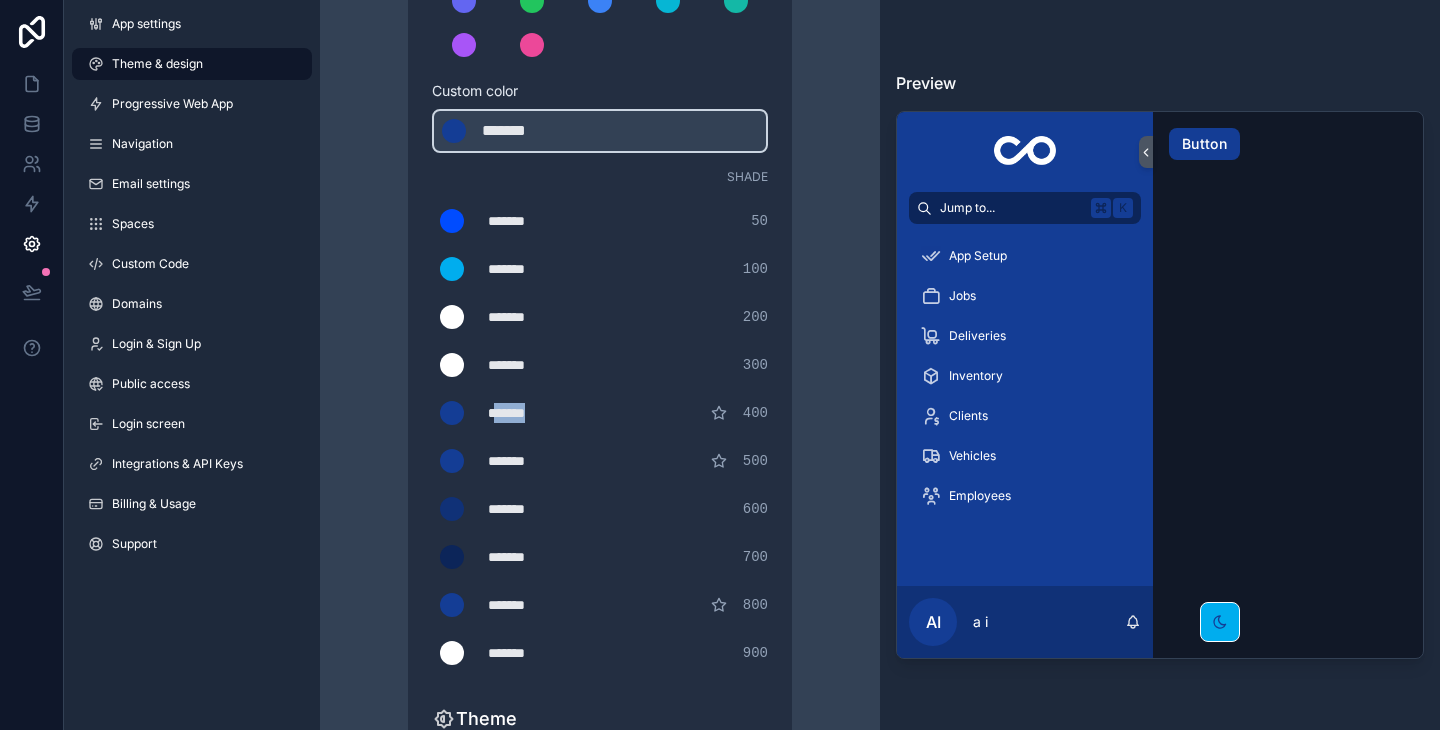 click on "*******" at bounding box center [538, 413] 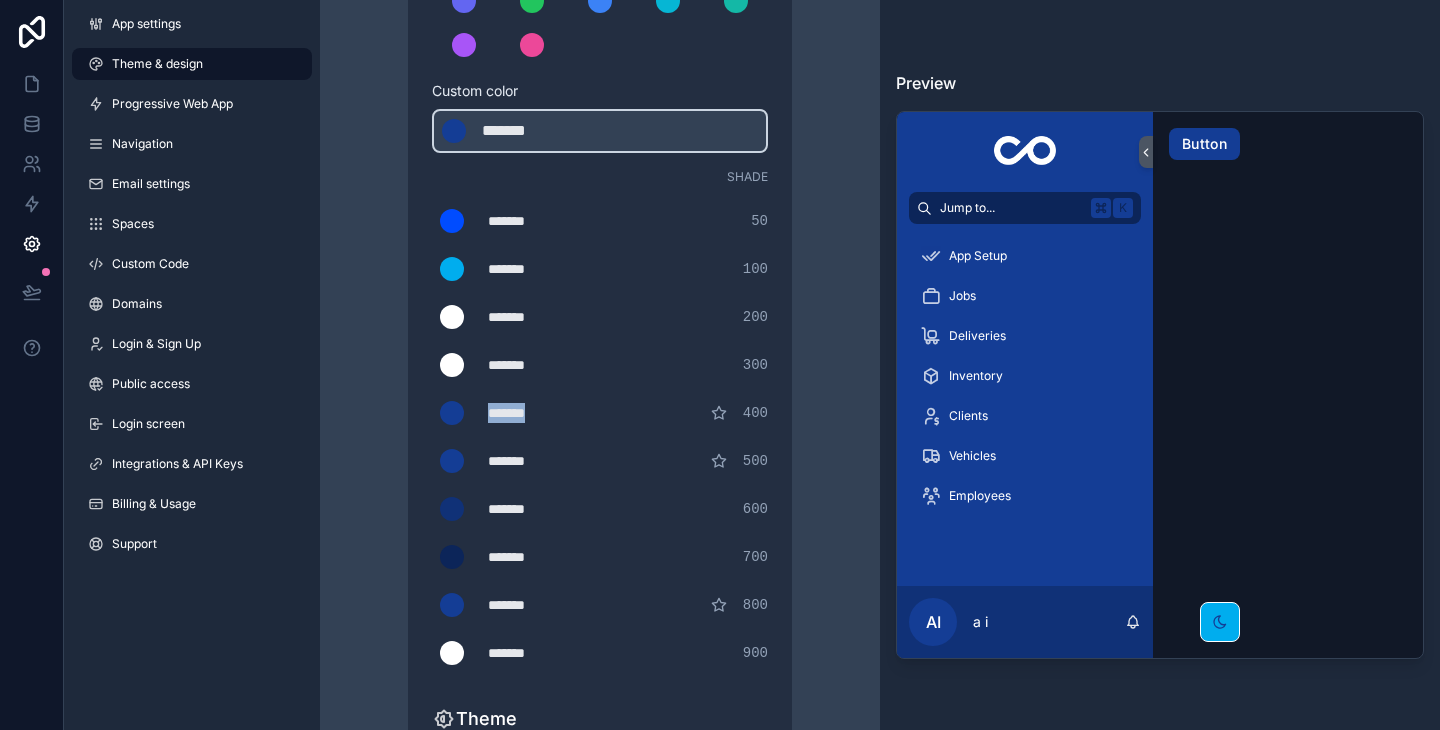 click on "*******" at bounding box center (538, 413) 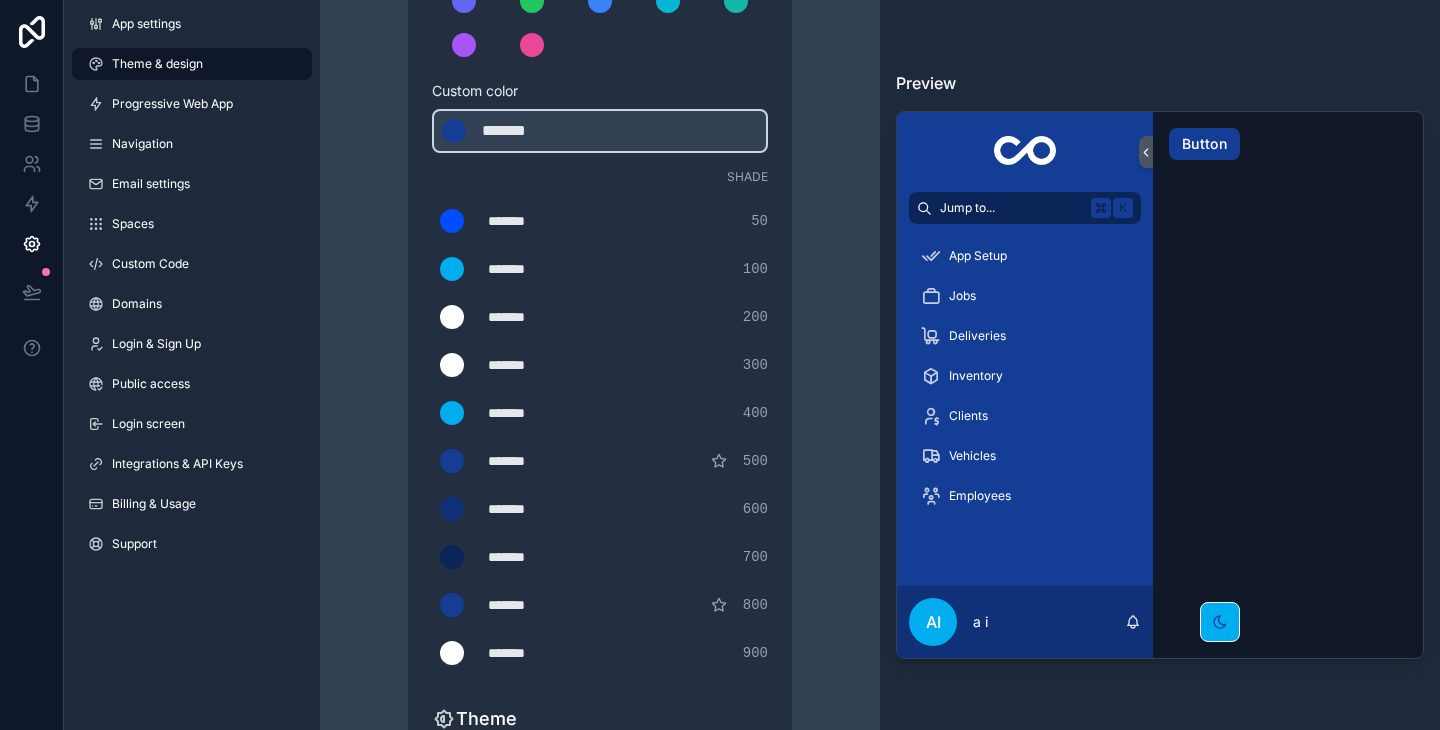 click on "Theme & design App colors Choose your app colors to match your app's style. Pick from one of our preset themes or specify a custom color Learn more about custom themes Custom color ******* ******* #143d95 Shade ******* ******* #004cff 50 ******* ******* #00adee 100 ******* ******* #ffffff 200 ******* ******* #ffffff 300 ******* ******* #00adee 400 ******* ******* #143d95 500 ******* ******* #103177 600 ******* ******* #0c2559 700 ******* ******* #143d95 800 ******* ******* #ffffff 900 Theme Choose the default theme for your app Light Dark Auto Allow your users to toggle between light and dark themes Use setting" at bounding box center (600, 367) 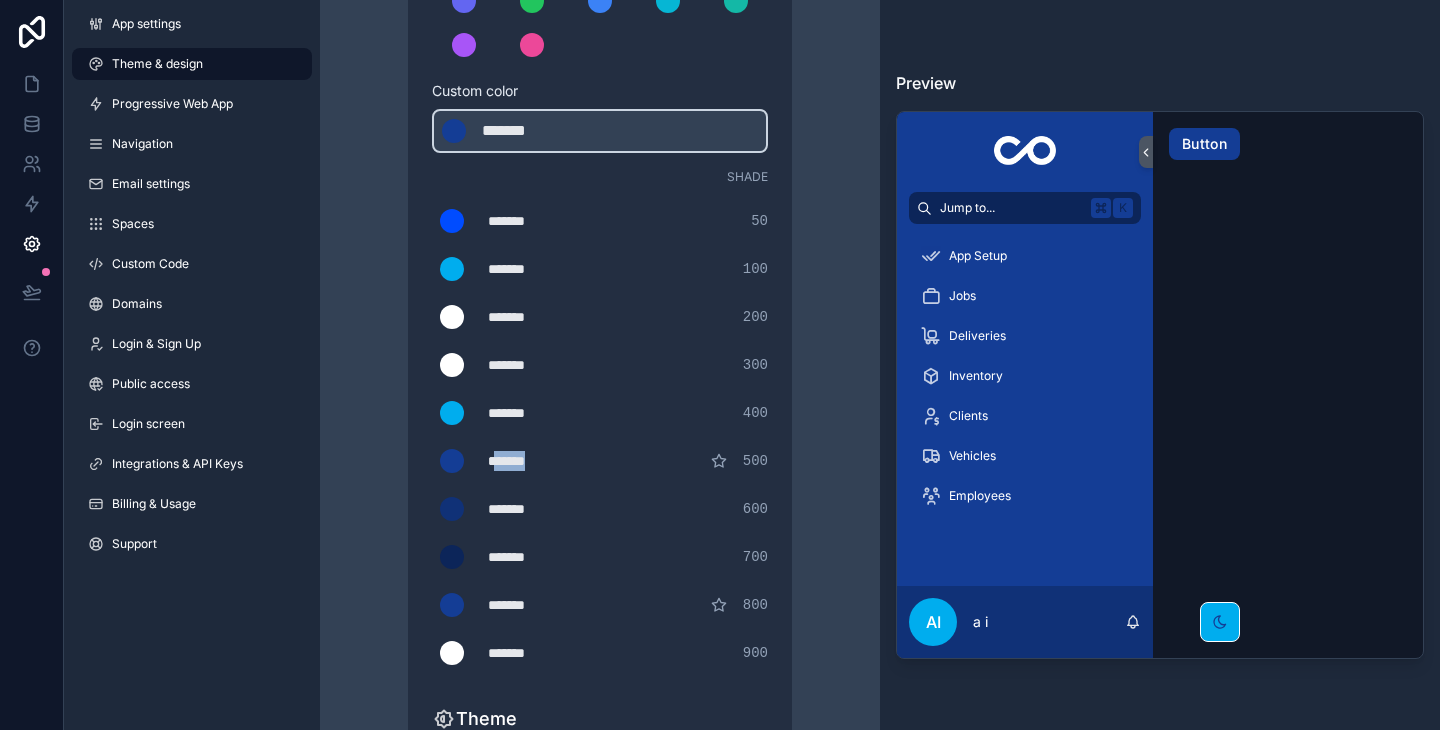 click on "*******" at bounding box center (538, 461) 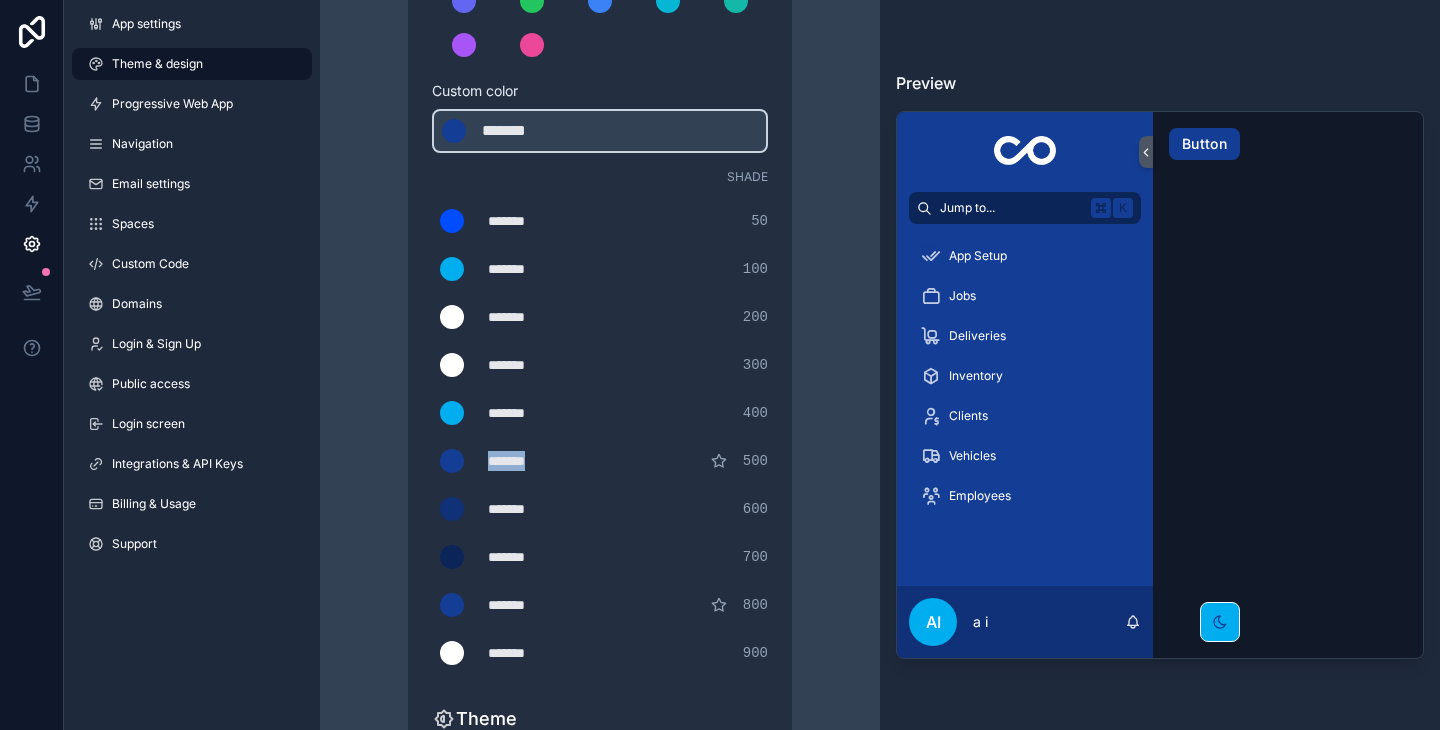 click on "*******" at bounding box center [538, 461] 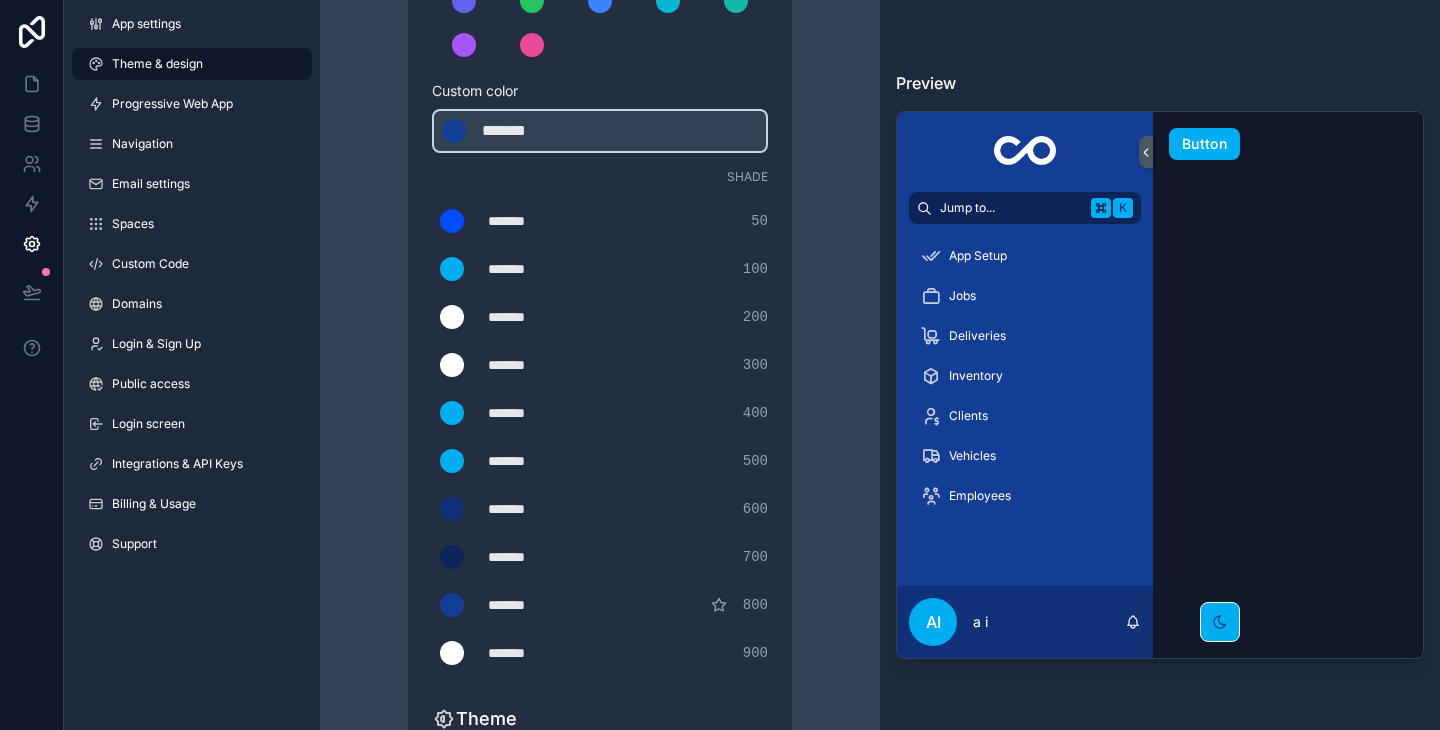 click on "*******" at bounding box center (554, 461) 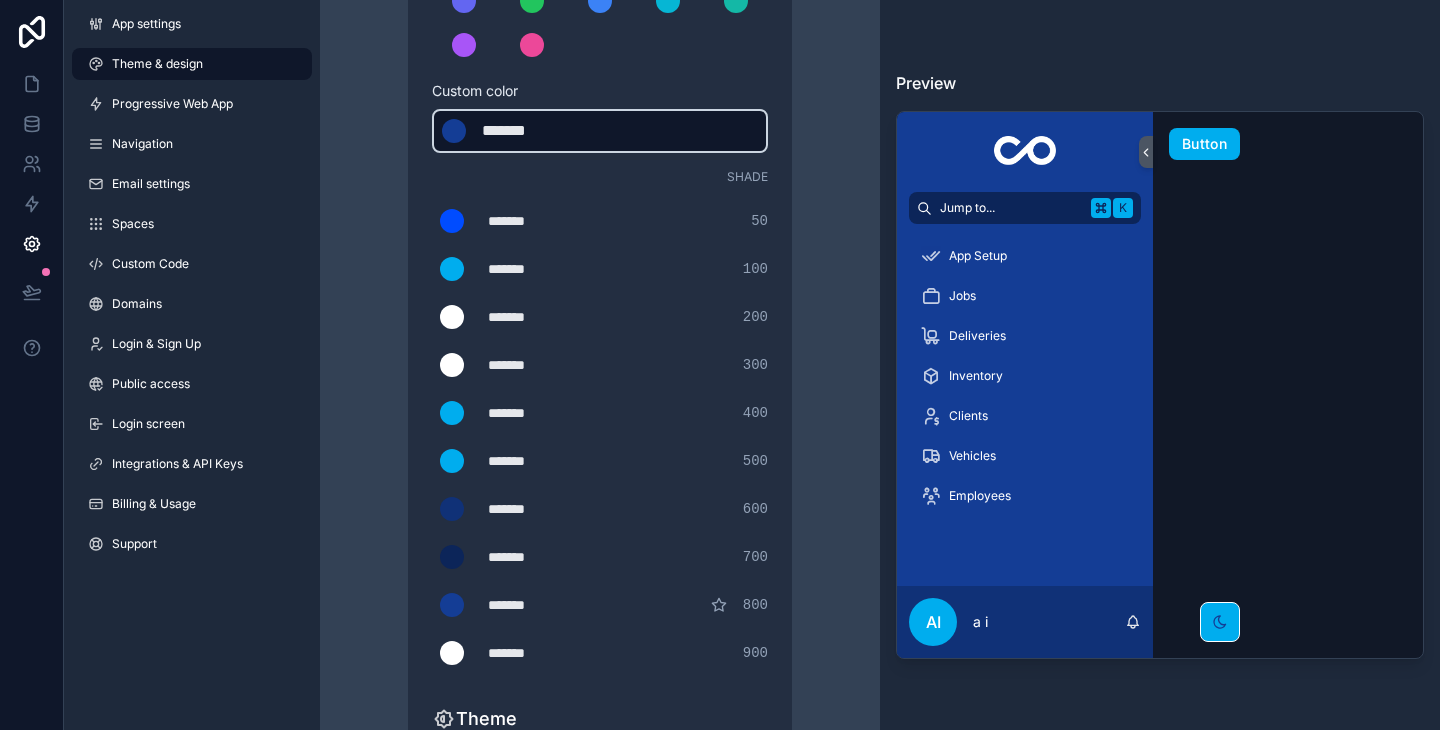 click on "*******" at bounding box center [532, 131] 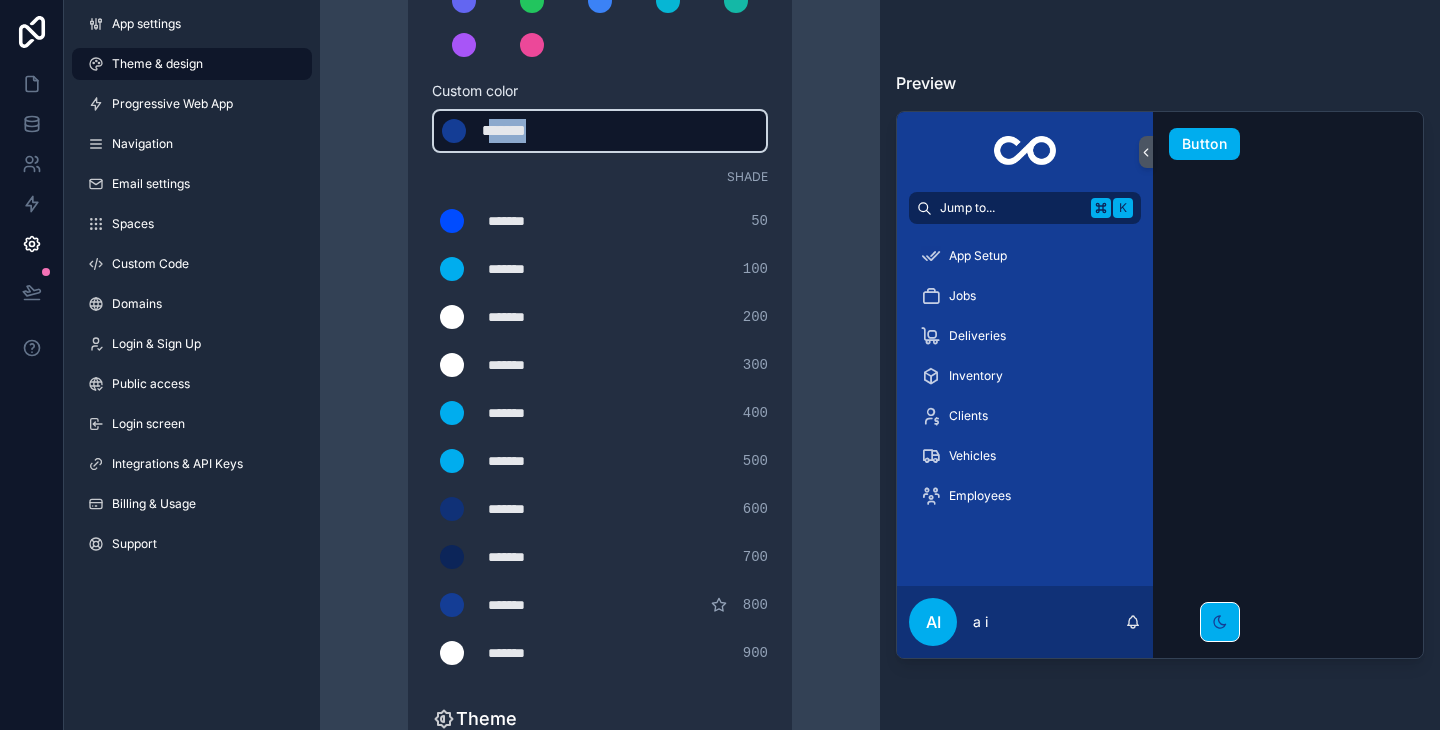 click on "*******" at bounding box center (532, 131) 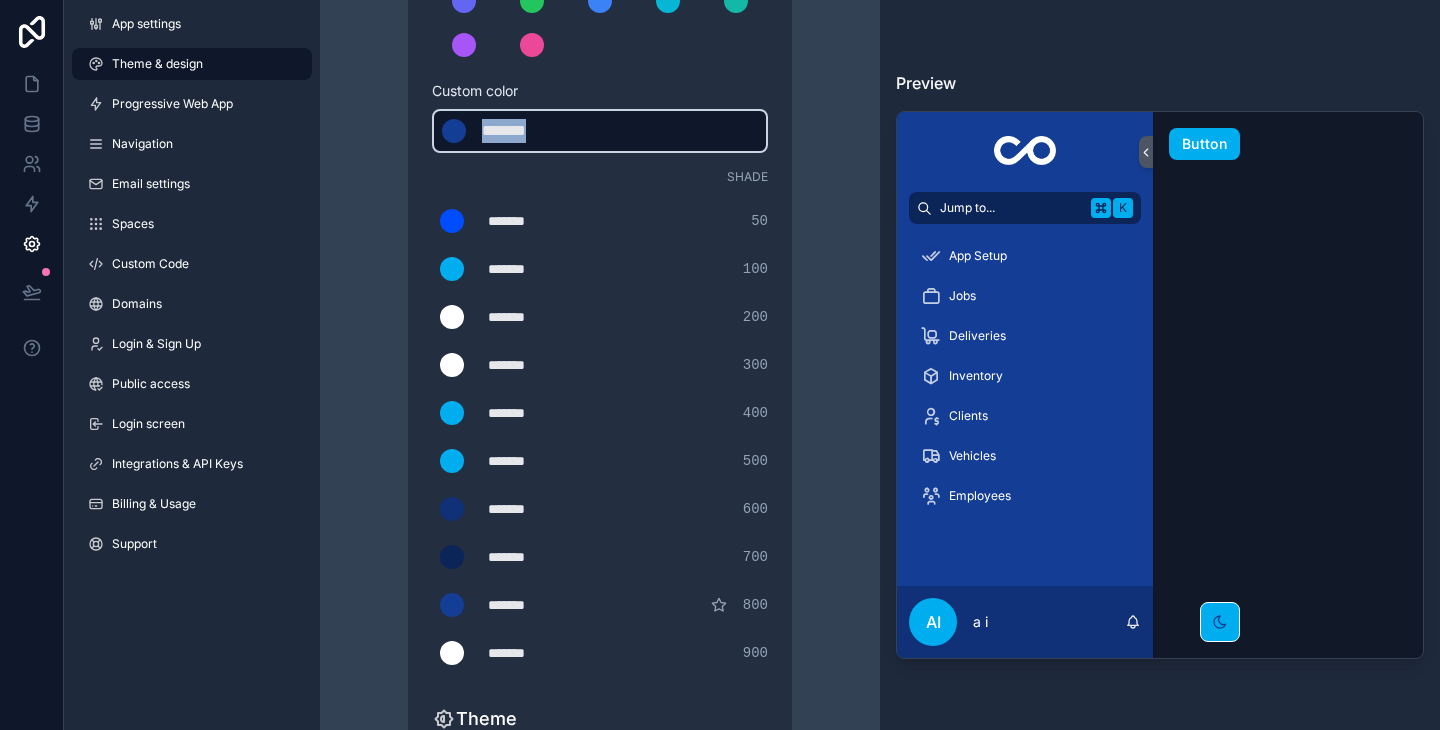 click on "*******" at bounding box center [532, 131] 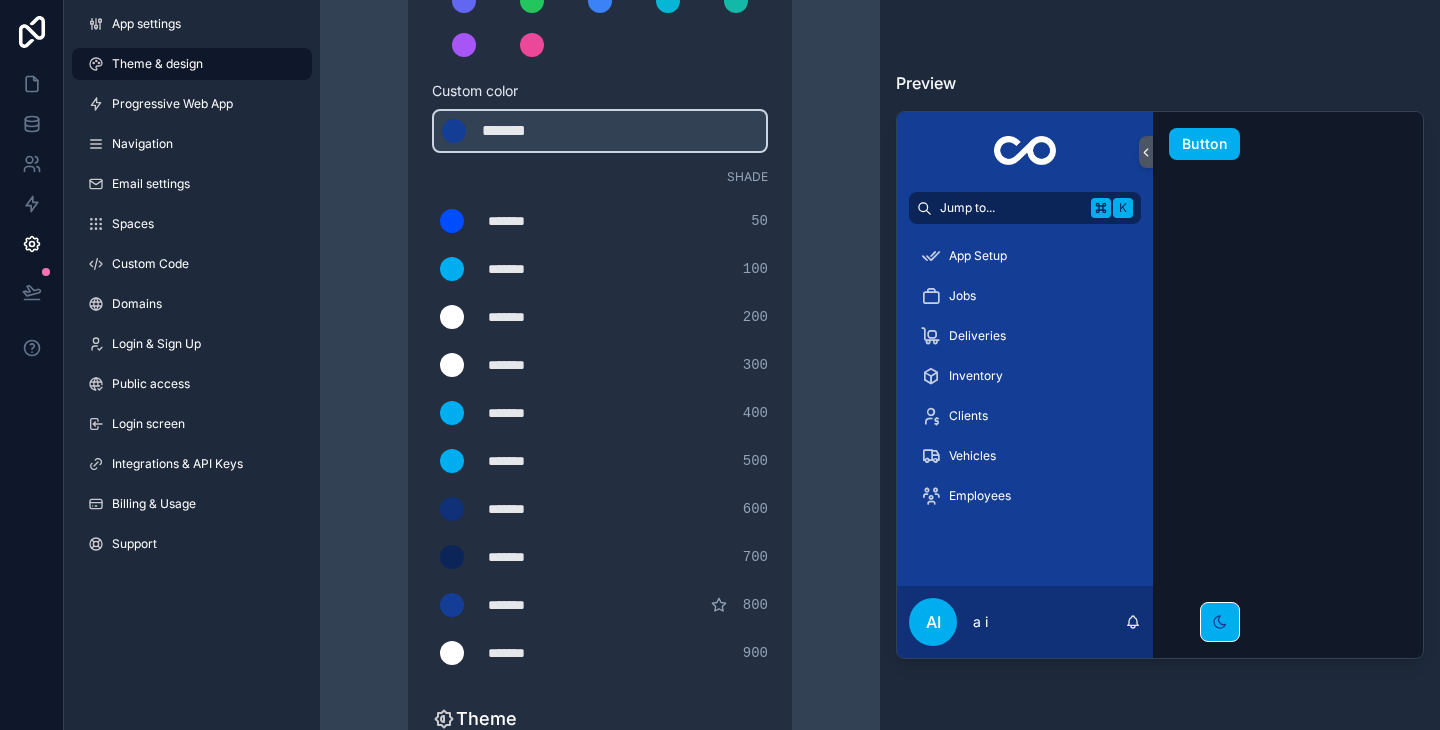 click on "*******" at bounding box center (554, 461) 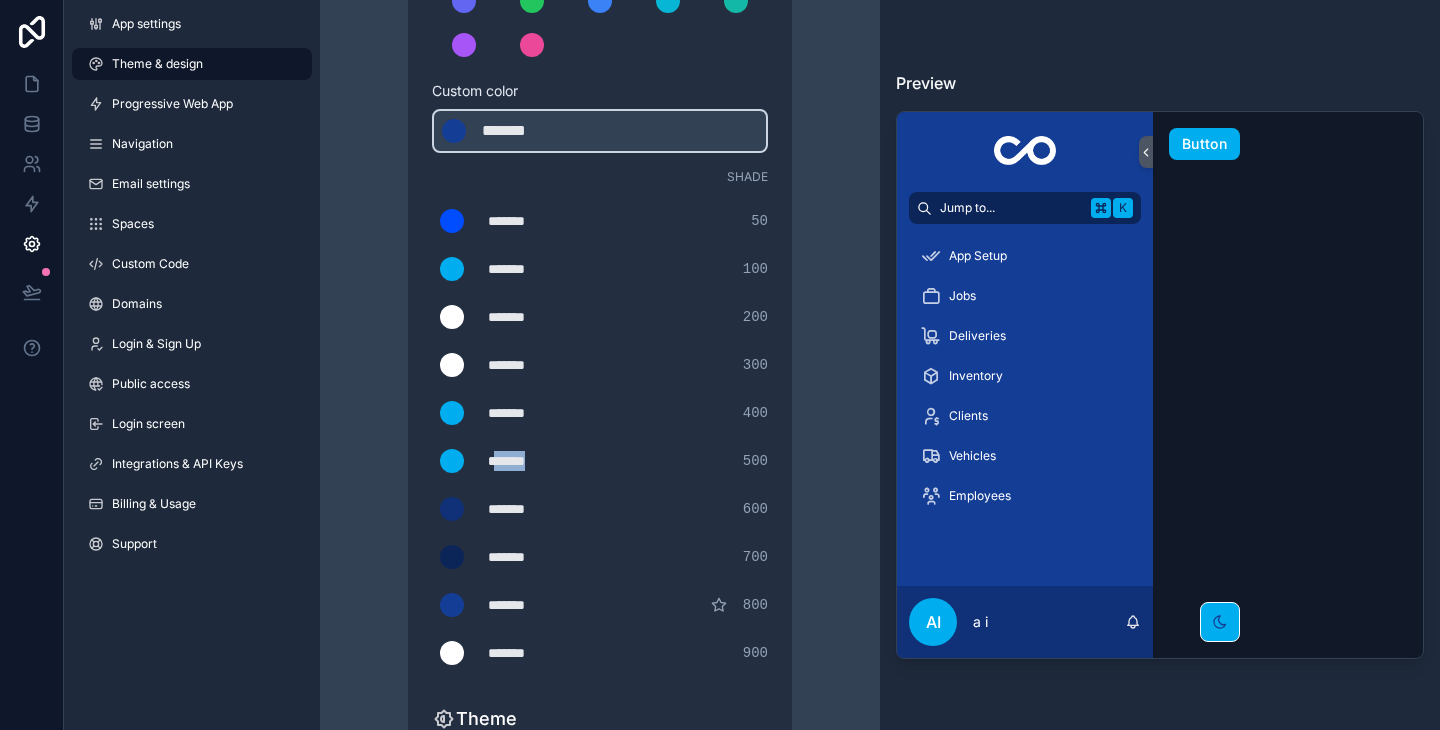 click on "*******" at bounding box center (554, 461) 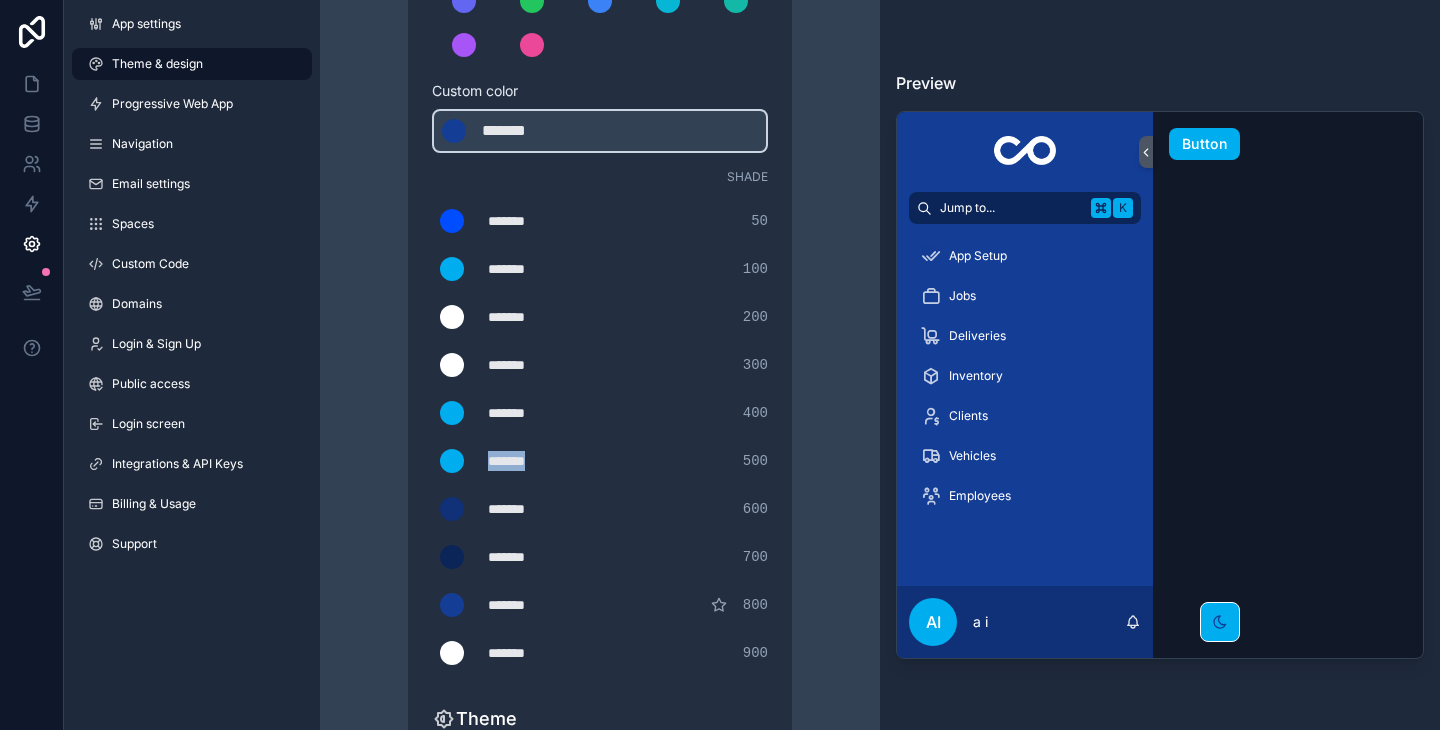 click on "*******" at bounding box center [554, 461] 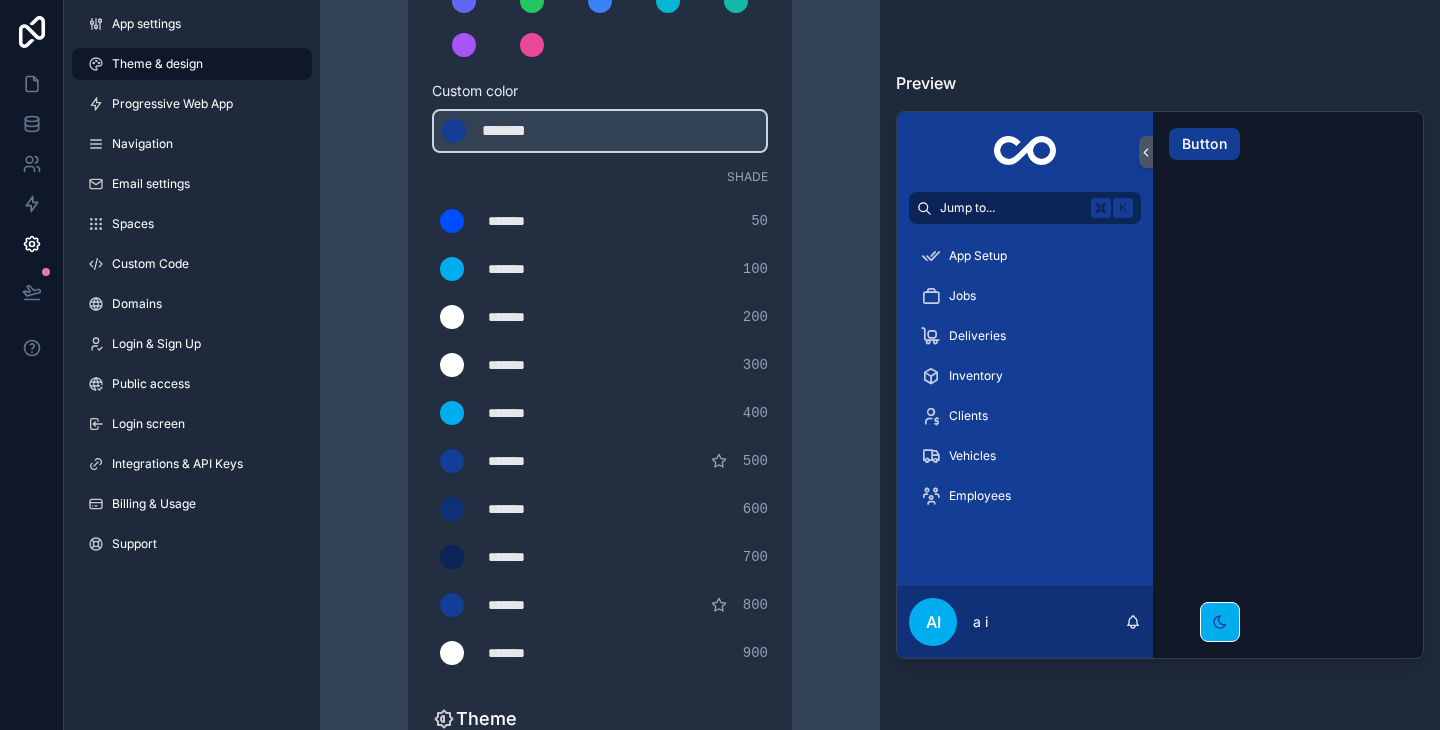 click on "App Setup Jobs Deliveries Inventory Clients Vehicles Employees" at bounding box center [1025, 382] 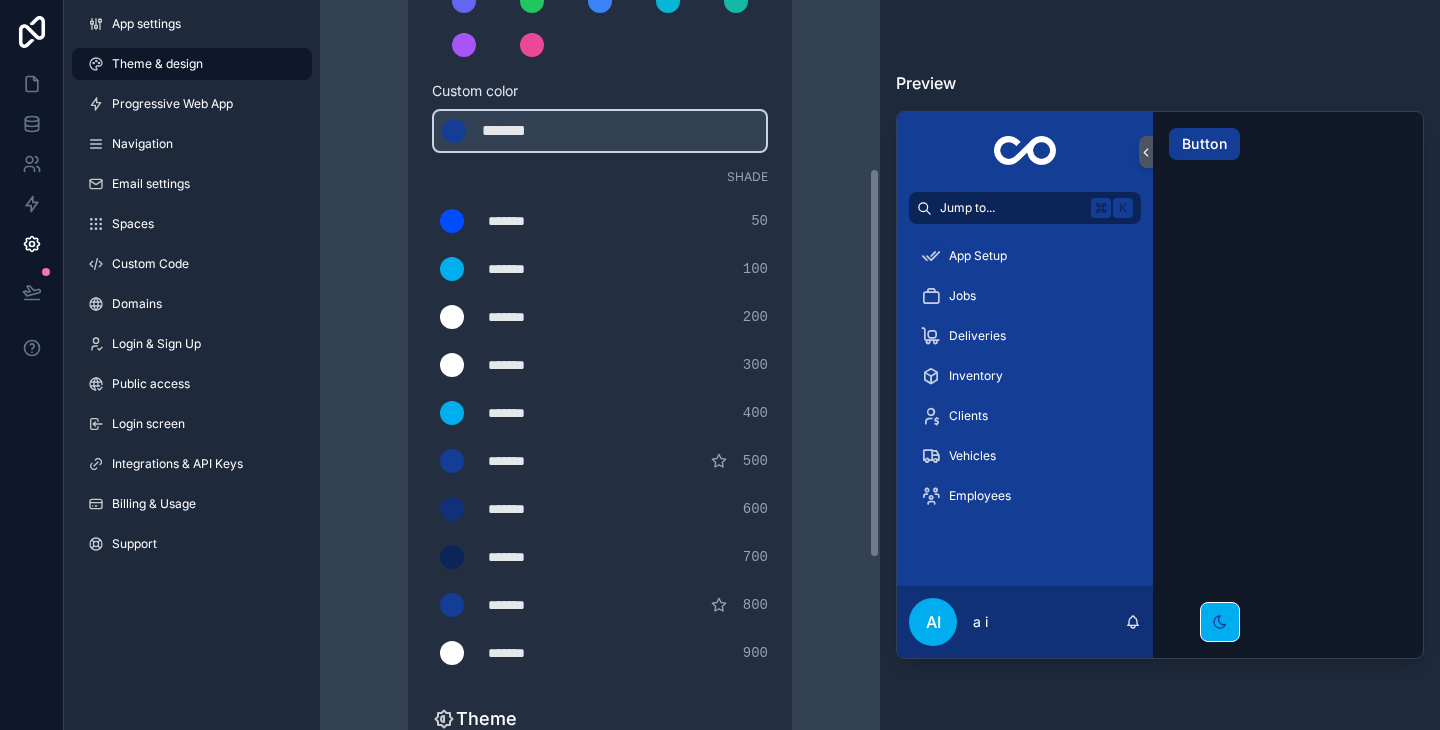 click on "Theme & design App colors Choose your app colors to match your app's style. Pick from one of our preset themes or specify a custom color Learn more about custom themes Custom color ******* ******* #143d95 Shade ******* ******* #004cff 50 ******* ******* #00adee 100 ******* ******* #ffffff 200 ******* ******* #ffffff 300 ******* ******* #00adee 400 ******* ******* #143d95 500 ******* ******* #103177 600 ******* ******* #0c2559 700 ******* ******* #143d95 800 ******* ******* #ffffff 900 Theme Choose the default theme for your app Light Dark Auto Allow your users to toggle between light and dark themes Use setting" at bounding box center [600, 367] 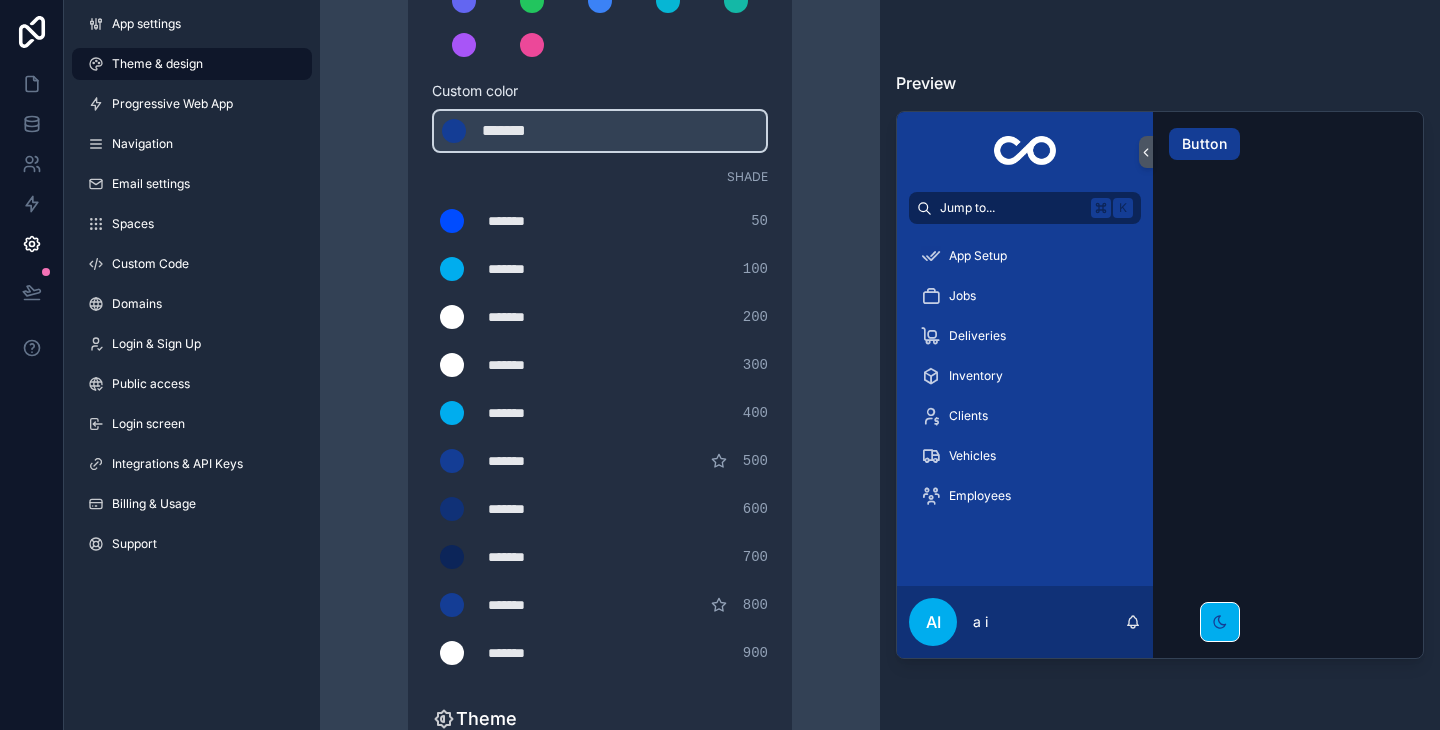 click on "*******" at bounding box center (538, 461) 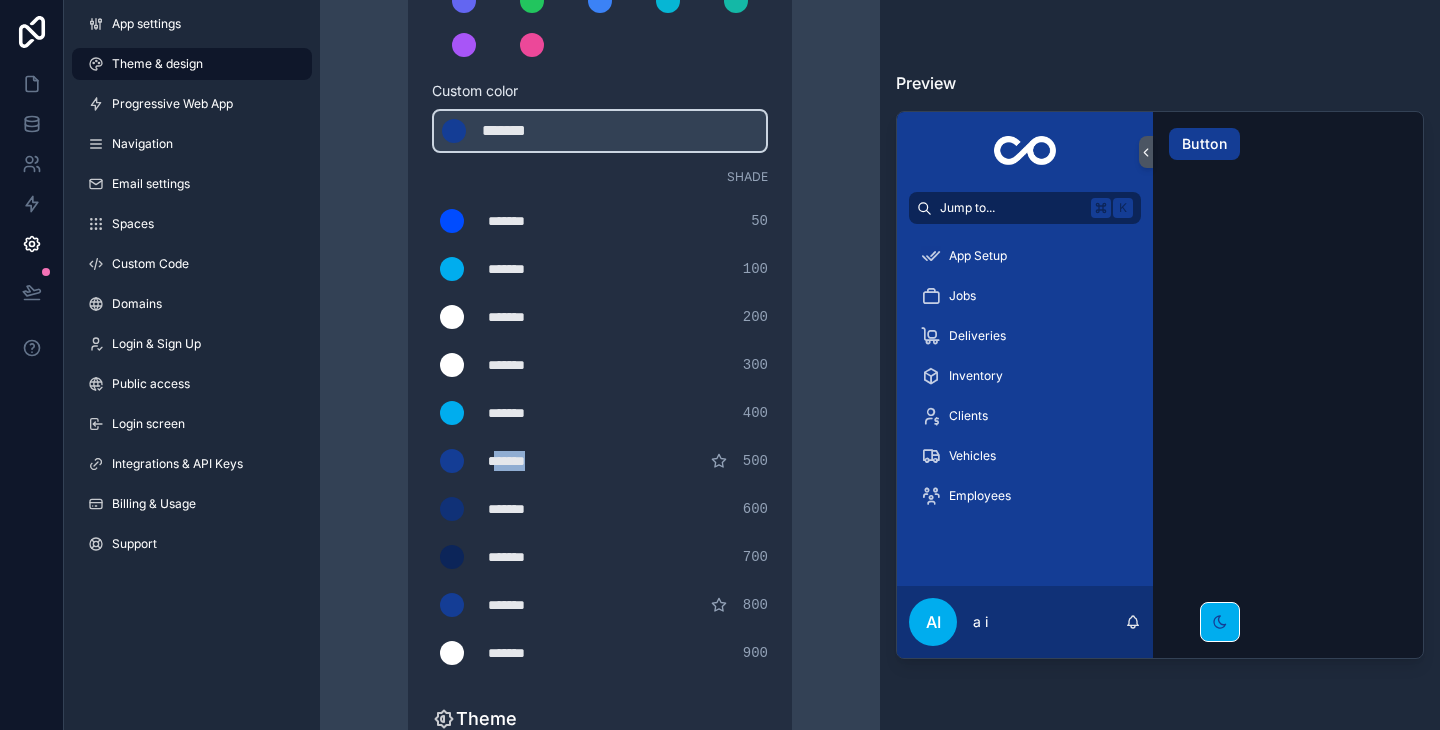 click on "*******" at bounding box center [538, 461] 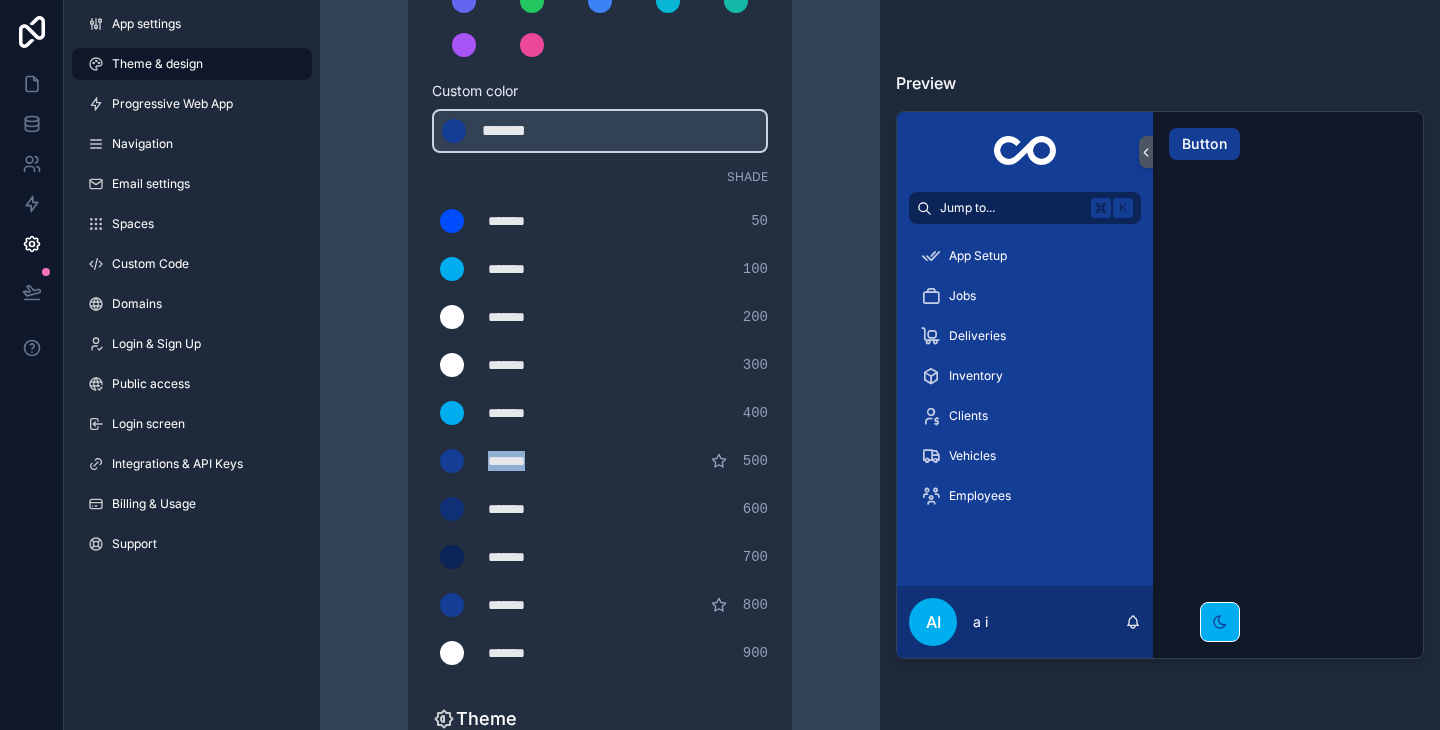 click on "*******" at bounding box center (538, 461) 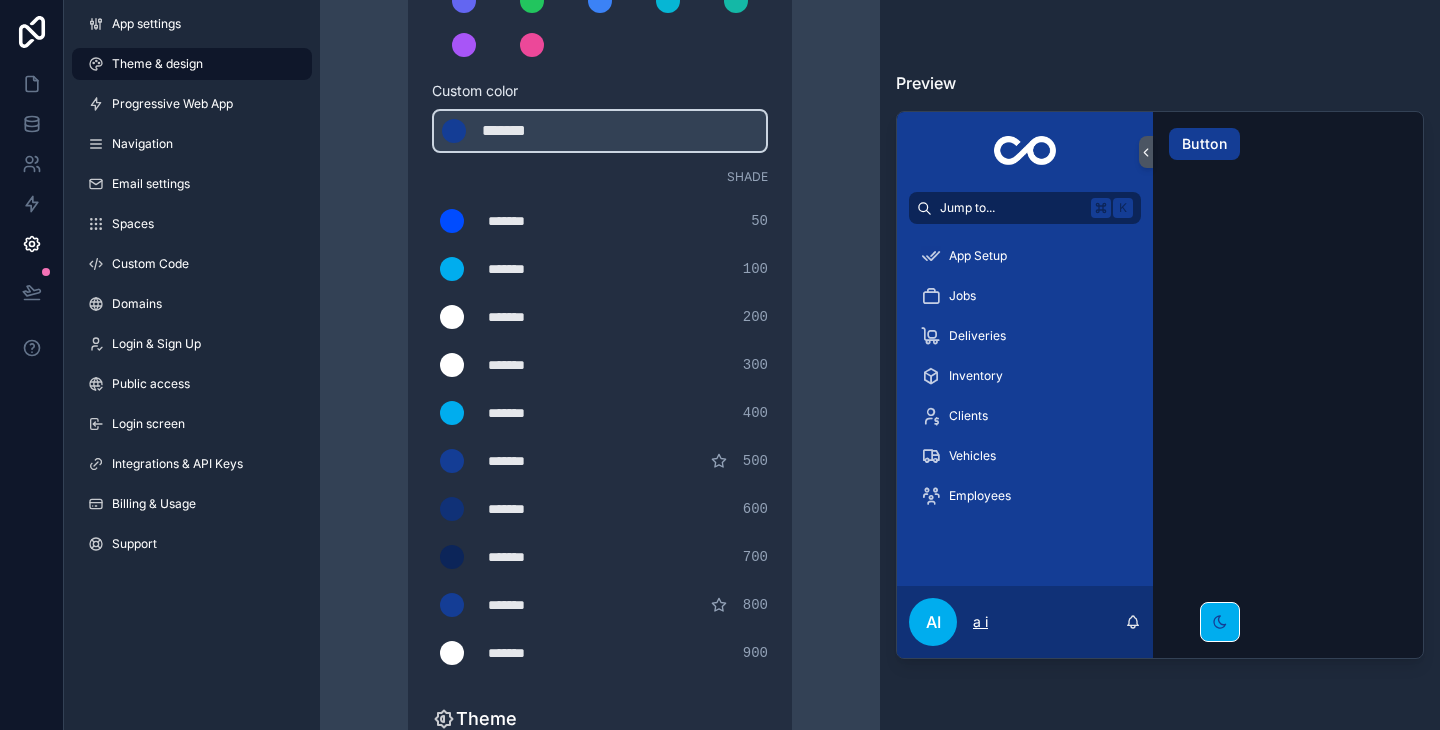 click on "a i" at bounding box center (980, 622) 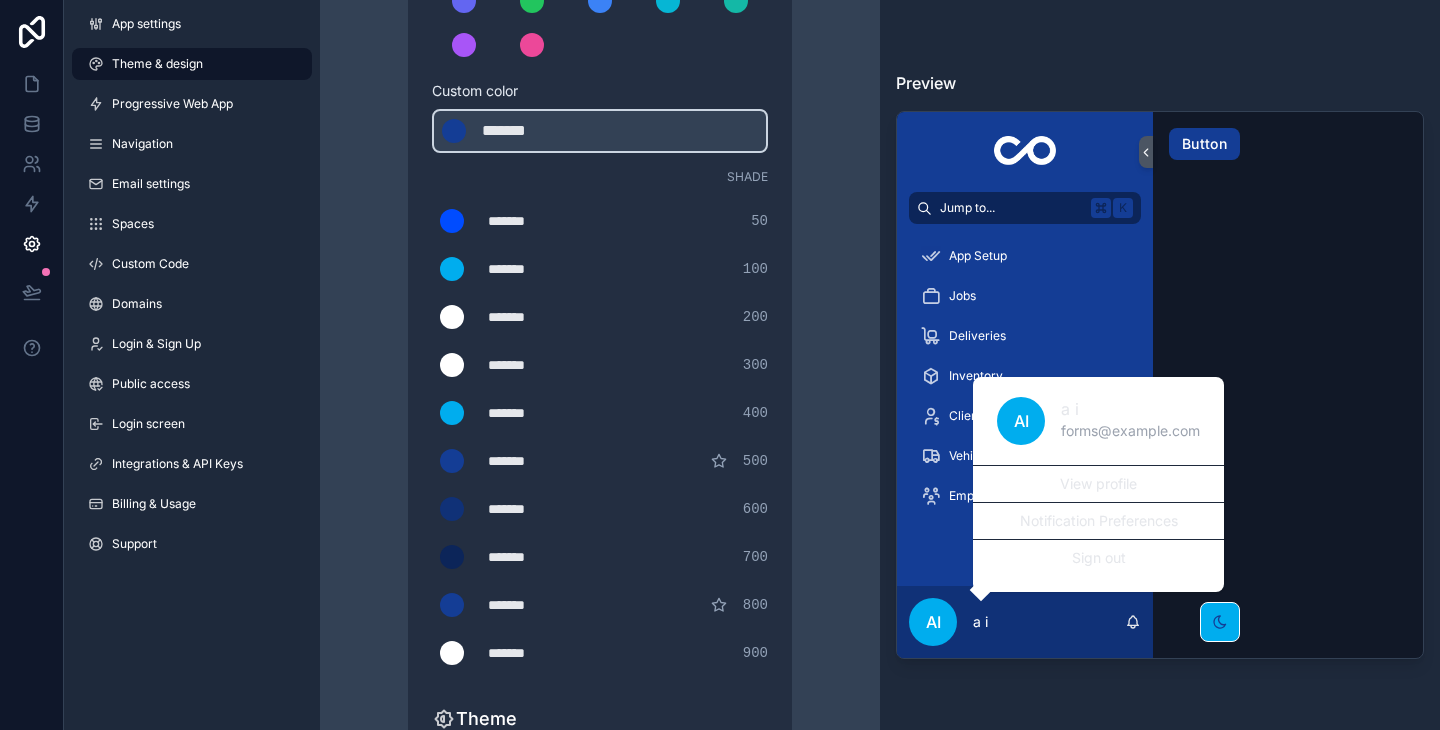 click on "ai" at bounding box center (933, 622) 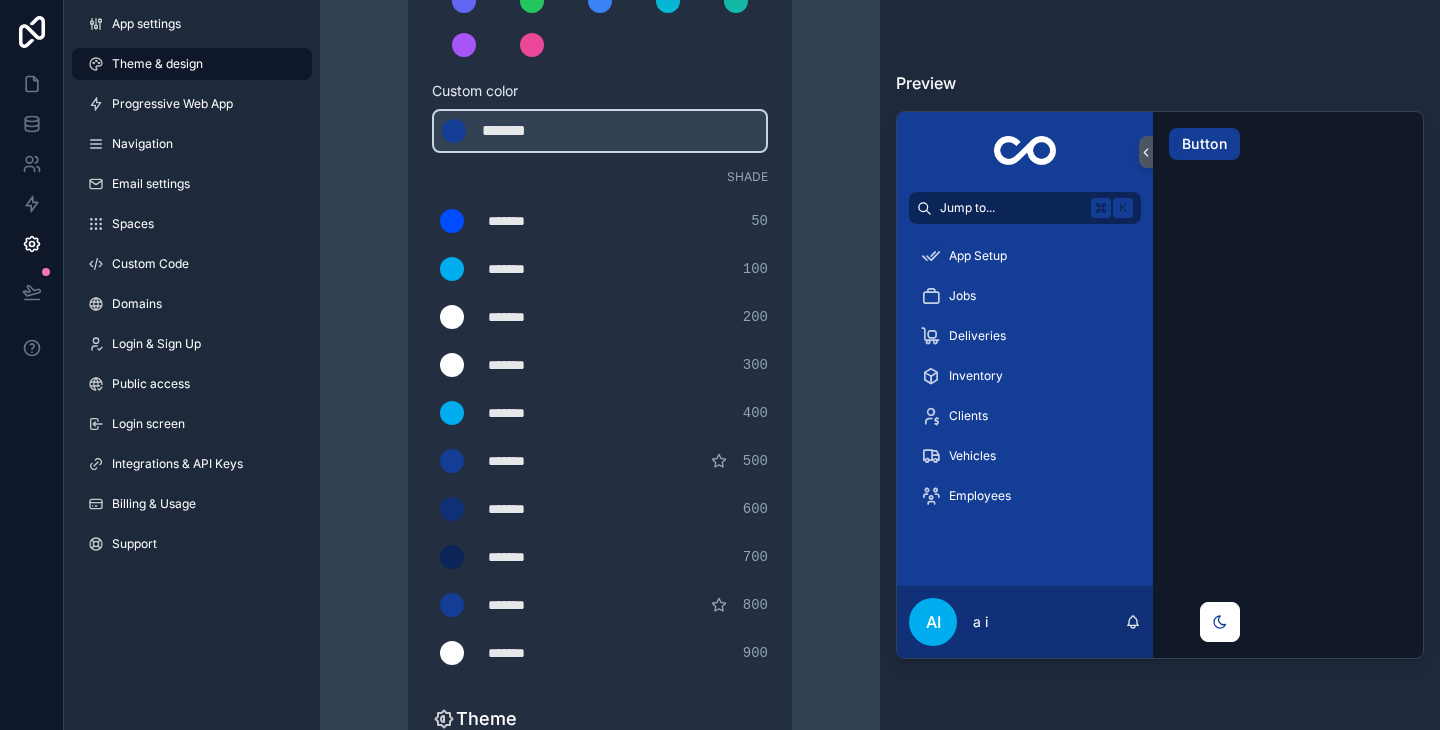 click at bounding box center [1220, 622] 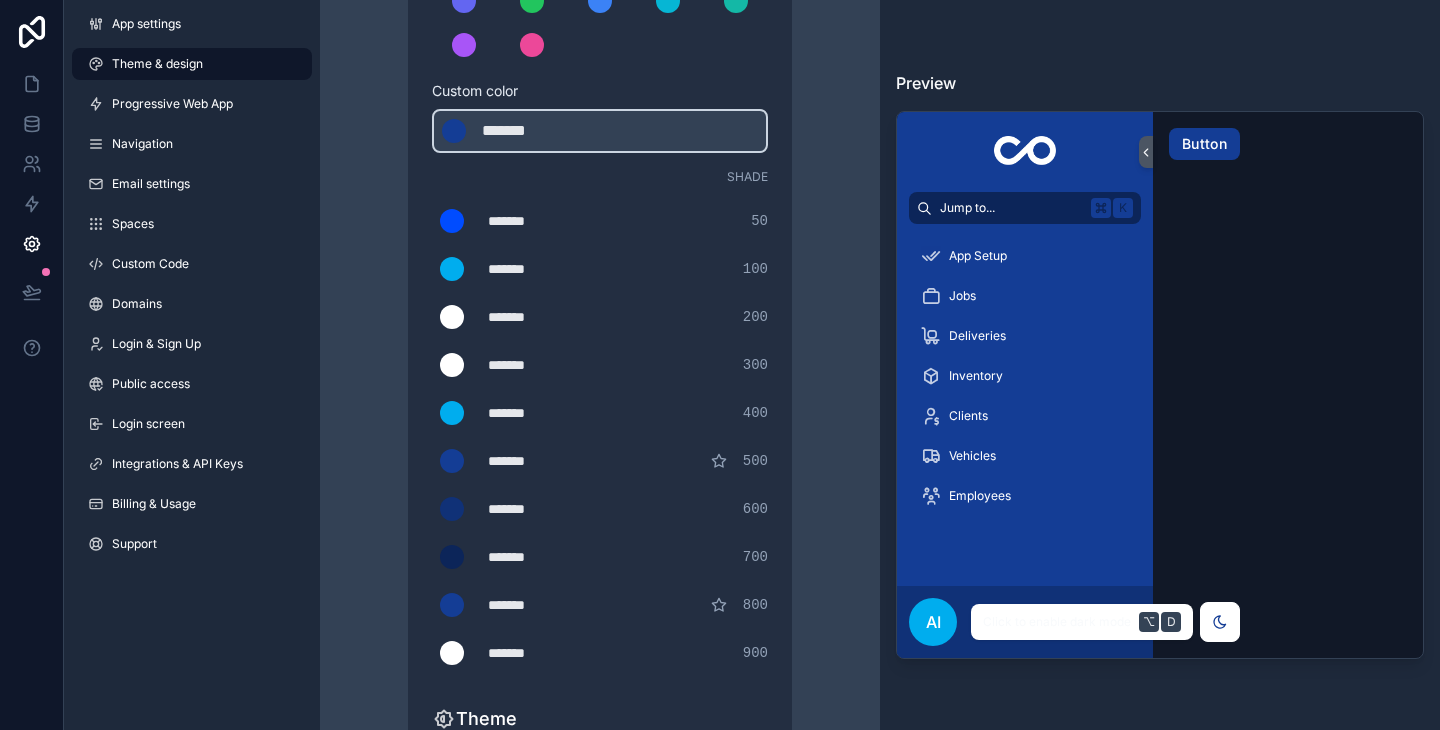 click at bounding box center (1220, 622) 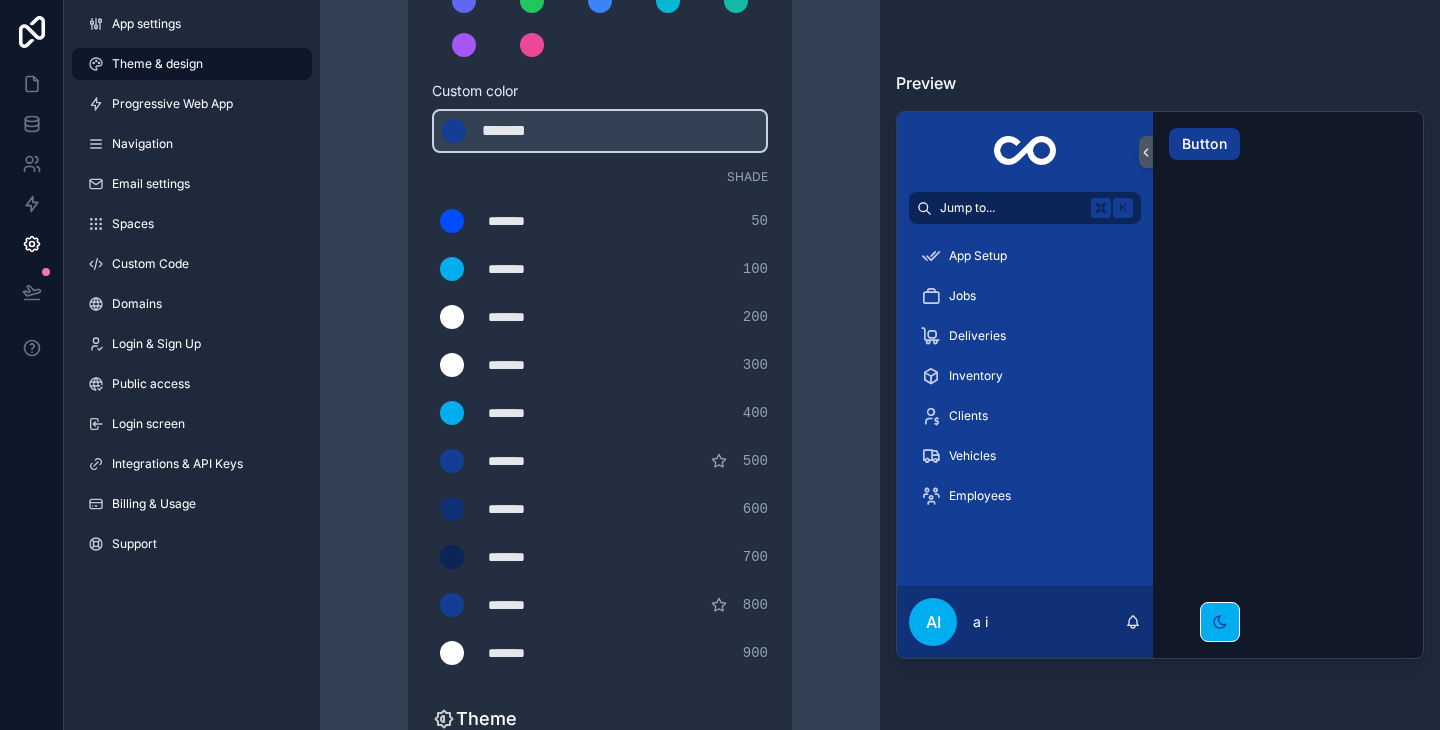 click on "*******" at bounding box center [538, 605] 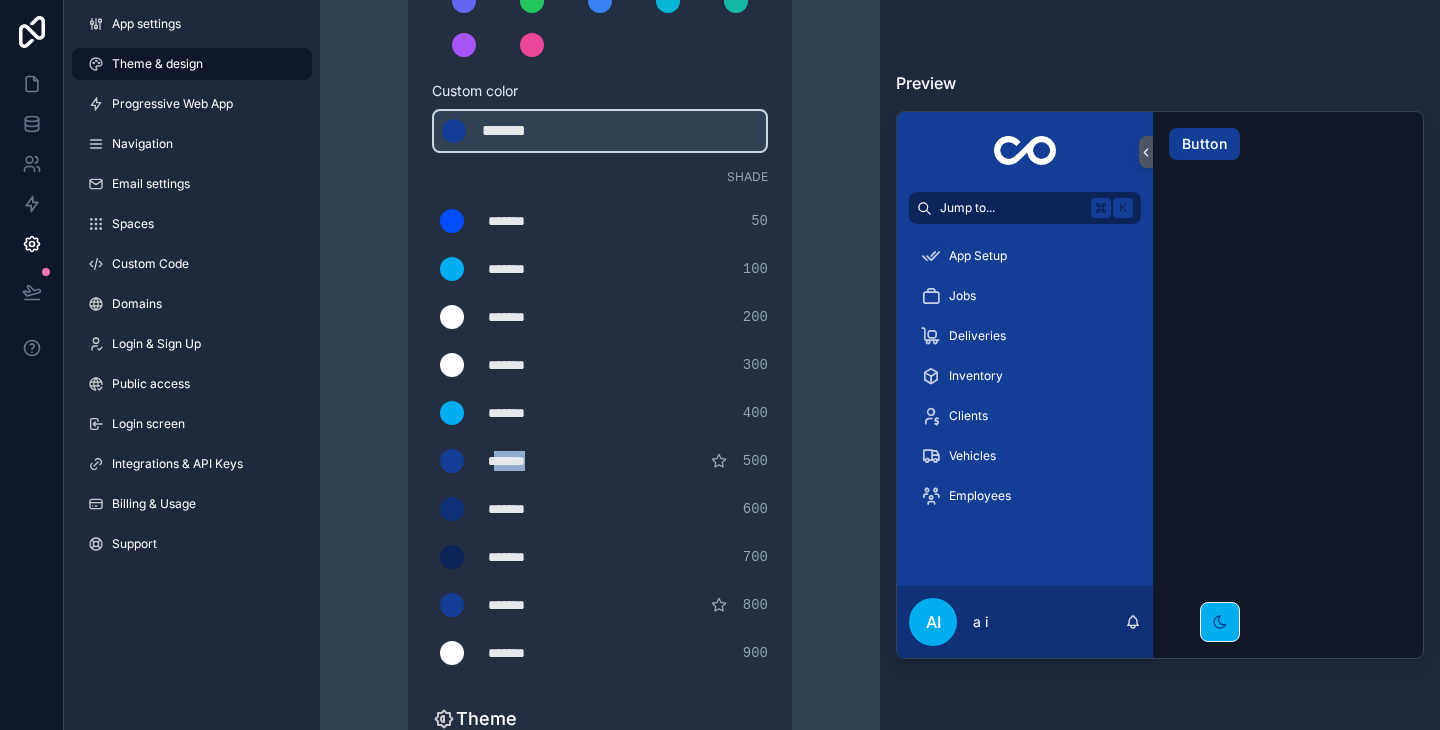 click on "*******" at bounding box center [538, 461] 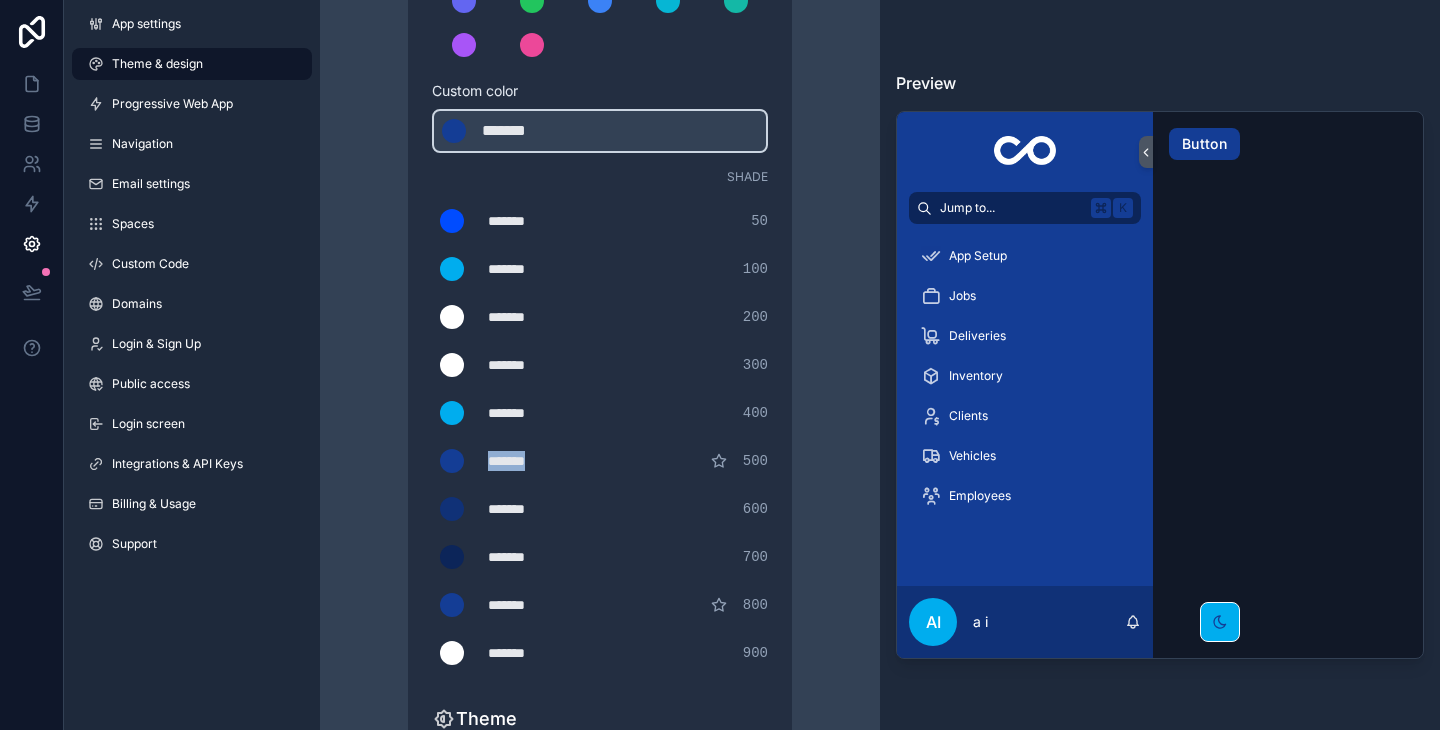 click on "*******" at bounding box center (538, 461) 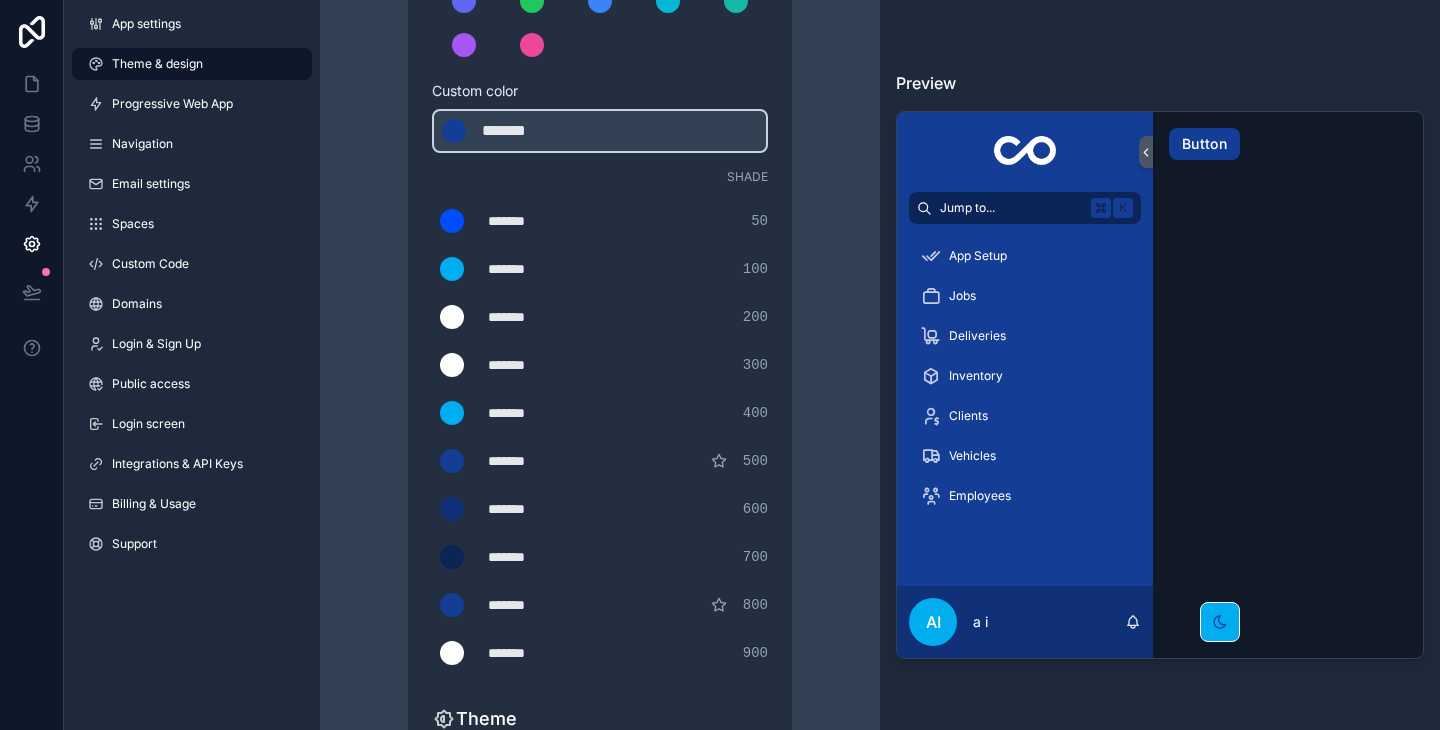 click on "*******" at bounding box center (554, 461) 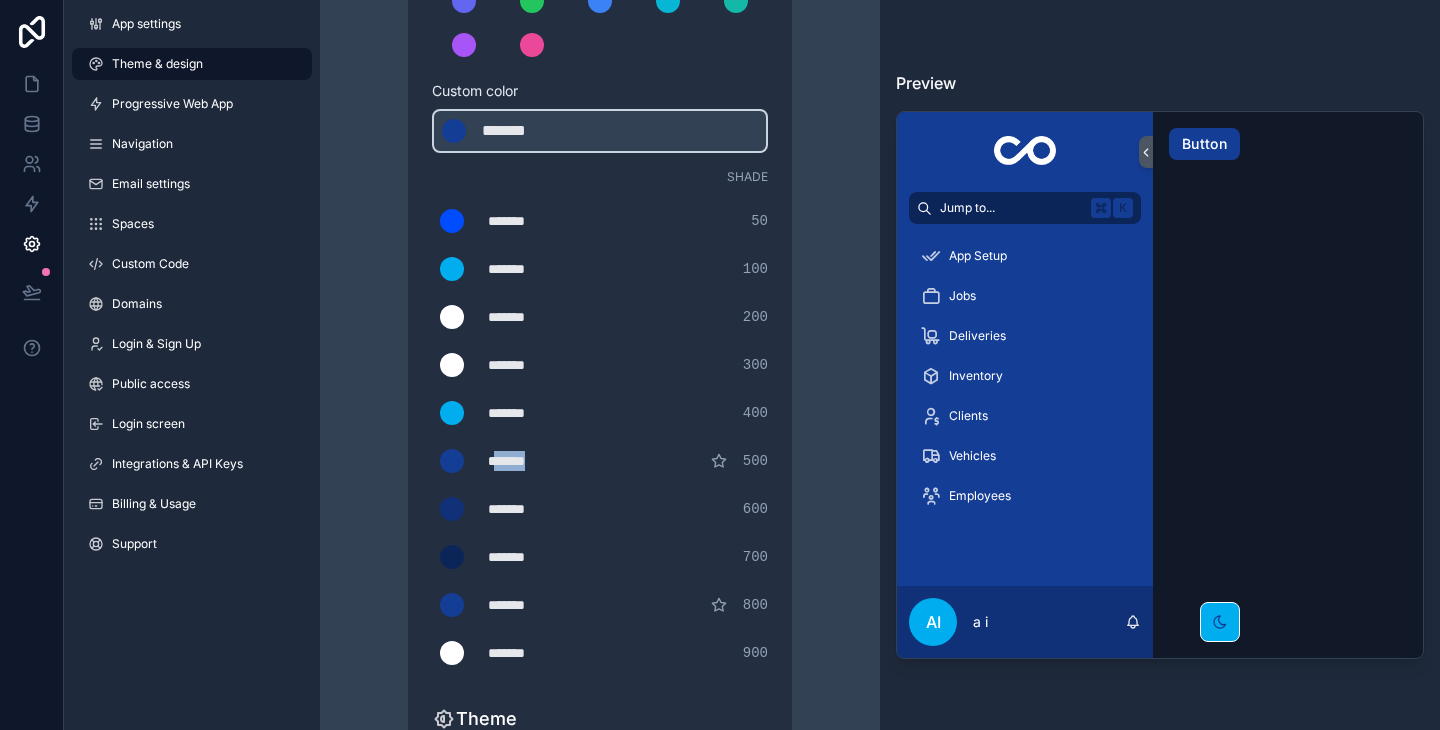 click on "*******" at bounding box center [554, 461] 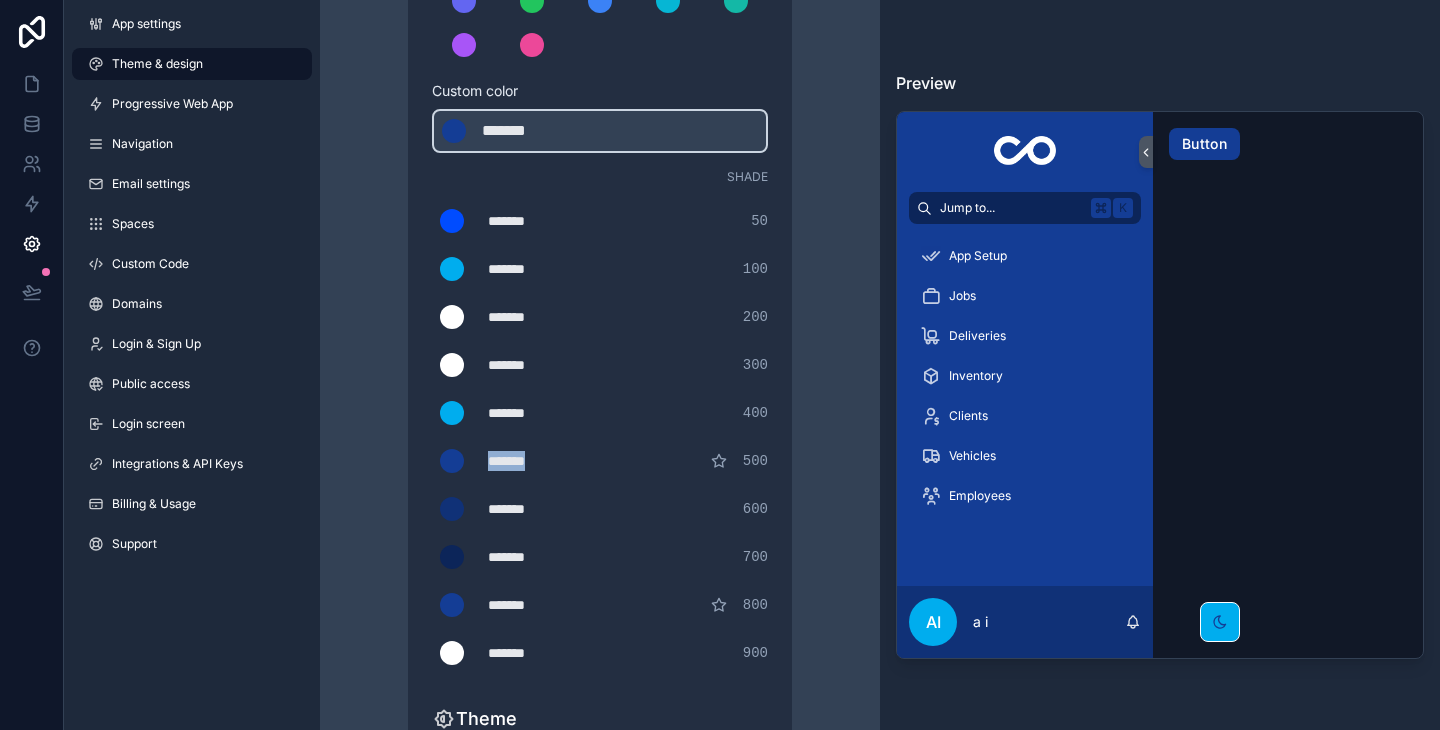 click on "*******" at bounding box center (554, 461) 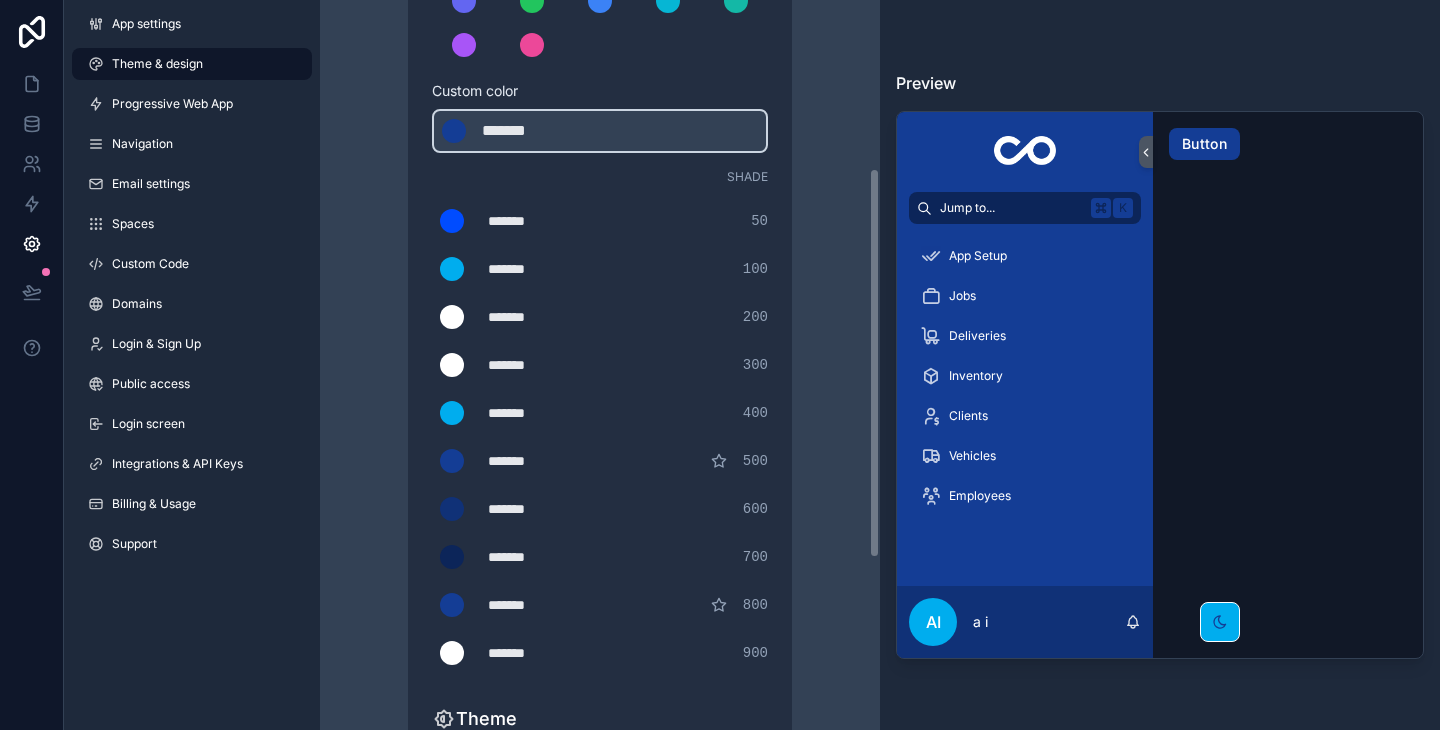 click on "Theme & design App colors Choose your app colors to match your app's style. Pick from one of our preset themes or specify a custom color Learn more about custom themes Custom color ******* ******* #143d95 Shade ******* ******* #004cff 50 ******* ******* #00adee 100 ******* ******* #ffffff 200 ******* ******* #ffffff 300 ******* ******* #00adee 400 ******* ******* #143d95 500 ******* ******* #103177 600 ******* ******* #0c2559 700 ******* ******* #143d95 800 ******* ******* #ffffff 900 Theme Choose the default theme for your app Light Dark Auto Allow your users to toggle between light and dark themes Use setting" at bounding box center (600, 367) 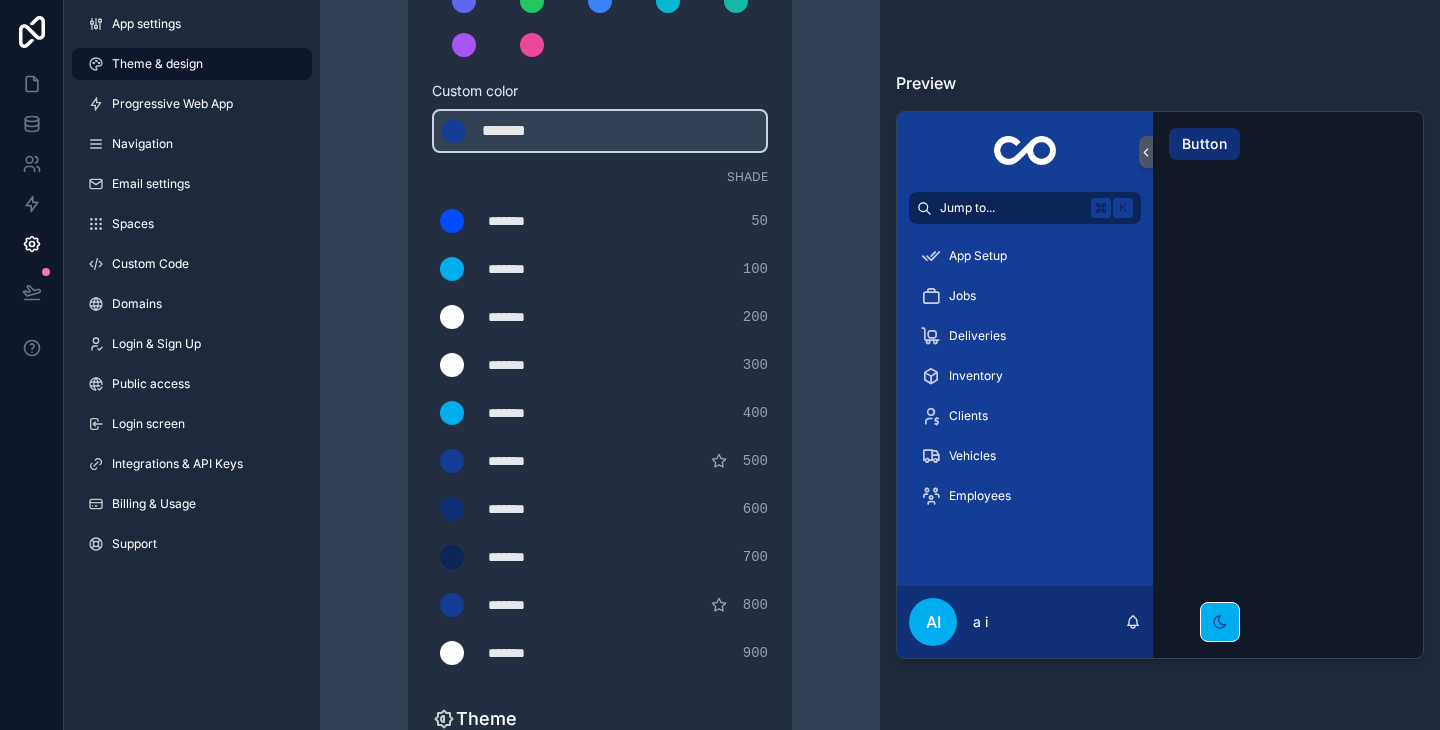click on "Button" at bounding box center [1204, 144] 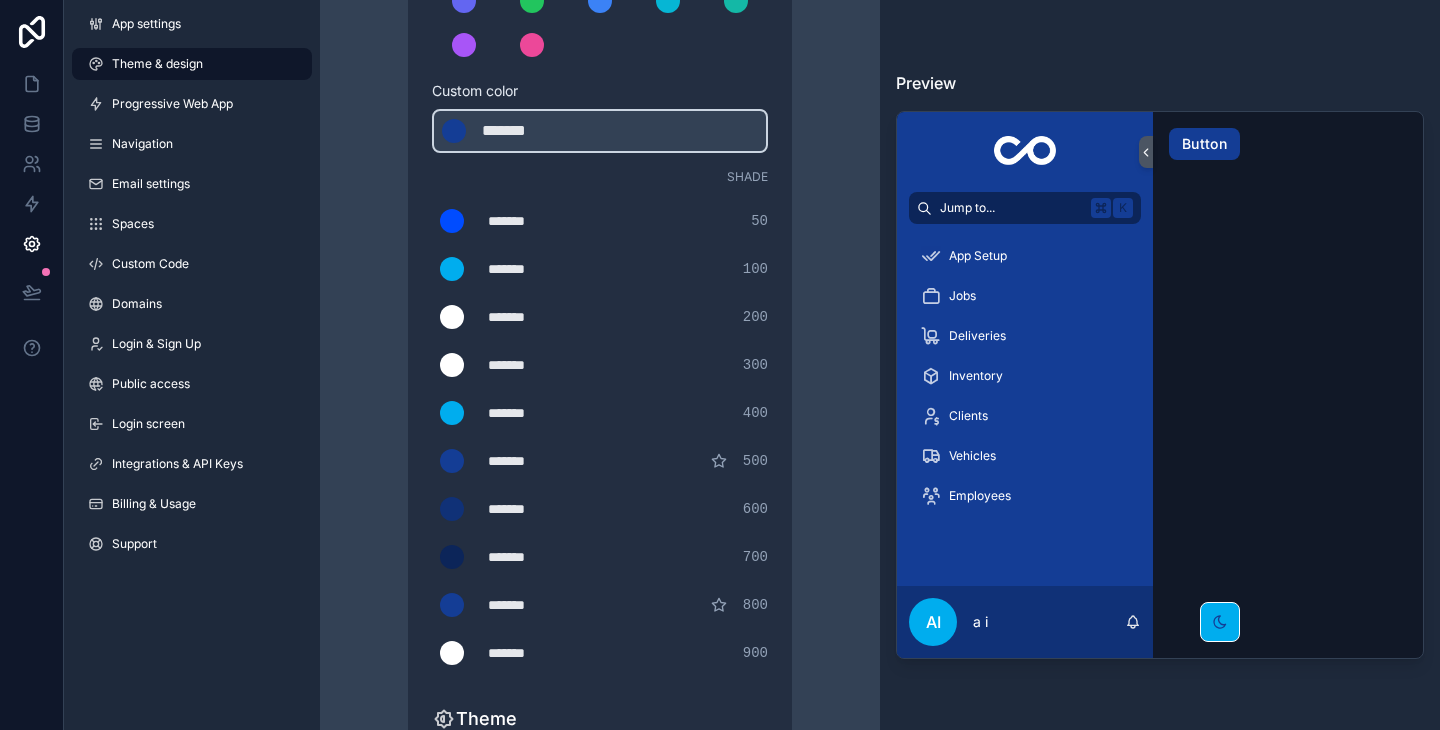 click on "Jump to... K App Setup Jobs Deliveries Inventory Clients Vehicles Employees ai a i Button" at bounding box center (1160, 385) 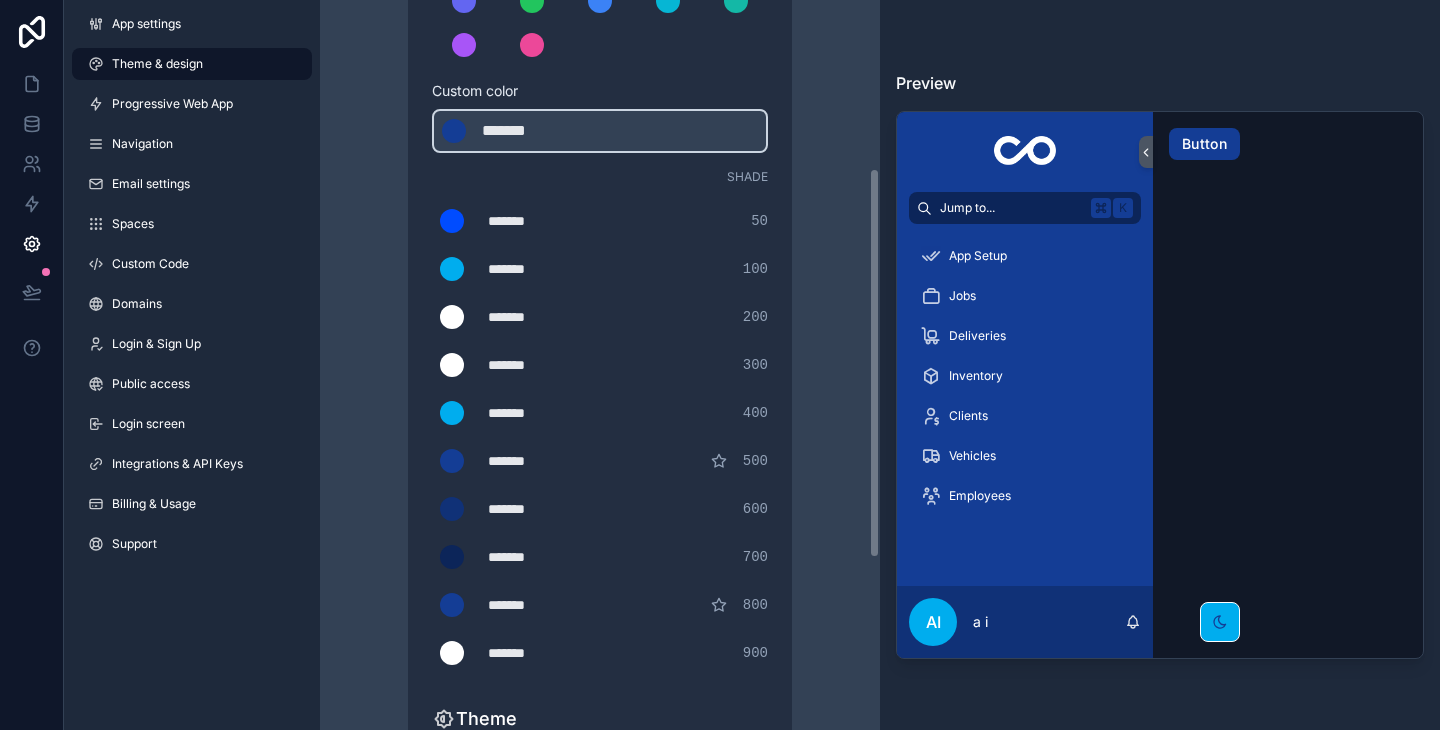 click on "*******" at bounding box center [538, 461] 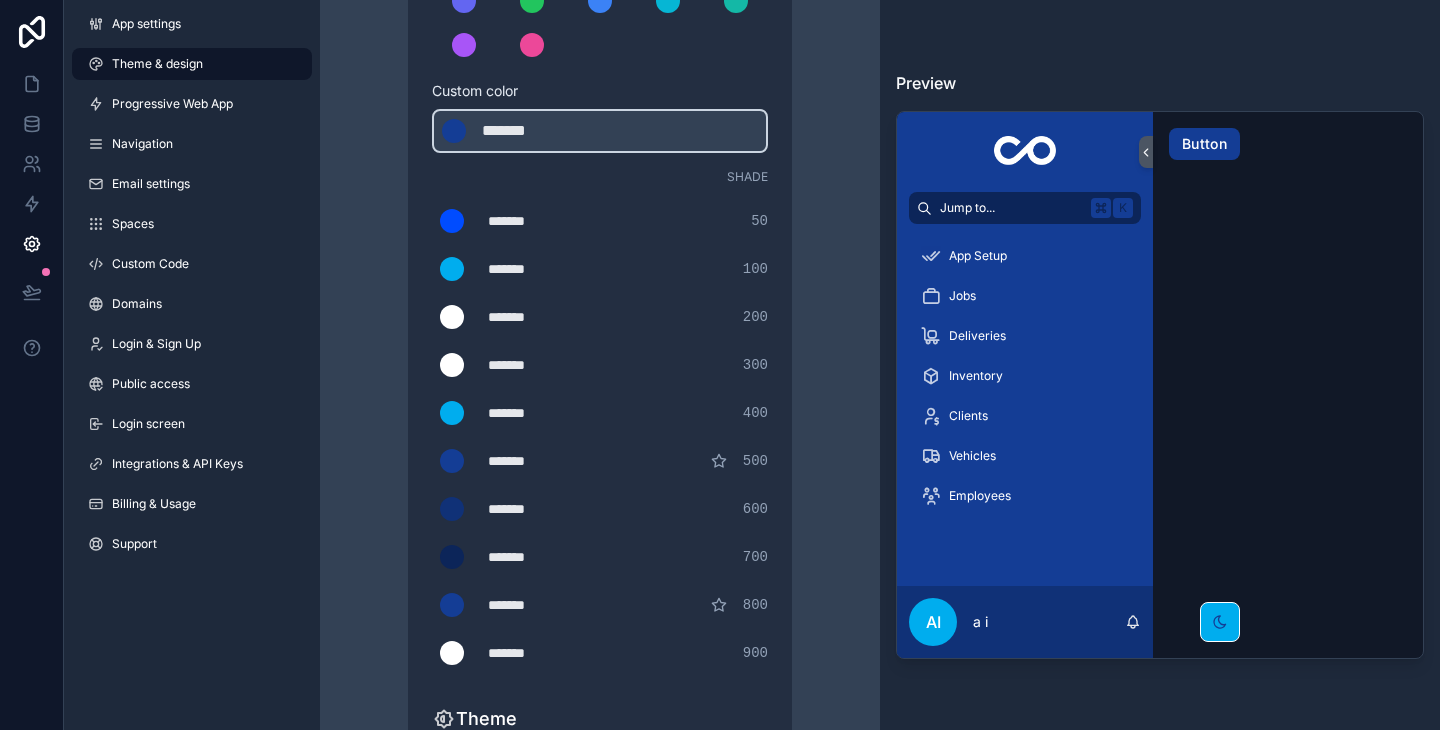 click on "*******" at bounding box center (538, 509) 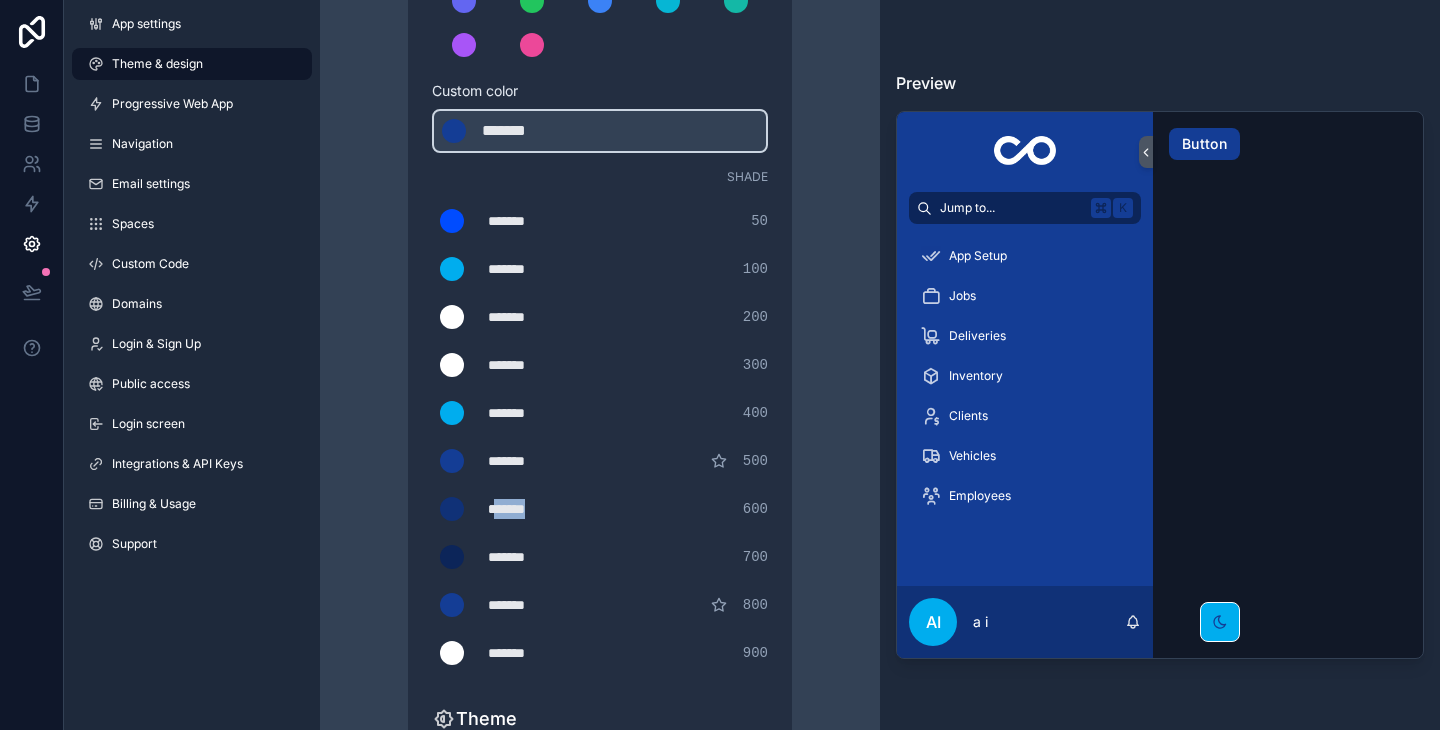 click on "*******" at bounding box center [538, 509] 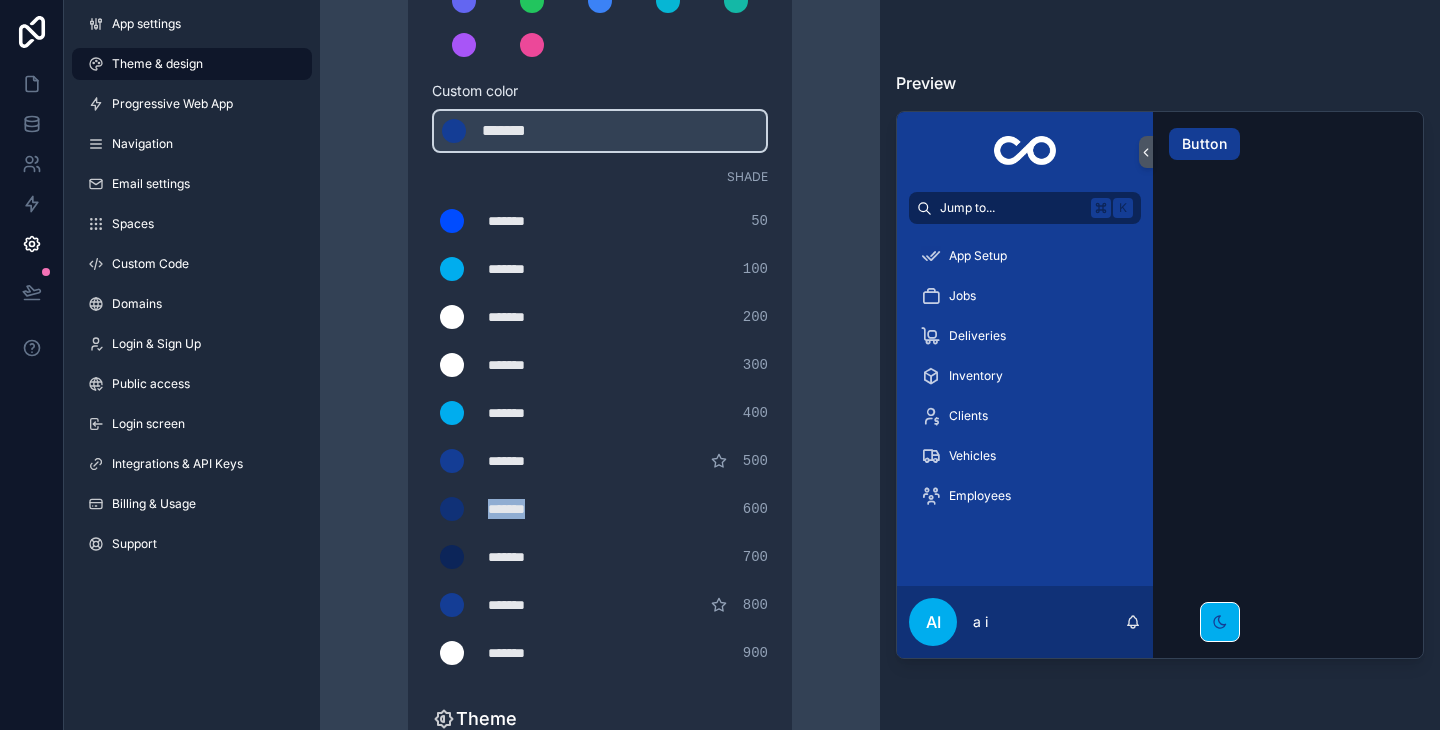 click on "*******" at bounding box center [538, 509] 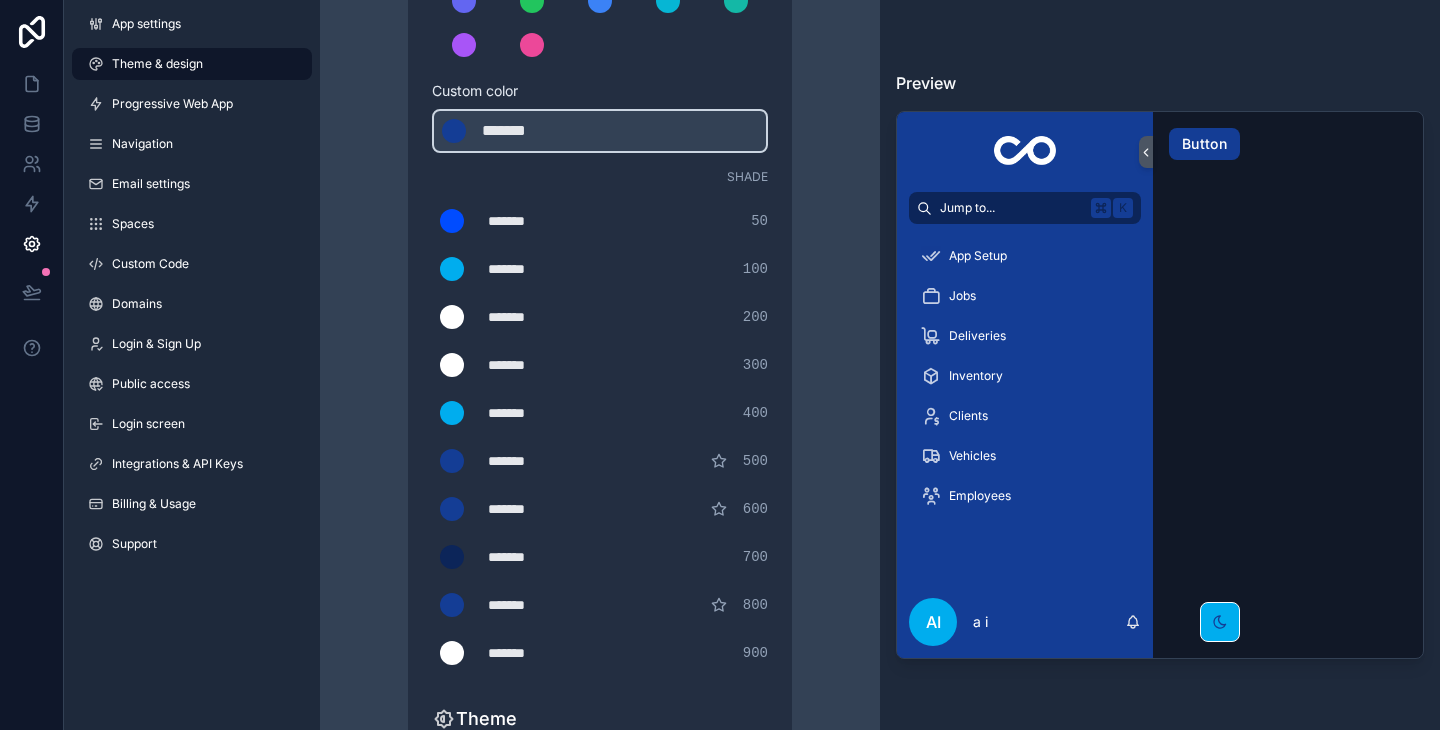 click on "App colors Choose your app colors to match your app's style. Pick from one of our preset themes or specify a custom color Learn more about custom themes Custom color ******* ******* #143d95 Shade ******* ******* #004cff 50 ******* ******* #00adee 100 ******* ******* #ffffffe 200 ******* ******* #ffffff 300 ******* ******* #00adee 400 ******* ******* #143d95 500 ******* ******* #143d95#103177 600 ******* ******* #0c2559 700 ******* ******* #143d95 800 ******* ******* #ffffff 900 Theme Choose the default theme for your app Light Dark Auto Allow your users to toggle between light and dark themes Use setting" at bounding box center (600, 387) 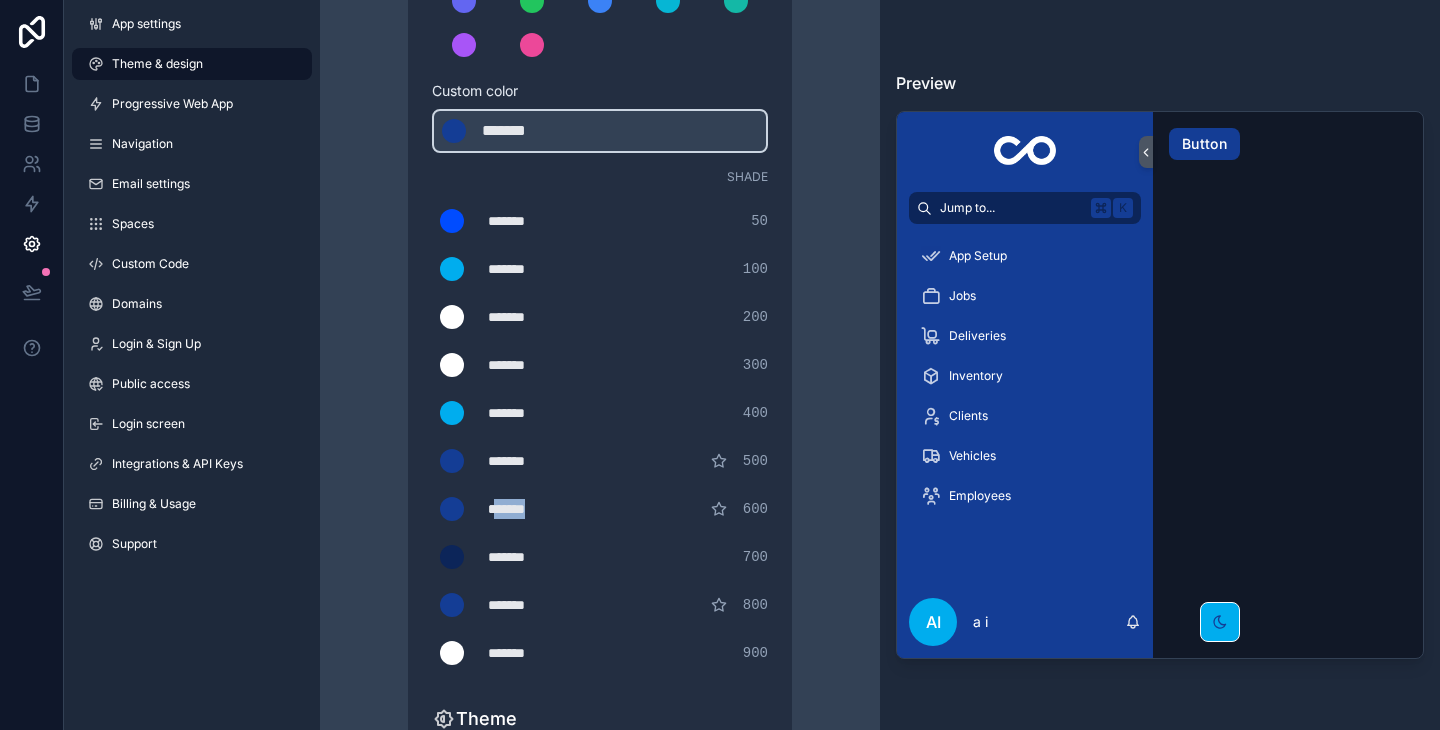 click on "*******" at bounding box center (552, 509) 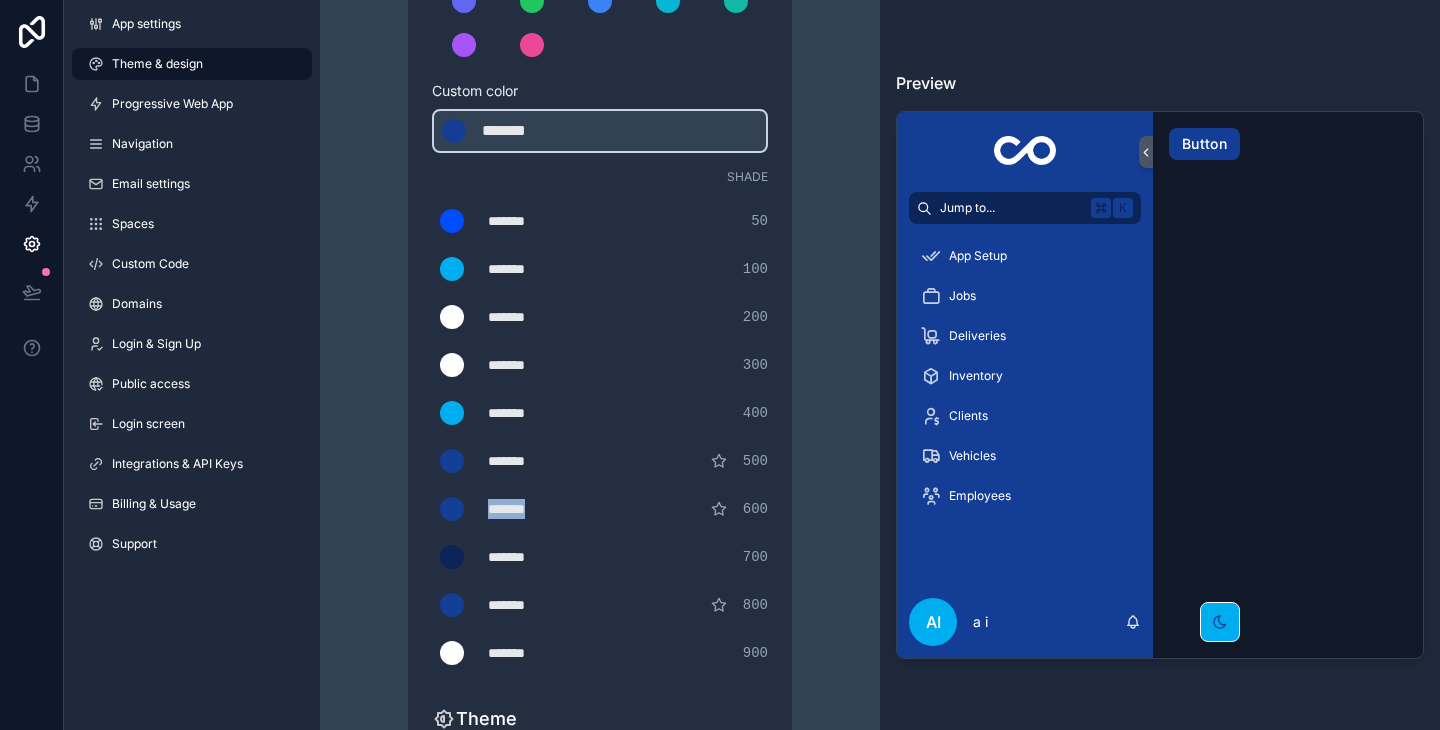 click on "*******" at bounding box center (552, 509) 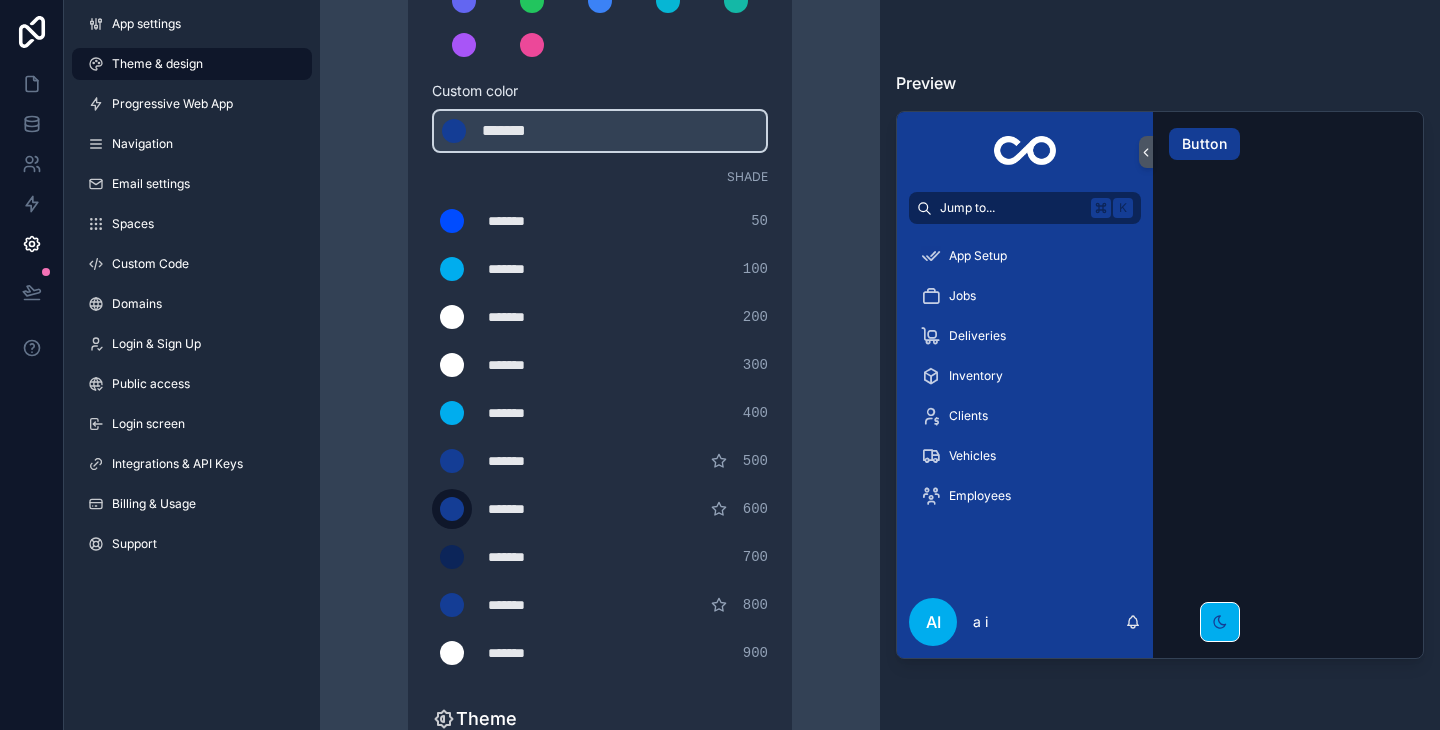 click at bounding box center [452, 509] 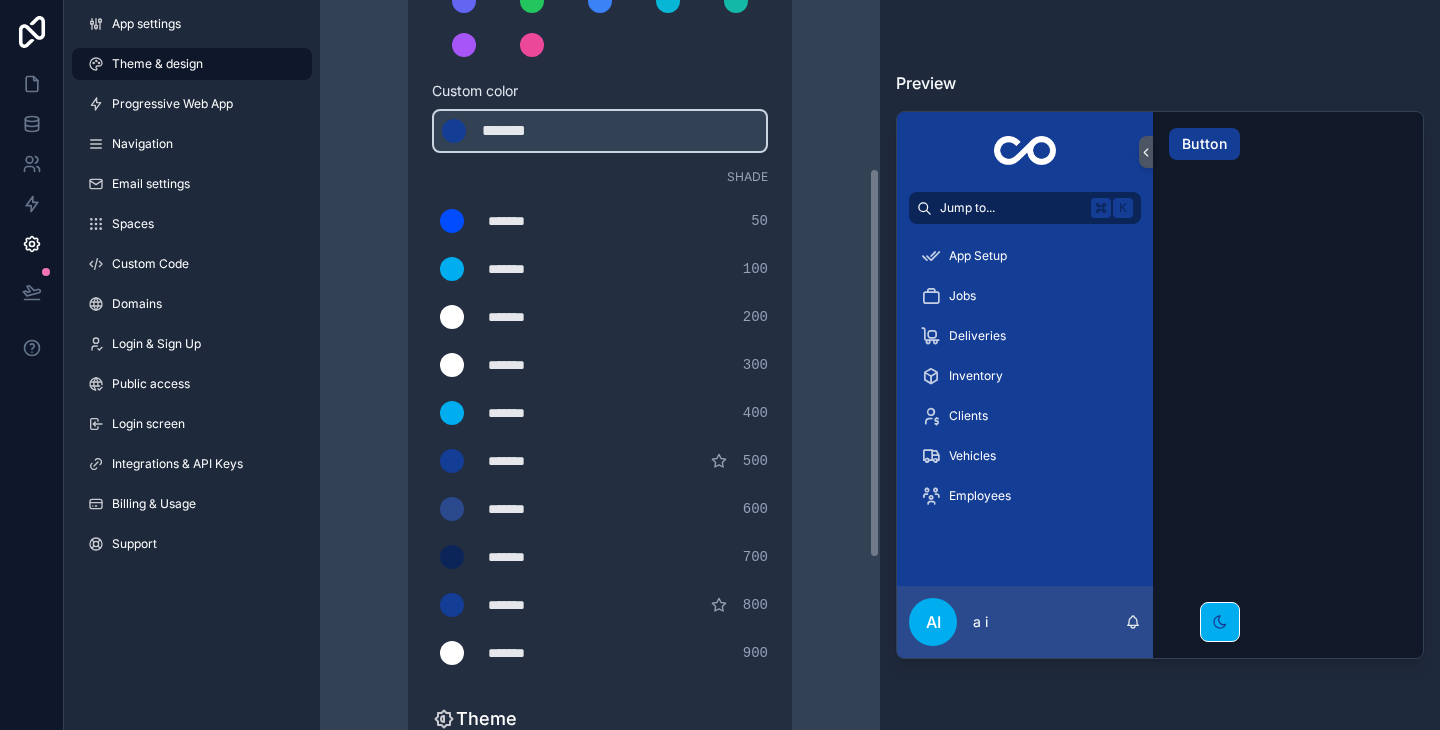 click on "Theme & design App colors Choose your app colors to match your app's style. Pick from one of our preset themes or specify a custom color Learn more about custom themes Custom color ******* ******* #143d95 Shade ******* ******* #004cff 50 ******* ******* #00adee 100 ******* ******* #ffffffe 200 ******* ******* #ffffff 300 ******* ******* #00adee 400 ******* ******* #143d95 500 ******* ******* #2a4a8d 600 ******* ******* #0c2559 700 ******* ******* #143d95 800 ******* ******* #ffffff 900 Theme Choose the default theme for your app Light Dark Auto Allow your users to toggle between light and dark themes Use setting" at bounding box center (600, 367) 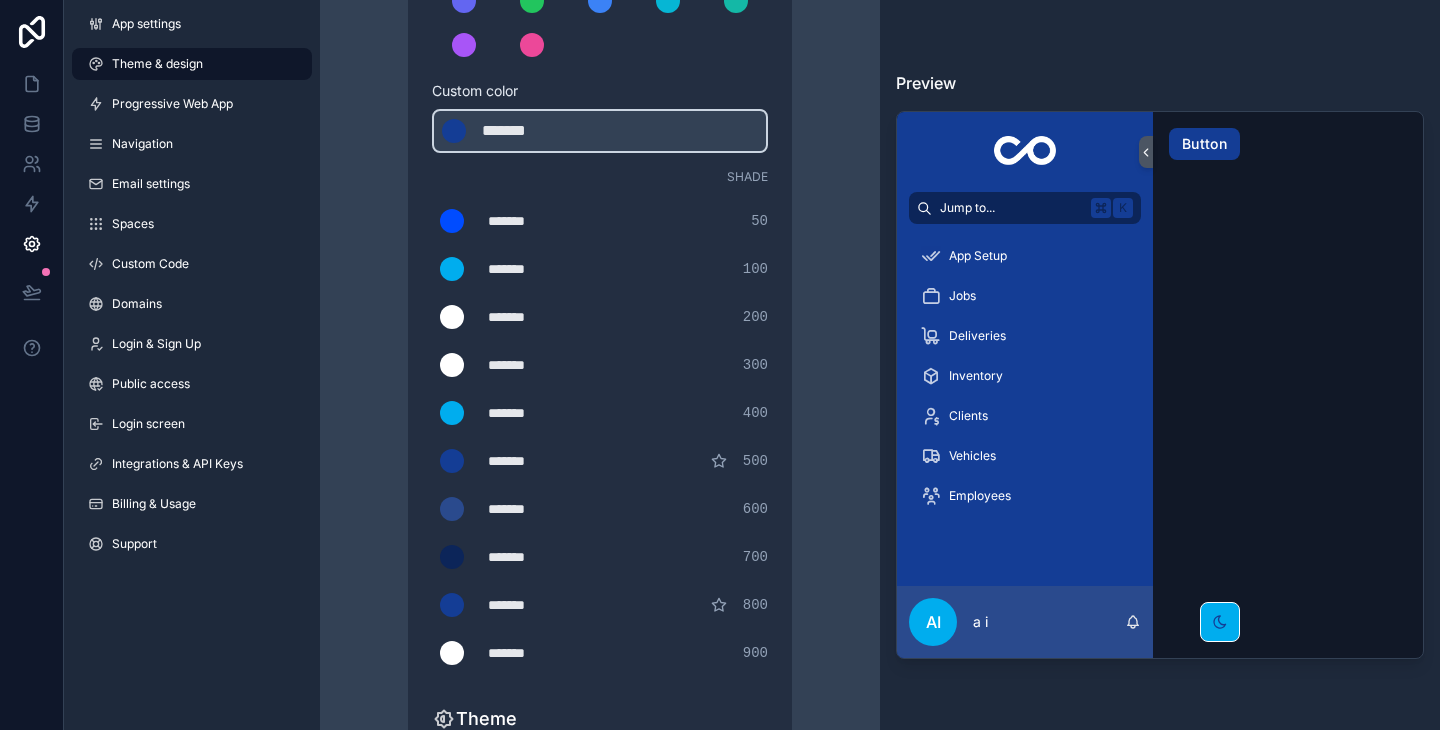 click on "ai a i" at bounding box center [1025, 622] 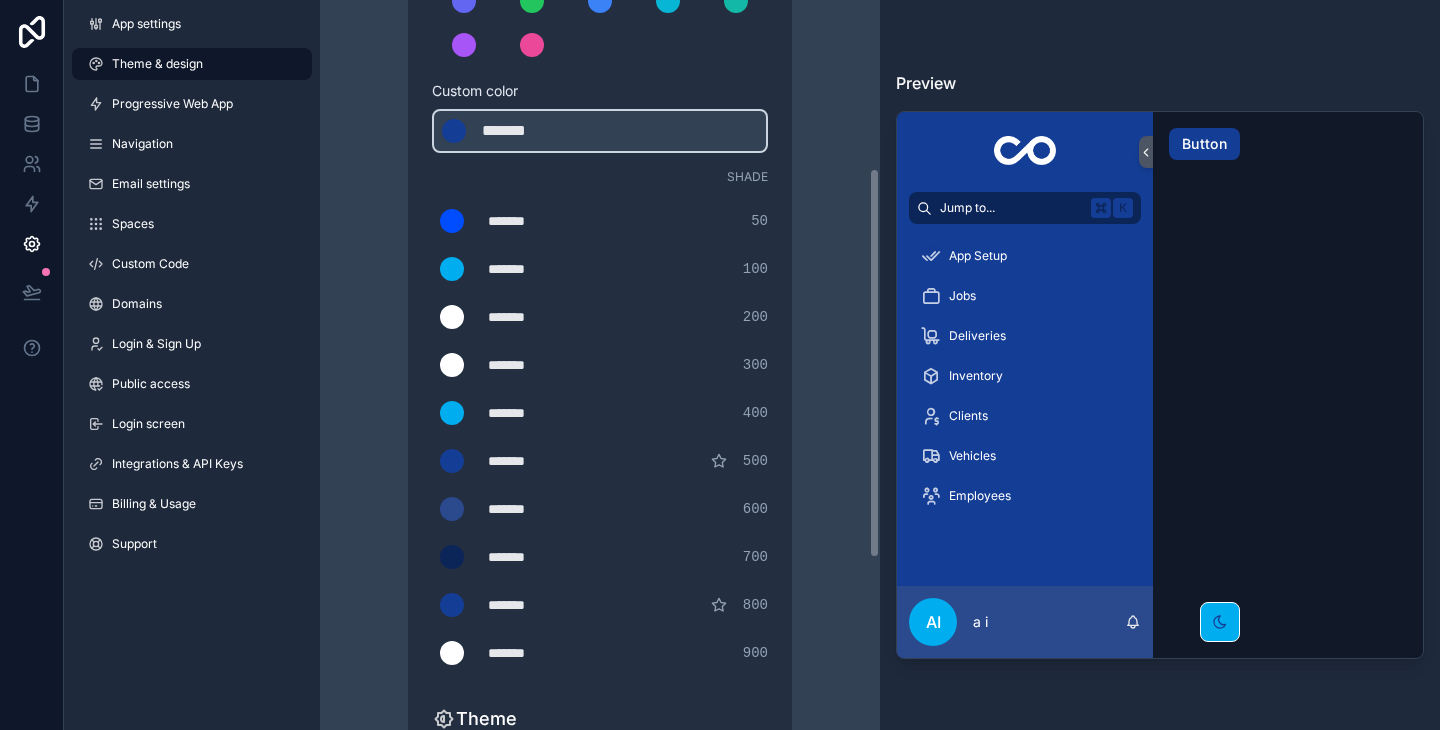 click on "*******" at bounding box center (538, 509) 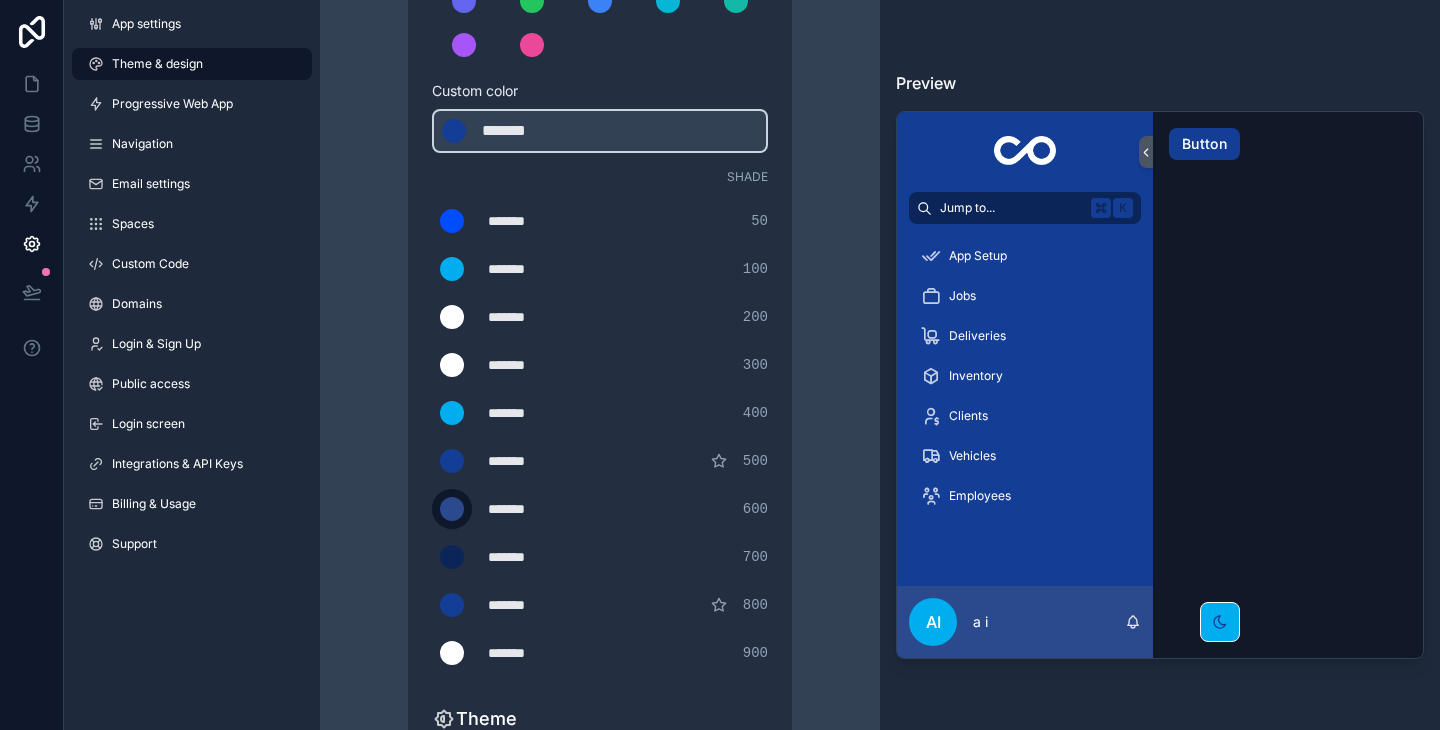 click at bounding box center [452, 509] 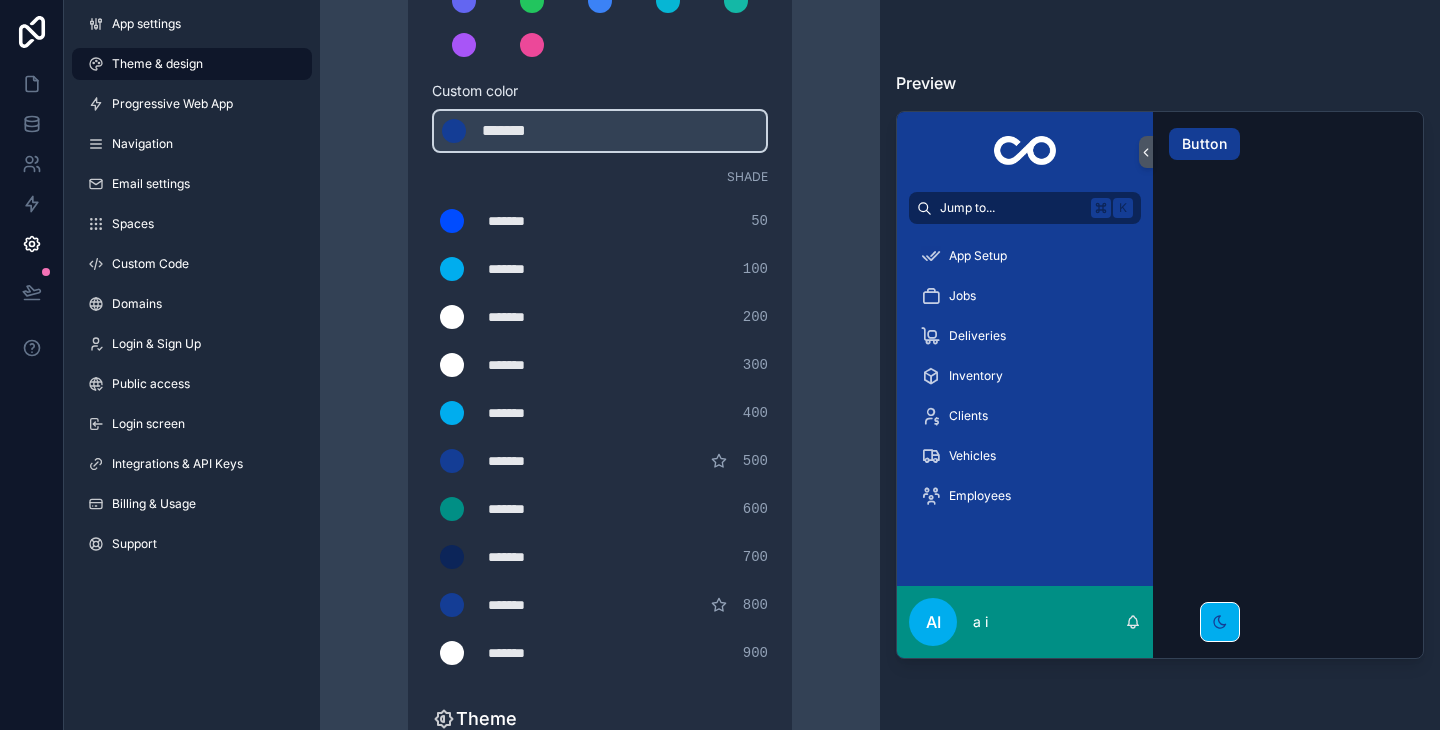 click on "******* ******* #00adee 100" at bounding box center [600, 269] 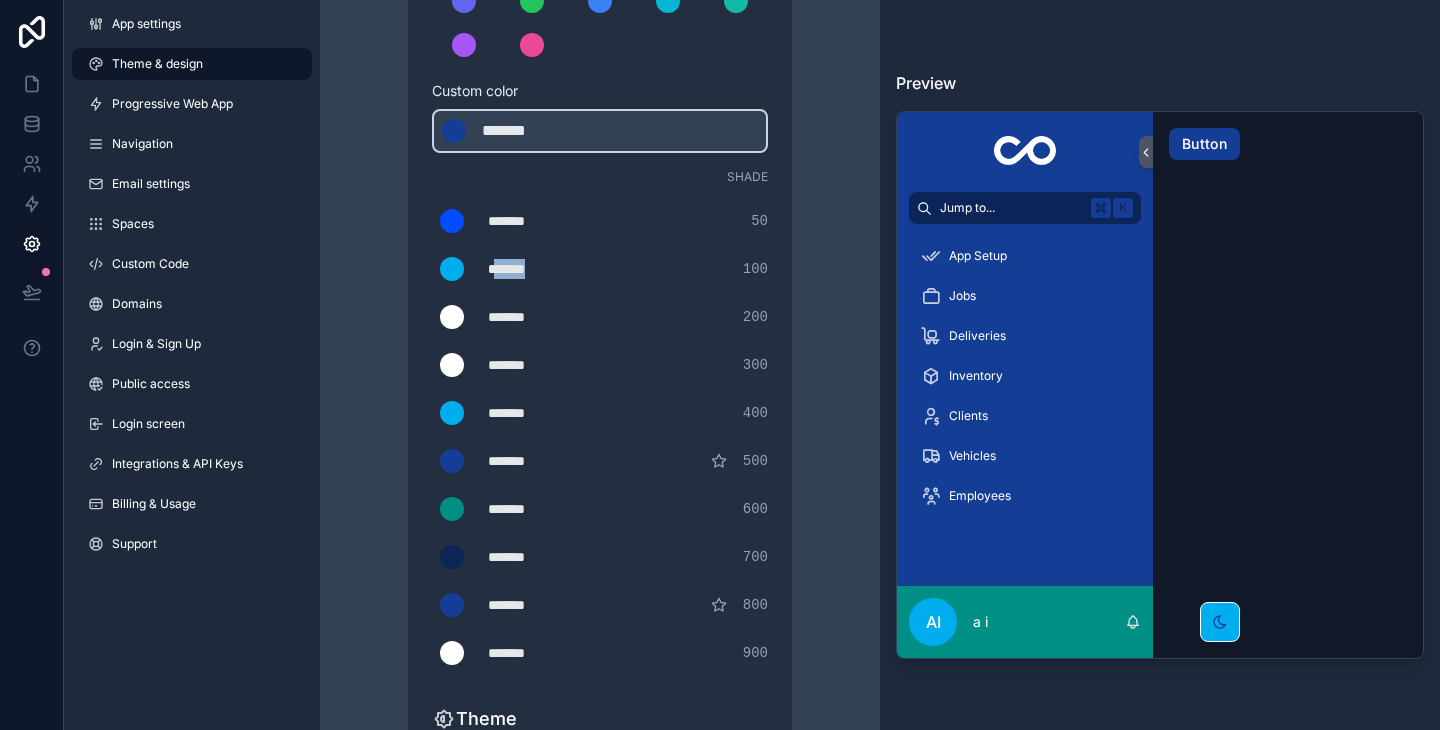 click on "*******" at bounding box center (538, 269) 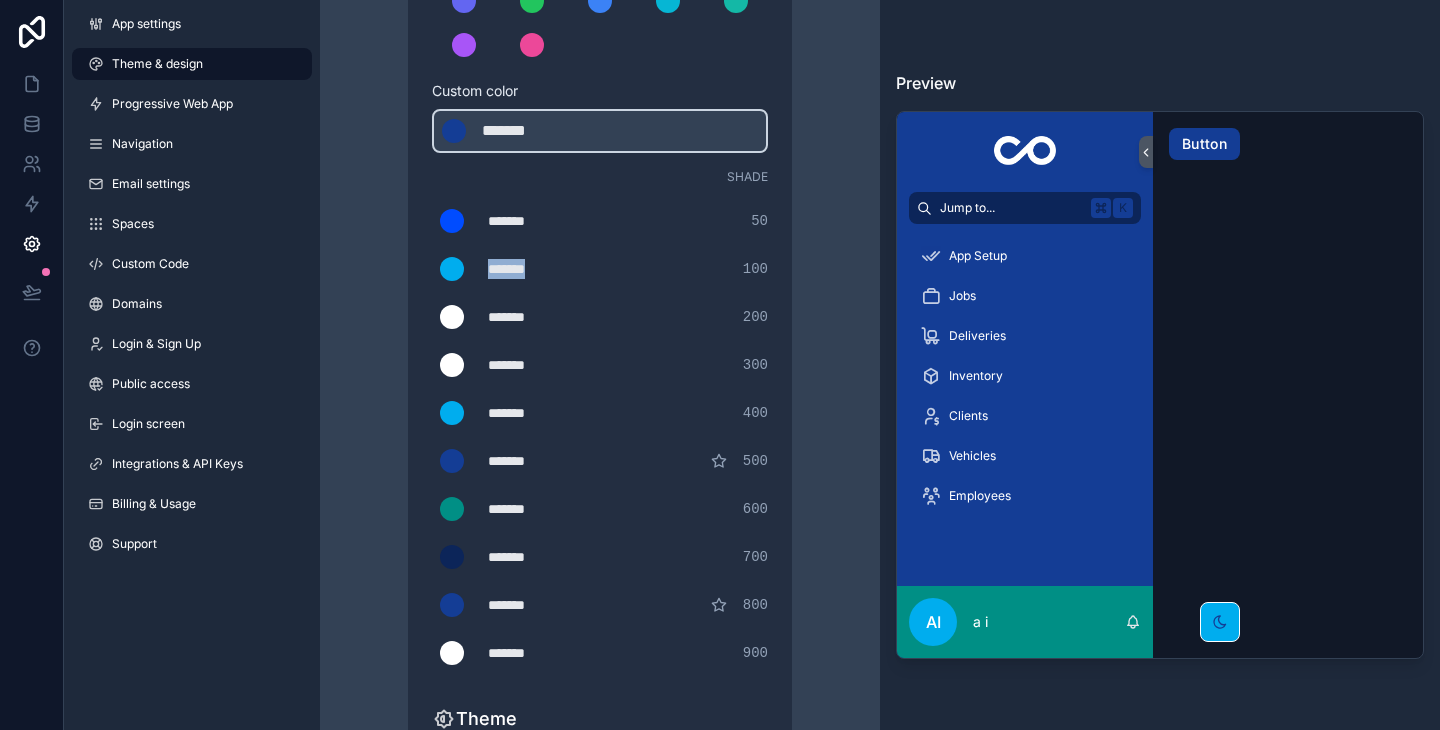 click on "*******" at bounding box center (538, 269) 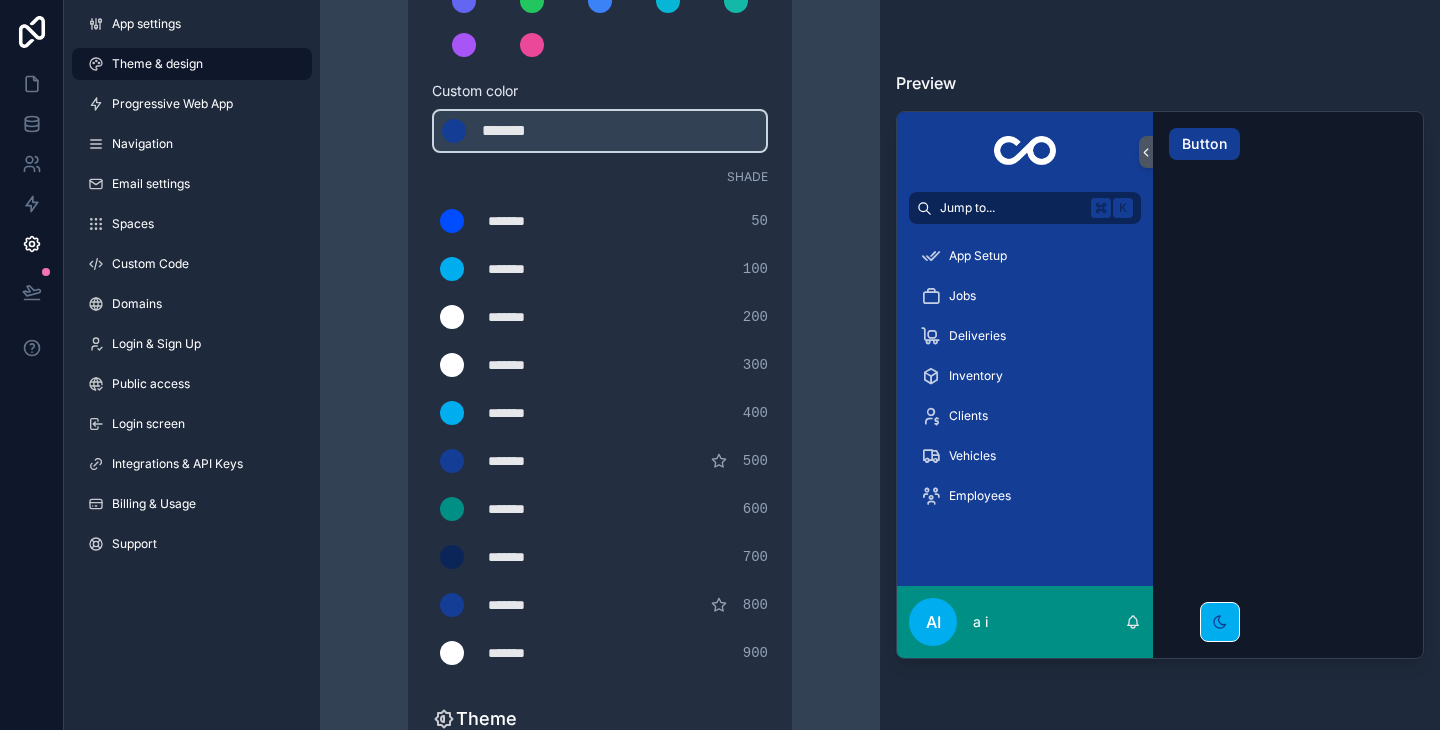 click on "*******" at bounding box center (538, 509) 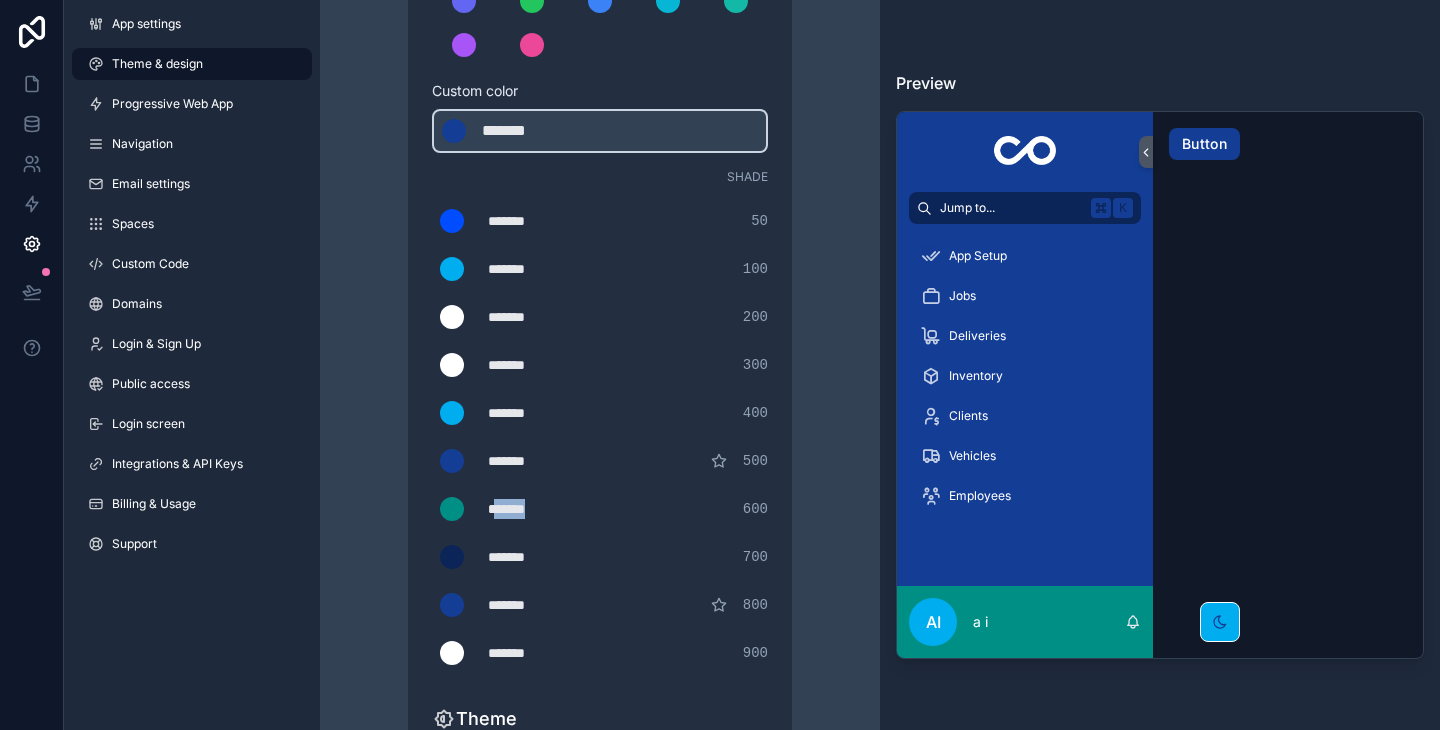 click on "*******" at bounding box center [538, 509] 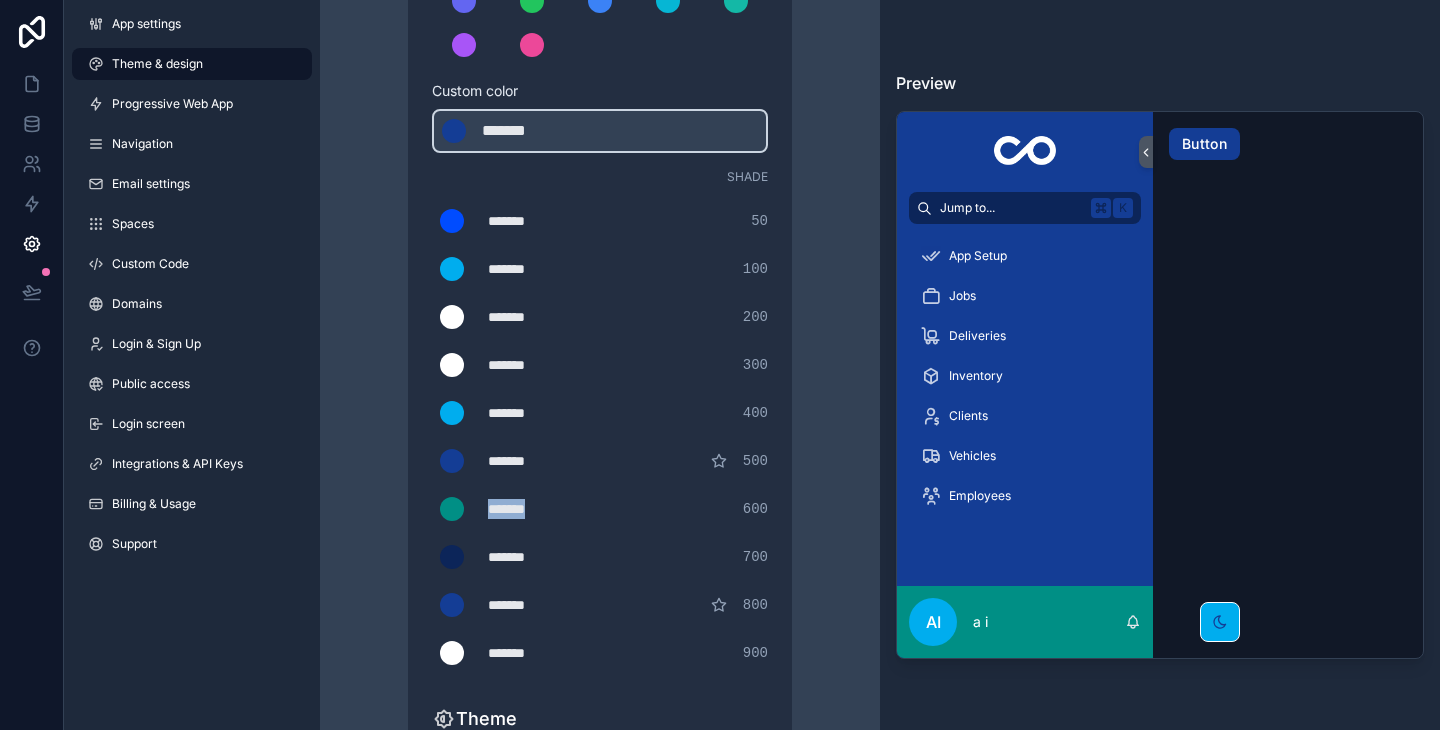 type on "*******" 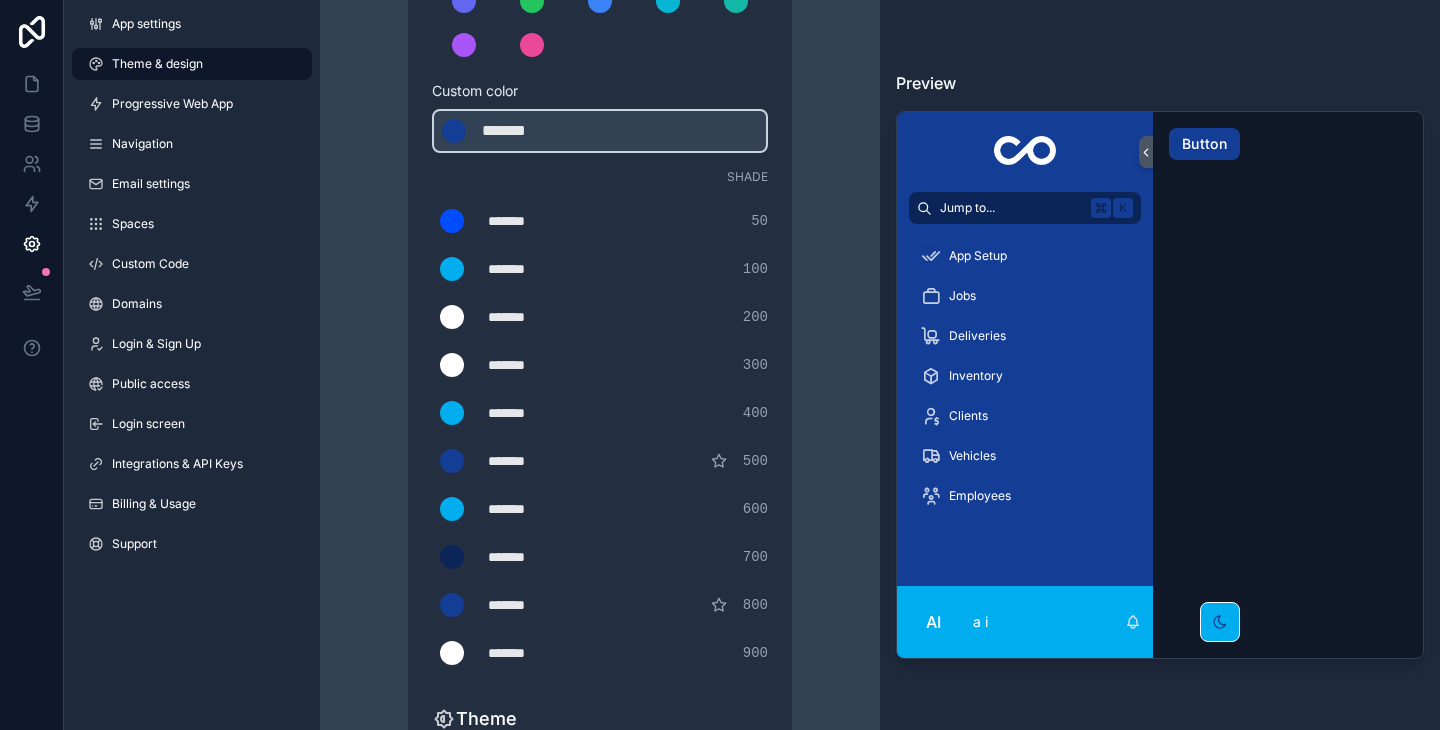 click on "******* ******* #00adee 400" at bounding box center (600, 413) 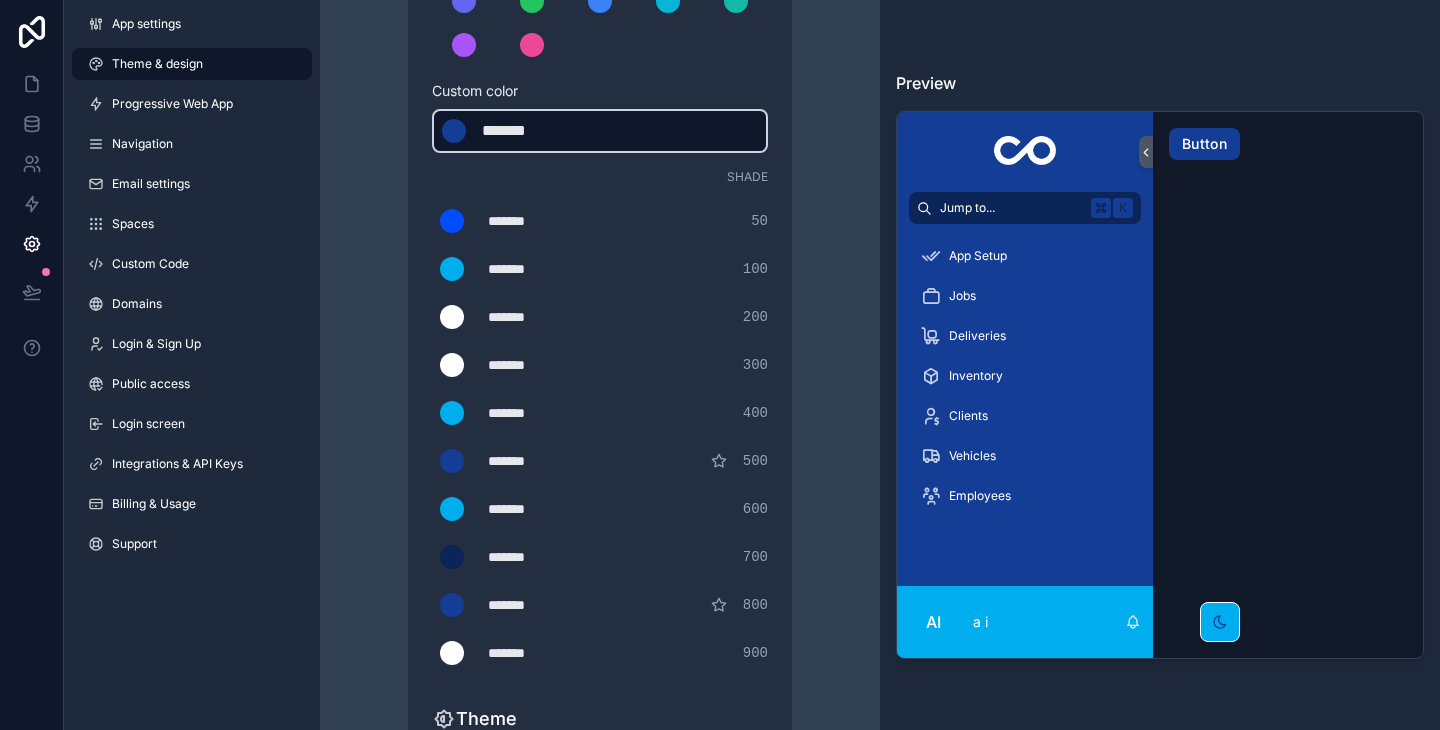click on "*******" at bounding box center (532, 131) 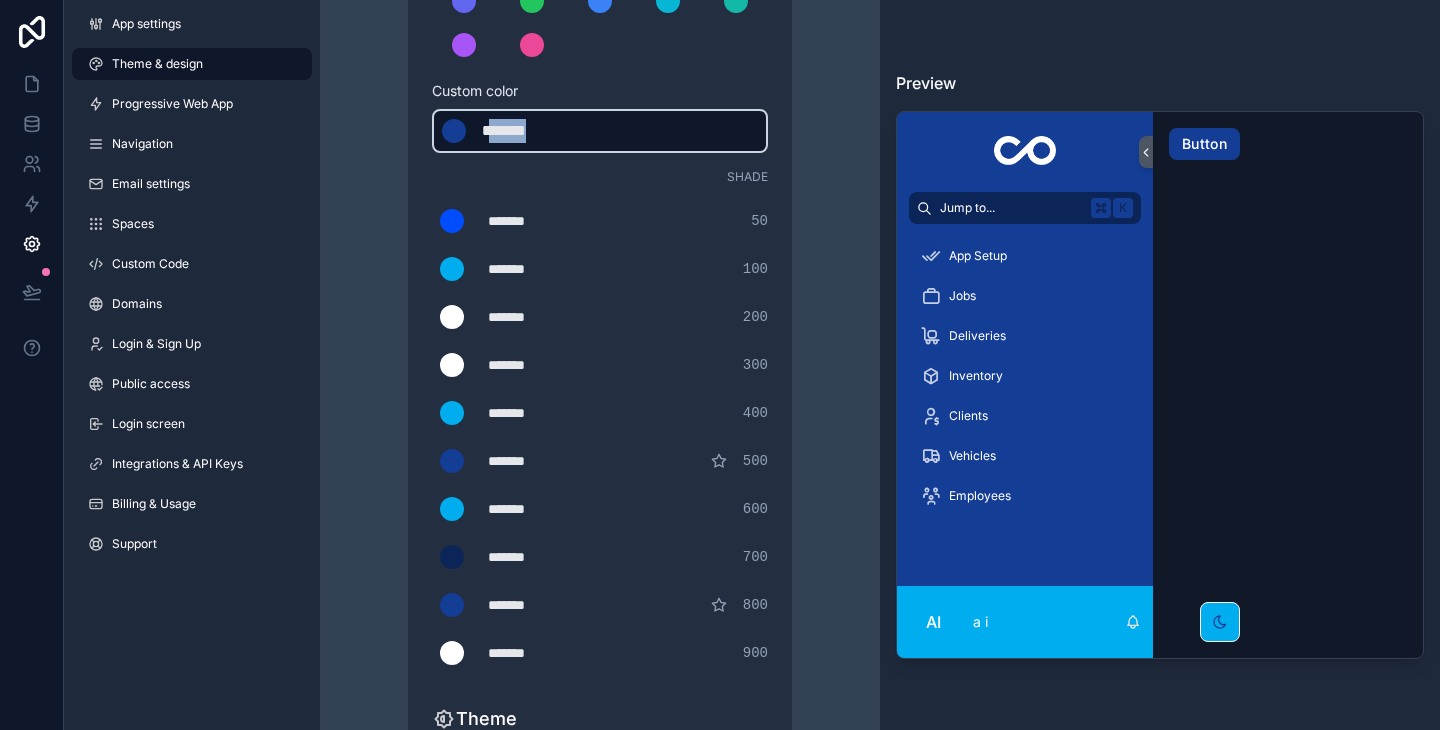 click on "*******" at bounding box center [532, 131] 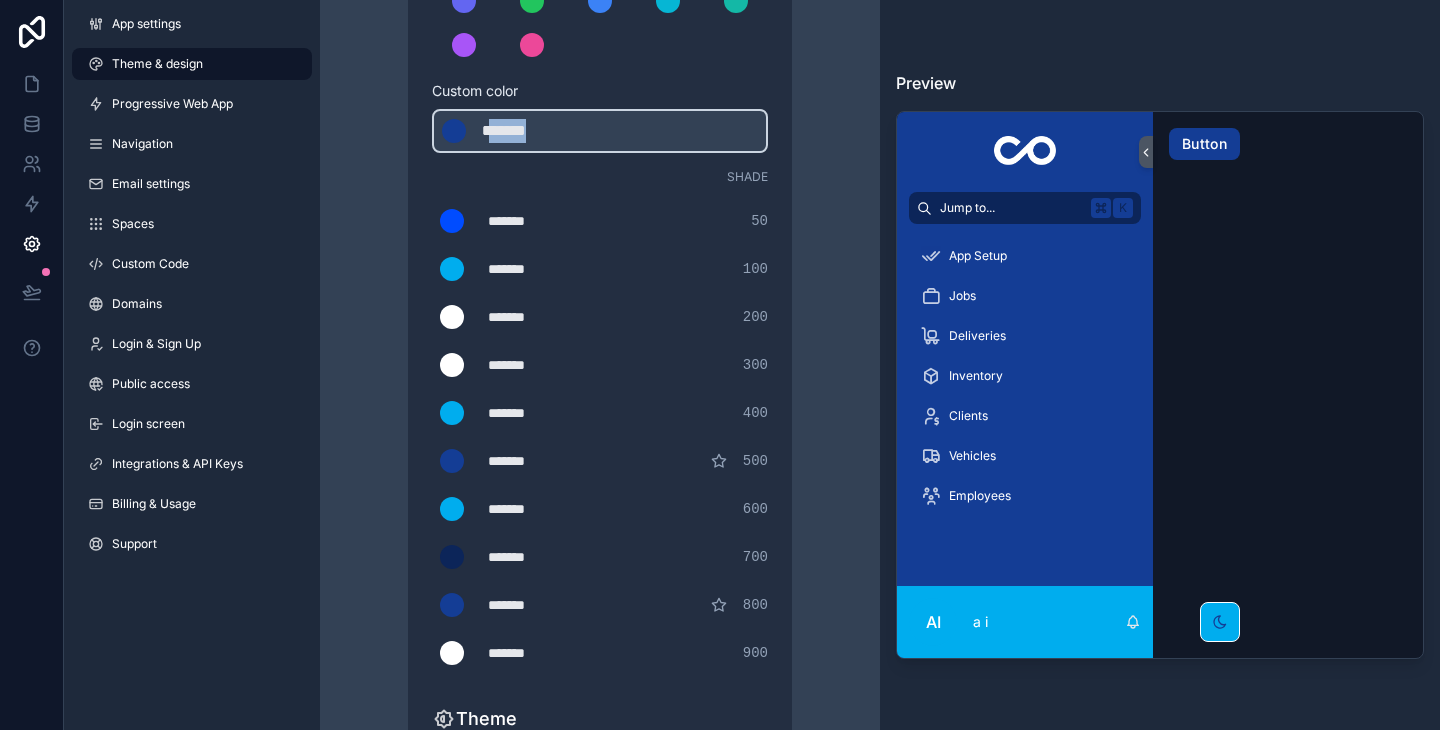 click on "*******" at bounding box center [538, 461] 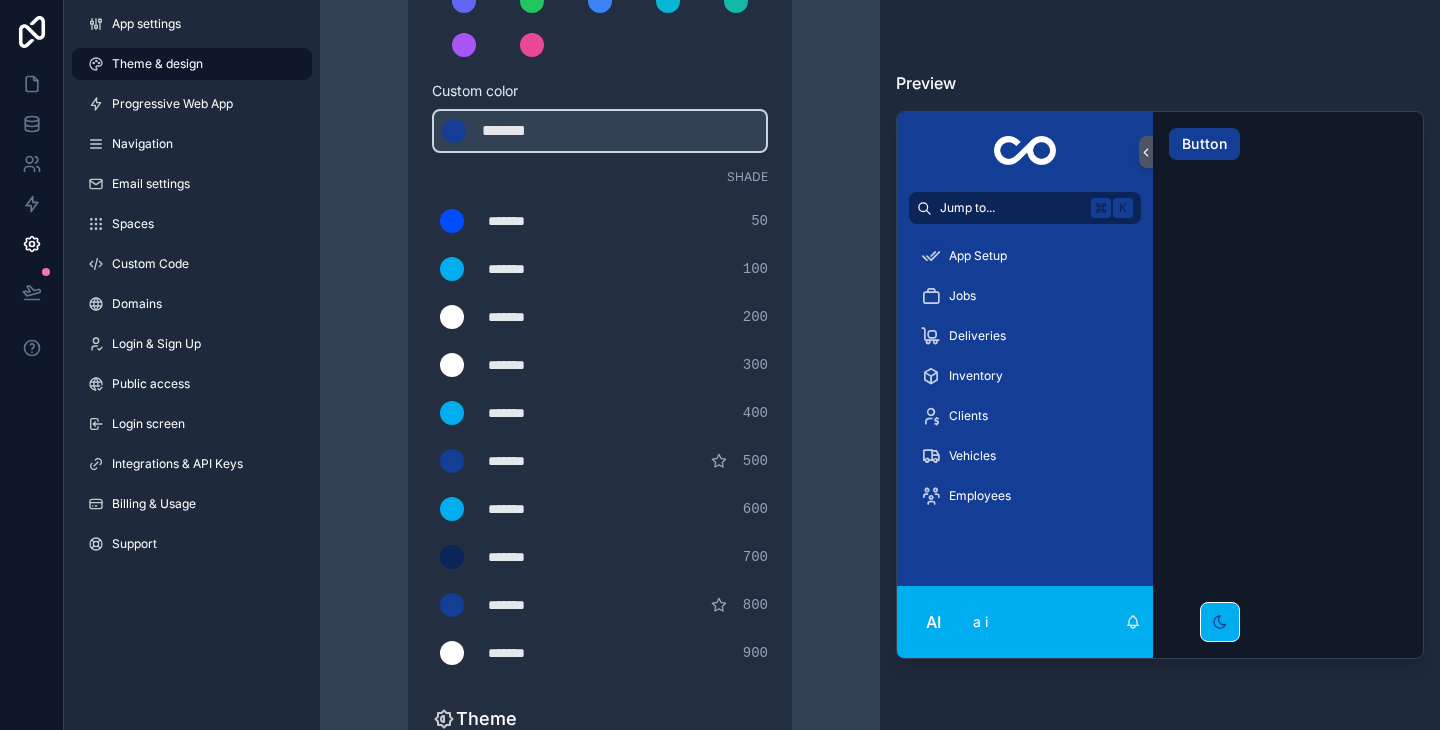 click on "*******" at bounding box center (538, 413) 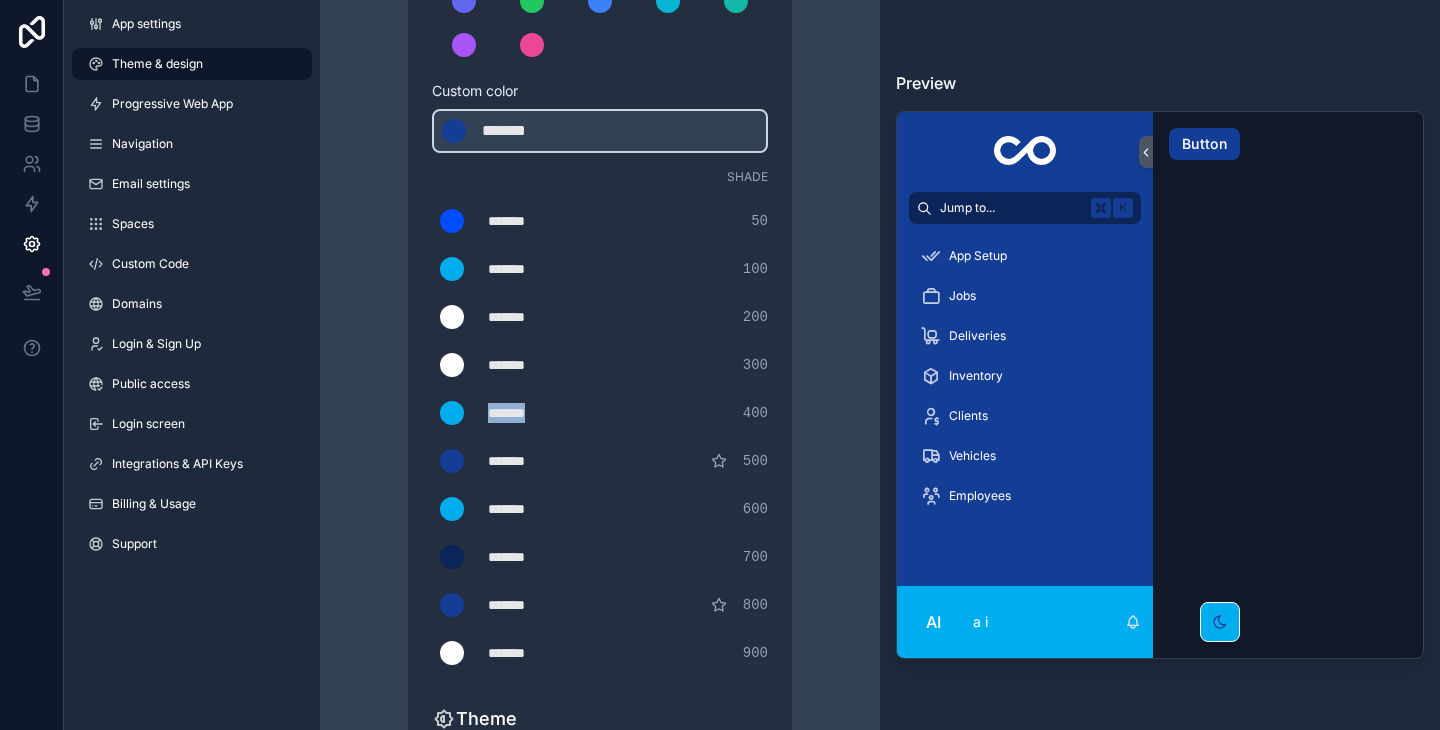 type on "*******" 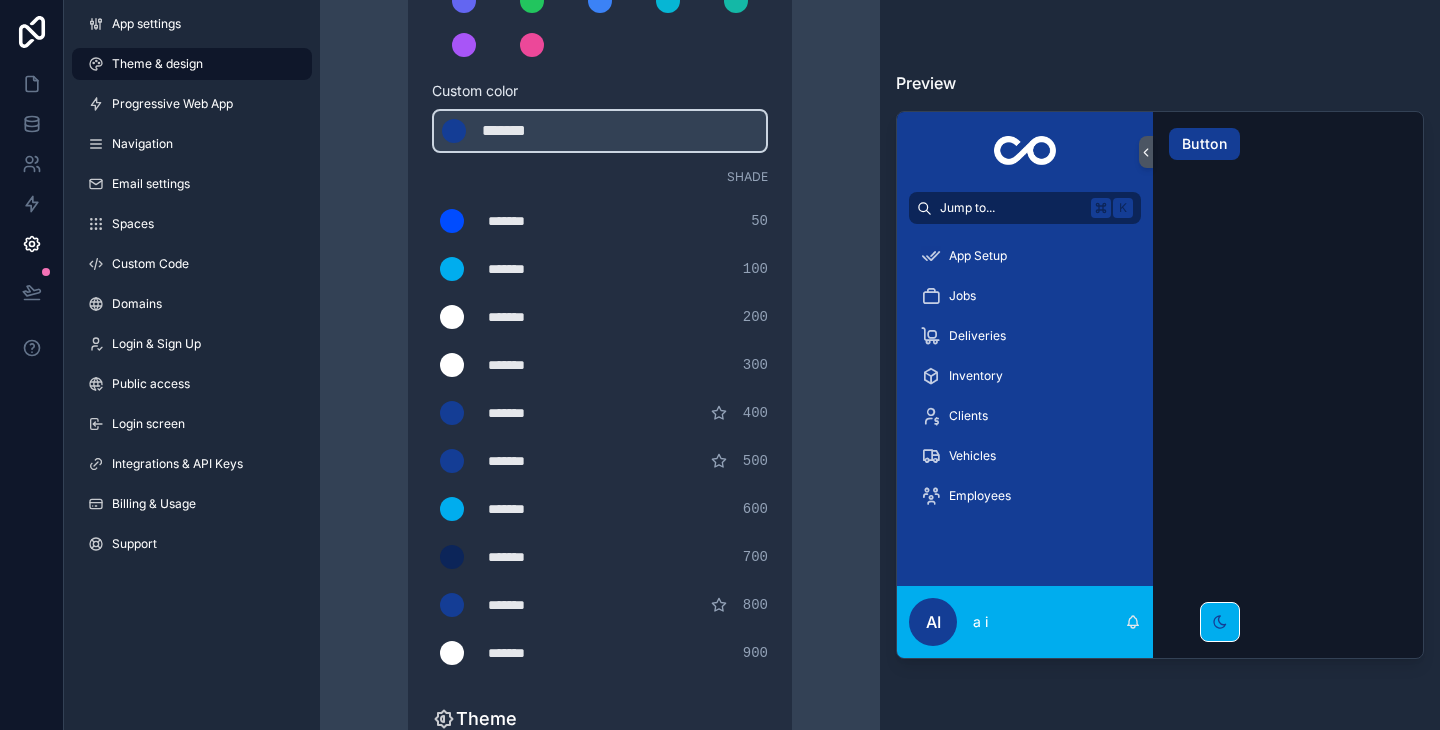click on "Theme & design App colors Choose your app colors to match your app's style. Pick from one of our preset themes or specify a custom color Learn more about custom themes Custom color ******* ******* #143d95 Shade ******* ******* #004cff 50 ******* ******* #00adee 100 ******* ******* #ffffffe 200 ******* ******* #ffffff 300 ******* ******* #143d95 400 ******* ******* #143d95 500 ******* ******* #00adee 600 ******* ******* #0c2559 700 ******* ******* #143d95 800 ******* ******* #ffffff 900 Theme Choose the default theme for your app Light Dark Auto Allow your users to toggle between light and dark themes Use setting" at bounding box center (600, 367) 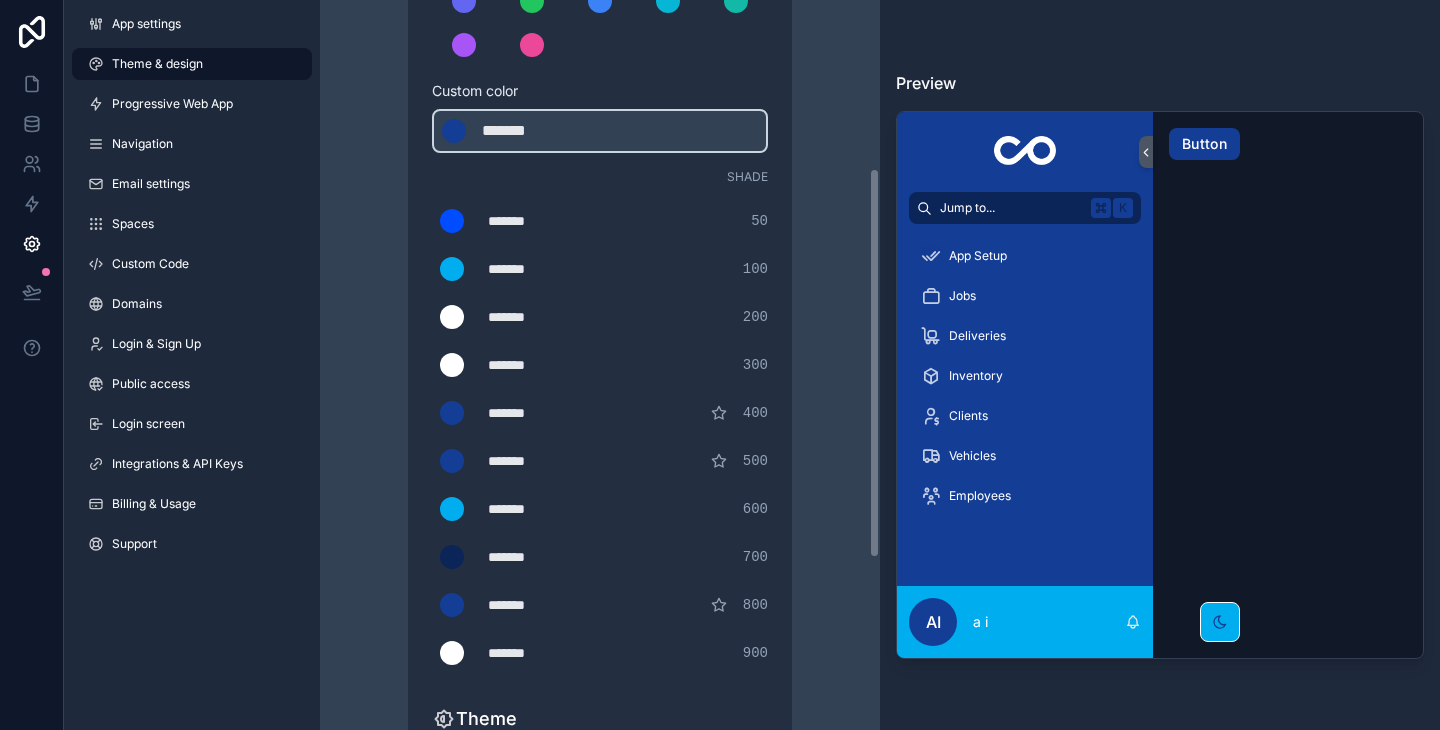 click on "*******" at bounding box center [538, 413] 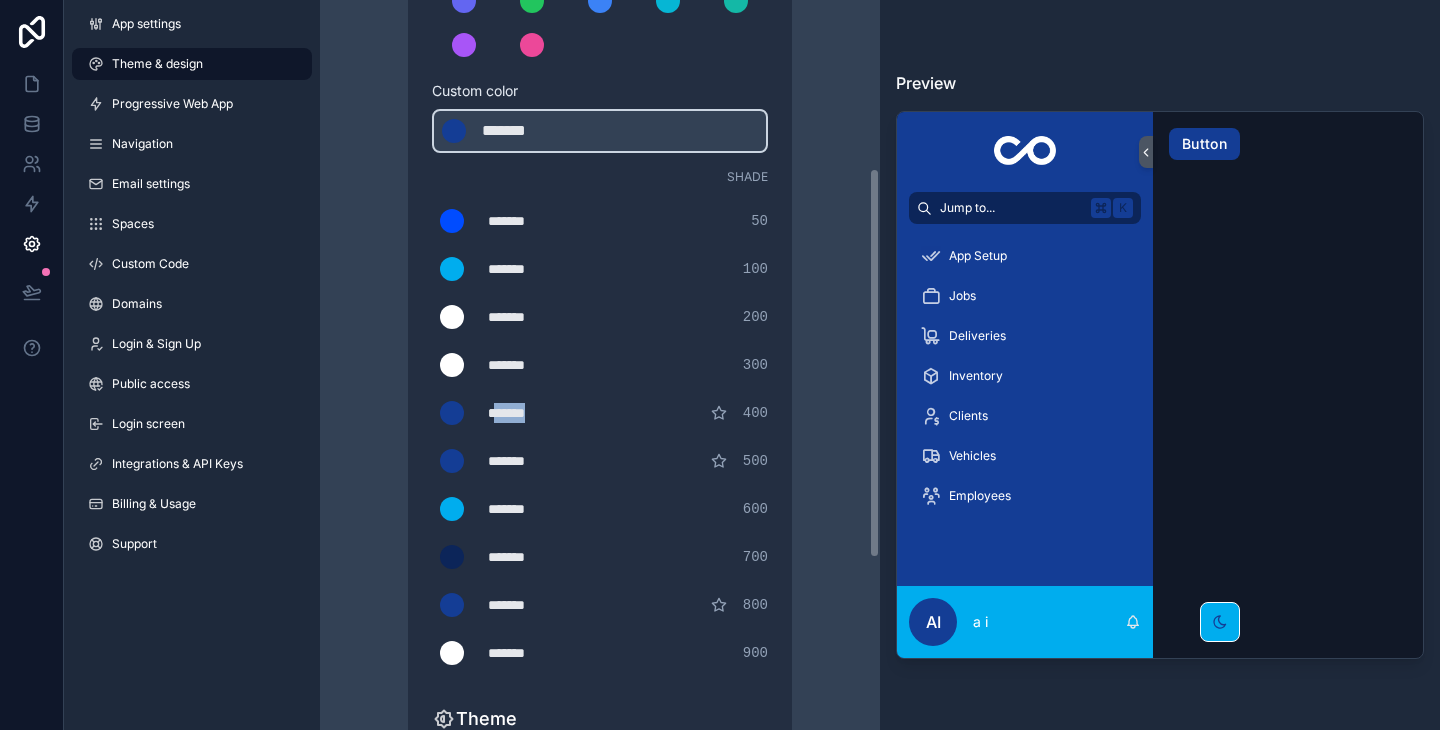 click on "*******" at bounding box center [538, 413] 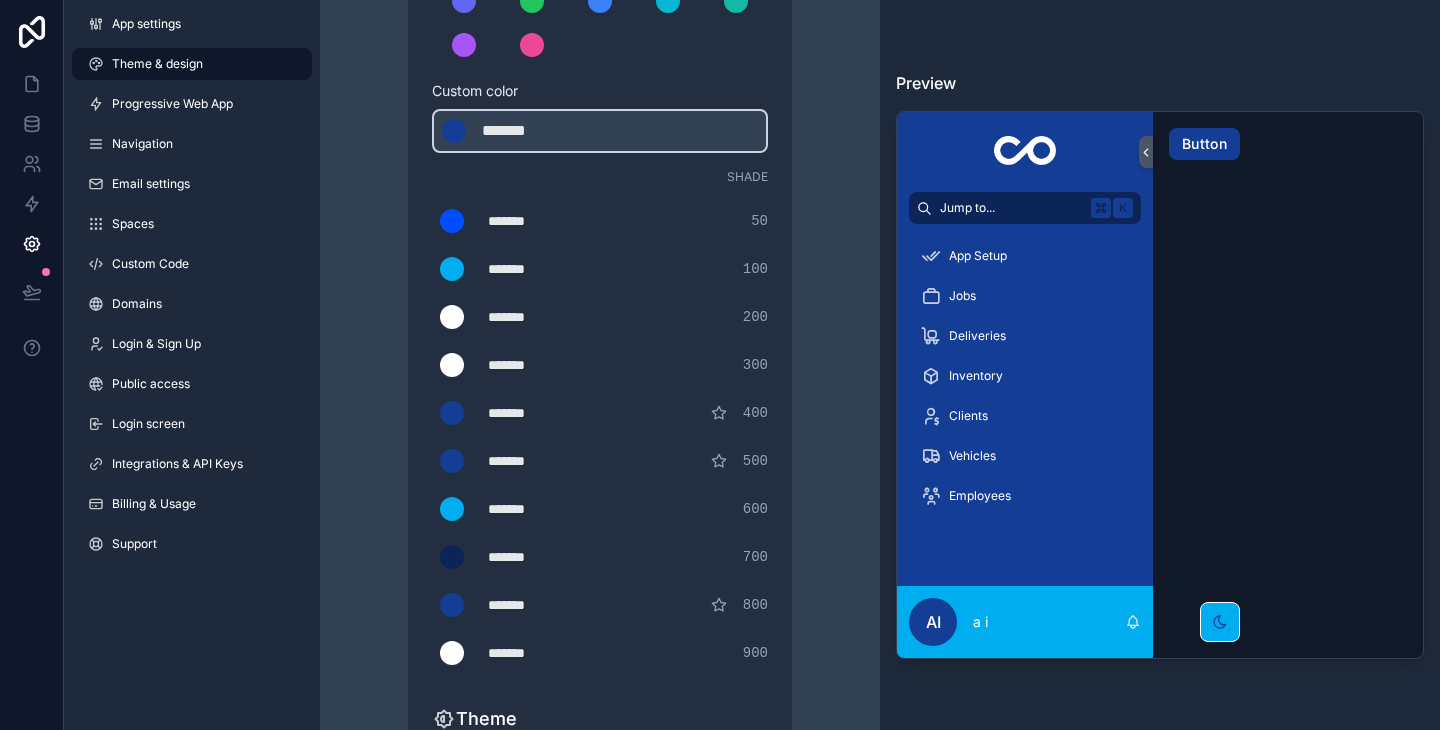click on "*******" at bounding box center (538, 365) 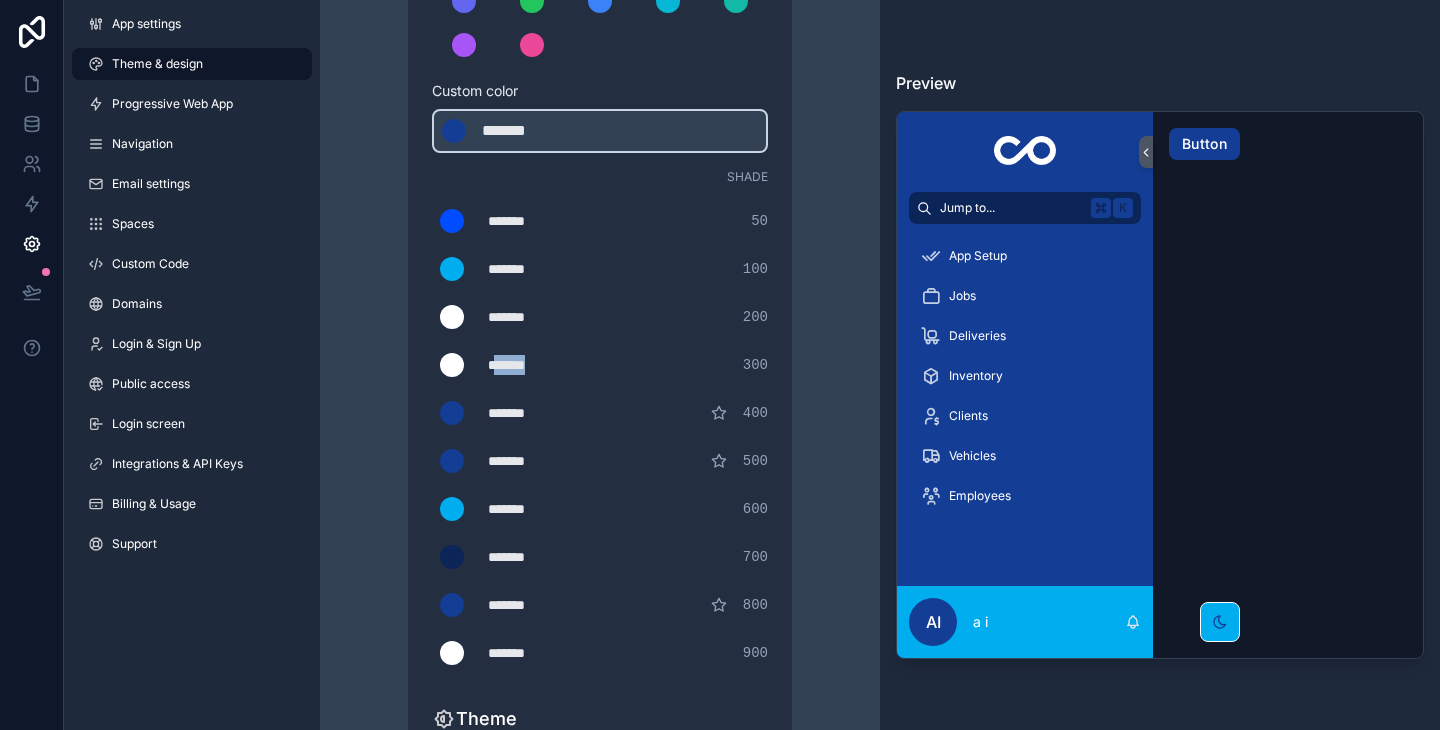 click on "*******" at bounding box center [538, 365] 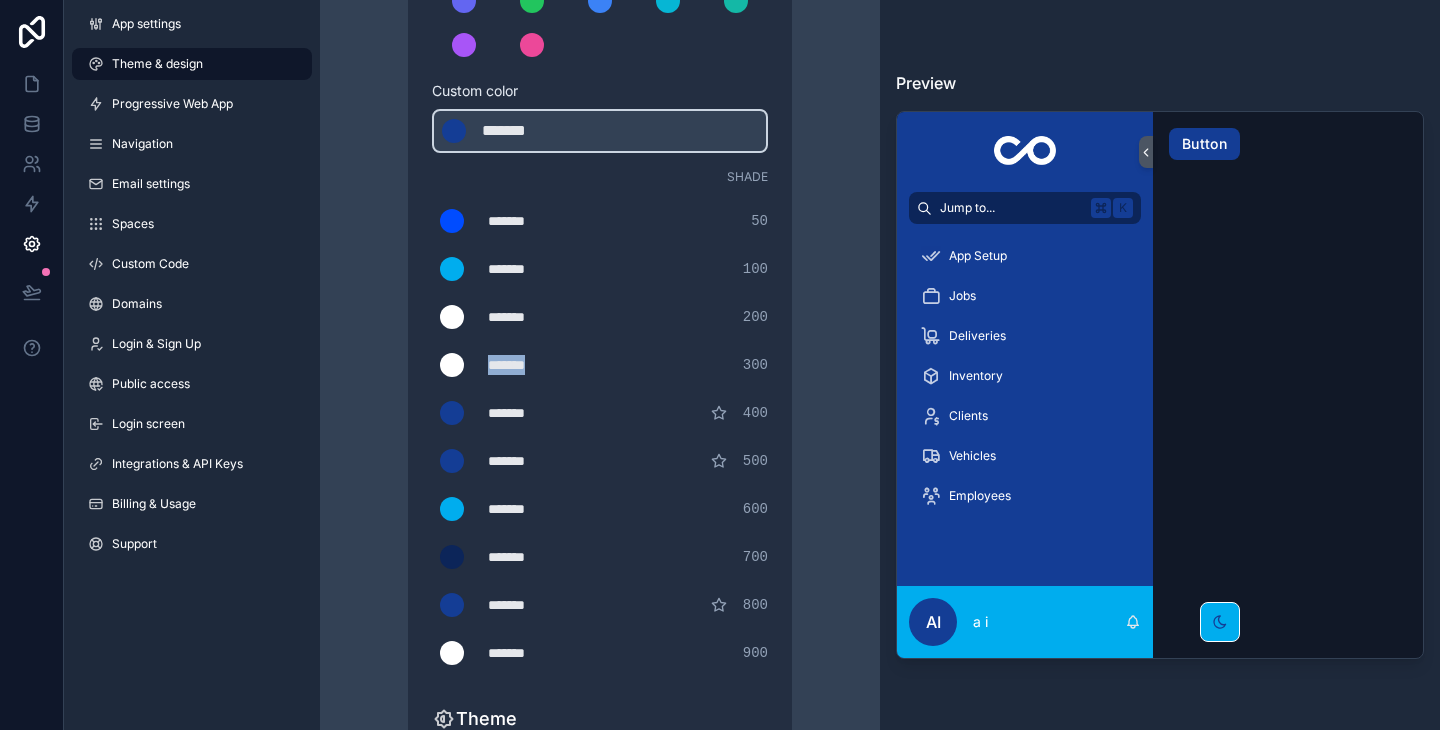 click on "*******" at bounding box center (538, 365) 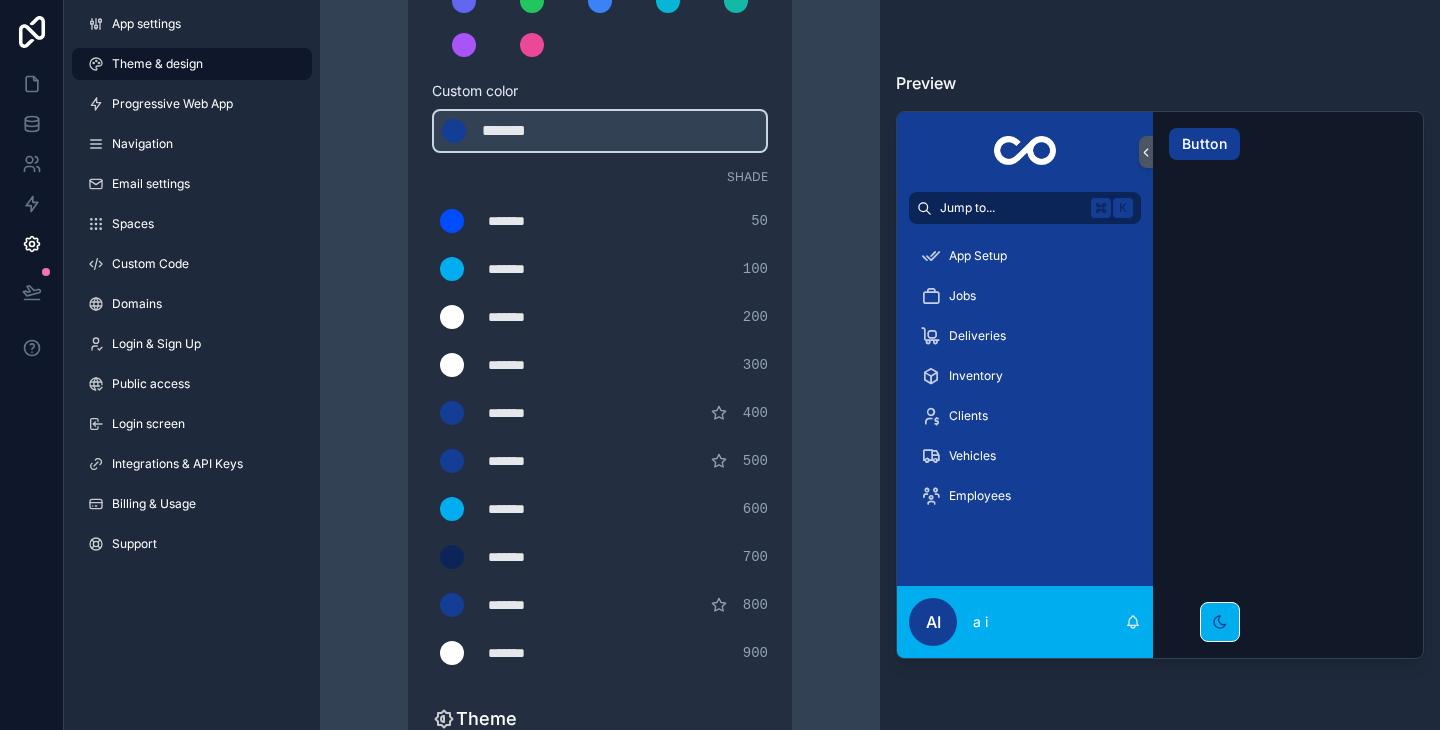 click on "*******" at bounding box center [538, 461] 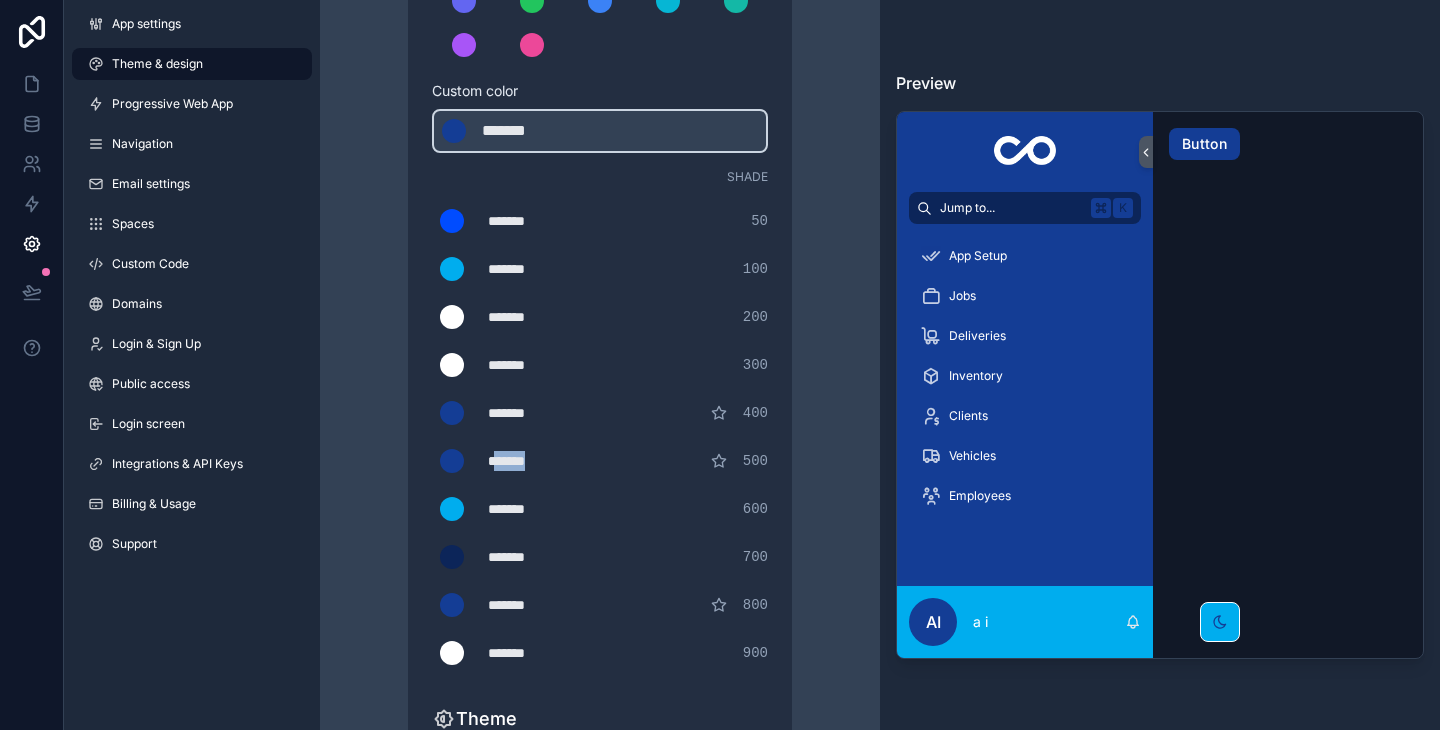 click on "*******" at bounding box center [538, 461] 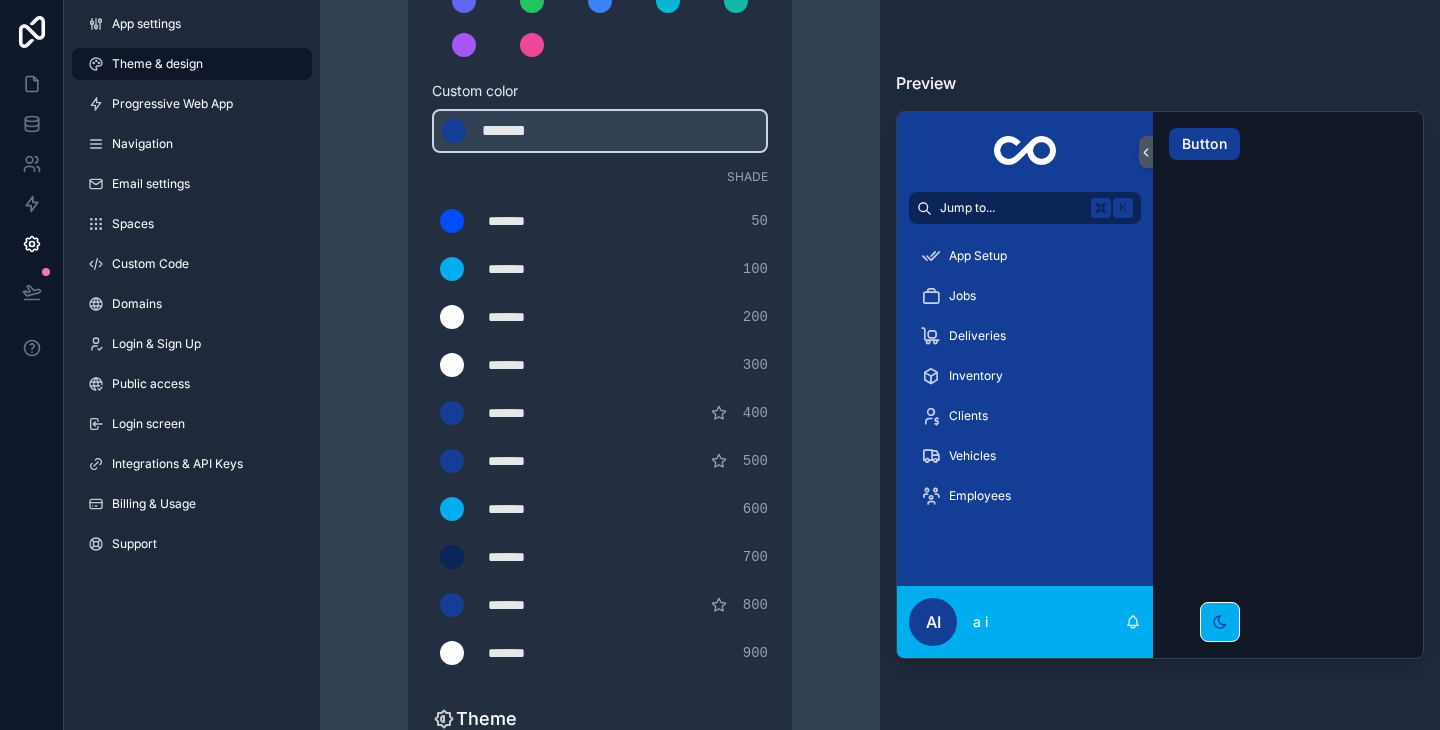 click on "*******" at bounding box center [538, 413] 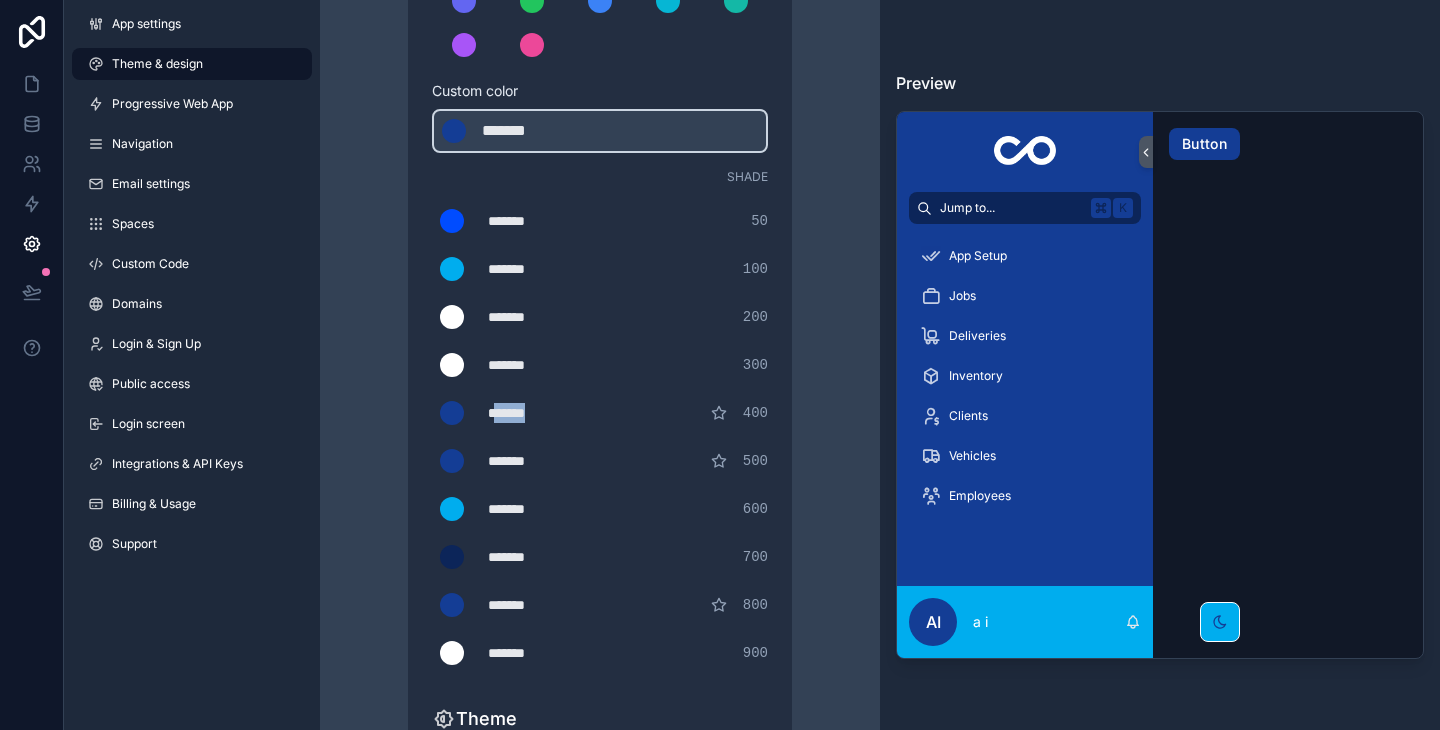 click on "*******" at bounding box center (538, 413) 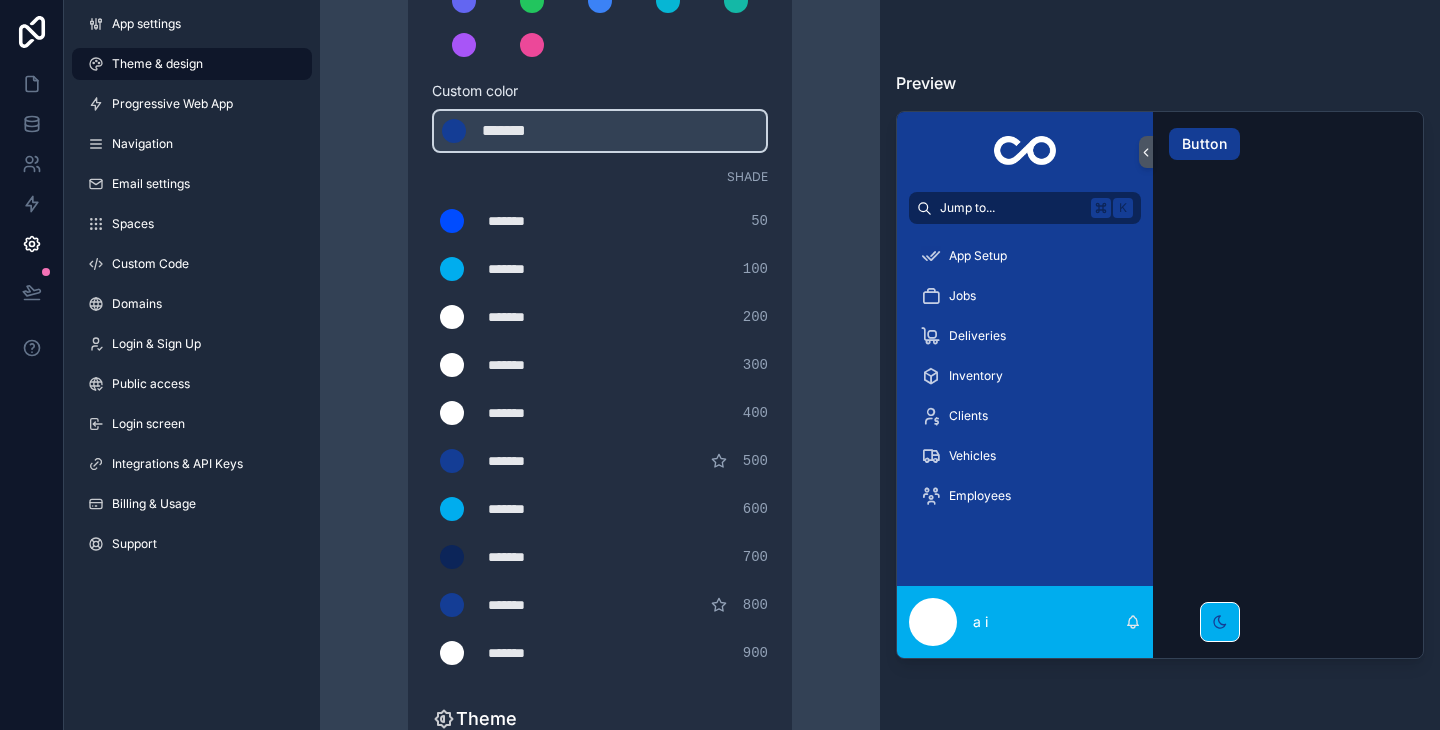 click on "*******" at bounding box center (538, 461) 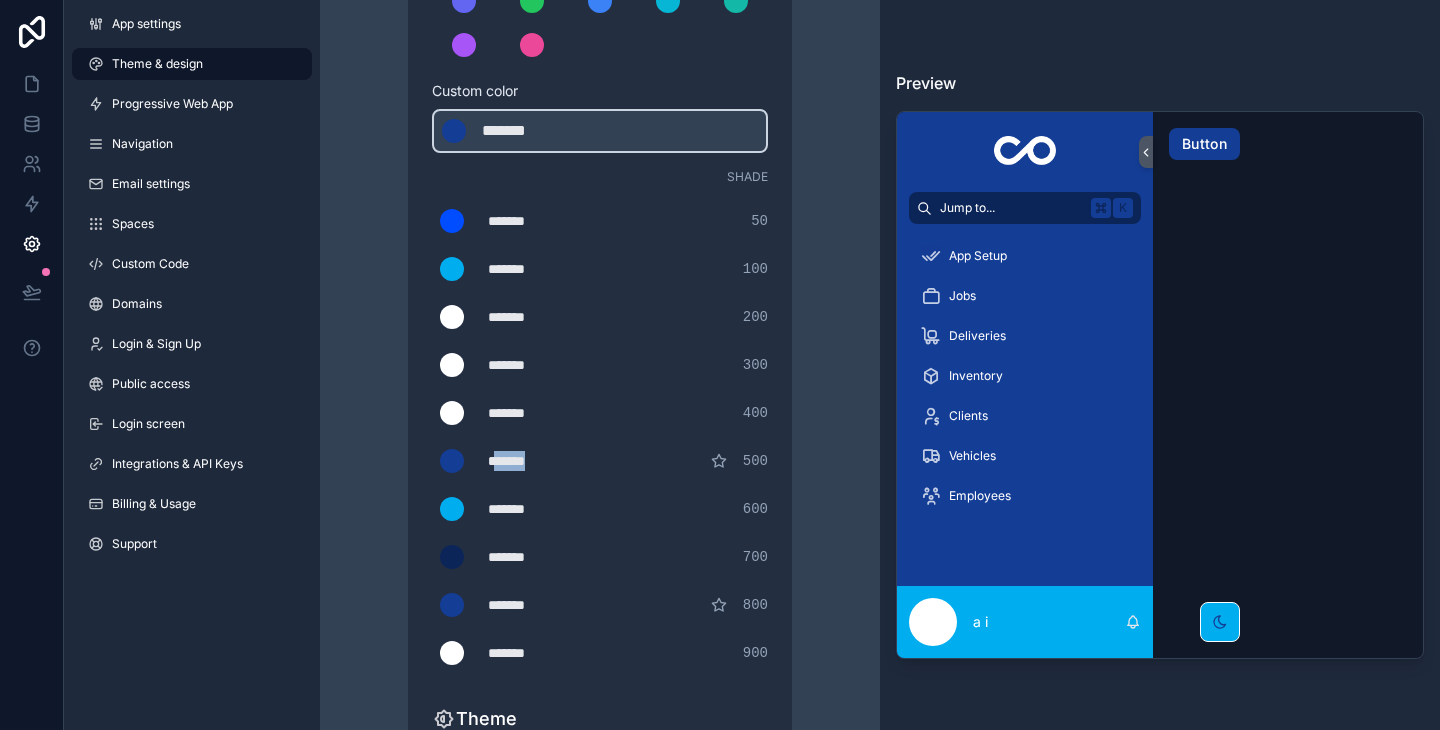 click on "*******" at bounding box center (538, 461) 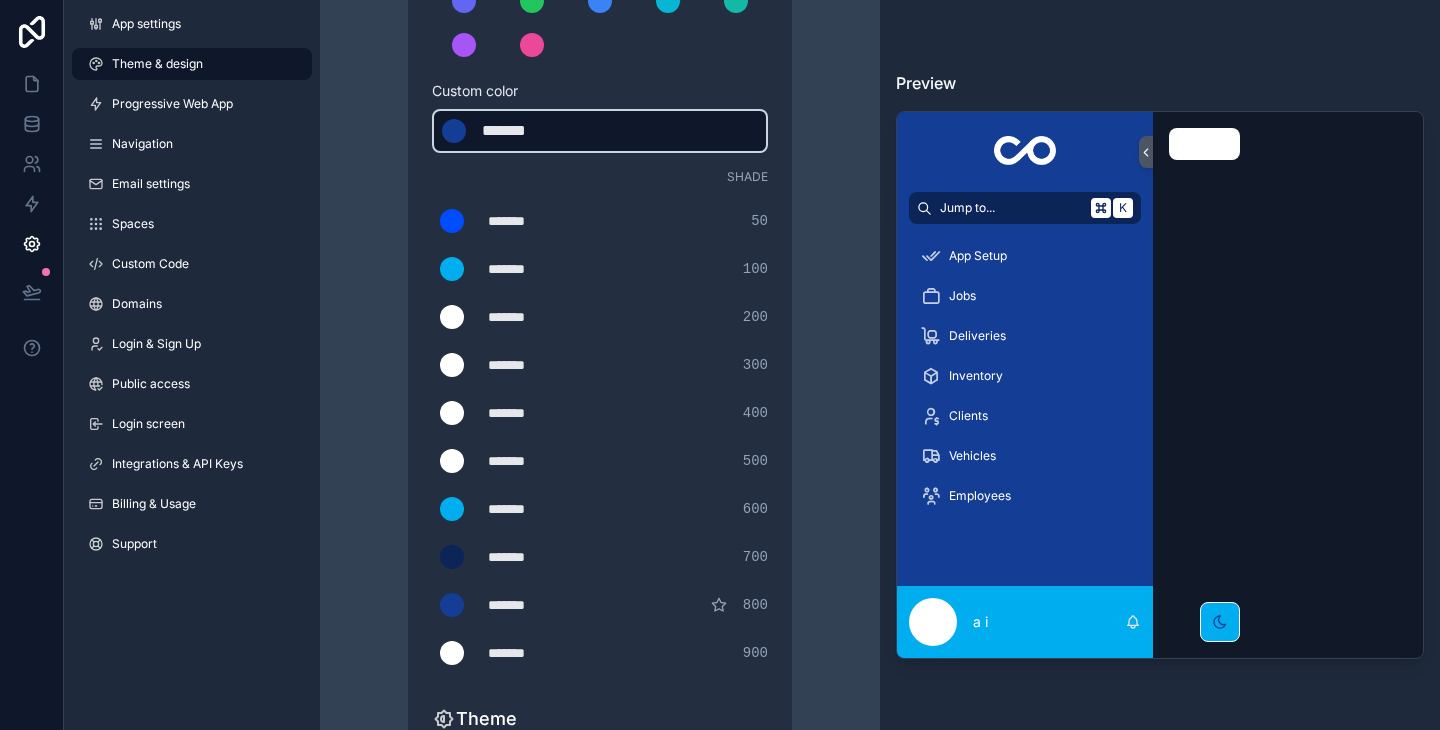 click on "*******" at bounding box center [532, 131] 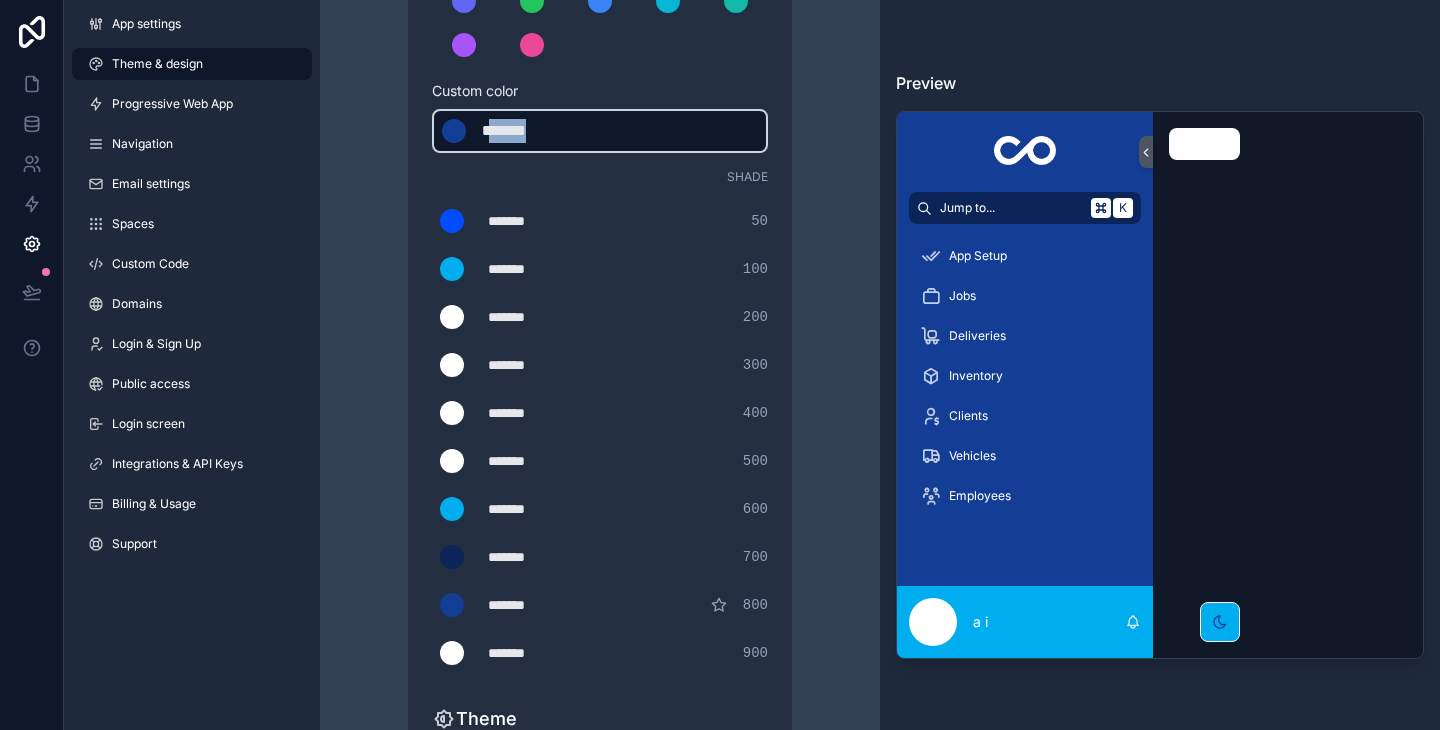 click on "*******" at bounding box center (532, 131) 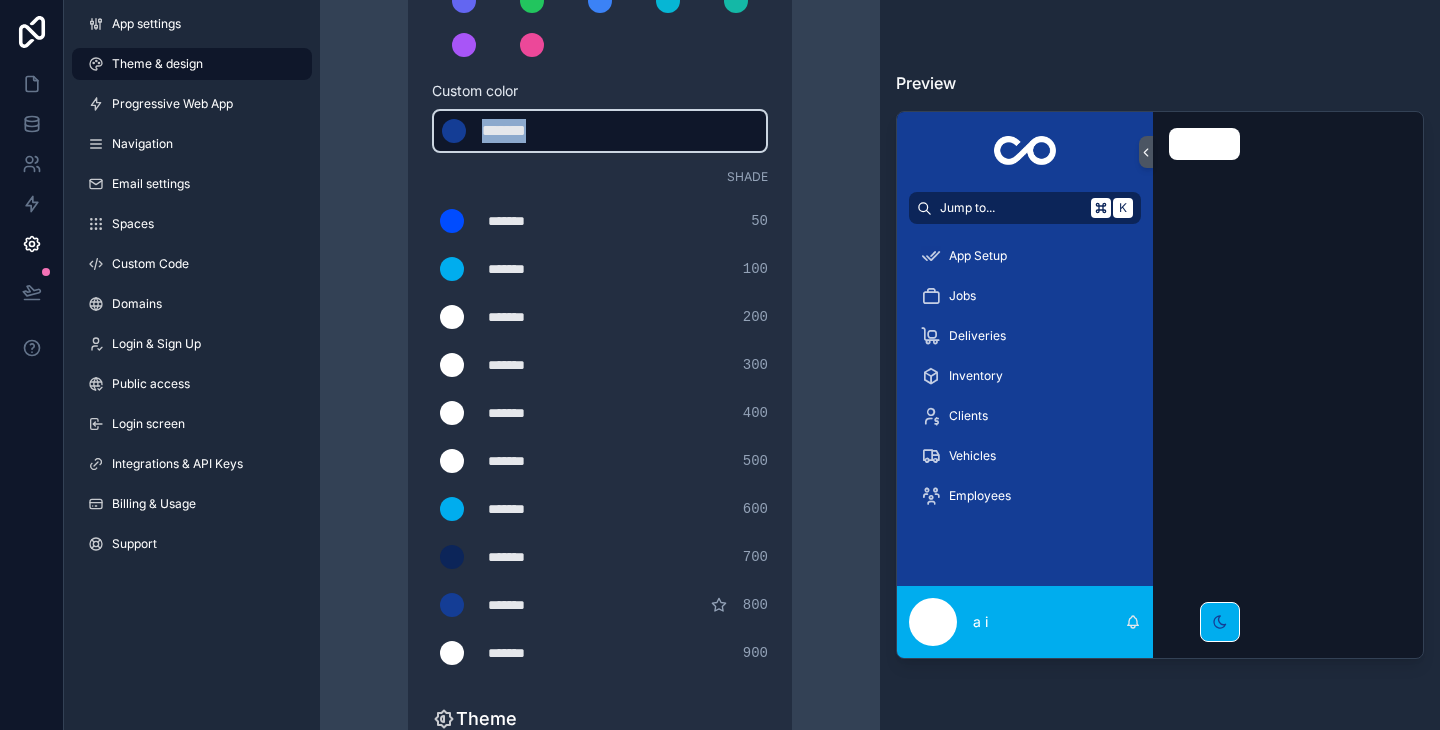 click on "*******" at bounding box center [532, 131] 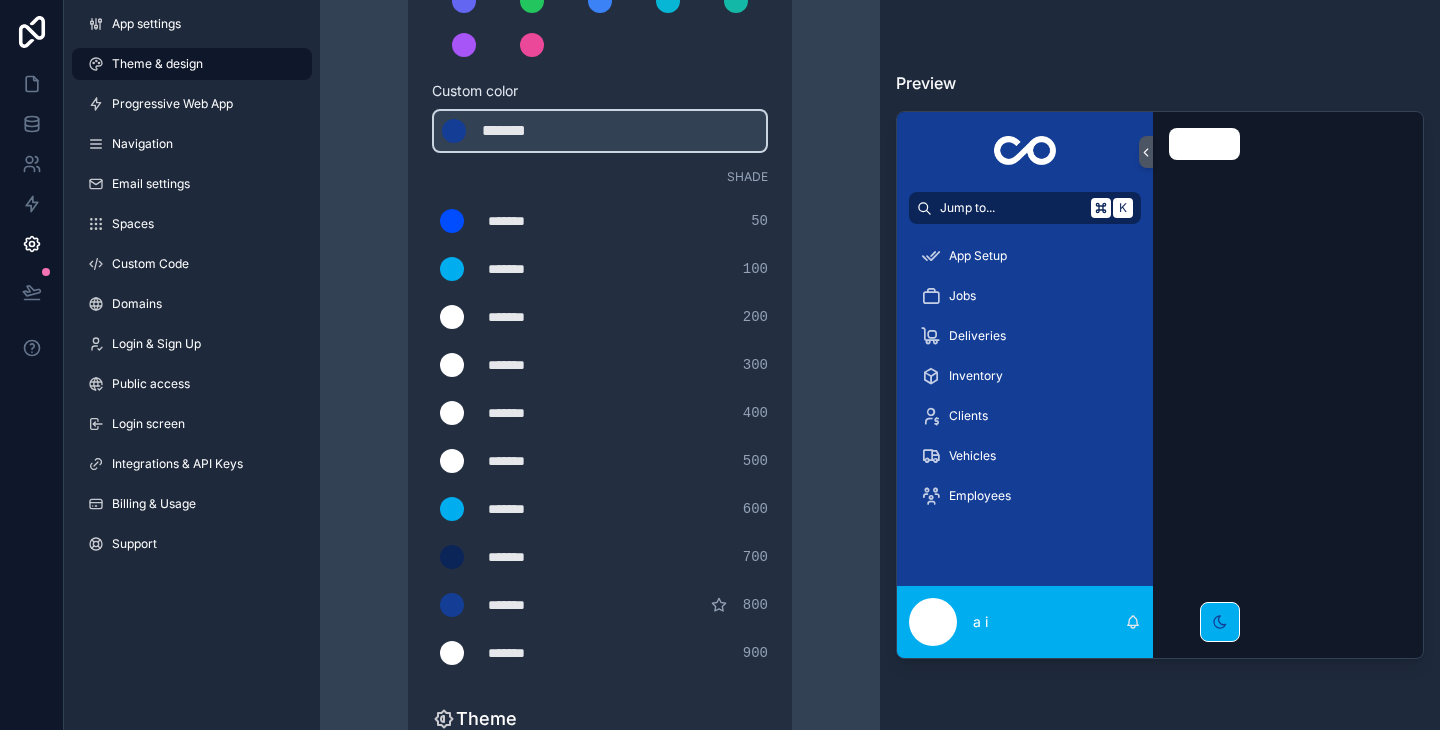 click on "*******" at bounding box center [538, 461] 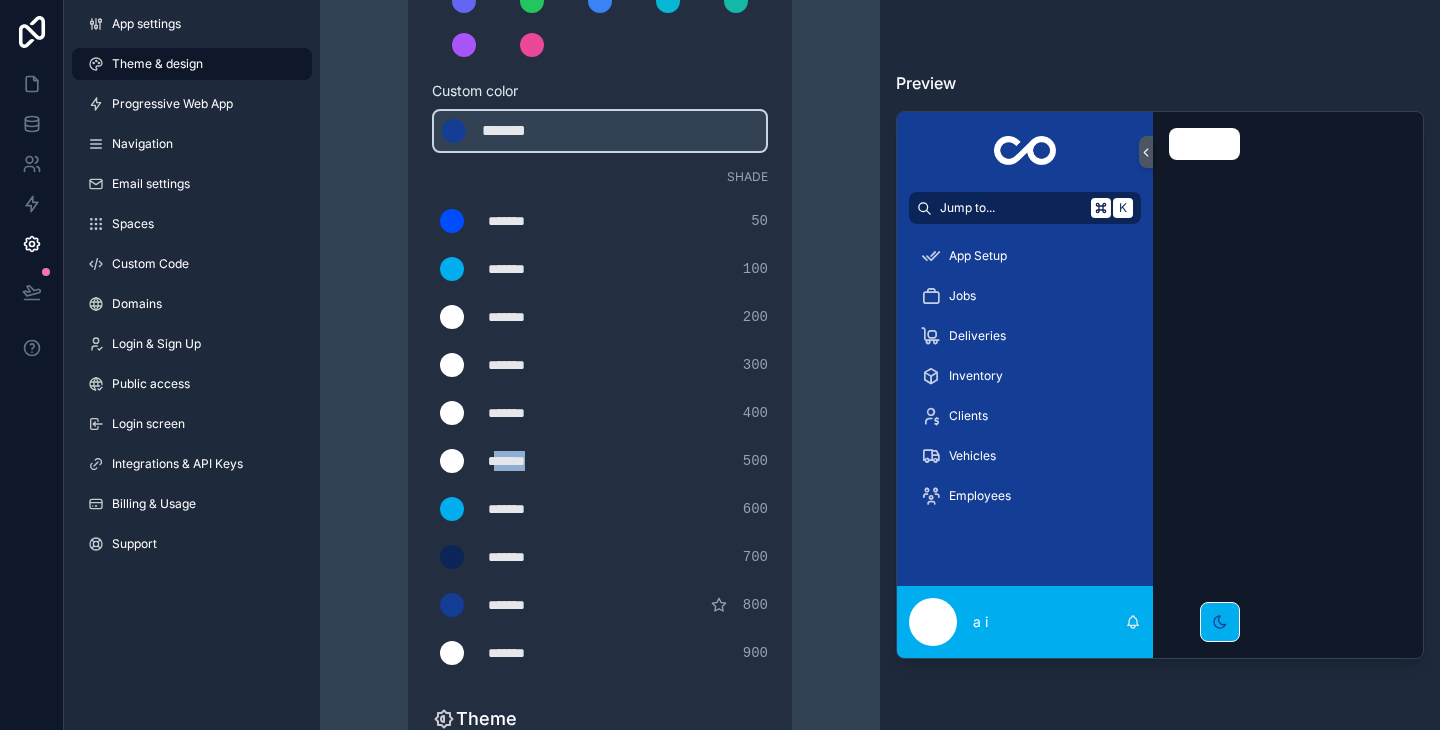 click on "*******" at bounding box center [538, 461] 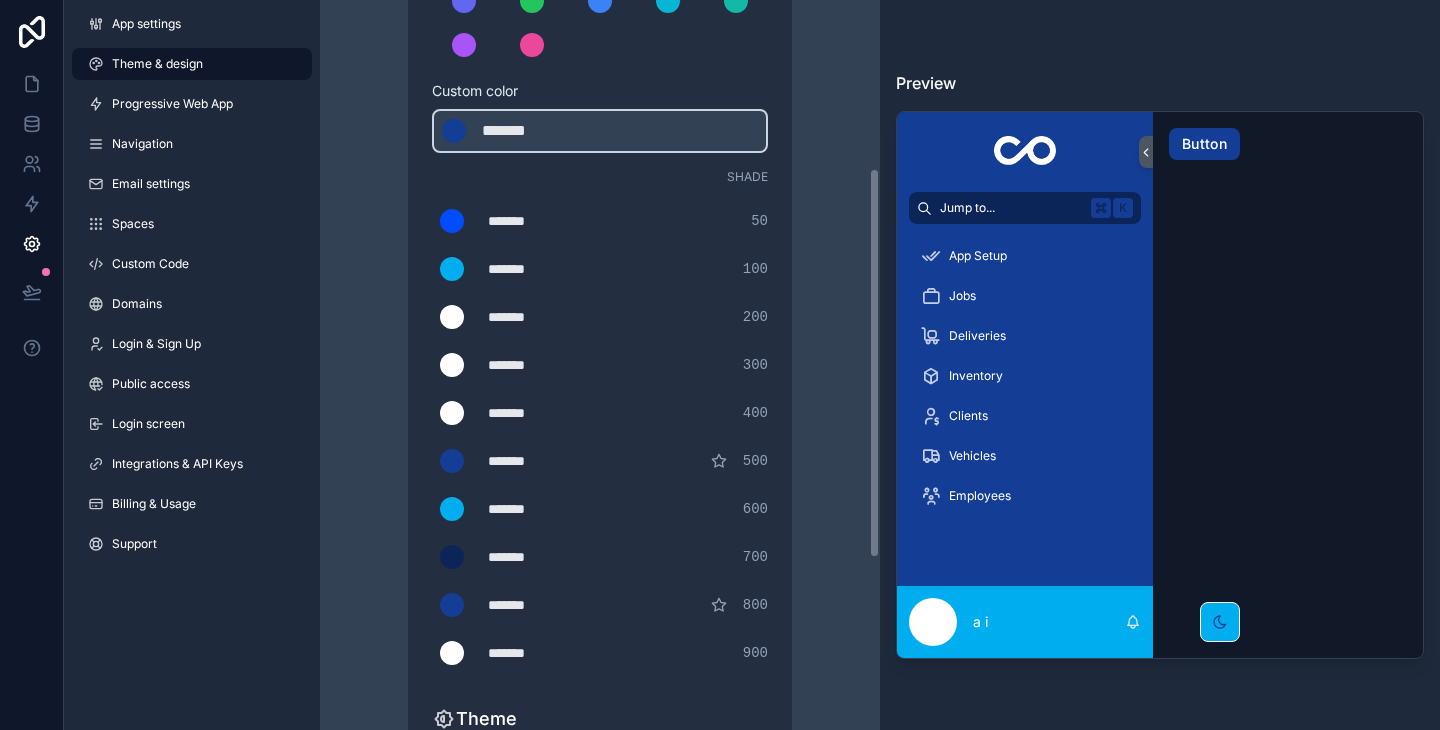 click on "*******" at bounding box center [538, 413] 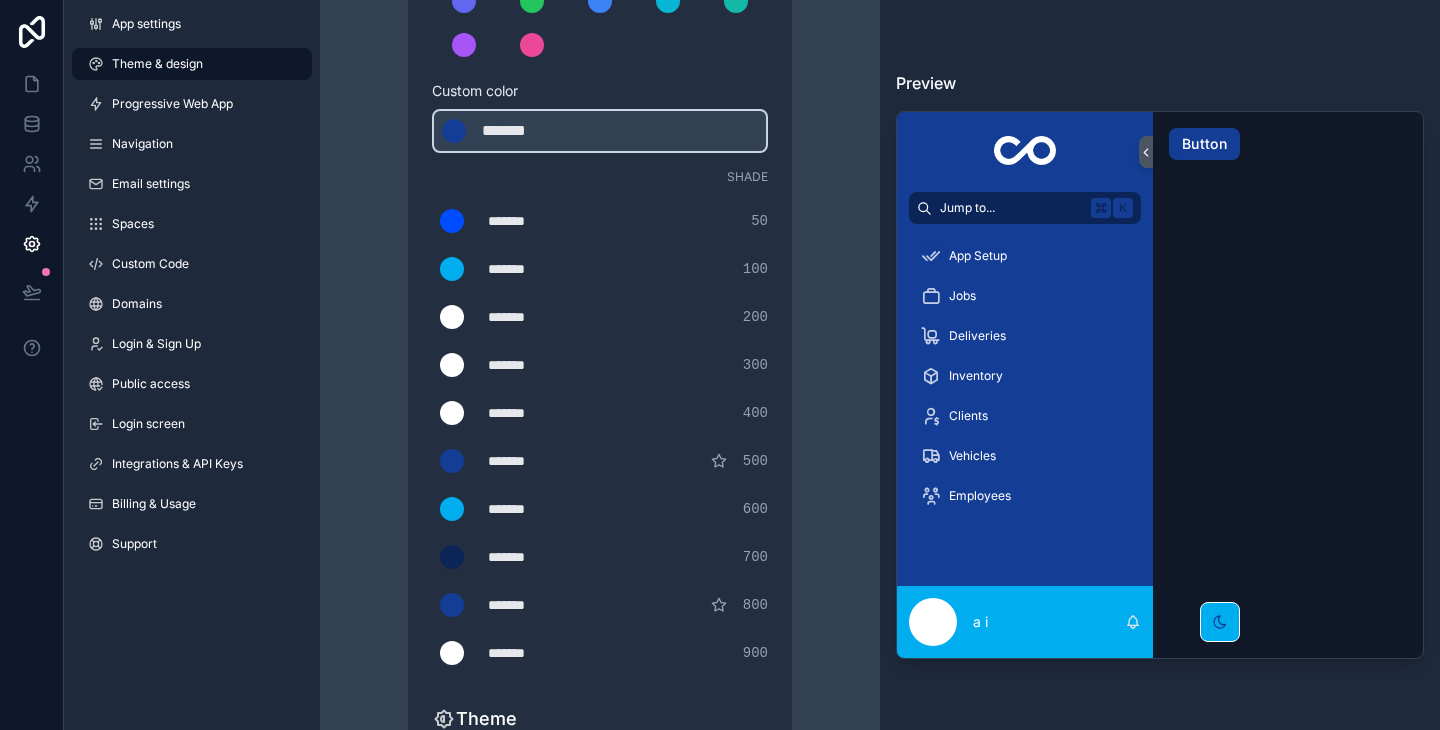click on "*******" at bounding box center (538, 413) 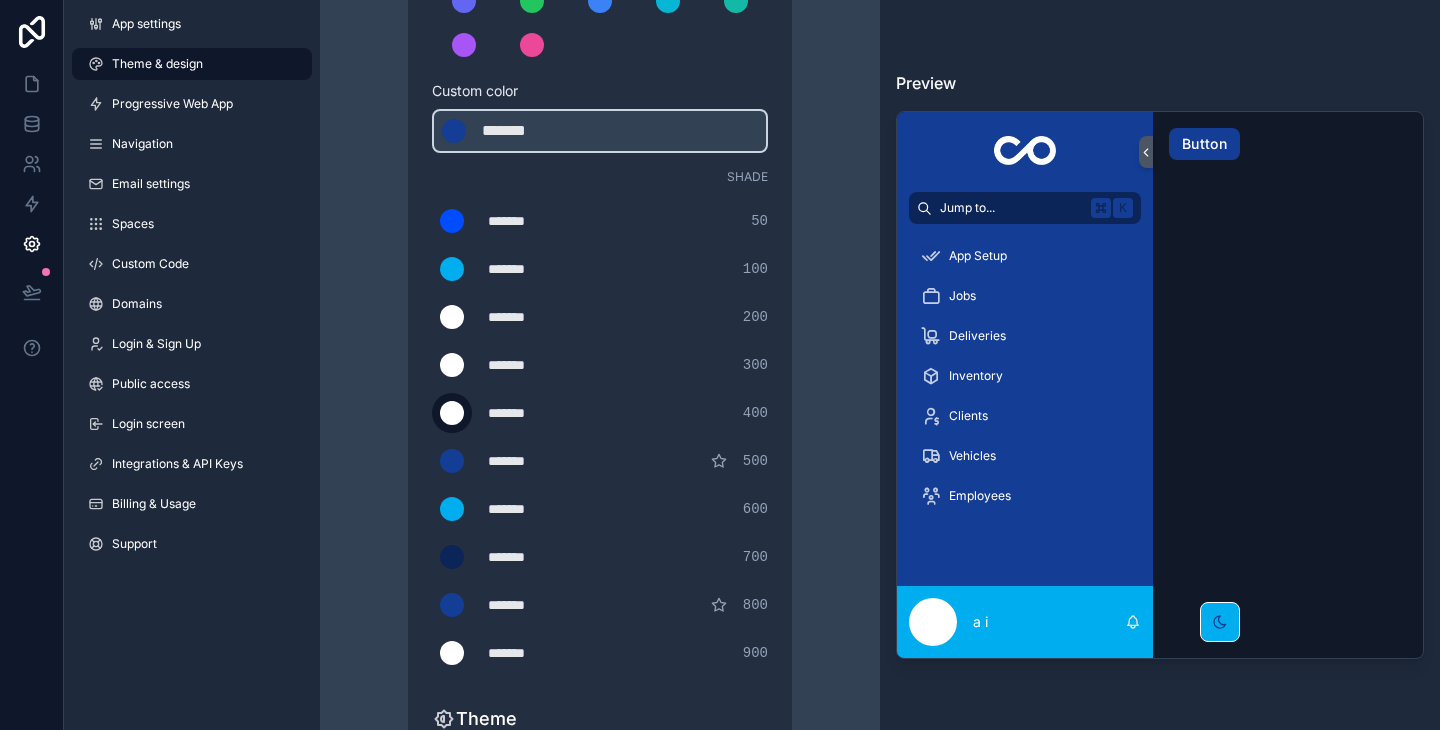 click at bounding box center (452, 413) 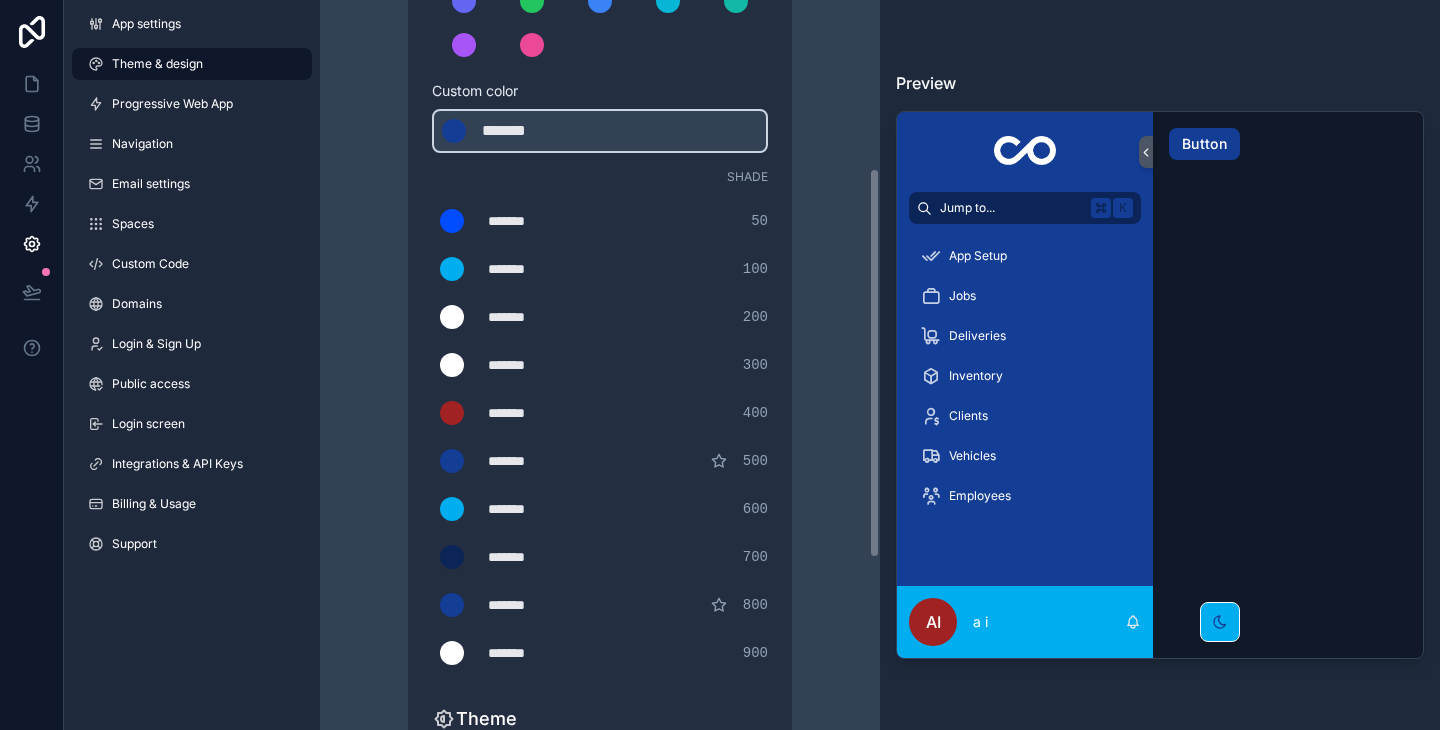click on "Theme & design App colors Choose your app colors to match your app's style. Pick from one of our preset themes or specify a custom color Learn more about custom themes Custom color ******* ******* #143d95 Shade ******* ******* #004cff 50 ******* ******* #00adee 100 ******* ******* #ffffffe 200 ******* ******* #ffffff 300 ******* ******* #a02222 400 ******* ******* #143d95 500 ******* ******* #00adee 600 ******* ******* #0c2559 700 ******* ******* #143d95 800 ******* ******* #ffffff 900 Theme Choose the default theme for your app Light Dark Auto Allow your users to toggle between light and dark themes Use setting" at bounding box center [600, 367] 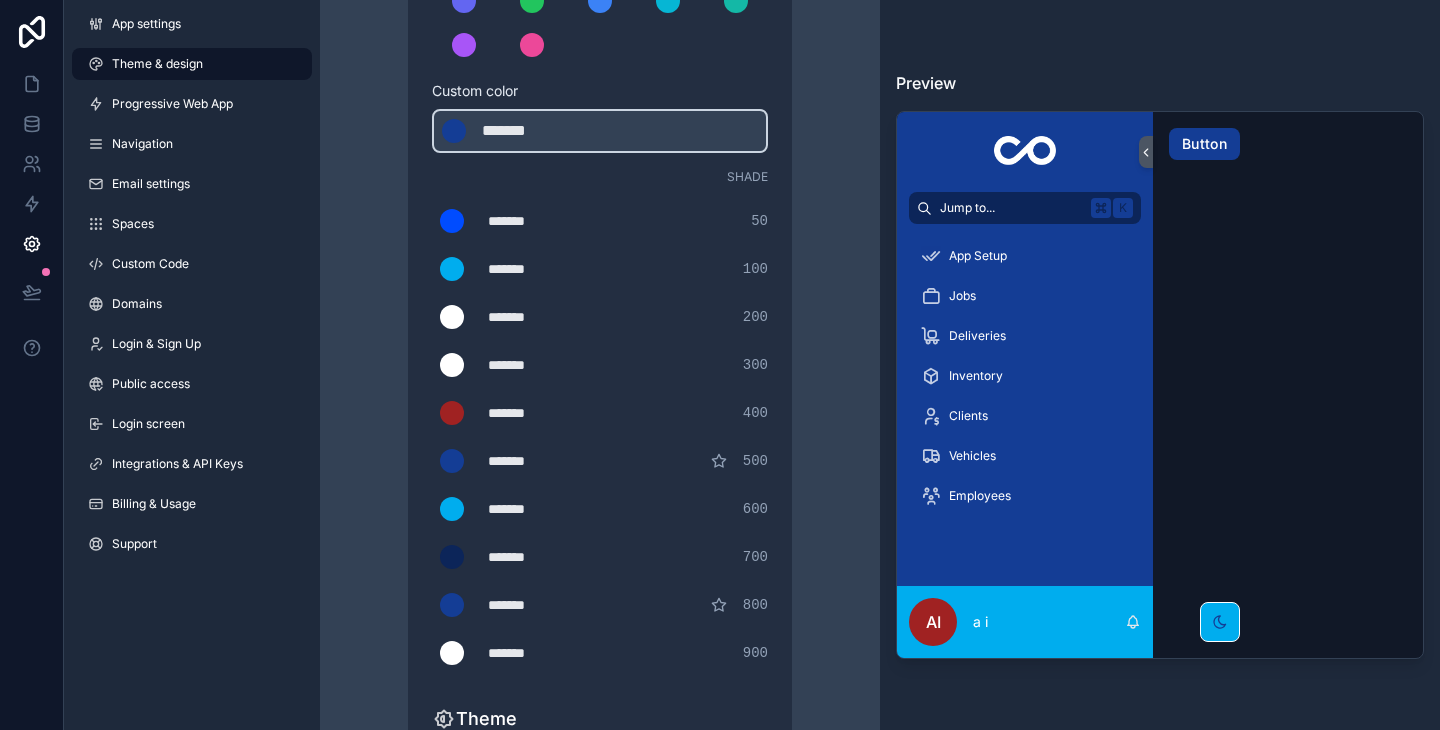 click on "*******" at bounding box center (538, 365) 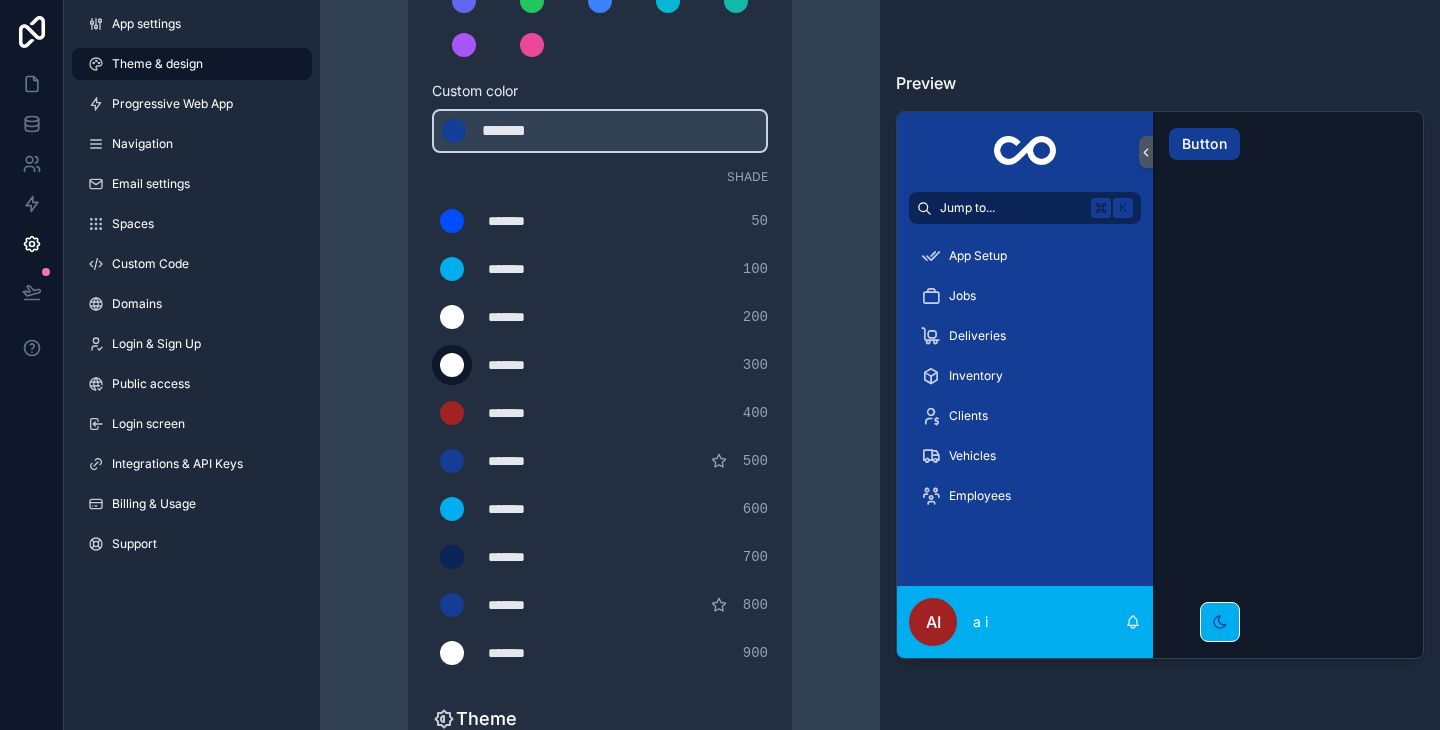 click at bounding box center [452, 365] 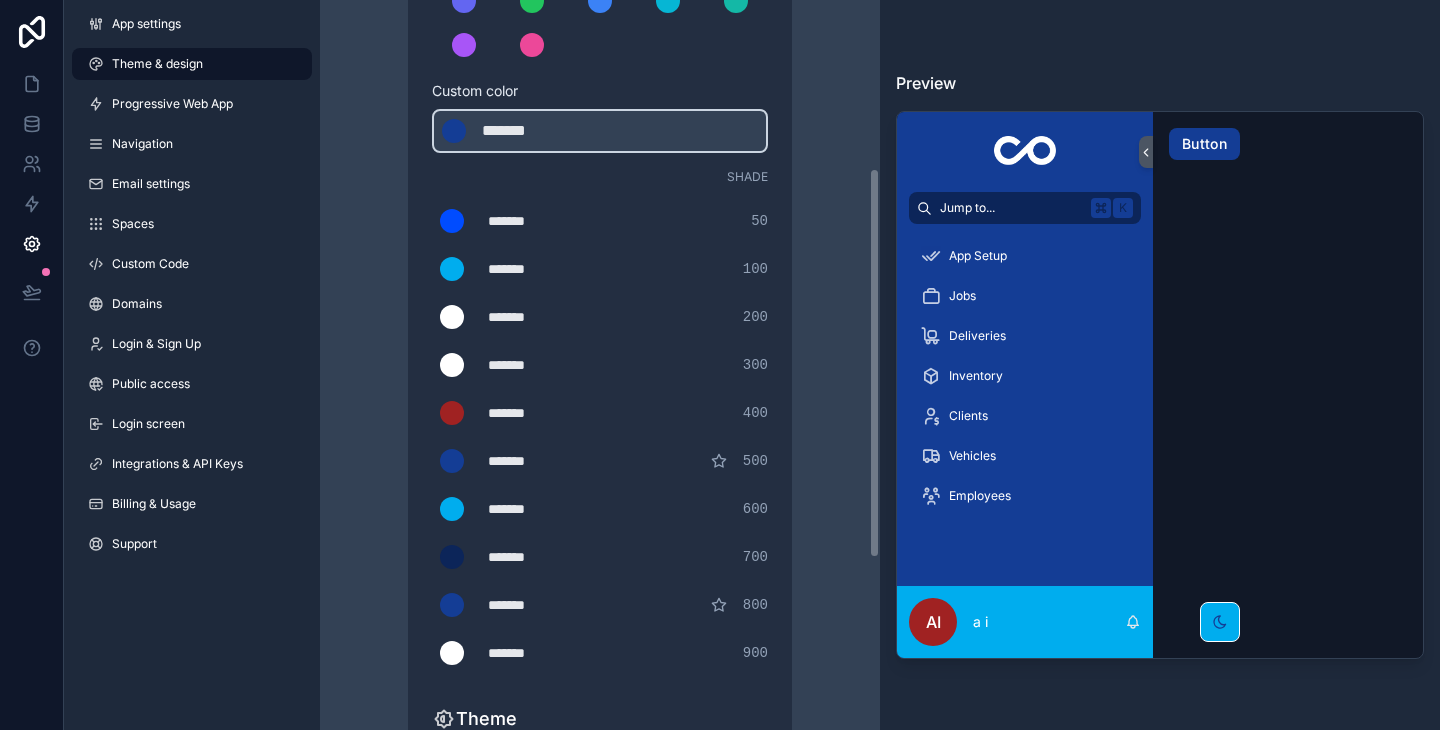 click on "Theme & design App colors Choose your app colors to match your app's style. Pick from one of our preset themes or specify a custom color Learn more about custom themes Custom color ******* ******* #143d95 Shade ******* ******* #004cff 50 ******* ******* #00adee 100 ******* ******* #ffffffe 200 ******* ******* #ffffff 300 ******* ******* #a02222 400 ******* ******* #143d95 500 ******* ******* #00adee 600 ******* ******* #0c2559 700 ******* ******* #143d95 800 ******* ******* #ffffff 900 Theme Choose the default theme for your app Light Dark Auto Allow your users to toggle between light and dark themes Use setting" at bounding box center (600, 367) 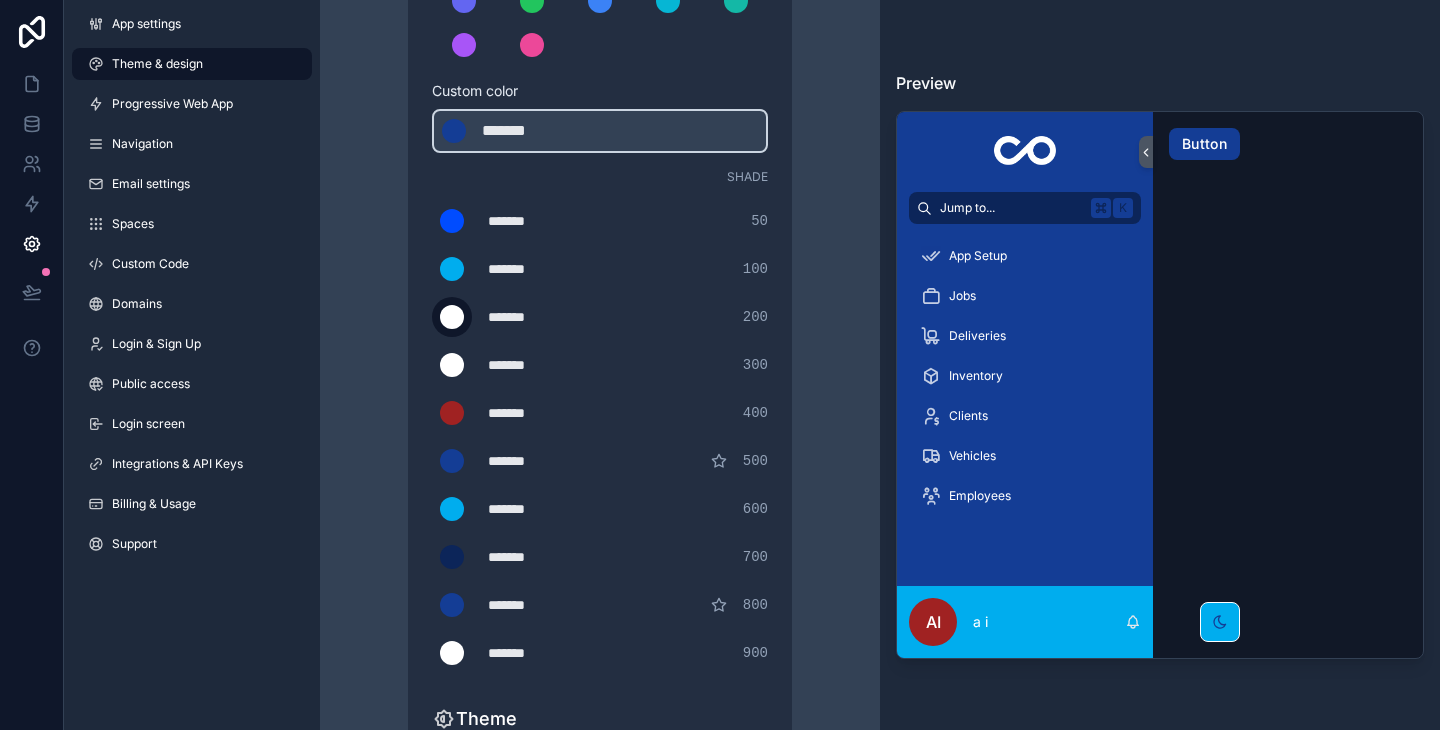 click at bounding box center (452, 317) 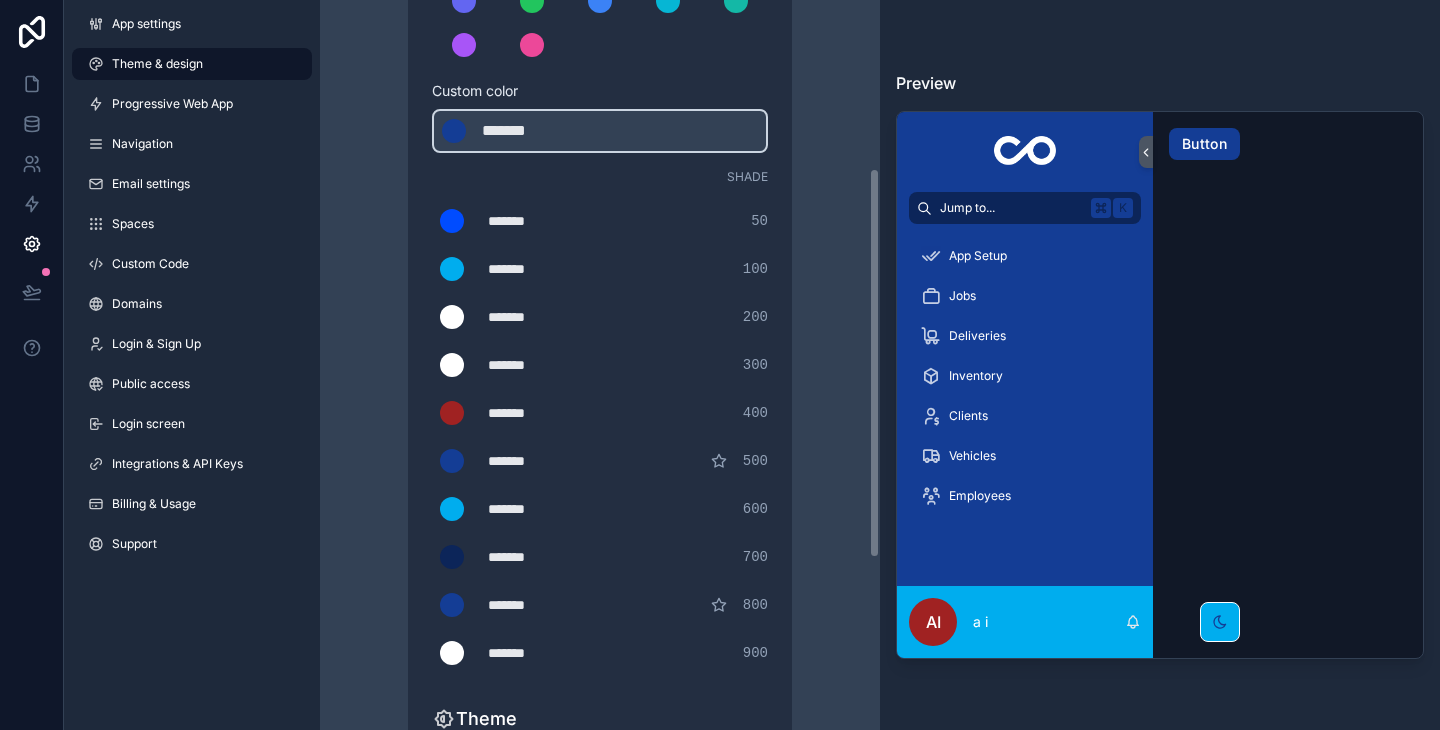 click on "Theme & design App colors Choose your app colors to match your app's style. Pick from one of our preset themes or specify a custom color Learn more about custom themes Custom color ******* ******* #143d95 Shade ******* ******* #004cff 50 ******* ******* #00adee 100 ******* ******* #ffffff 200 ******* ******* #ffffff 300 ******* ******* #a02222 400 ******* ******* #143d95 500 ******* ******* #00adee 600 ******* ******* #0c2559 700 ******* ******* #143d95 800 ******* ******* #ffffff 900 Theme Choose the default theme for your app Light Dark Auto Allow your users to toggle between light and dark themes Use setting" at bounding box center (600, 367) 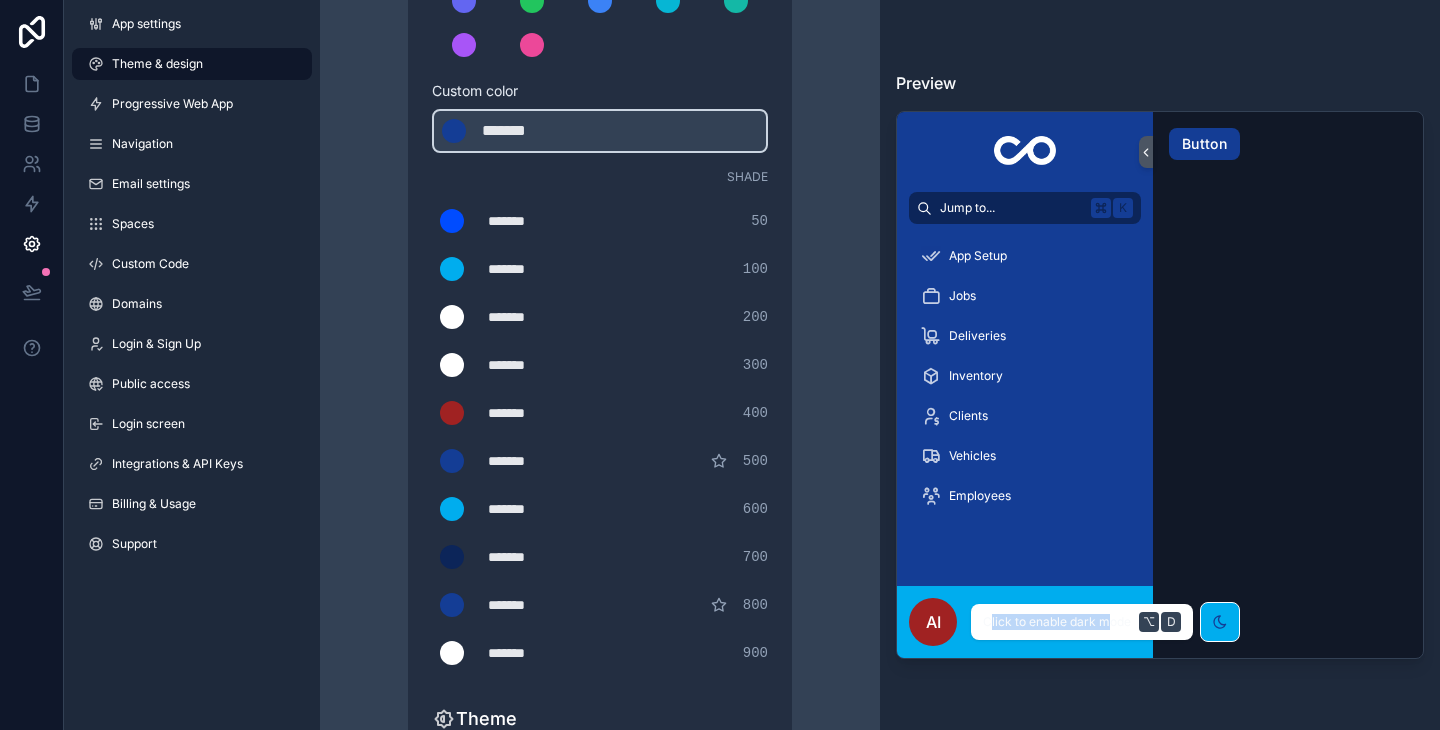 drag, startPoint x: 1107, startPoint y: 620, endPoint x: 992, endPoint y: 623, distance: 115.03912 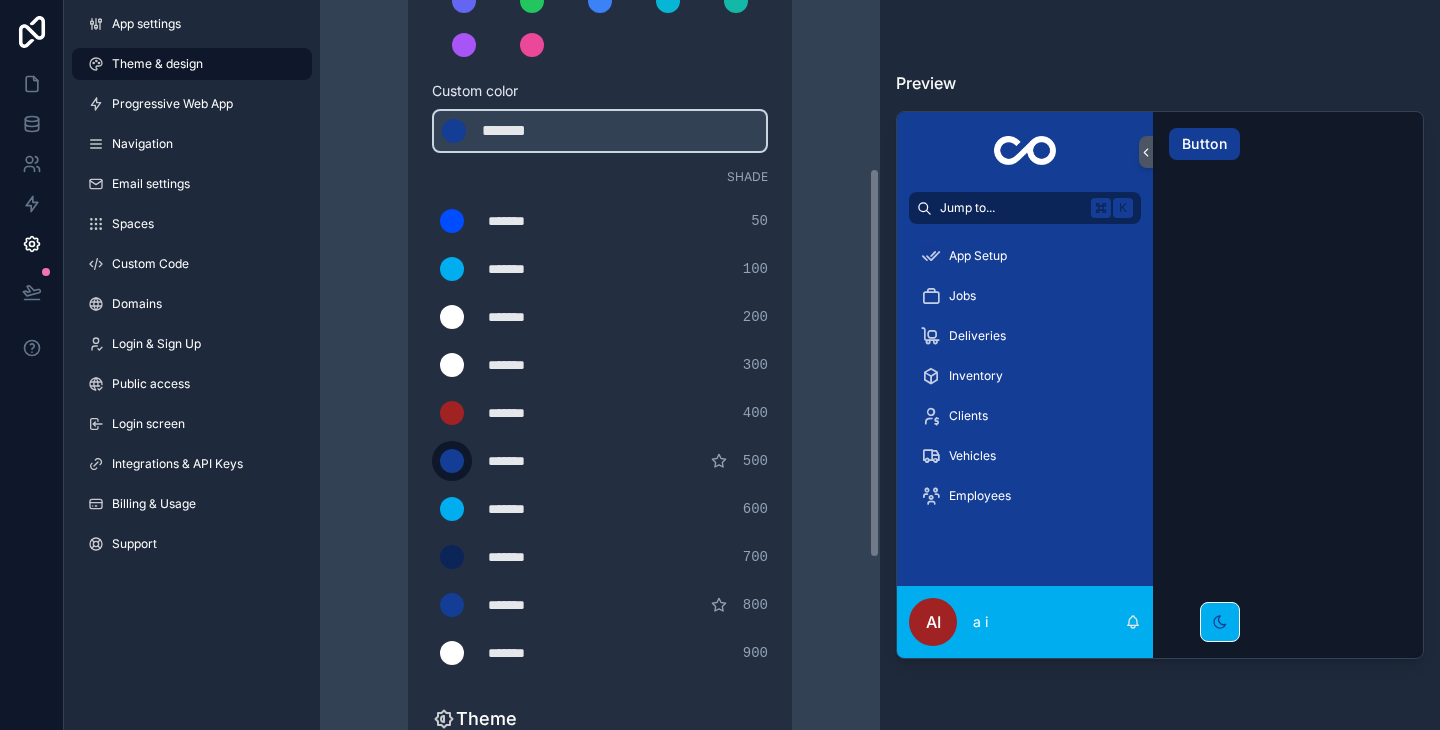 click at bounding box center [452, 461] 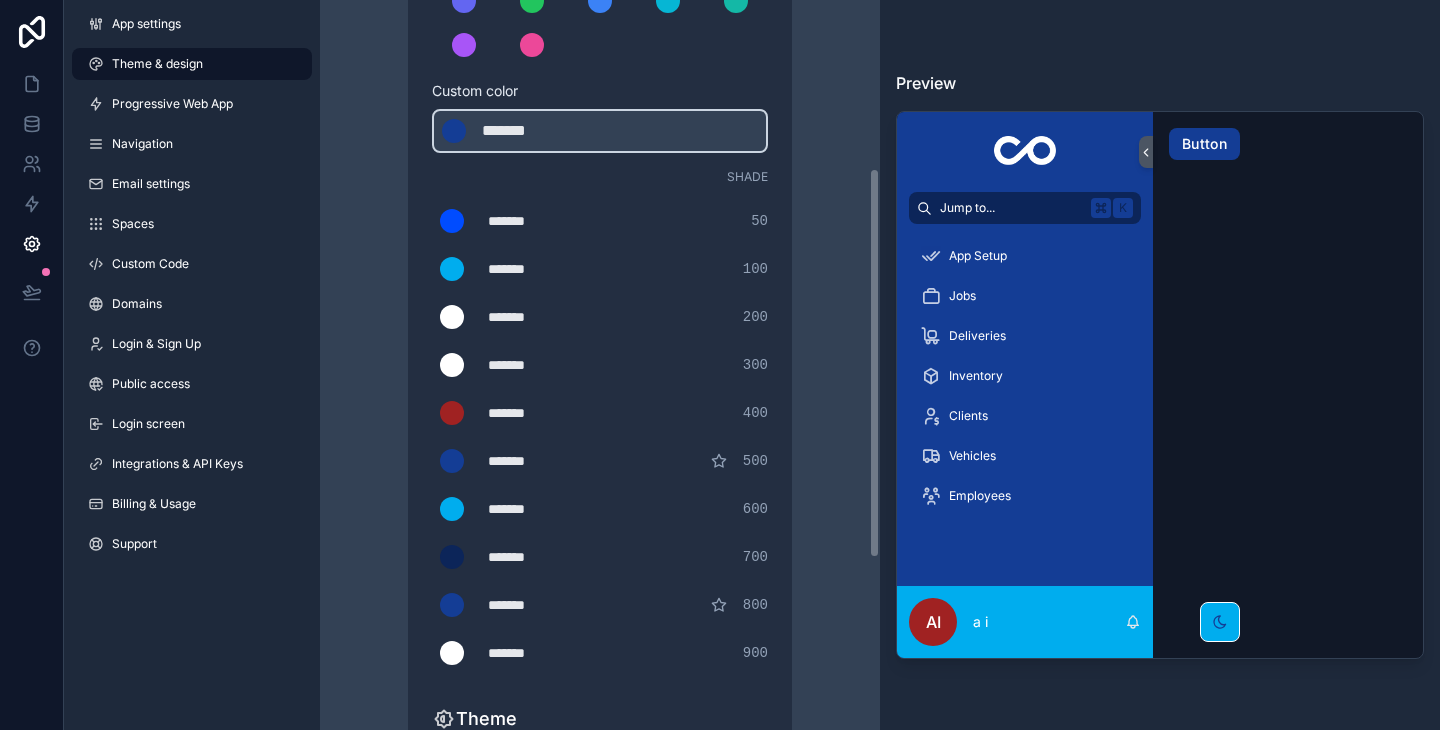 click on "******* ******* #143d95 500" at bounding box center (600, 461) 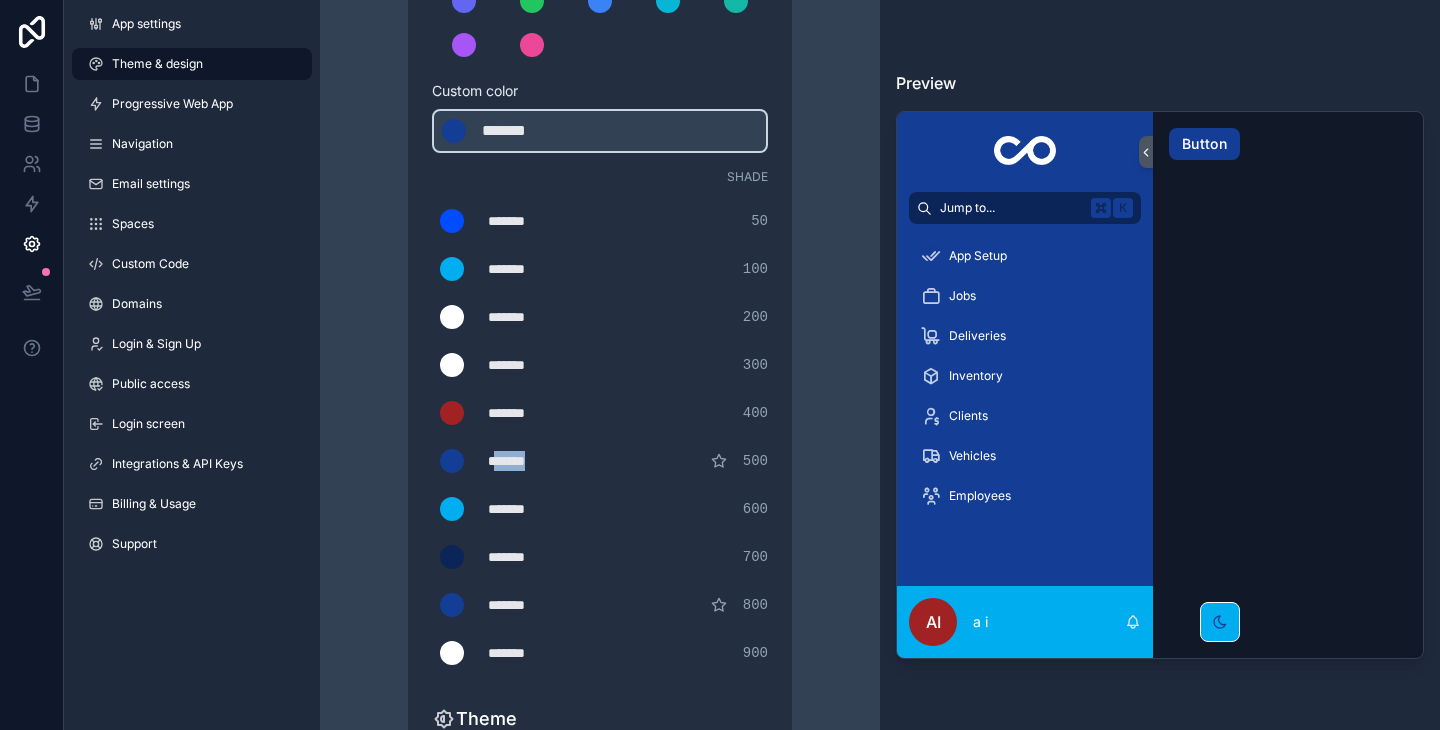 click on "*******" at bounding box center [538, 461] 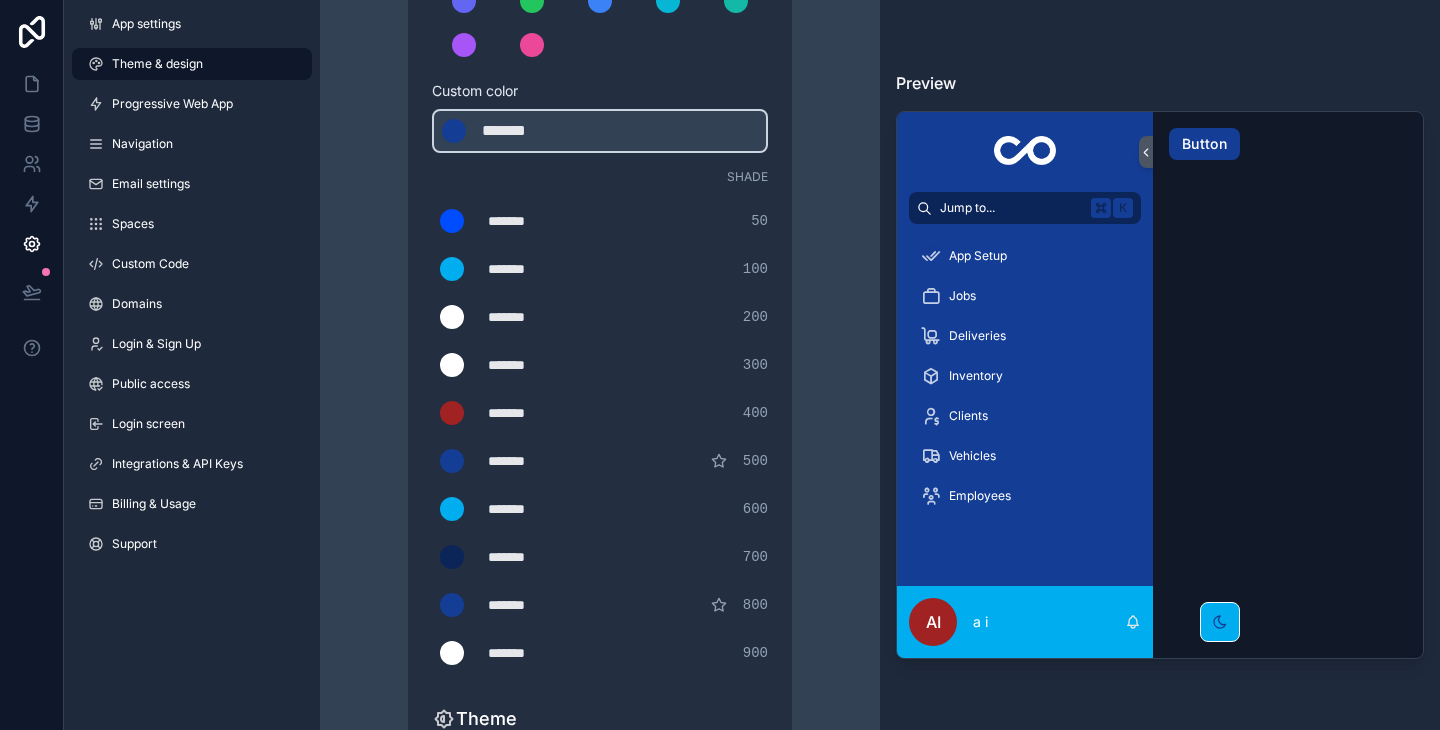 click on "Theme & design App colors Choose your app colors to match your app's style. Pick from one of our preset themes or specify a custom color Learn more about custom themes Custom color ******* ******* #143d95 Shade ******* ******* #004cff 50 ******* ******* #00adee 100 ******* ******* #ffffff 200 ******* ******* #ffffff 300 ******* ******* #a02222 400 ******* ******* #143d95 500 ******* ******* #00adee 600 ******* ******* #0c2559 700 ******* ******* #143d95 800 ******* ******* #ffffff 900 Theme Choose the default theme for your app Light Dark Auto Allow your users to toggle between light and dark themes Use setting" at bounding box center [600, 367] 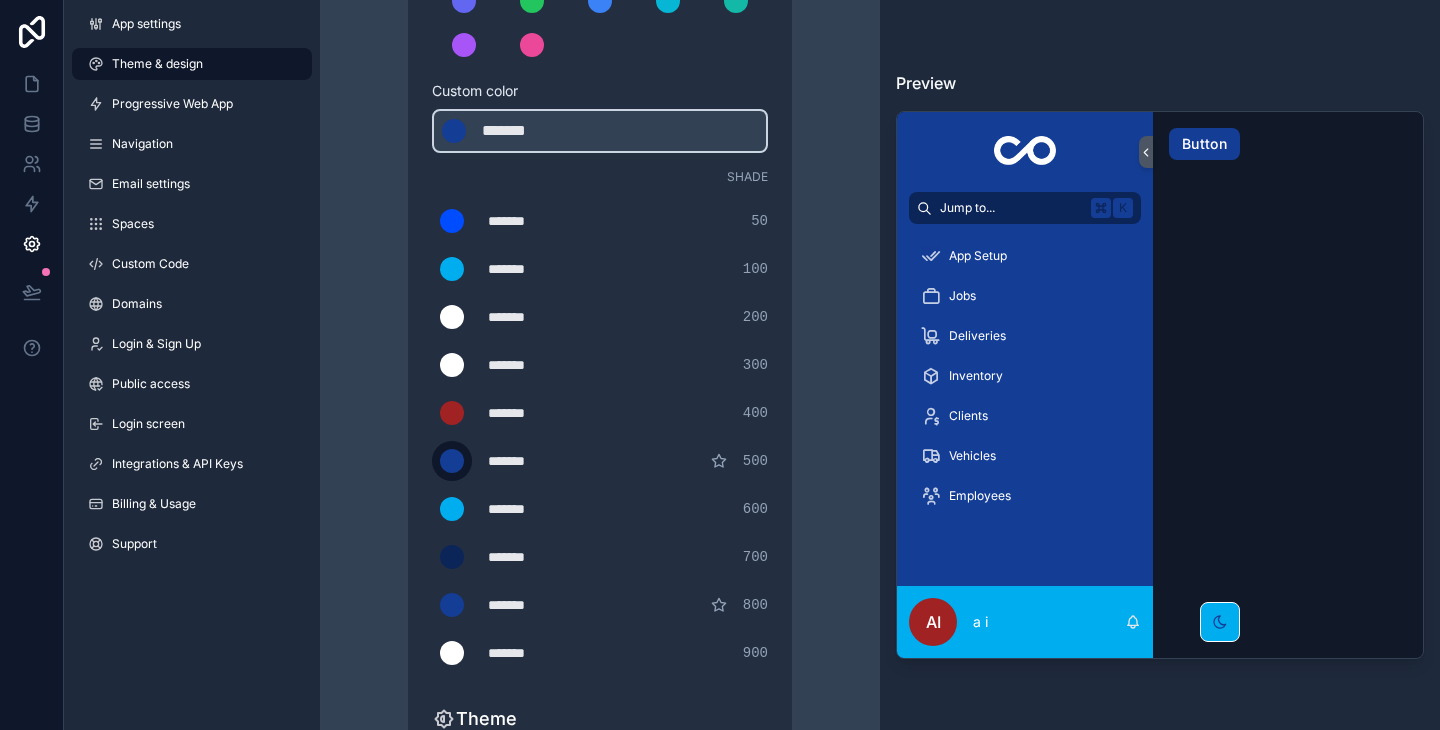 click at bounding box center (452, 461) 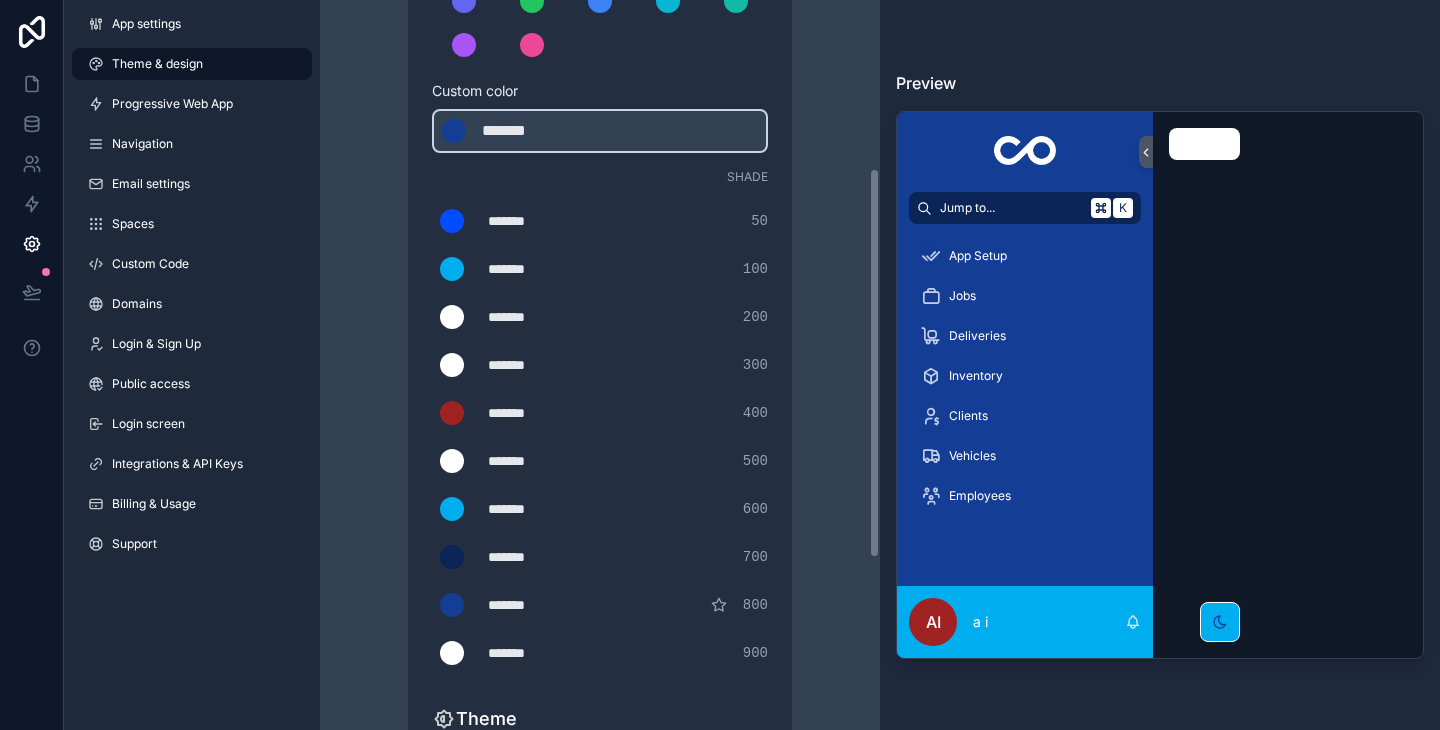 click on "Theme & design App colors Choose your app colors to match your app's style. Pick from one of our preset themes or specify a custom color Learn more about custom themes Custom color ******* ******* #143d95 Shade ******* ******* #004cff 50 ******* ******* #00adee 100 ******* ******* #ffffff 200 ******* ******* #ffffff 300 ******* ******* #a02222 400 ******* ******* #ffffff 500 ******* ******* #00adee 600 ******* ******* #0c2559 700 ******* ******* #143d95 800 ******* ******* #ffffff 900 Theme Choose the default theme for your app Light Dark Auto Allow your users to toggle between light and dark themes Use setting" at bounding box center [600, 367] 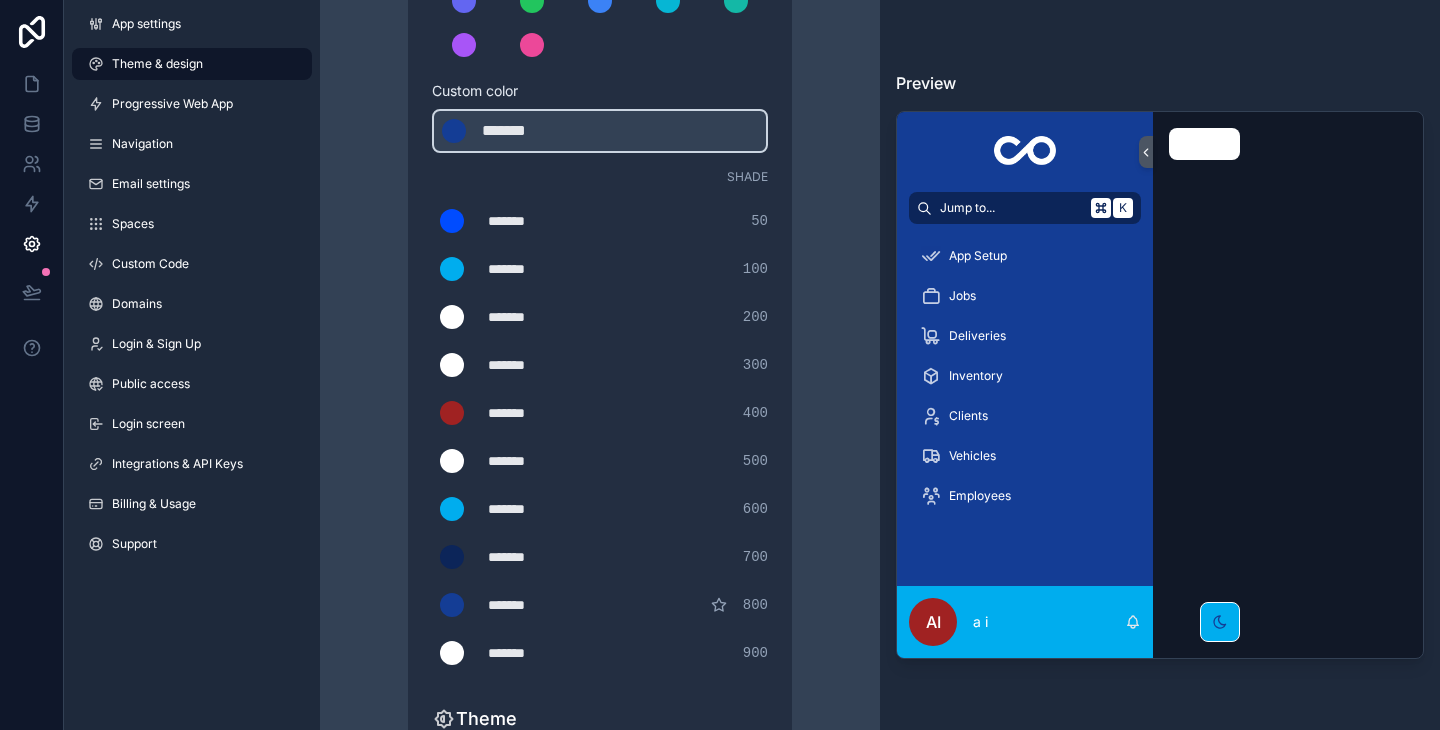 type on "*******" 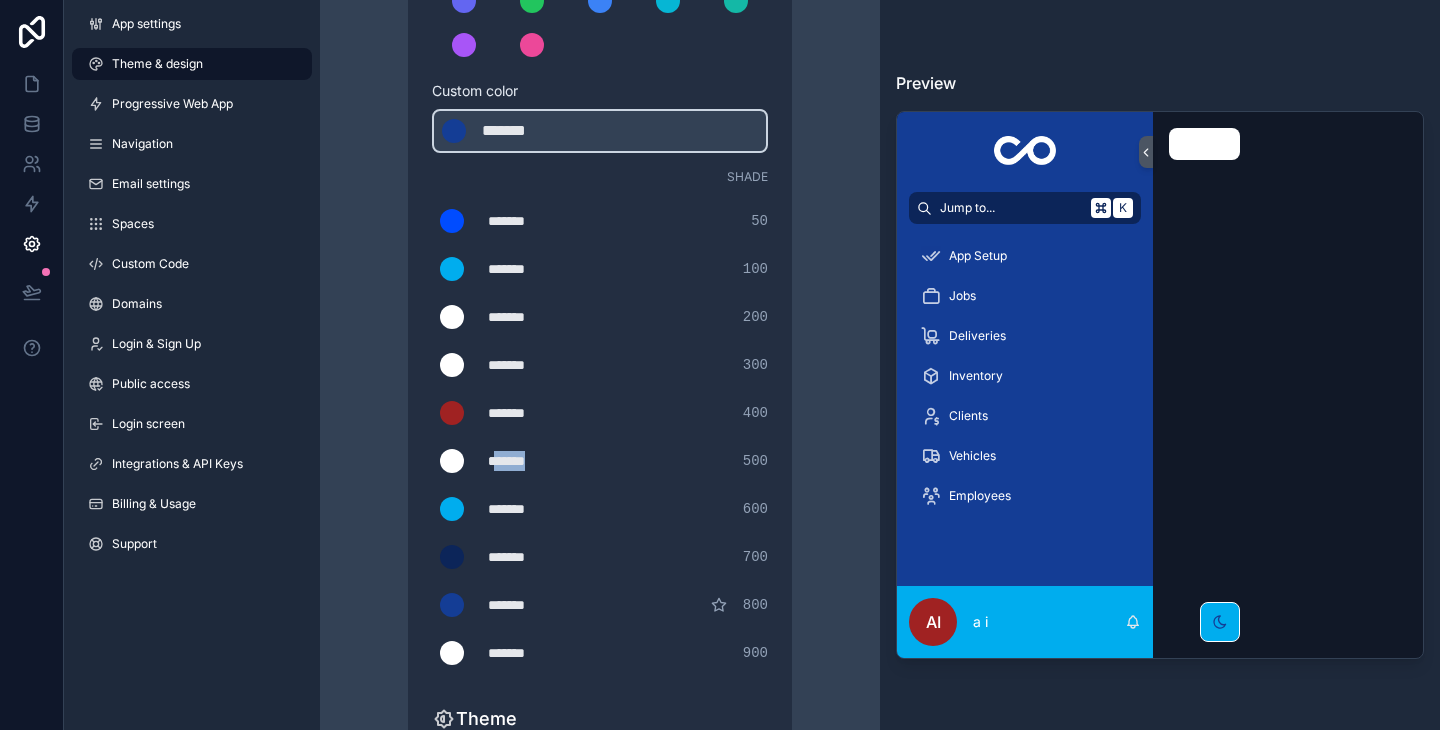click on "*******" at bounding box center (538, 461) 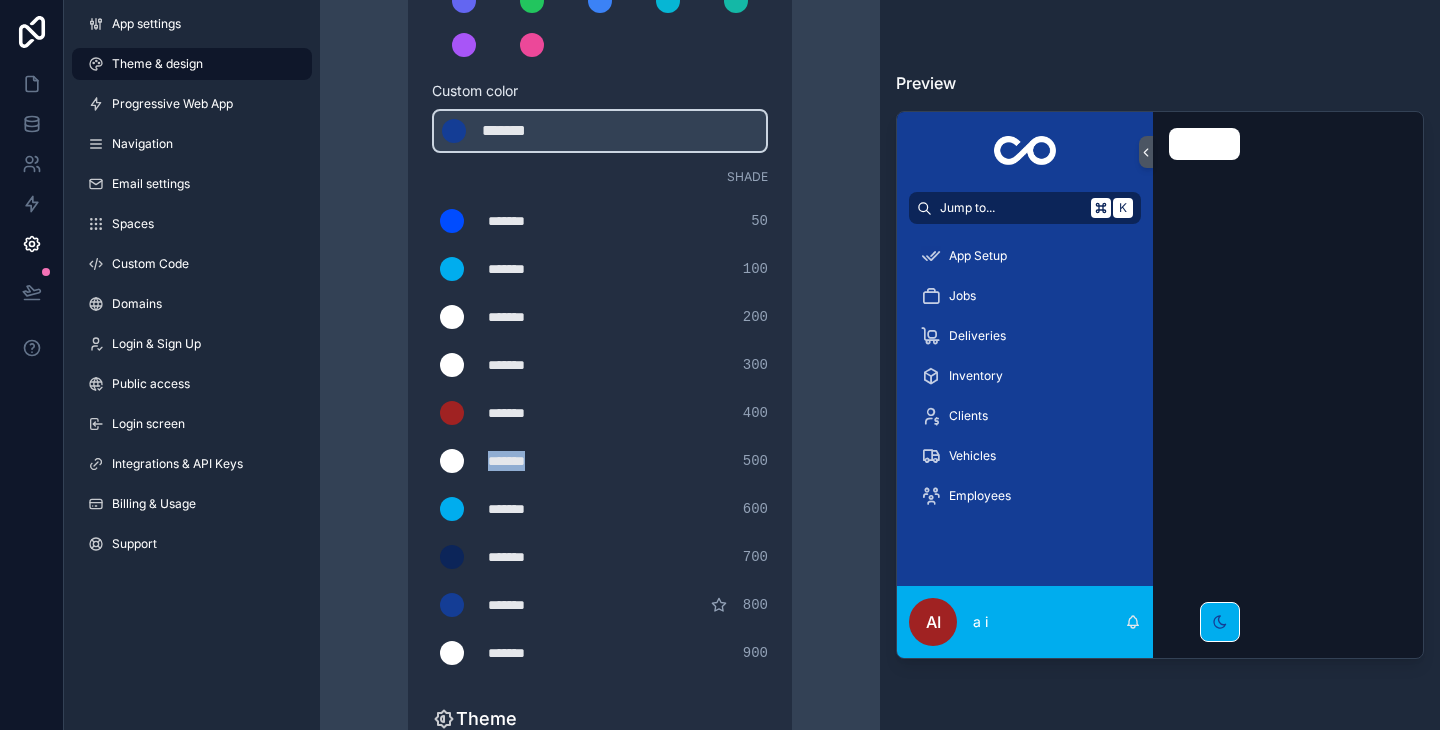 click on "*******" at bounding box center (538, 461) 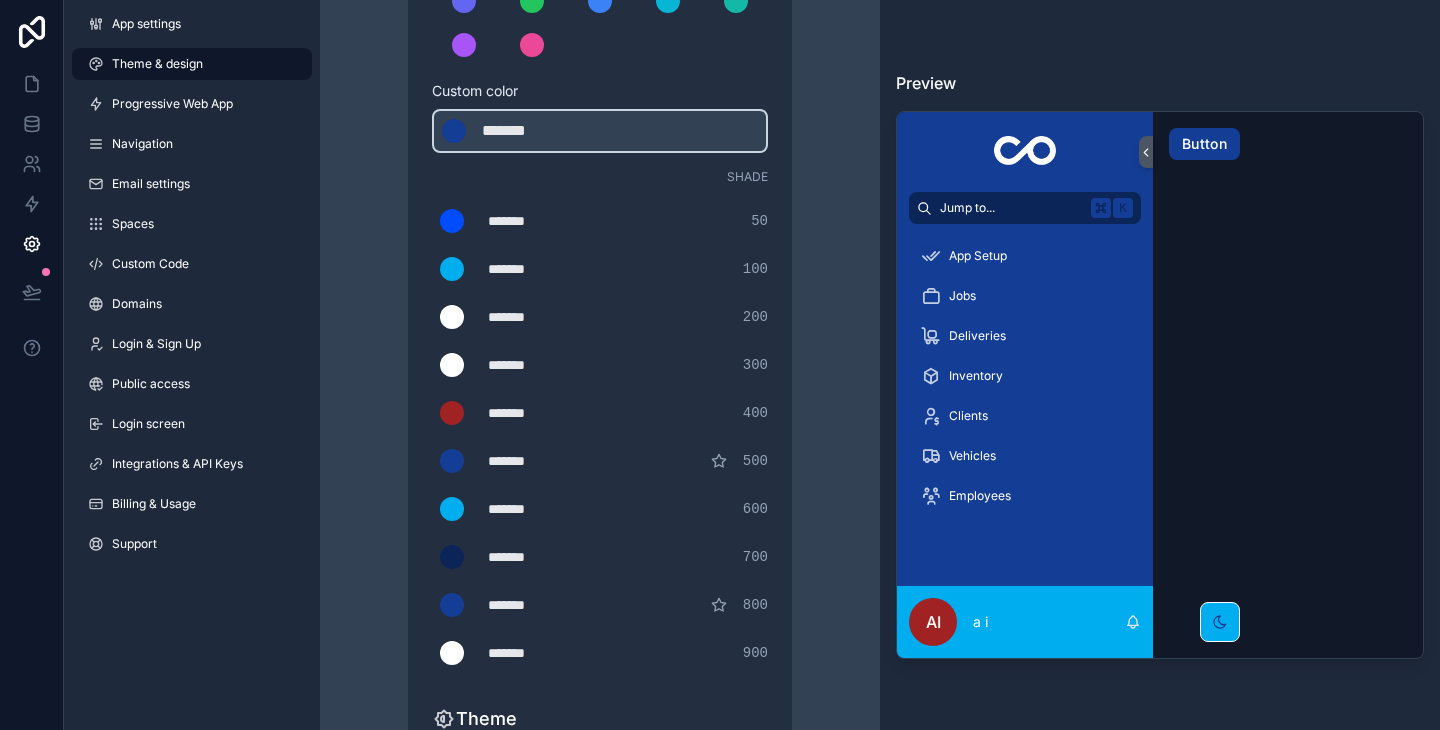 click on "Theme & design App colors Choose your app colors to match your app's style. Pick from one of our preset themes or specify a custom color Learn more about custom themes Custom color ******* ******* #143d95 Shade ******* ******* #004cff 50 ******* ******* #00adee 100 ******* ******* #ffffff 200 ******* ******* #ffffff 300 ******* ******* #a02222 400 ******* ******* #143d95 500 ******* ******* #00adee 600 ******* ******* #0c2559 700 ******* ******* #143d95 800 ******* ******* #ffffff 900 Theme Choose the default theme for your app Light Dark Auto Allow your users to toggle between light and dark themes Use setting" at bounding box center [600, 367] 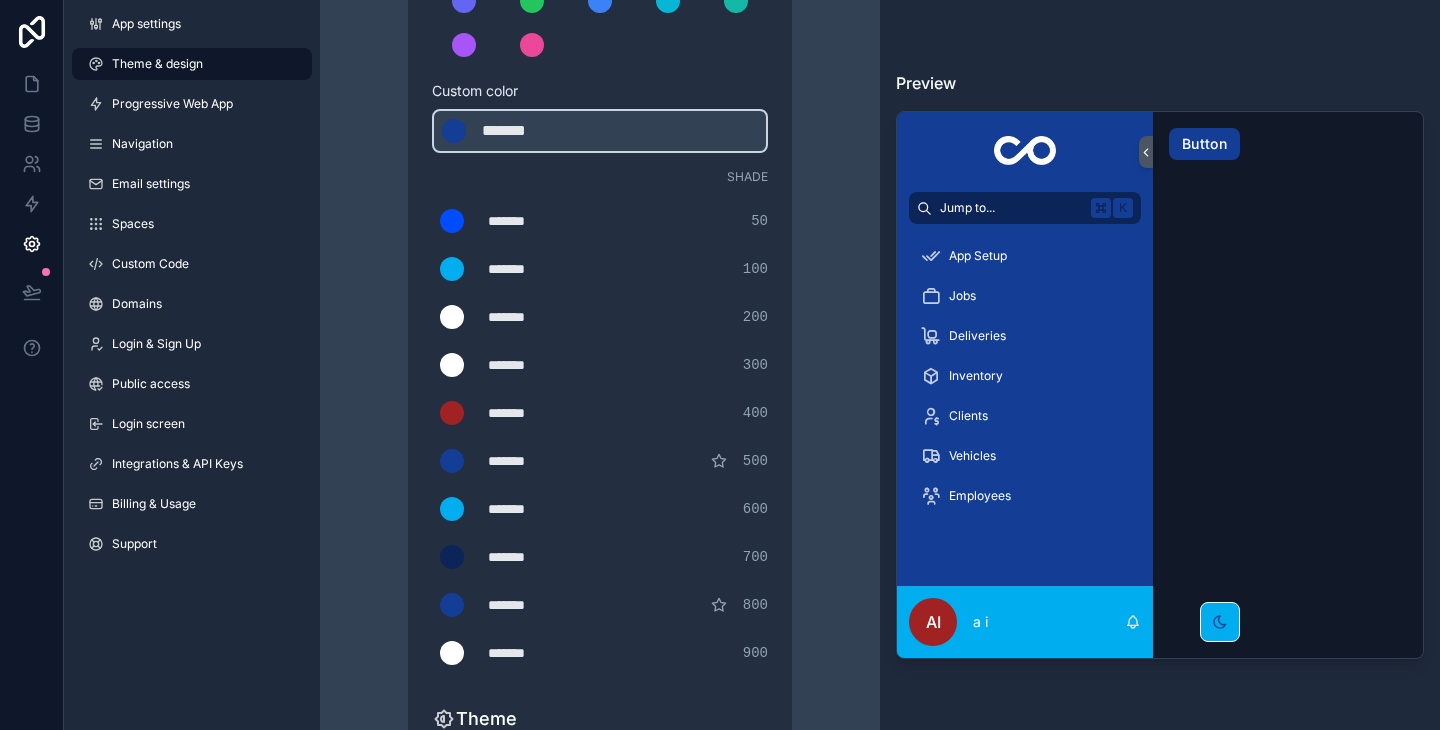 click on "*******" at bounding box center (538, 509) 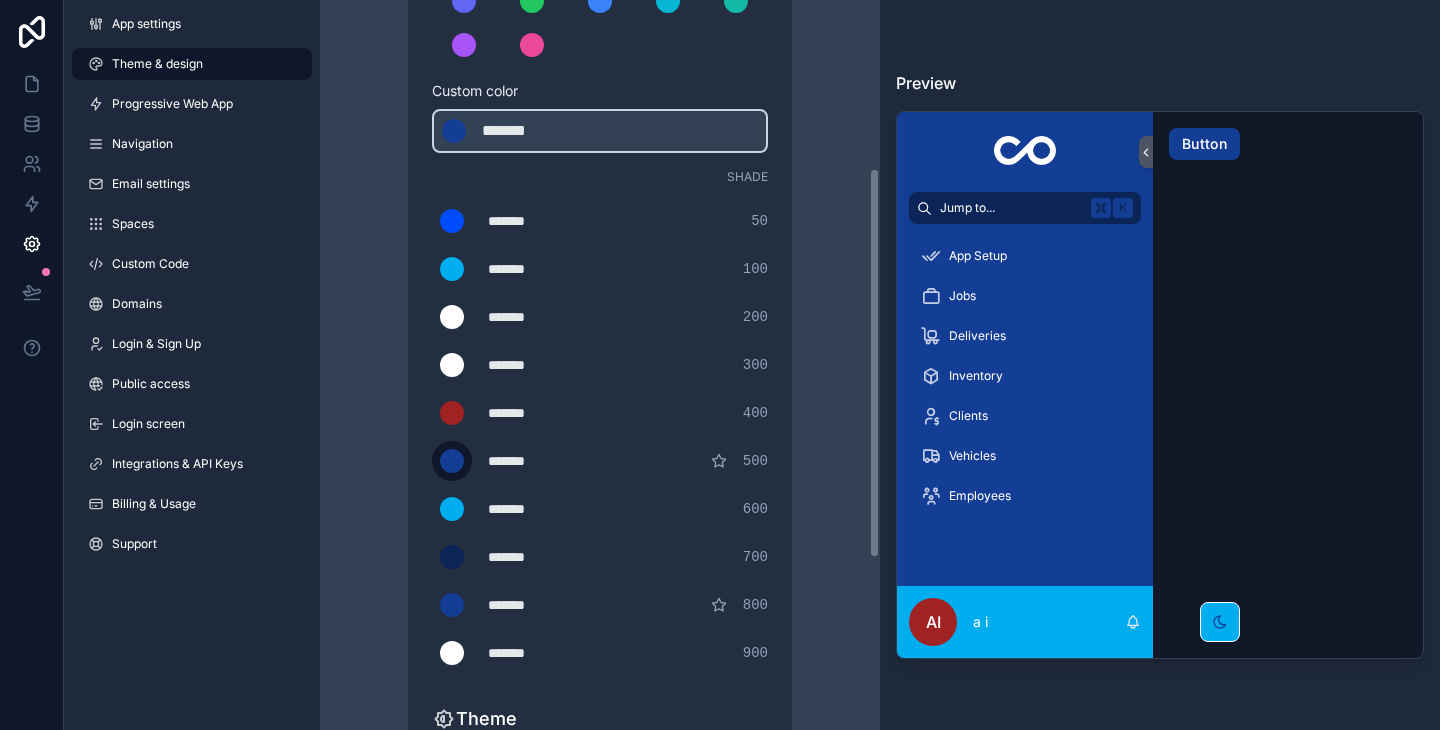 click at bounding box center (452, 461) 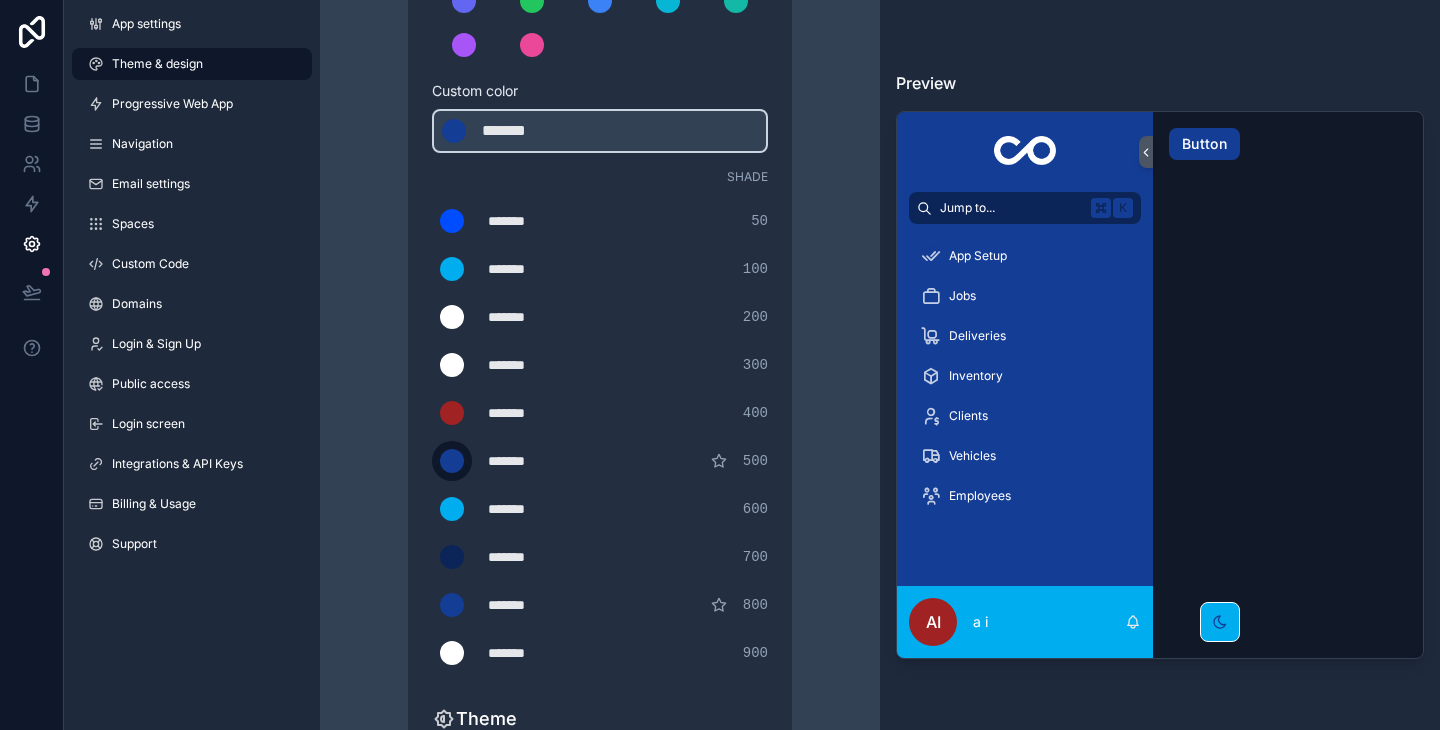 click at bounding box center (452, 461) 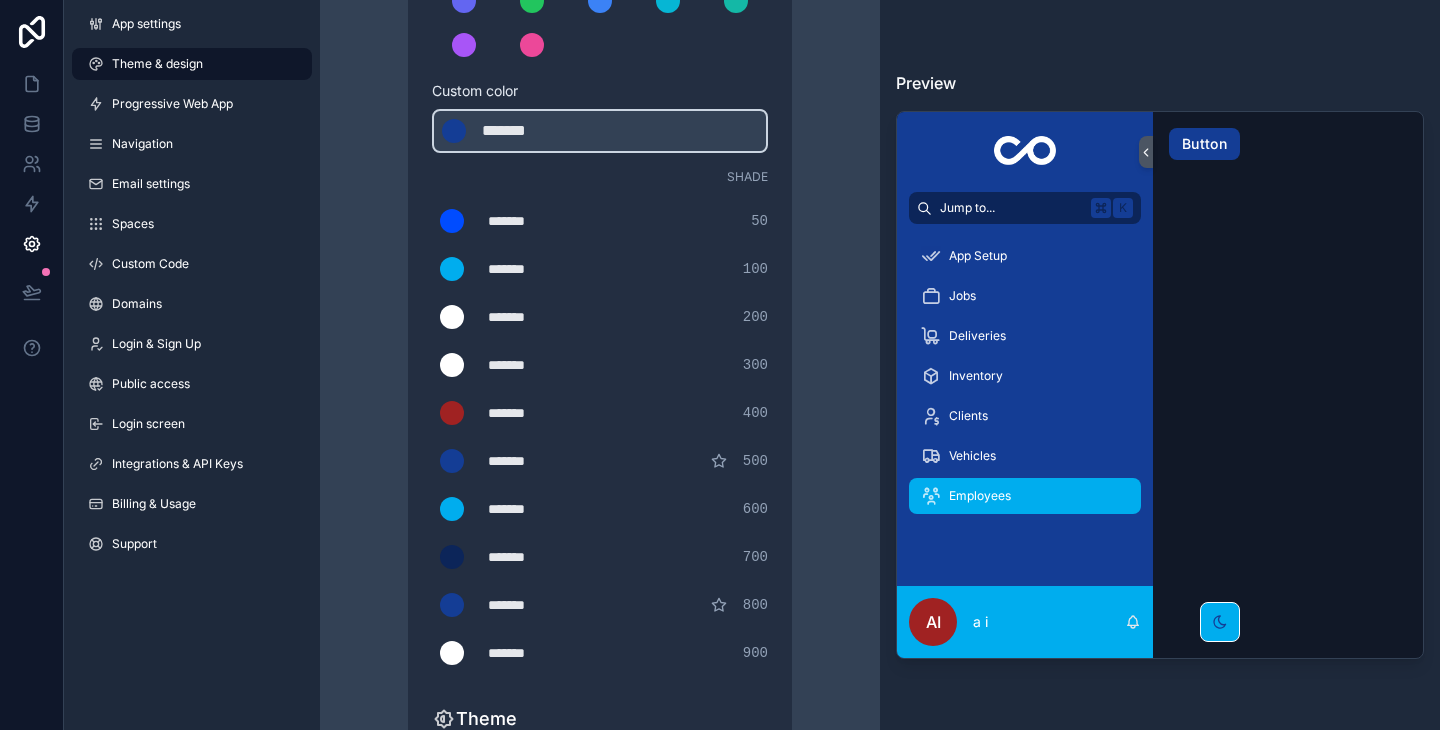 click on "Employees" at bounding box center [1025, 496] 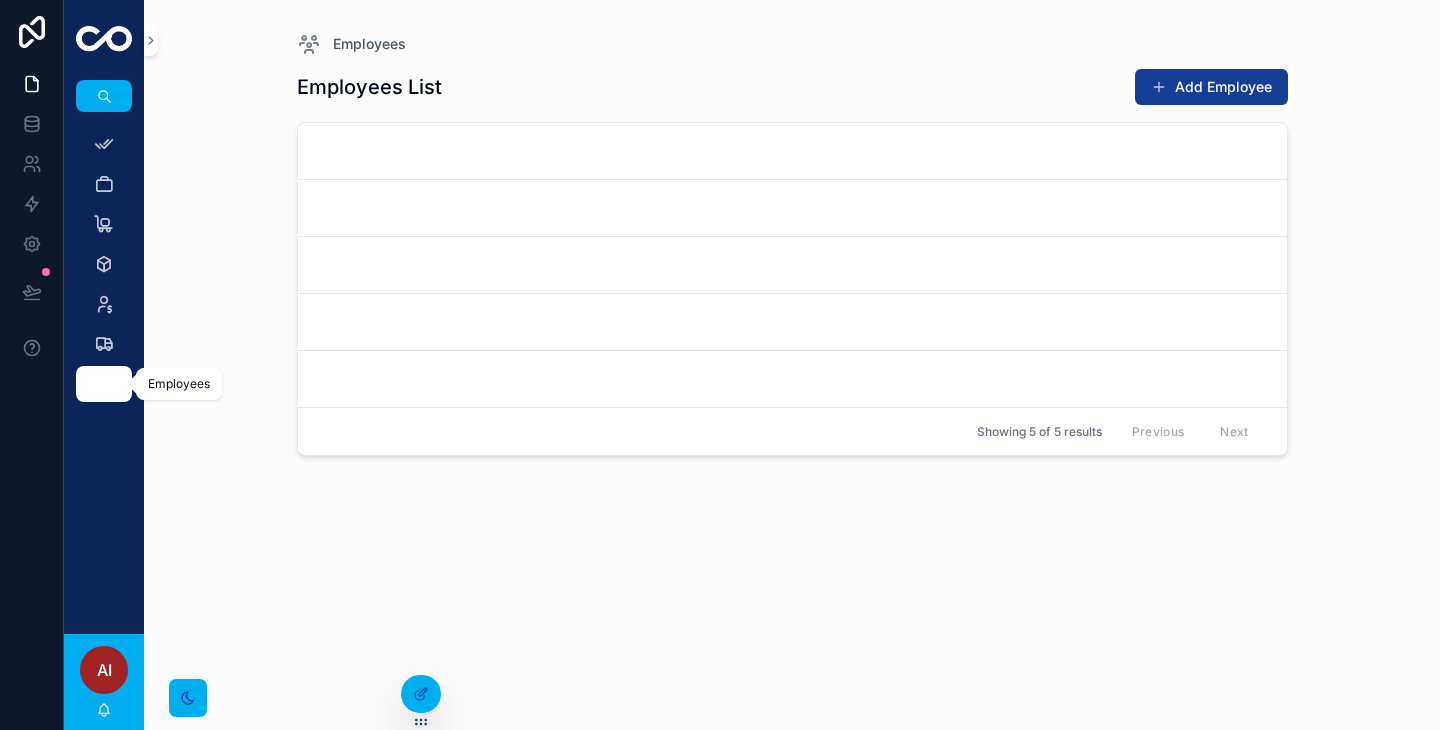 click at bounding box center [104, 384] 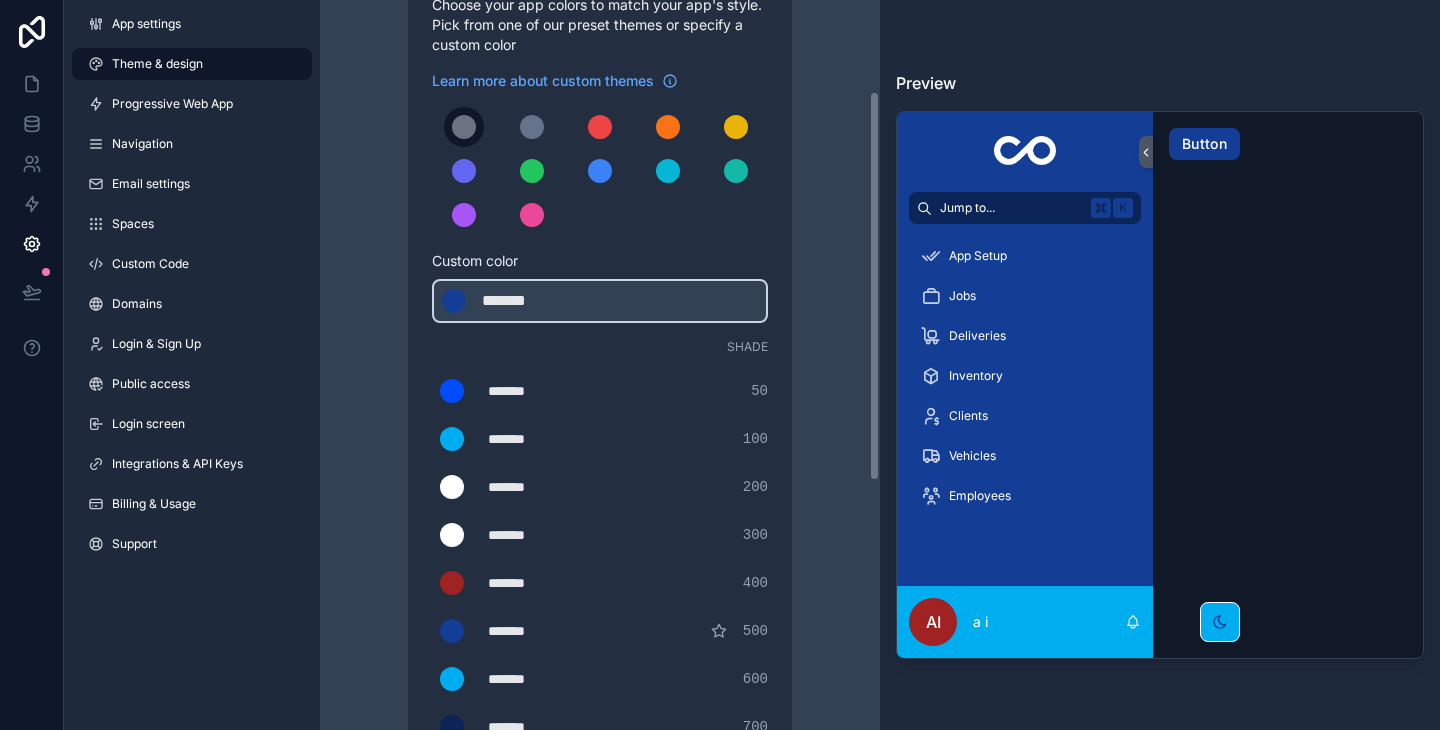 scroll, scrollTop: 251, scrollLeft: 0, axis: vertical 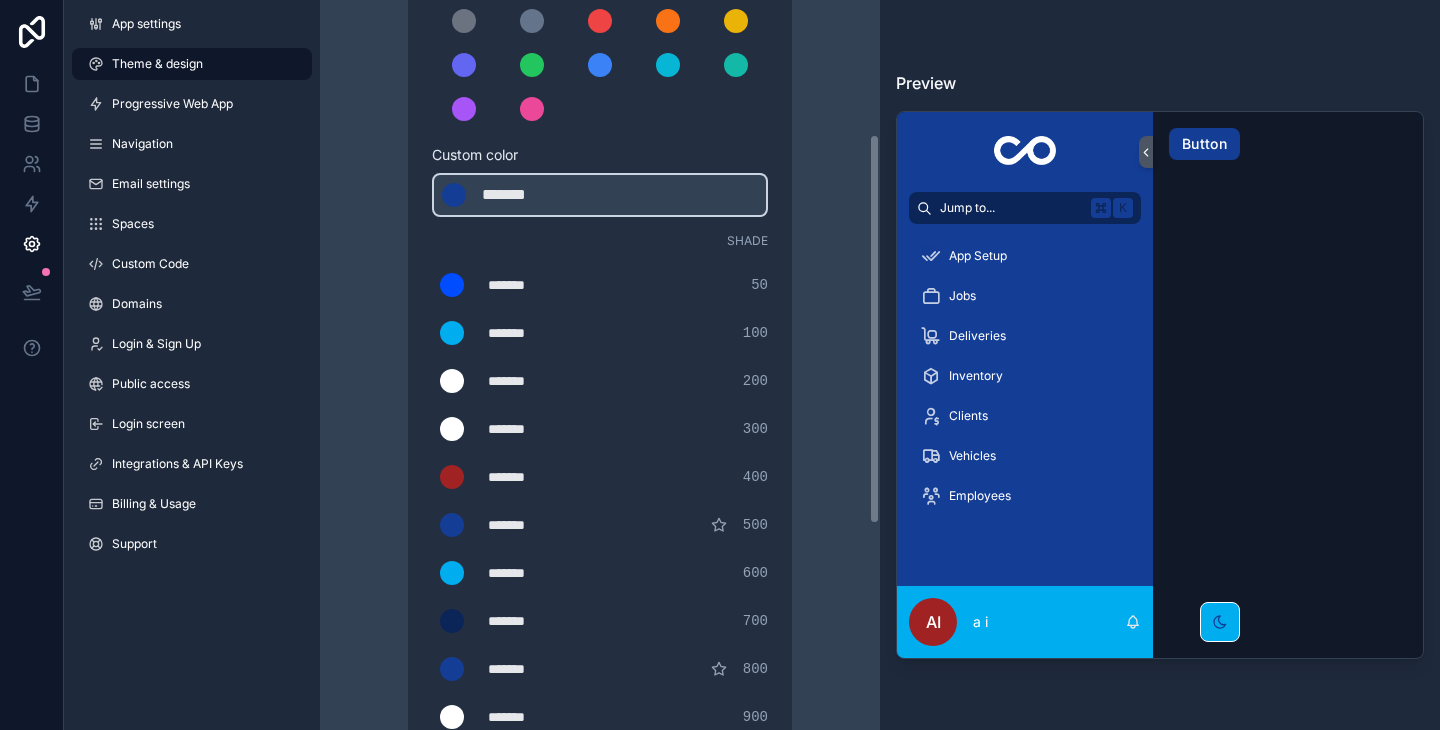 click on "Theme & design App colors Choose your app colors to match your app's style. Pick from one of our preset themes or specify a custom color Learn more about custom themes Custom color ******* ******* #143d95 Shade ******* ******* #004cff 50 ******* ******* #00adee 100 ******* ******* #ffffff 200 ******* ******* #ffffff 300 ******* ******* #a02222 400 ******* ******* #143d95 500 ******* ******* #00adee 600 ******* ******* #0c2559 700 ******* ******* #143d95 800 ******* ******* #ffffff 900 Theme Choose the default theme for your app Light Dark Auto Allow your users to toggle between light and dark themes Use setting" at bounding box center (600, 431) 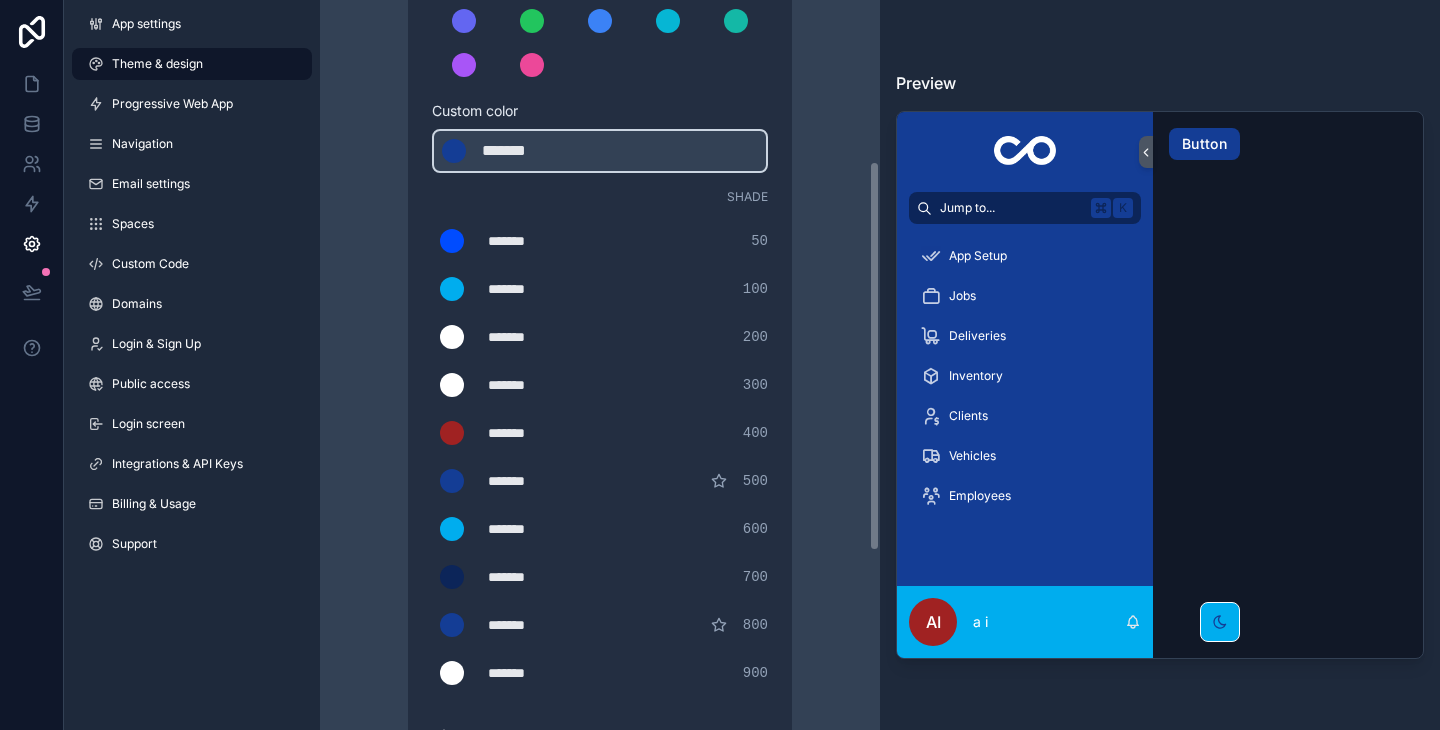scroll, scrollTop: 304, scrollLeft: 0, axis: vertical 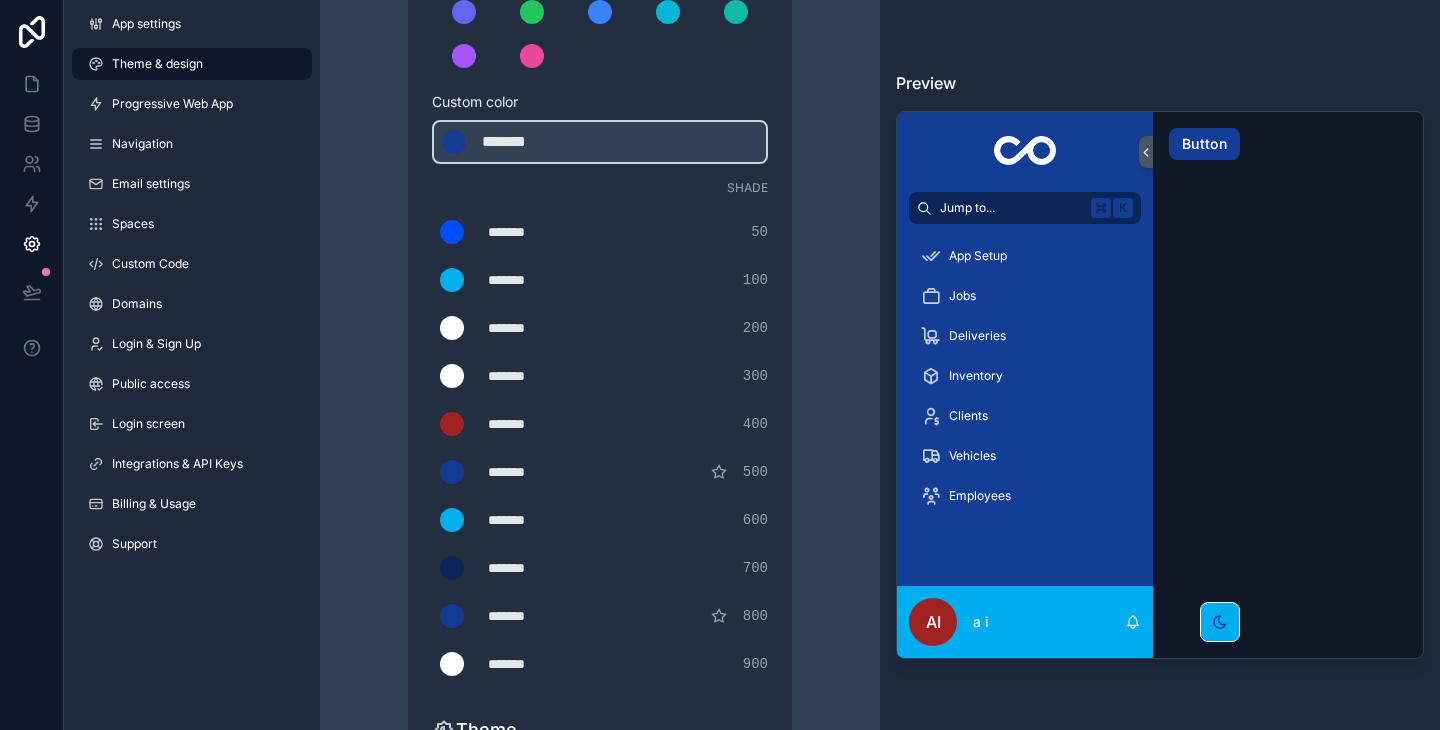 click on "Jump to..." at bounding box center (1011, 208) 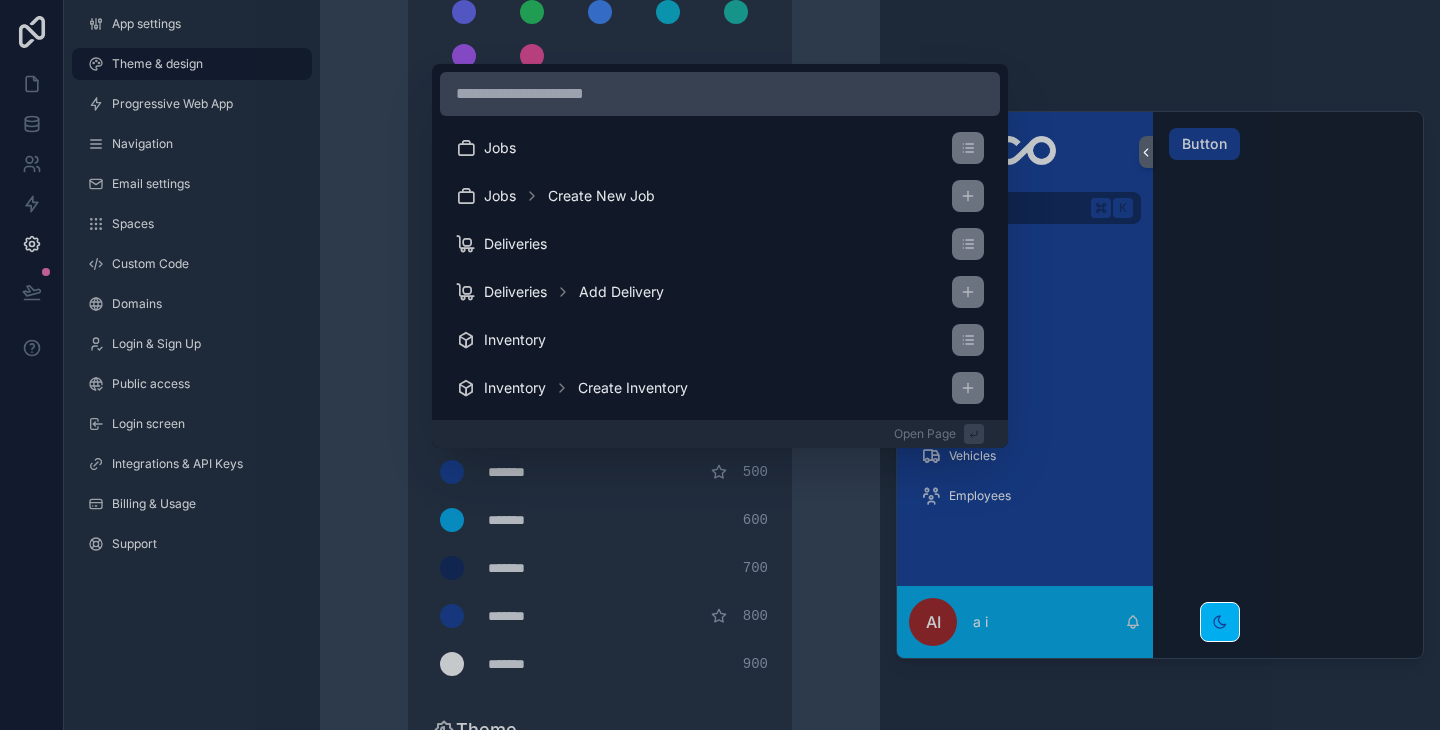 click on "Jobs Jobs Create New Job Deliveries Deliveries Add Delivery Inventory Inventory Create Inventory Clients Clients Add Client Vehicles Vehicles Add Vehicle Employees Employees Add Employee Open Page" at bounding box center [720, 365] 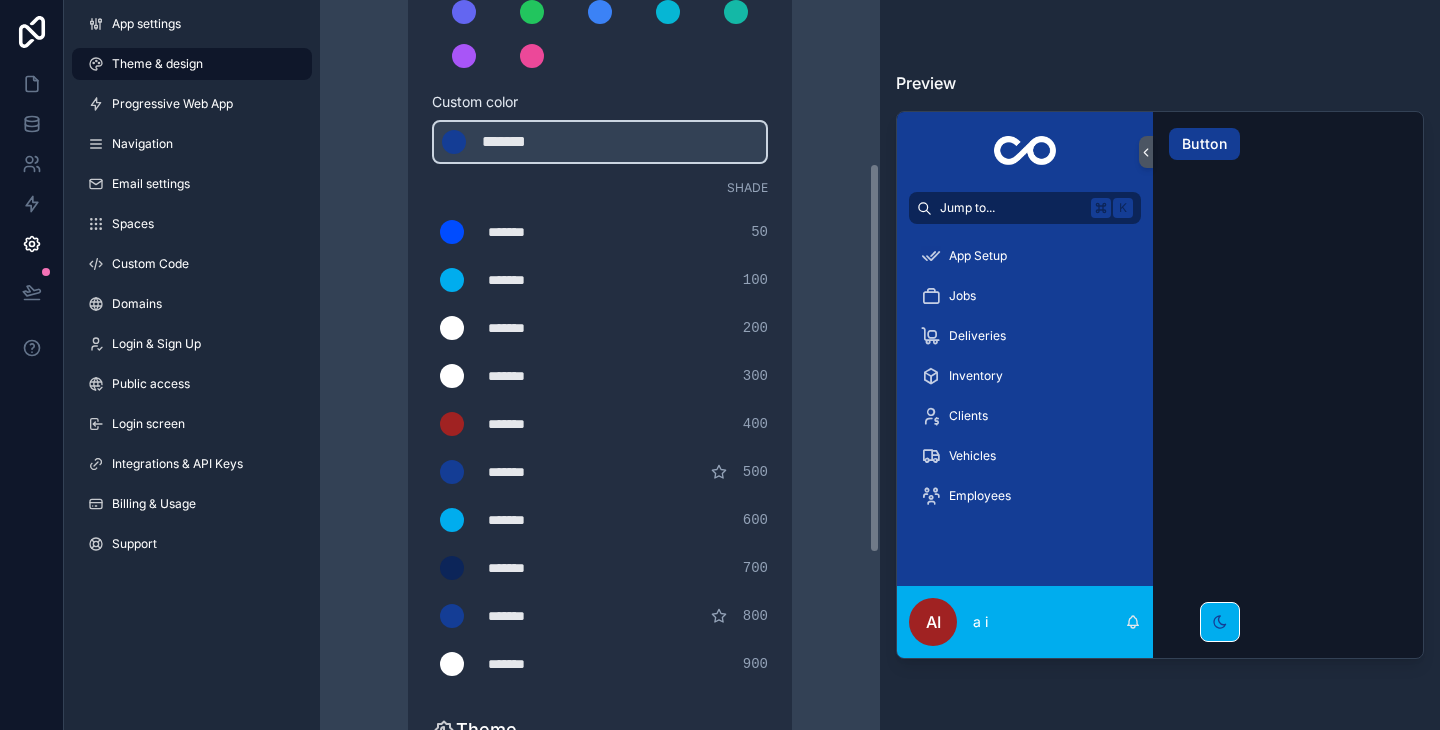 scroll, scrollTop: 375, scrollLeft: 0, axis: vertical 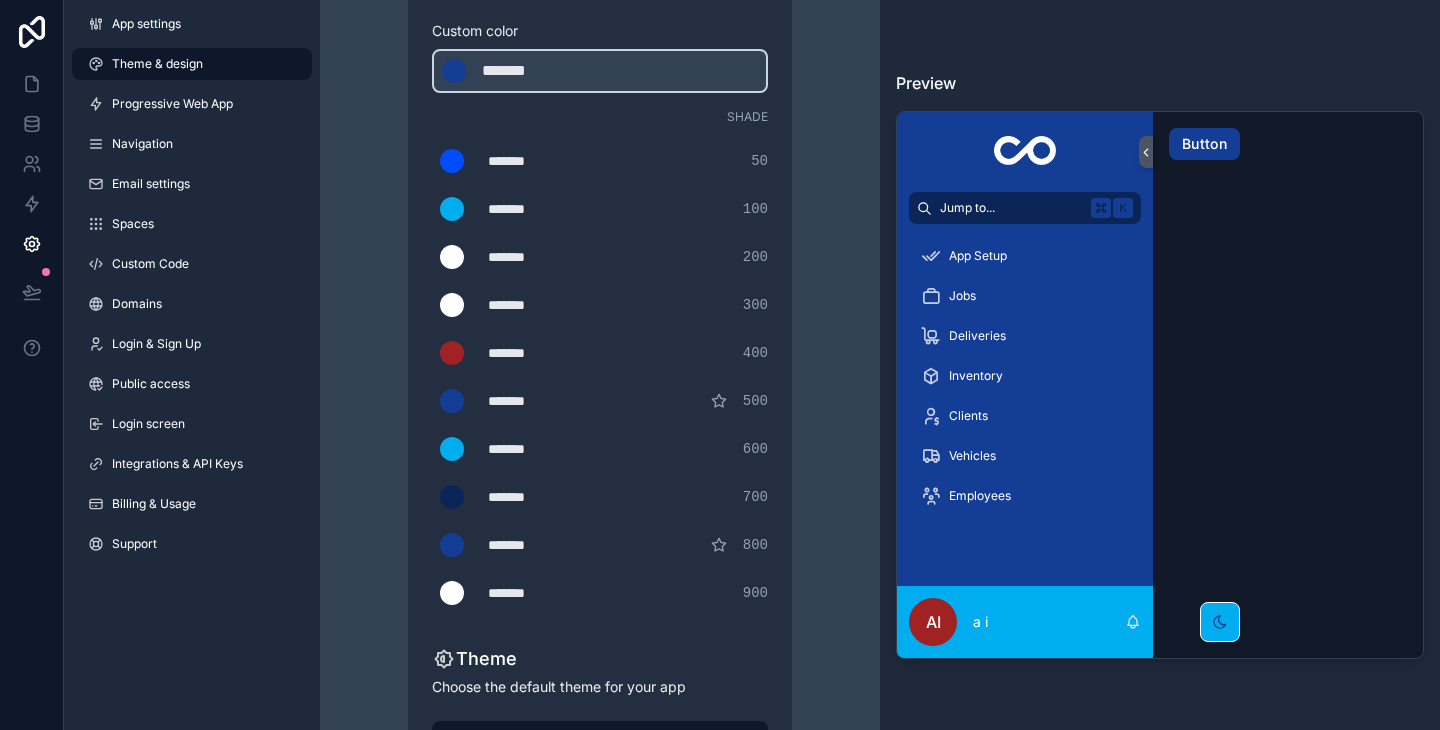 click on "*******" at bounding box center (538, 497) 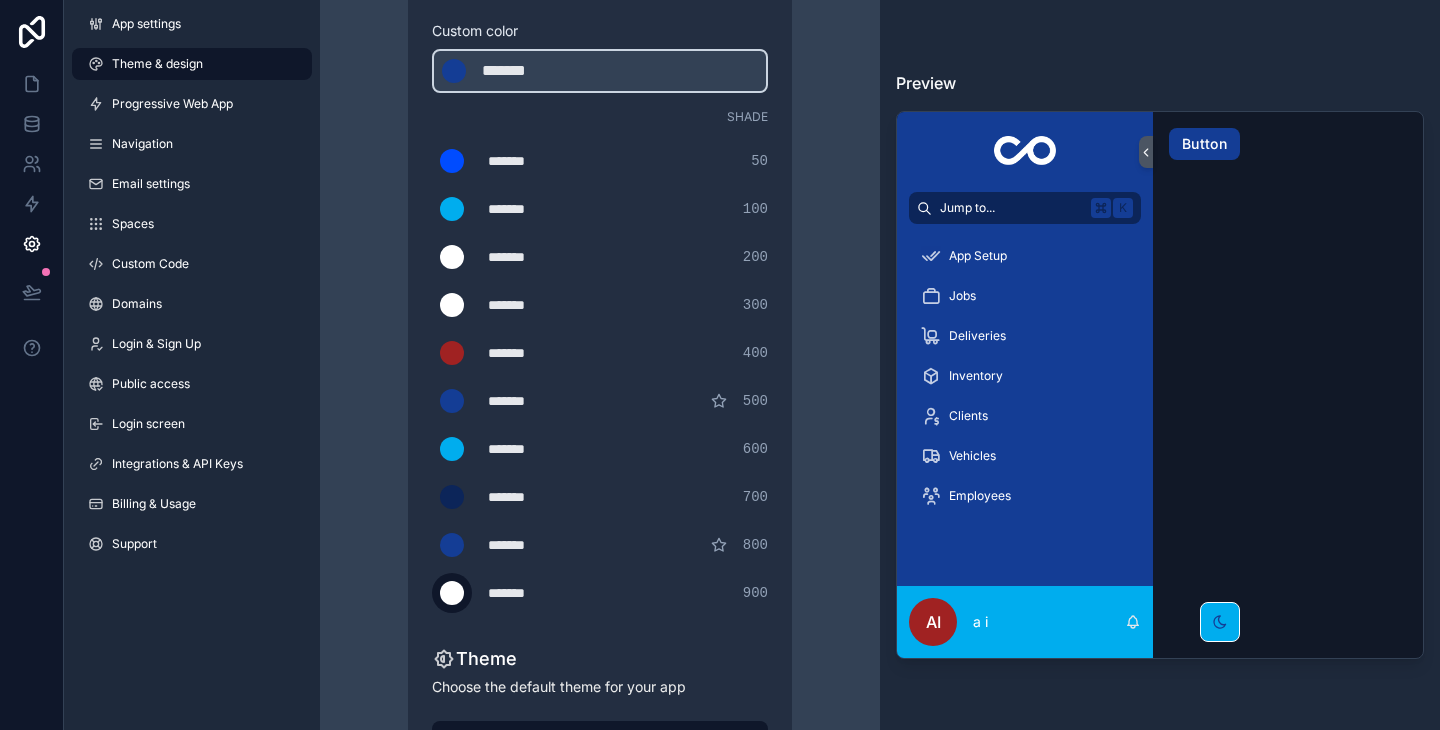 click at bounding box center [452, 593] 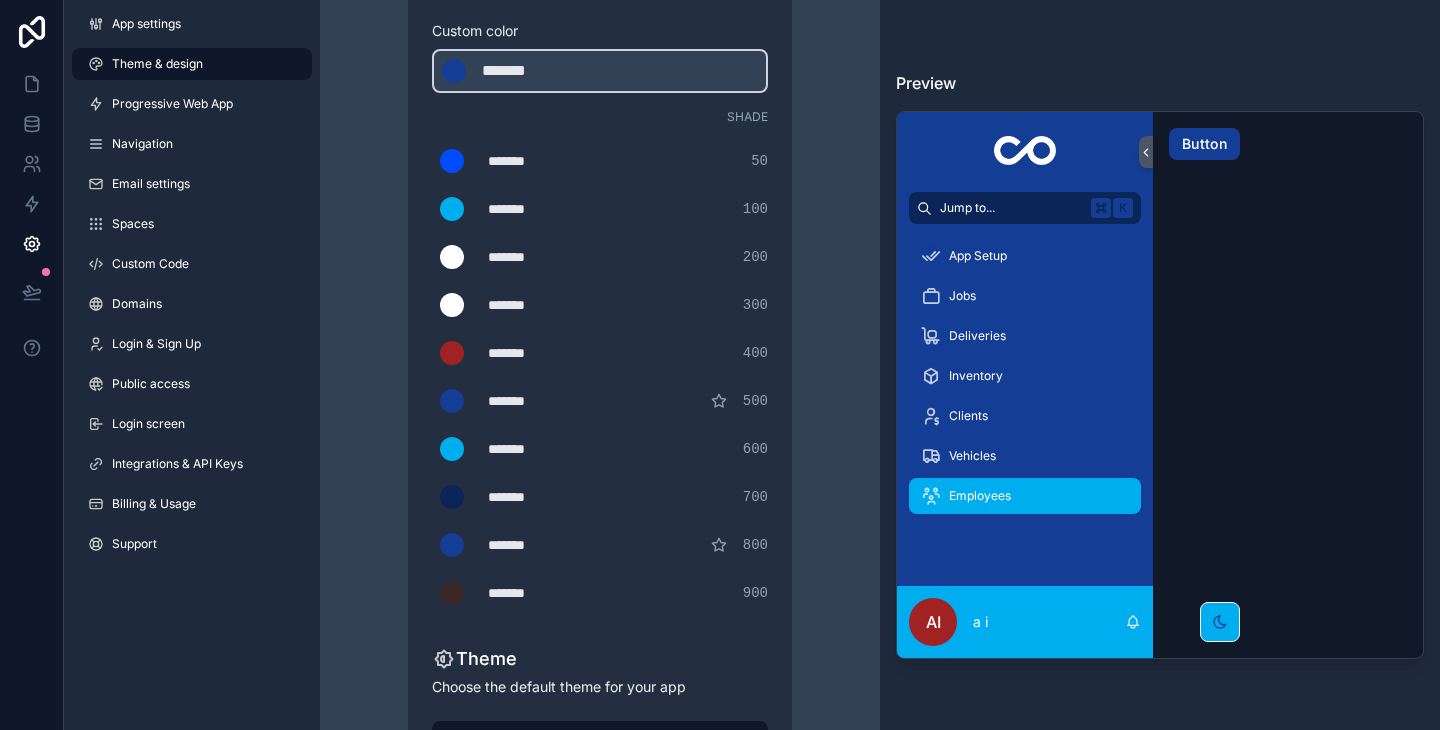 click on "Employees" at bounding box center (980, 496) 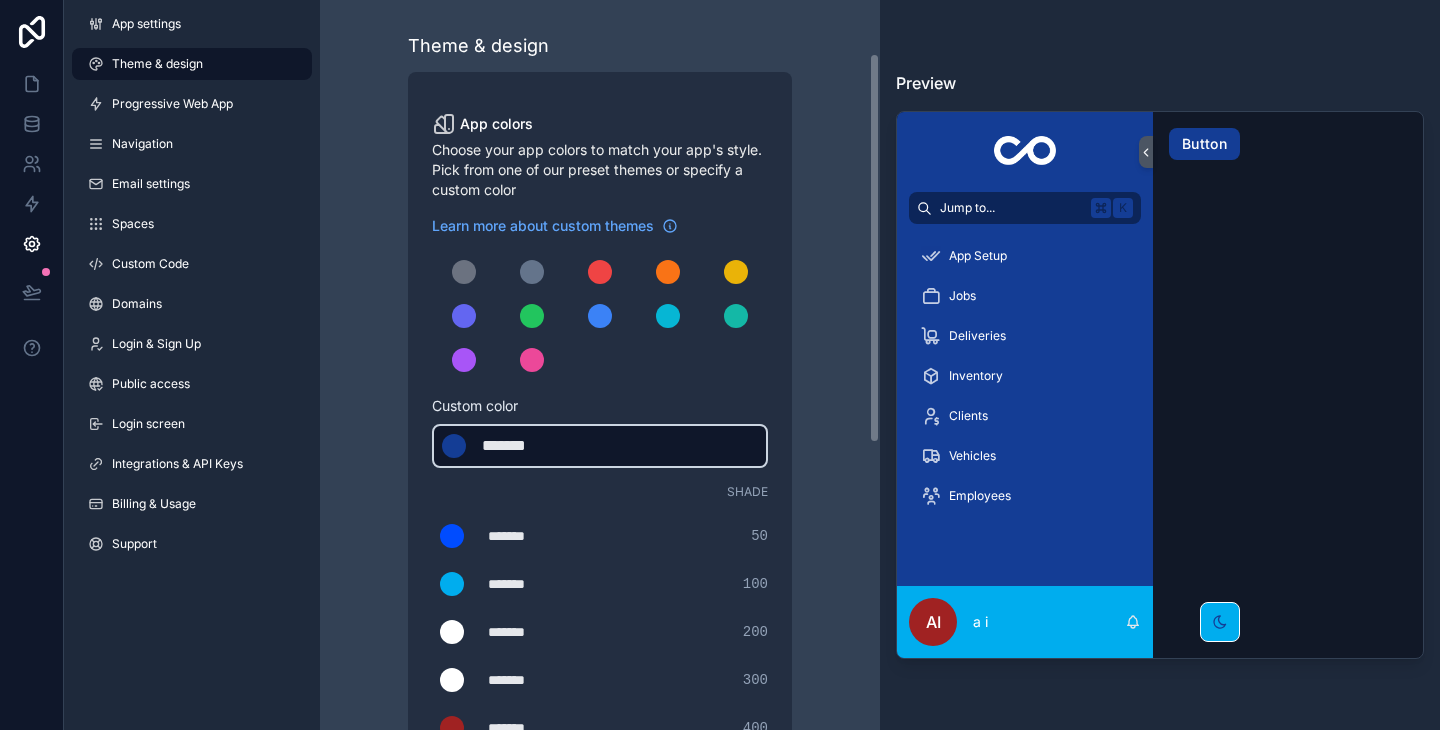 scroll, scrollTop: 259, scrollLeft: 0, axis: vertical 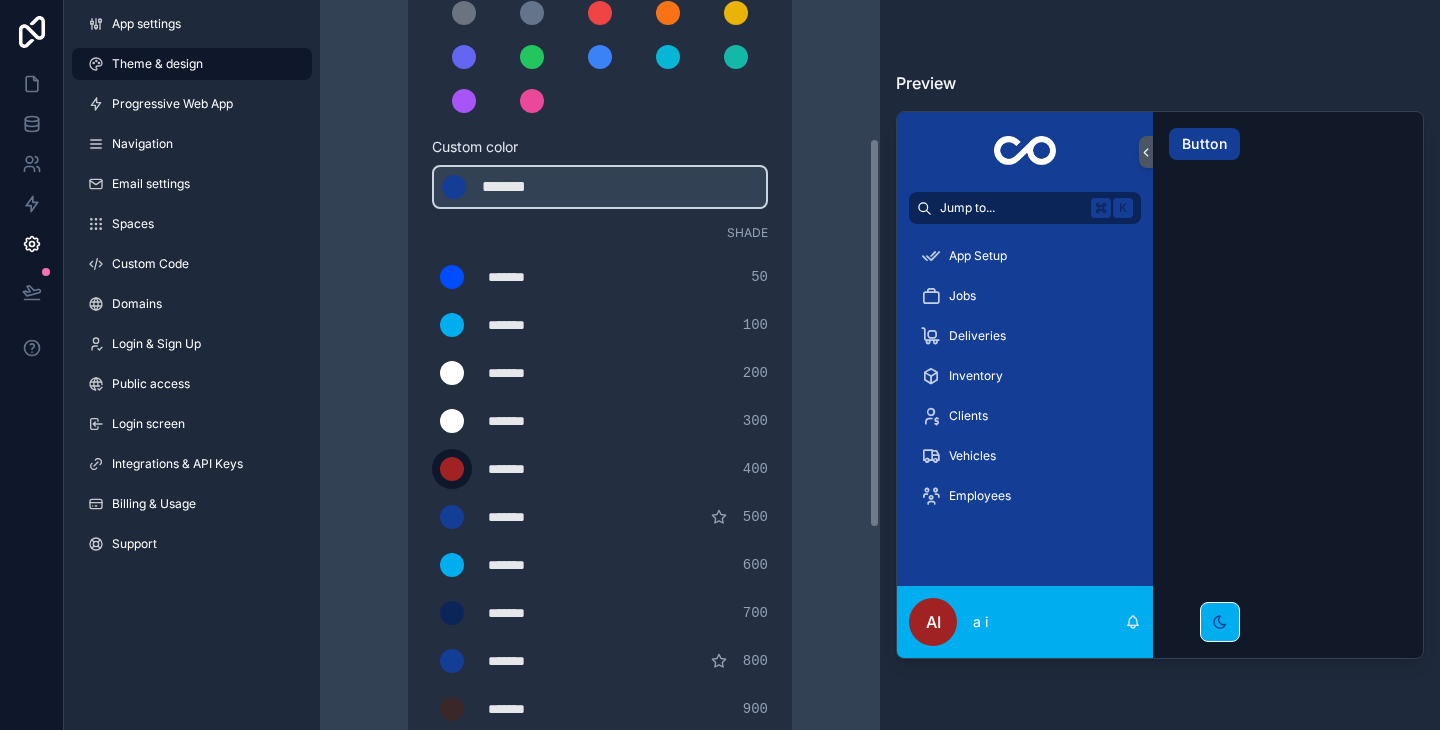 click at bounding box center (452, 469) 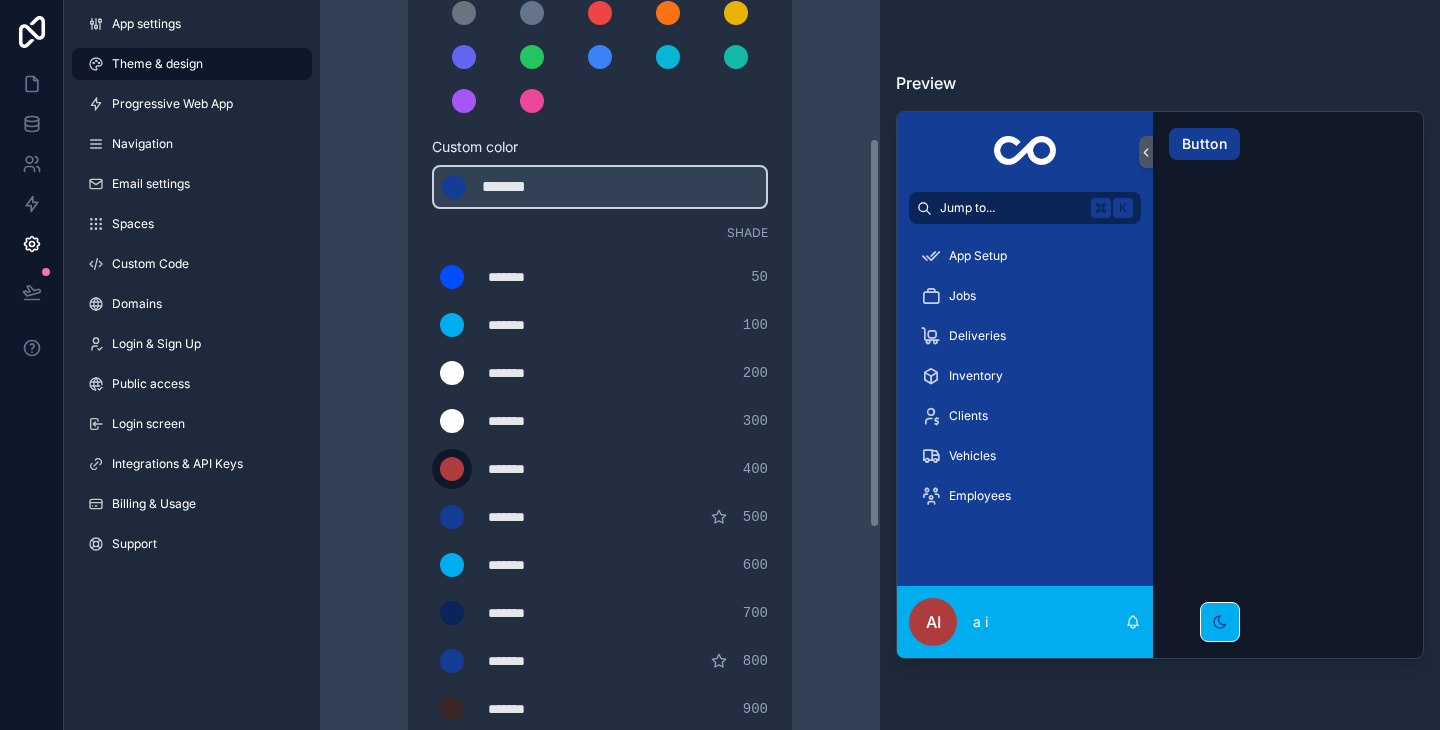 click at bounding box center [452, 469] 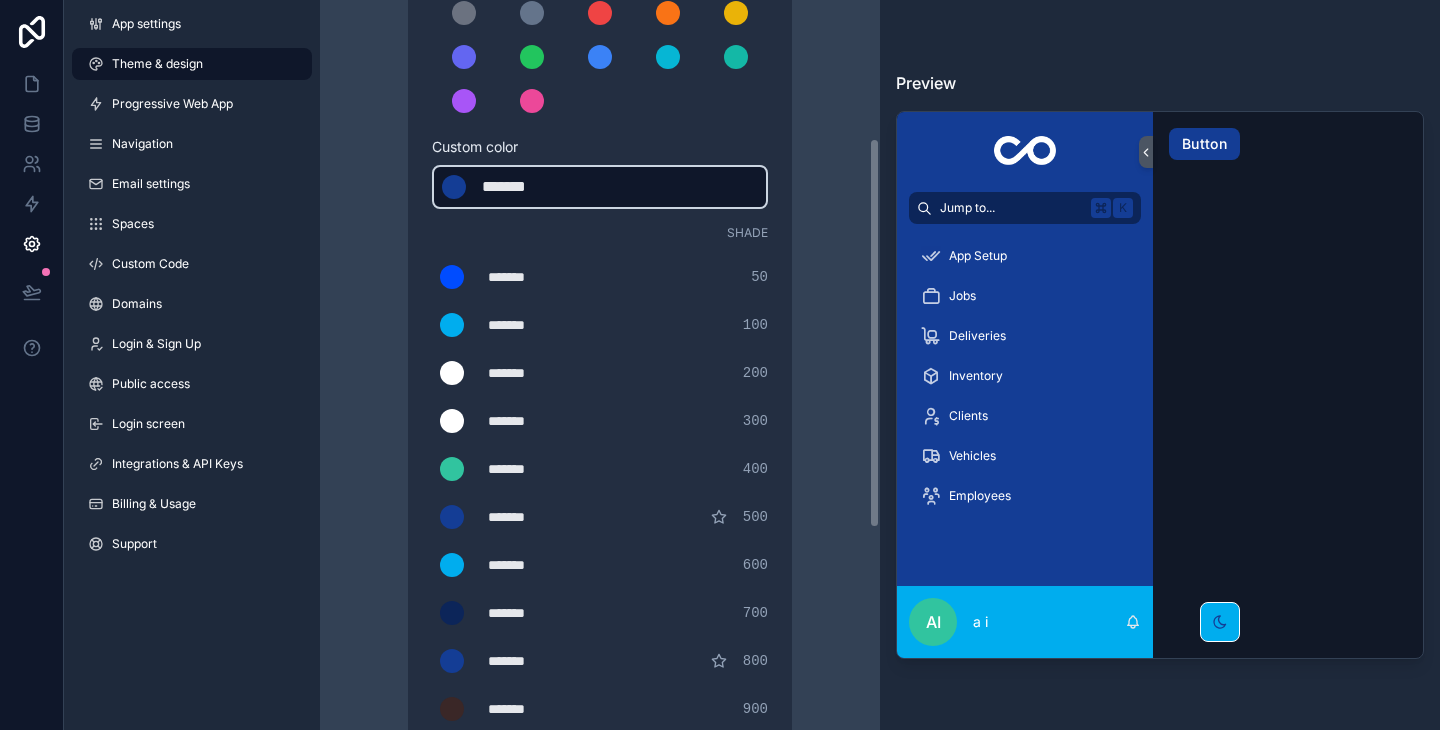 click on "*******" at bounding box center [532, 187] 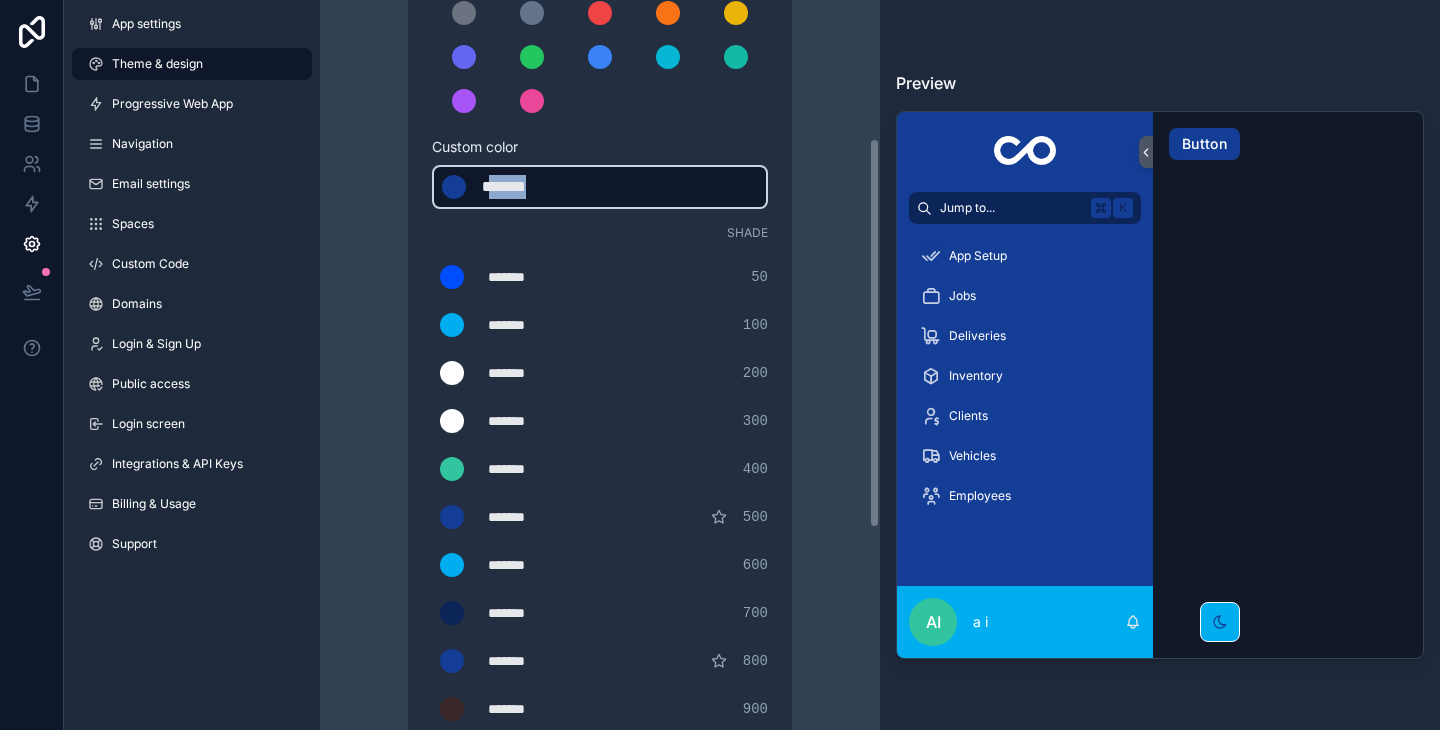 click on "*******" at bounding box center (532, 187) 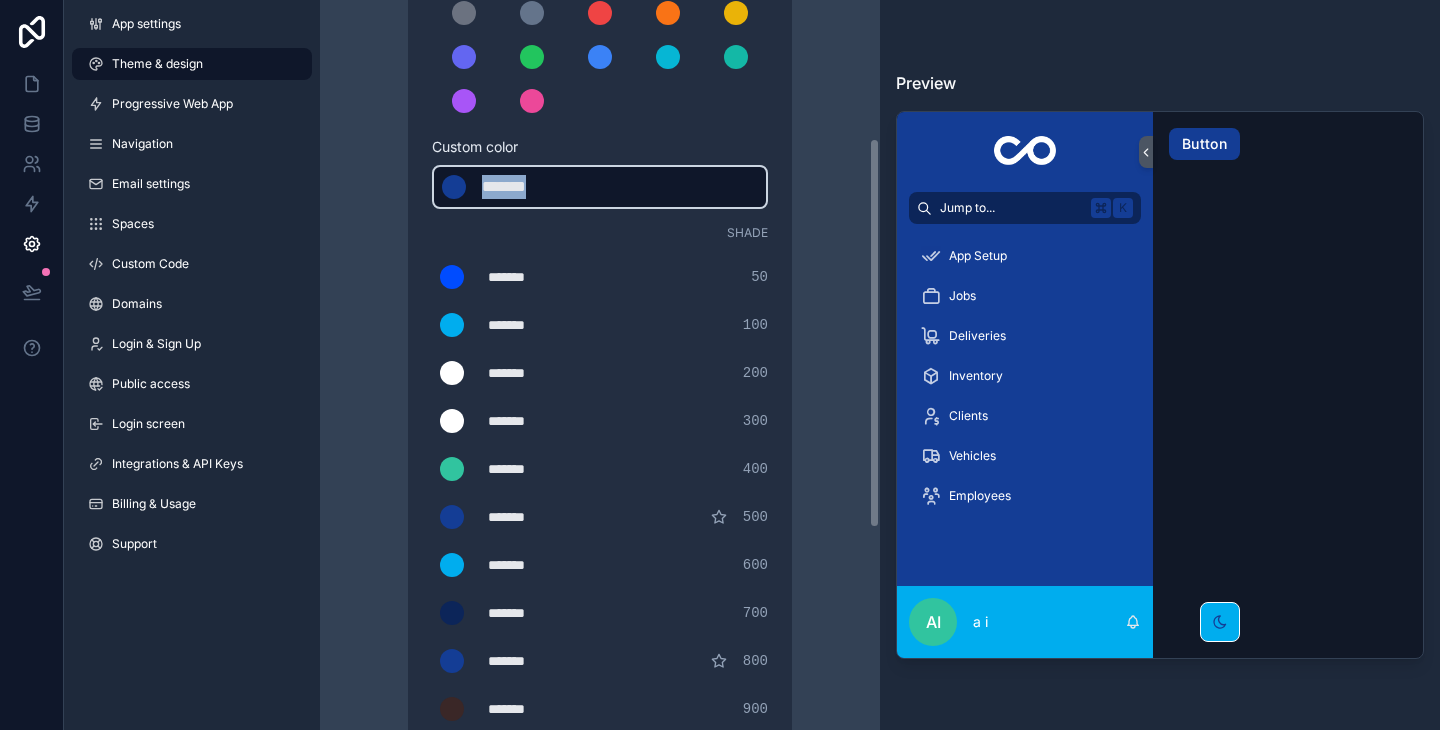 click on "*******" at bounding box center [532, 187] 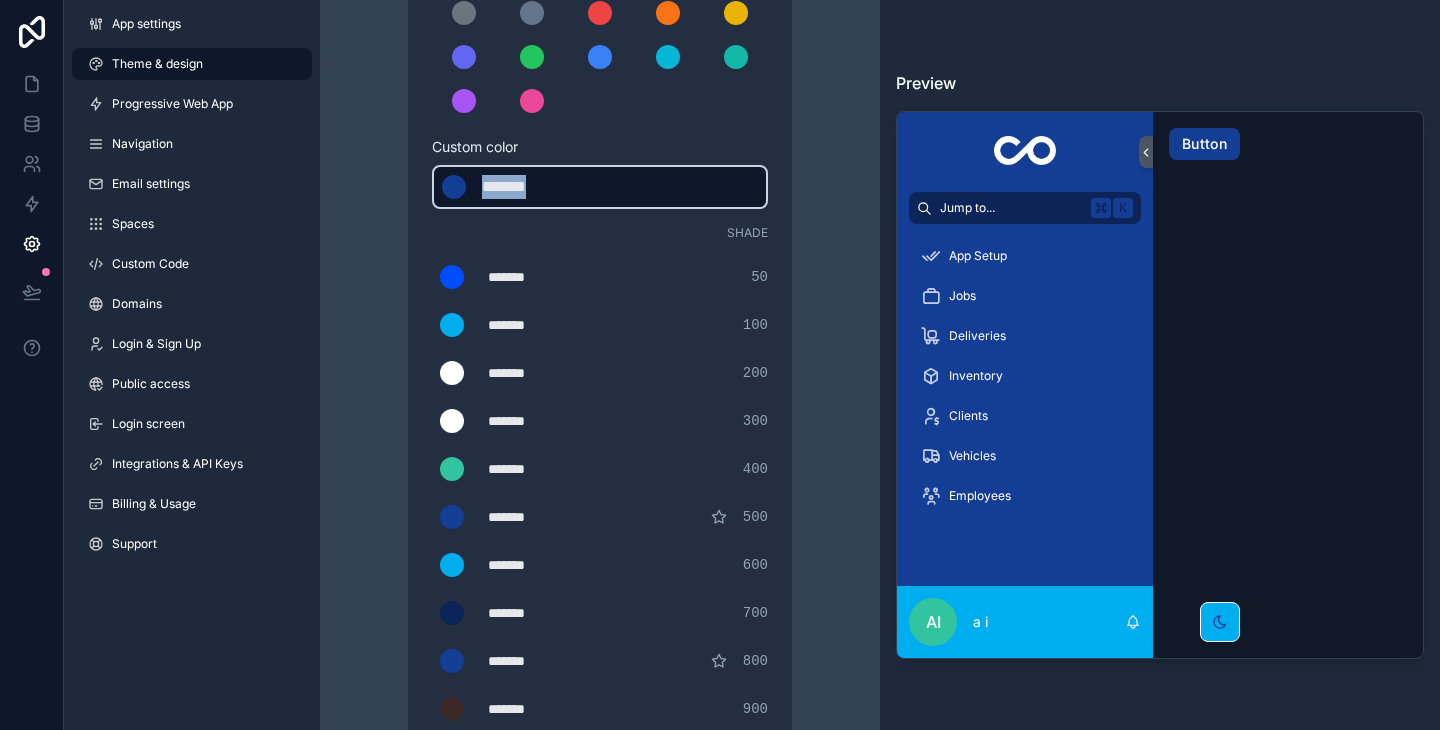type on "*******" 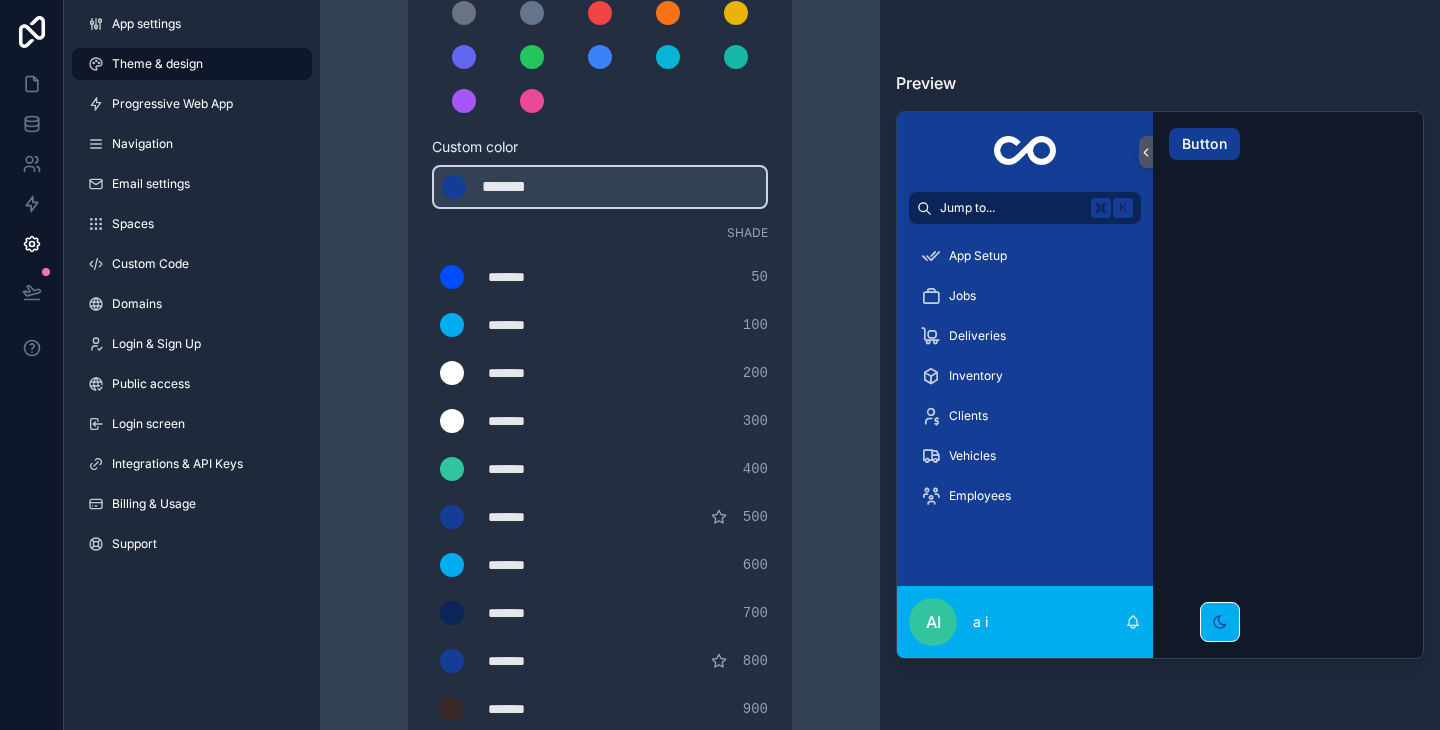 click on "*******" at bounding box center [538, 469] 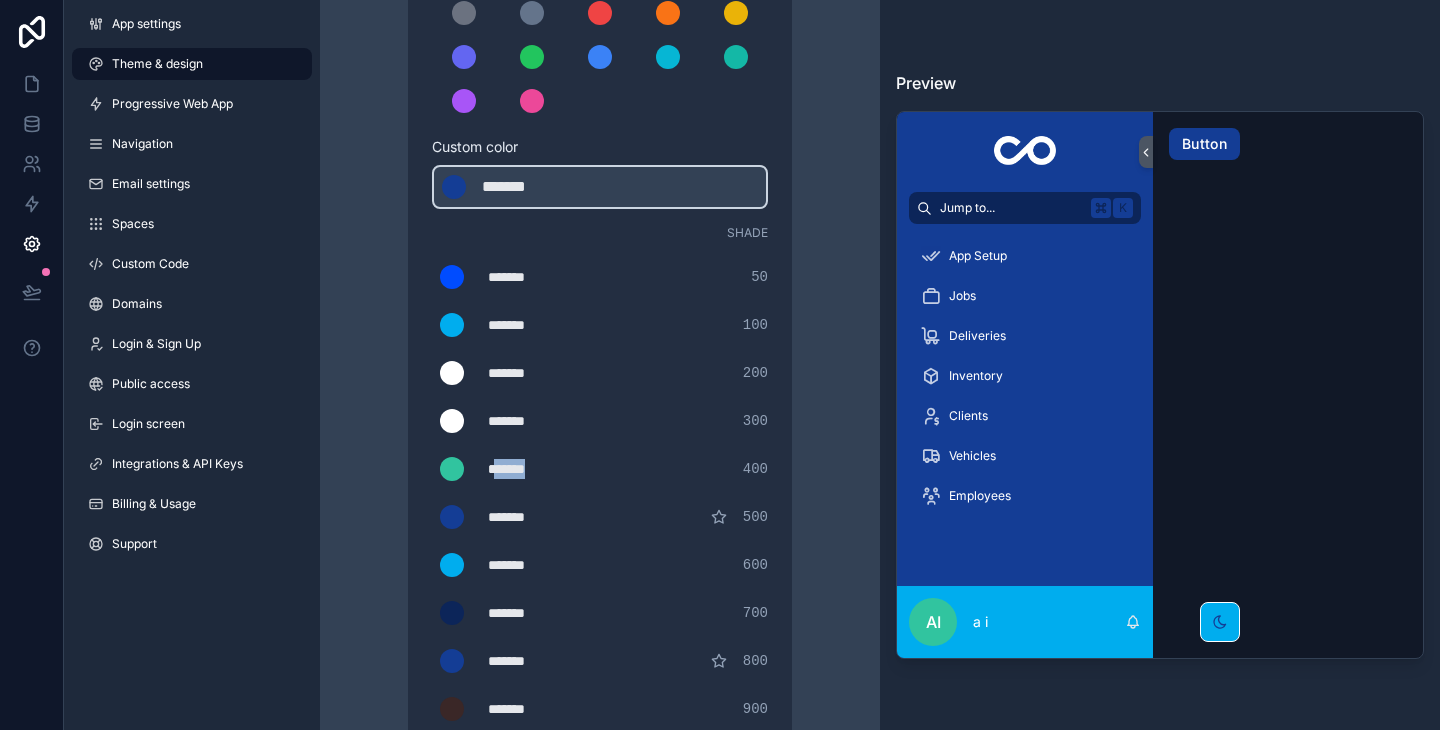 click on "*******" at bounding box center (538, 469) 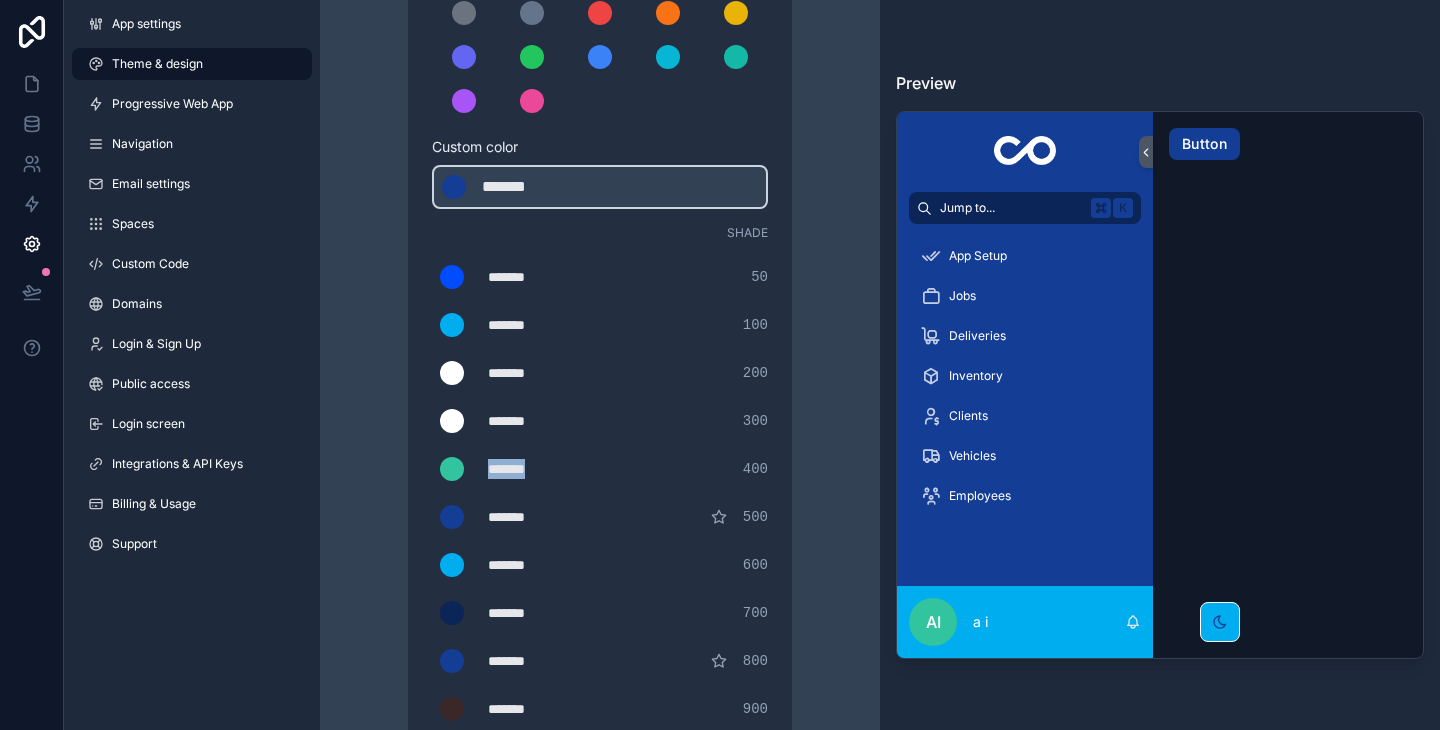 click on "*******" at bounding box center (538, 469) 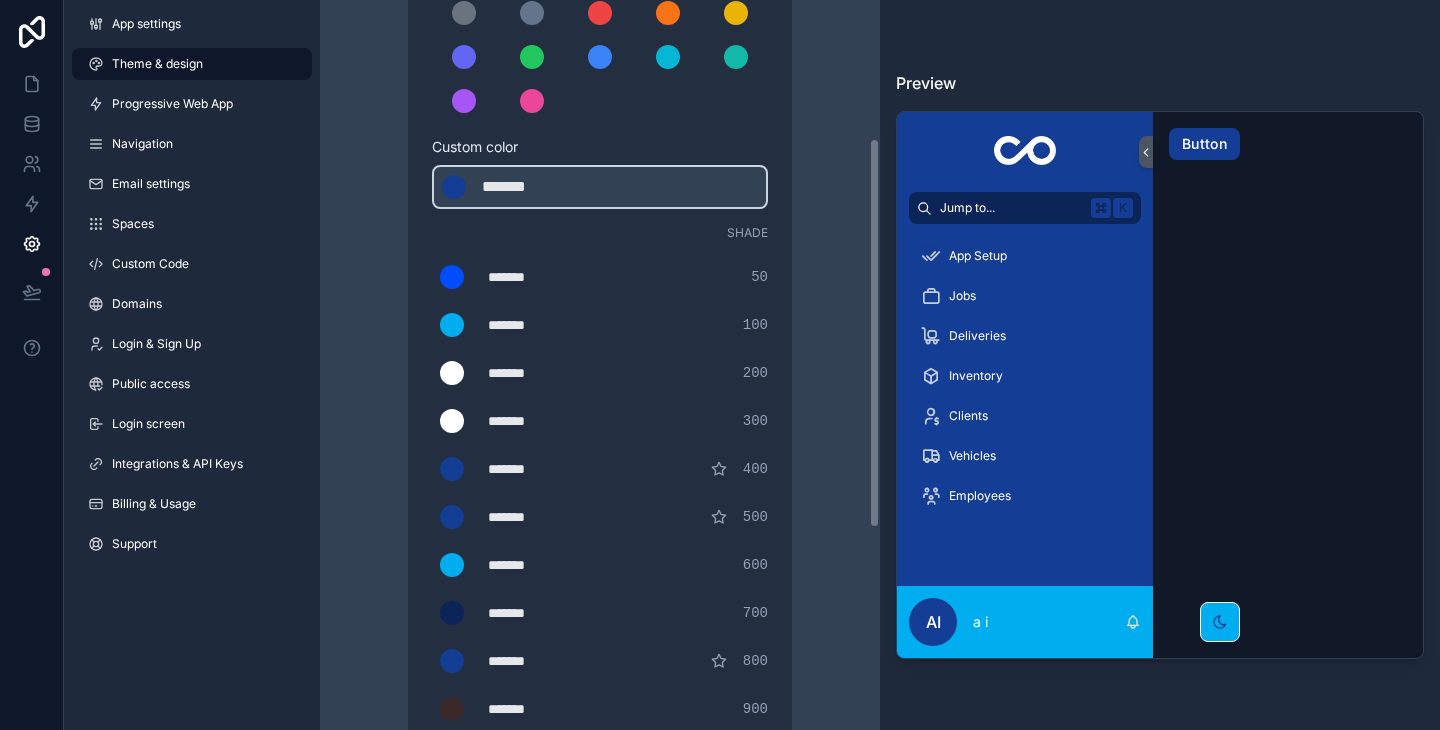 click on "Theme & design App colors Choose your app colors to match your app's style. Pick from one of our preset themes or specify a custom color Learn more about custom themes Custom color ******* ******* #143d95 Shade ******* ******* #004cff 50 ******* ******* #00adee 100 ******* ******* #ffffff 200 ******* ******* #ffffff 300 ******* ******* #143d95 400 ******* ******* #143d95 500 ******* ******* #00adee 600 ******* ******* #0c2559 700 ******* ******* #143d95 800 ******* ******* #3a2727 900 Theme Choose the default theme for your app Light Dark Auto Allow your users to toggle between light and dark themes Use setting" at bounding box center [600, 423] 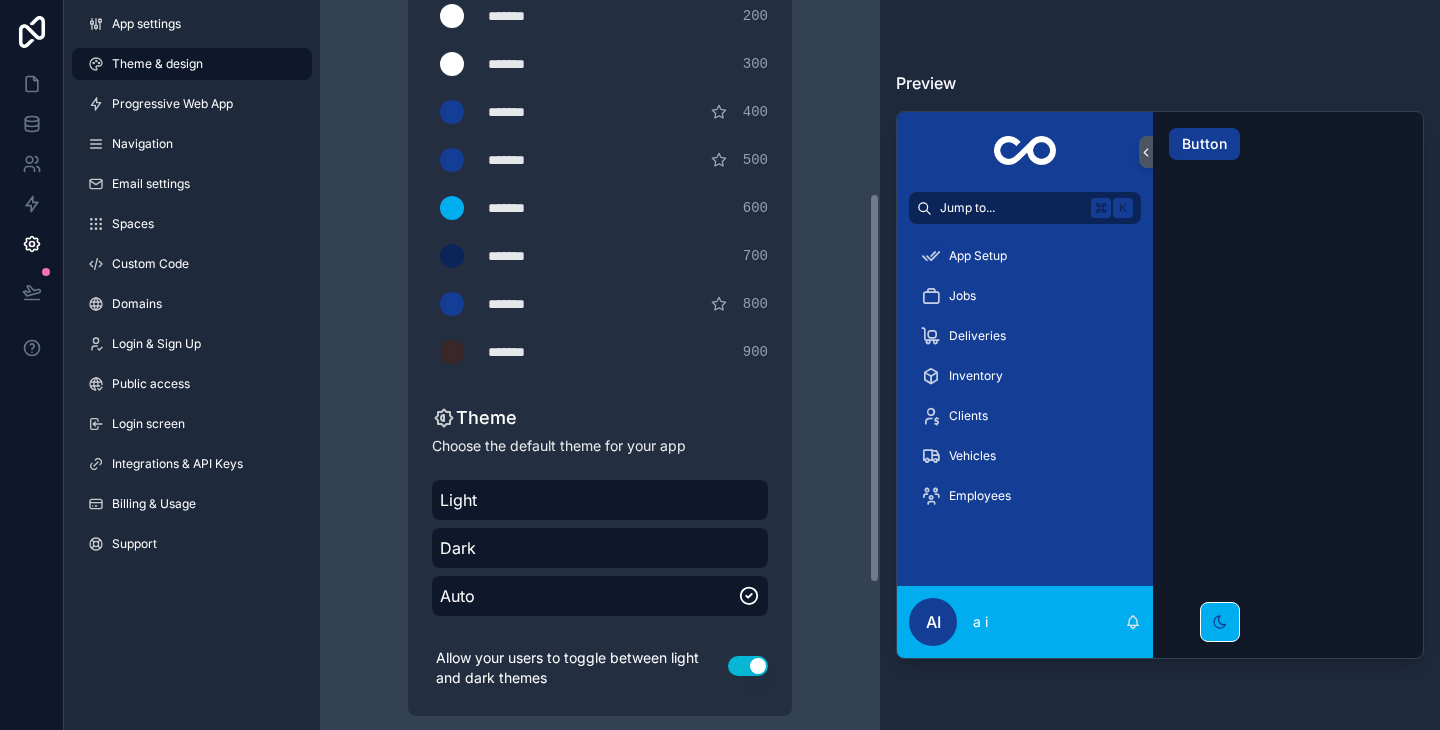 scroll, scrollTop: 634, scrollLeft: 0, axis: vertical 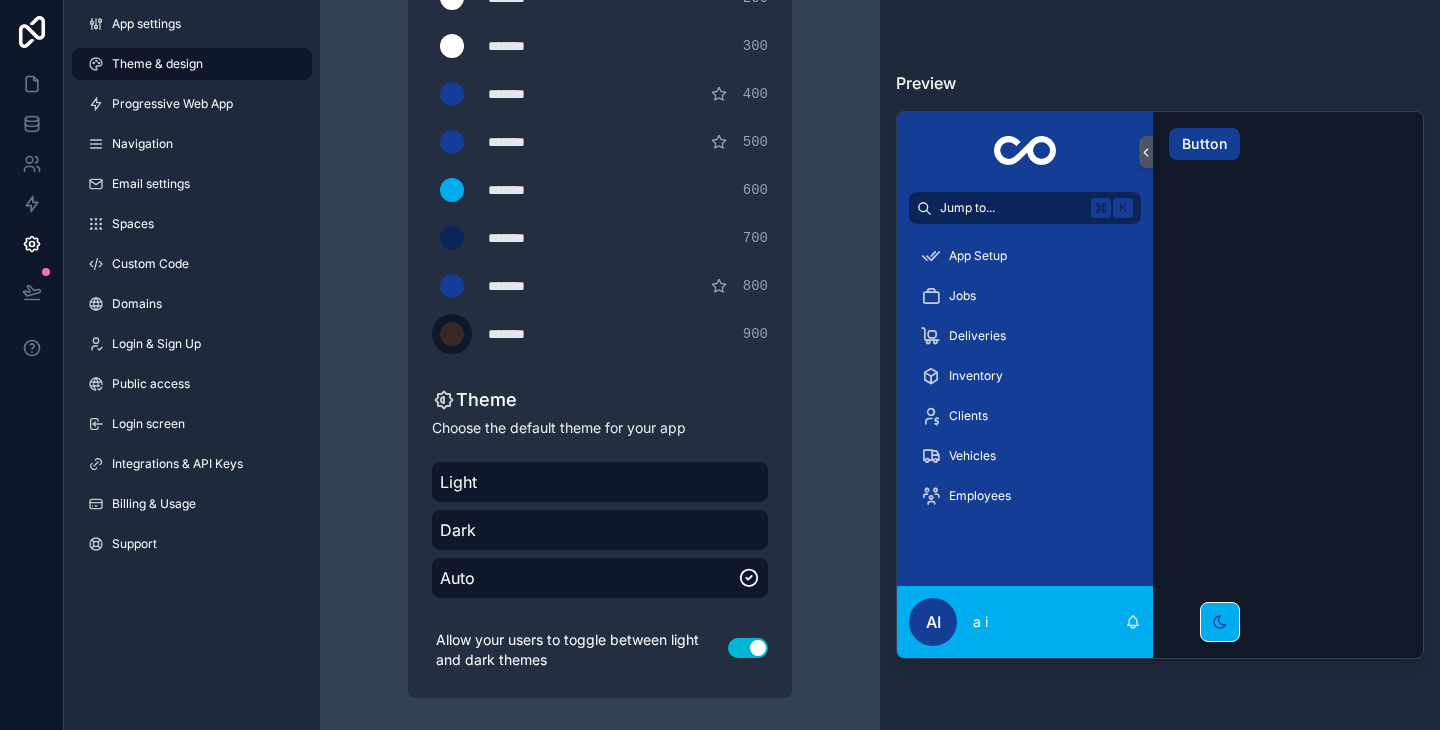 click at bounding box center [452, 334] 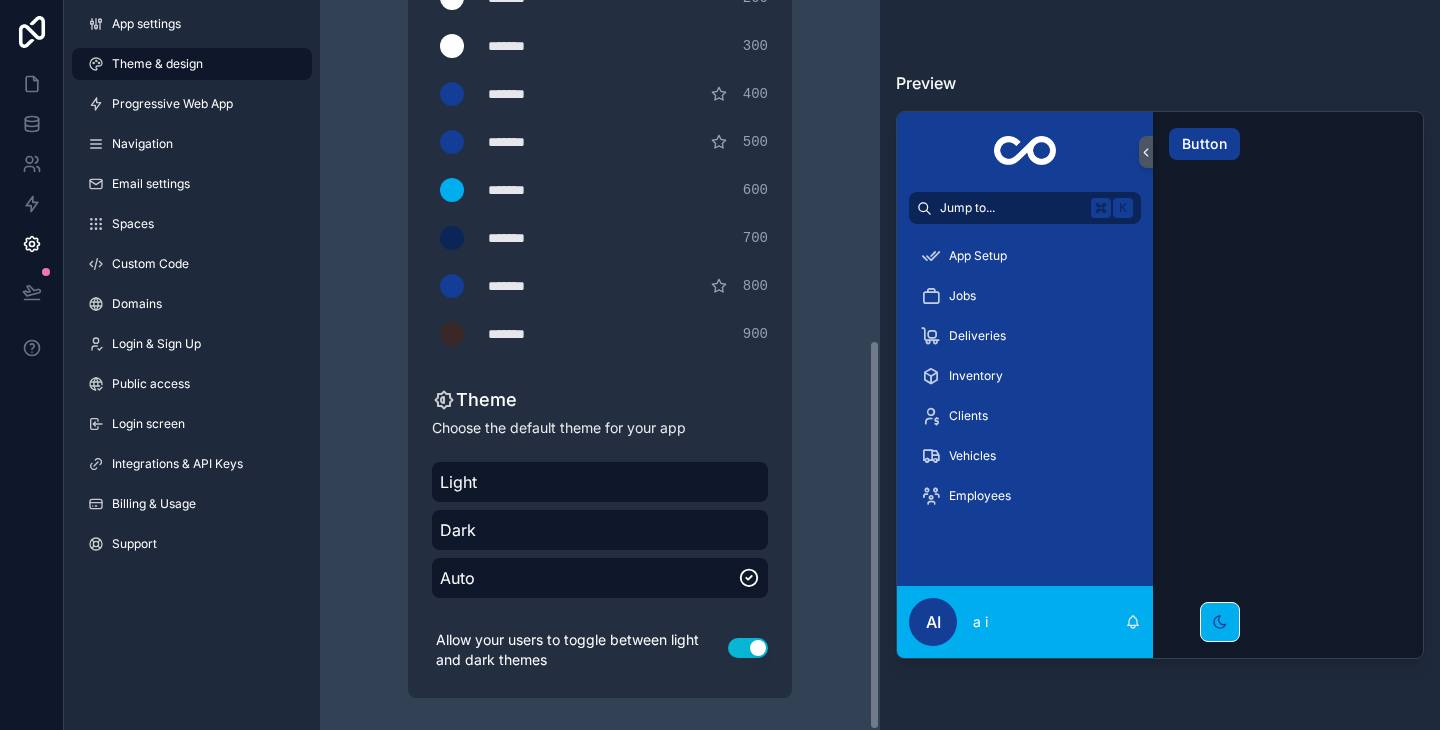 click on "*******" at bounding box center [538, 190] 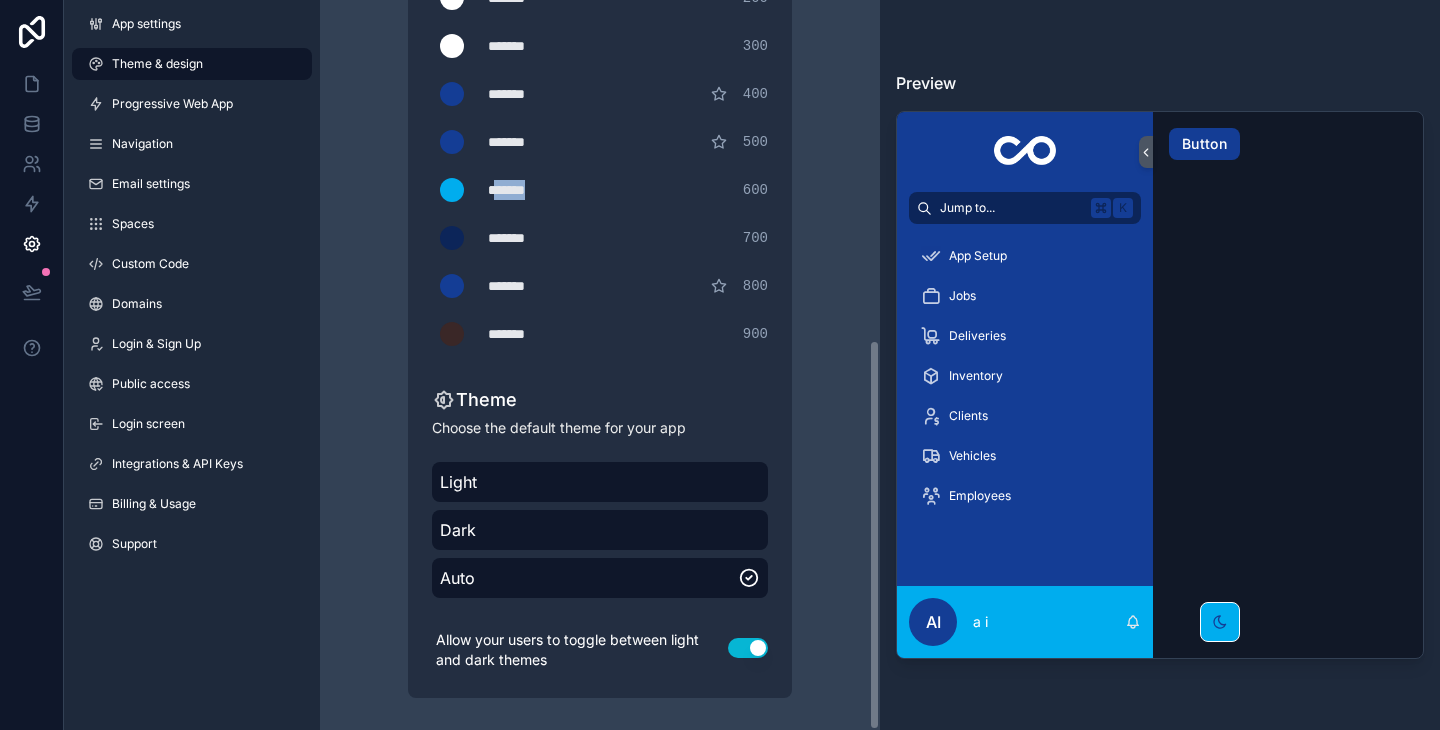 click on "*******" at bounding box center [538, 190] 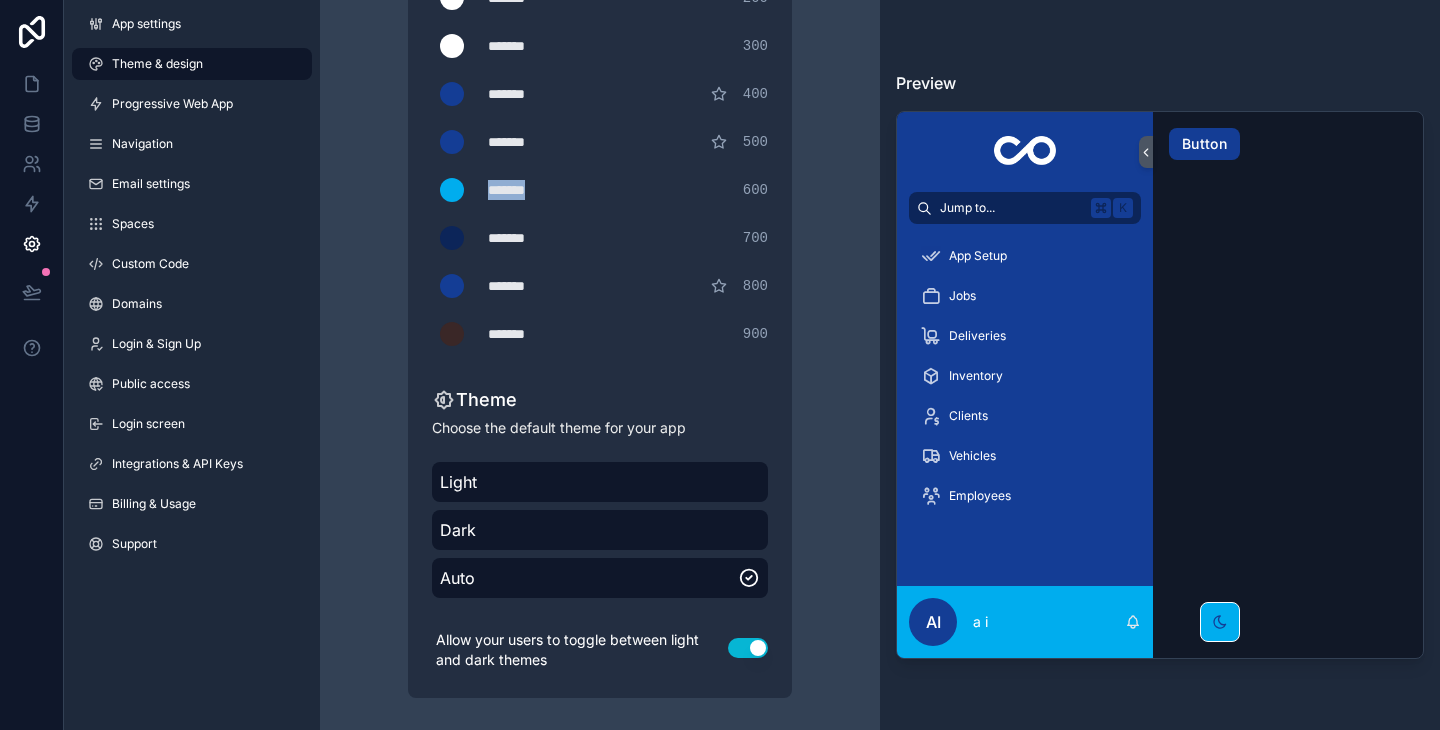 click on "*******" at bounding box center [538, 190] 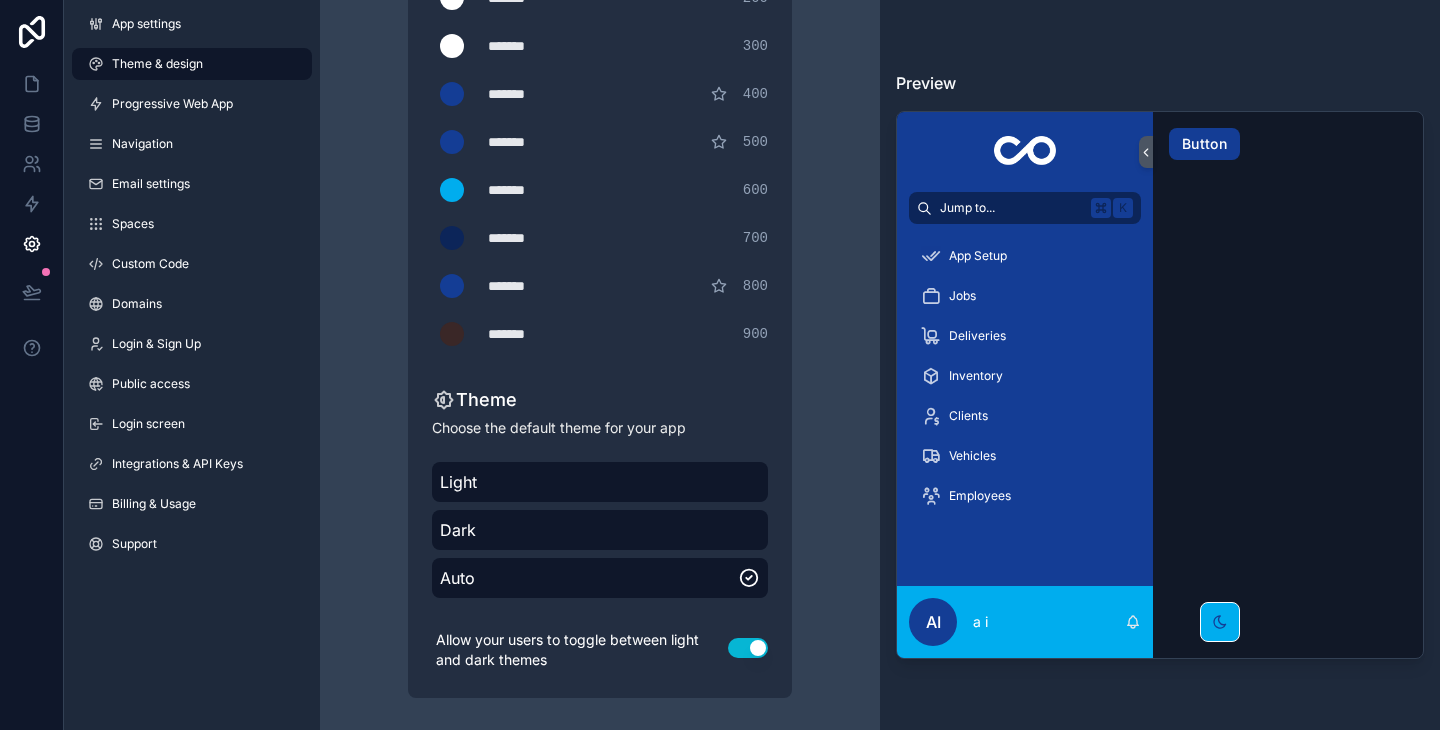 click on "******* ******* #3a2727 900" at bounding box center (600, 334) 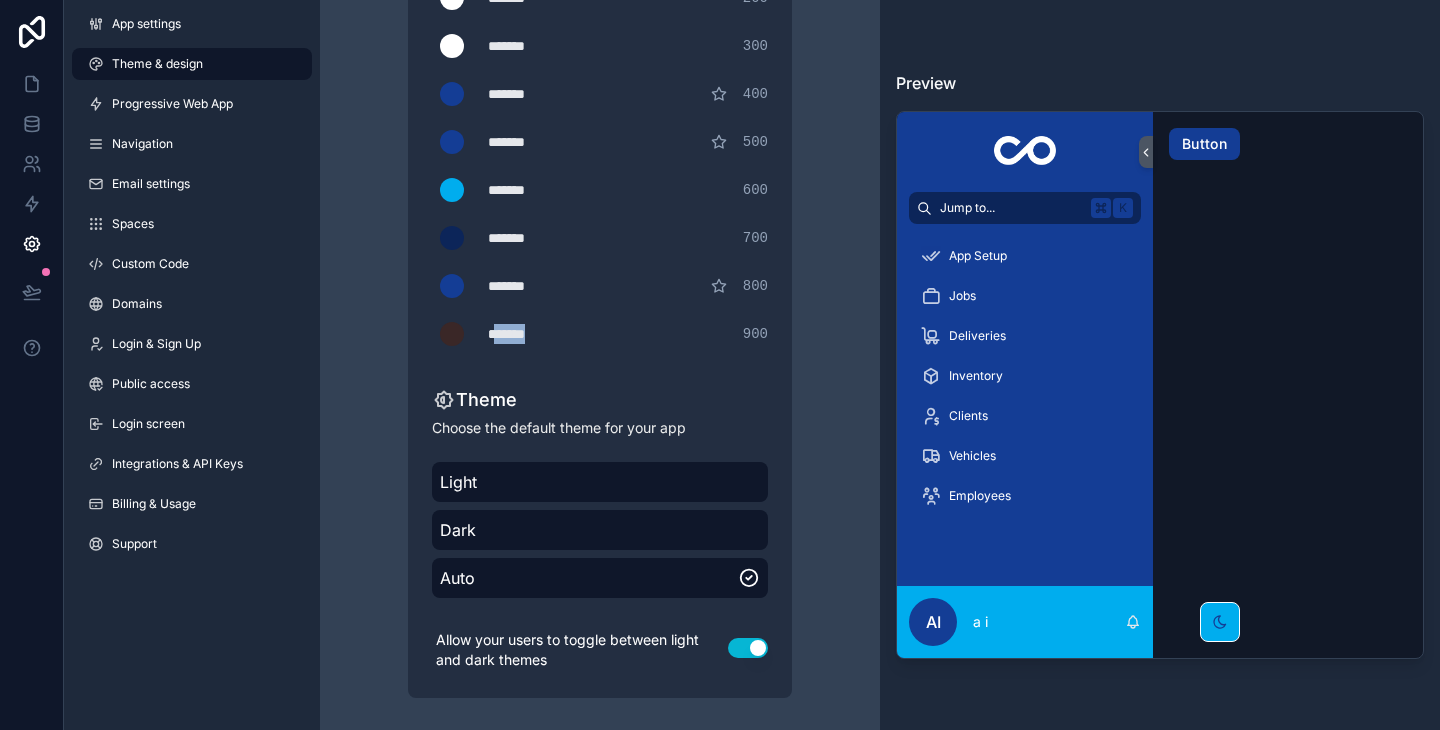 click on "*******" at bounding box center (538, 334) 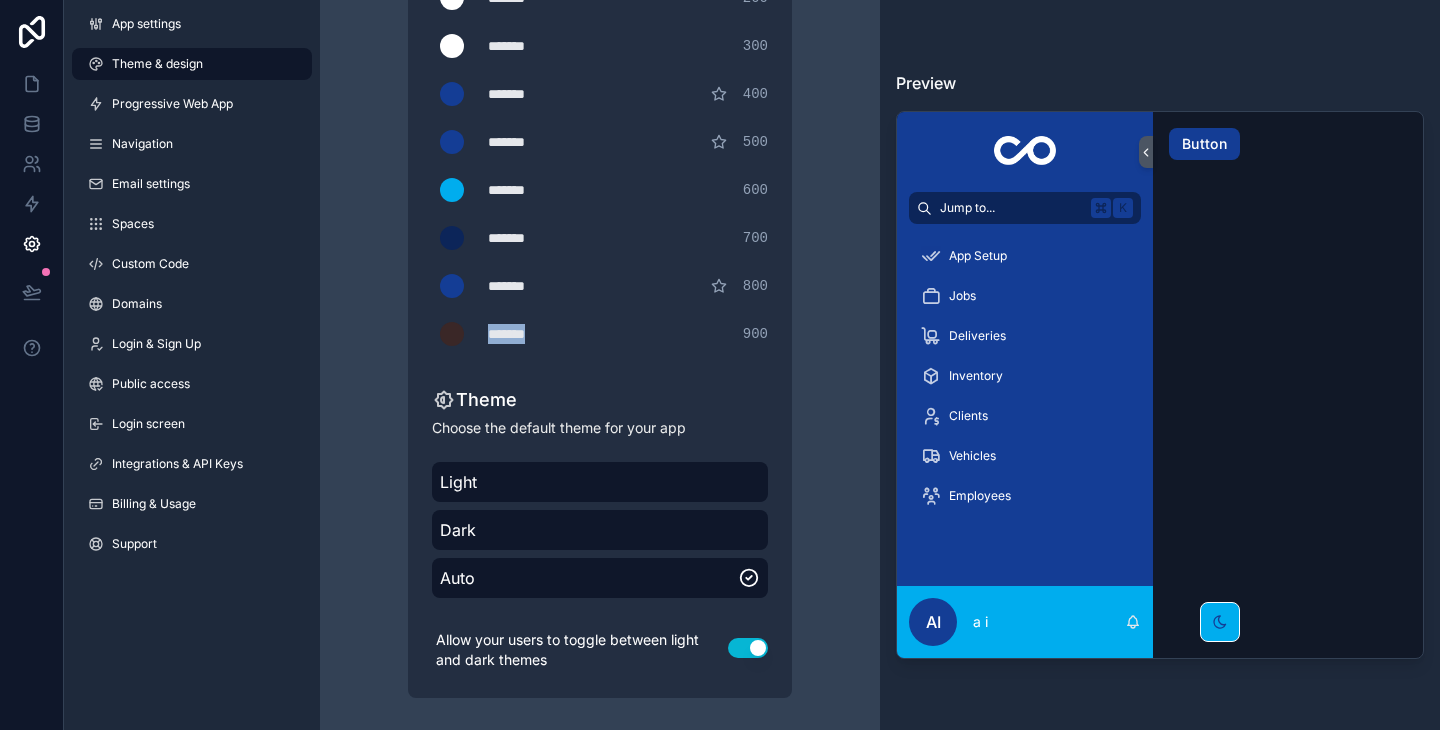 click on "*******" at bounding box center (538, 334) 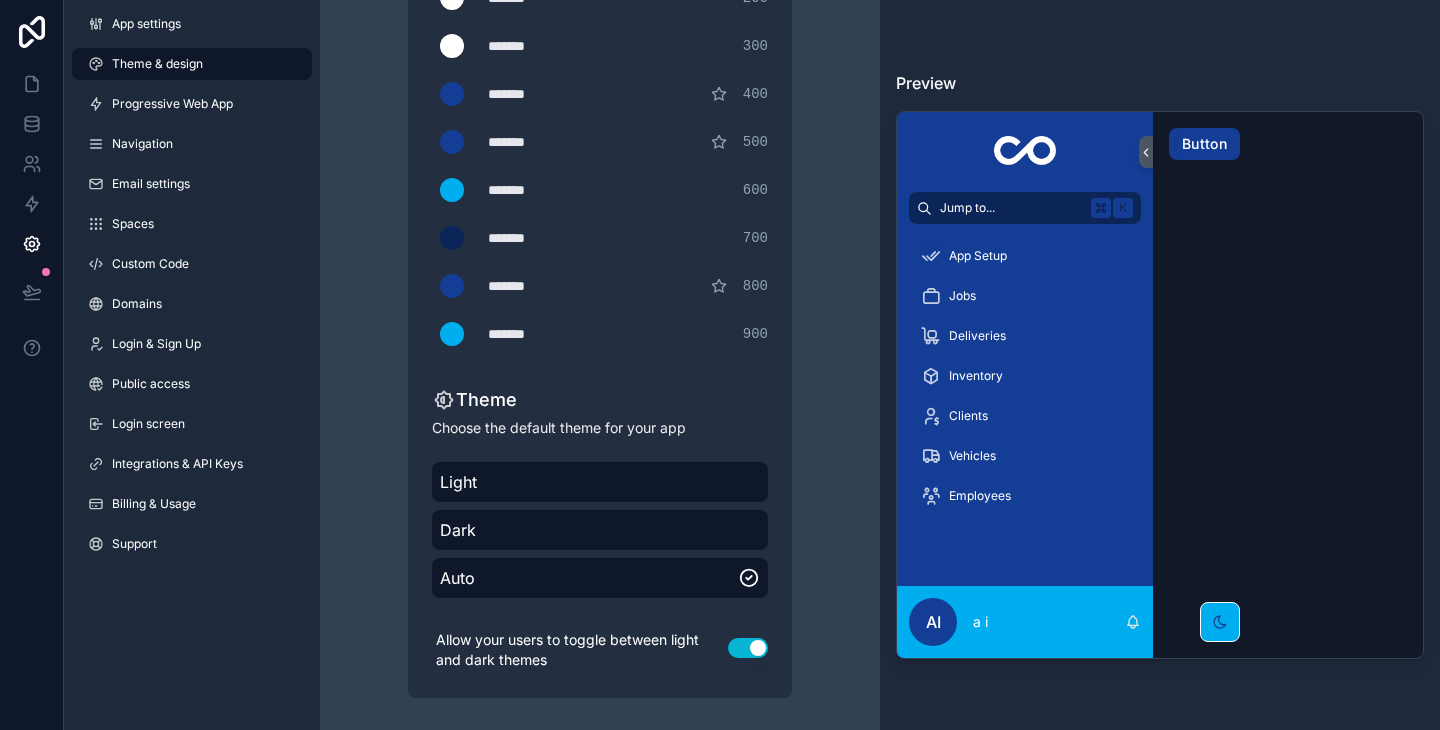 click on "Theme & design App colors Choose your app colors to match your app's style. Pick from one of our preset themes or specify a custom color Learn more about custom themes Custom color ******* ******* #143d95 Shade ******* ******* #004cff 50 ******* ******* #00adee 100 ******* ******* #ffffffe 200 ******* ******* #ffffff 300 ******* ******* #ffffff 400 ******* ******* #143d95 500 ******* ******* #00adee 600 ******* ******* #0c2559 700 ******* ******* #143d95 800 ******* ******* #ffffff 900 Theme Choose the default theme for your app Light Dark Auto Allow your users to toggle between light and dark themes Use setting" at bounding box center [600, 48] 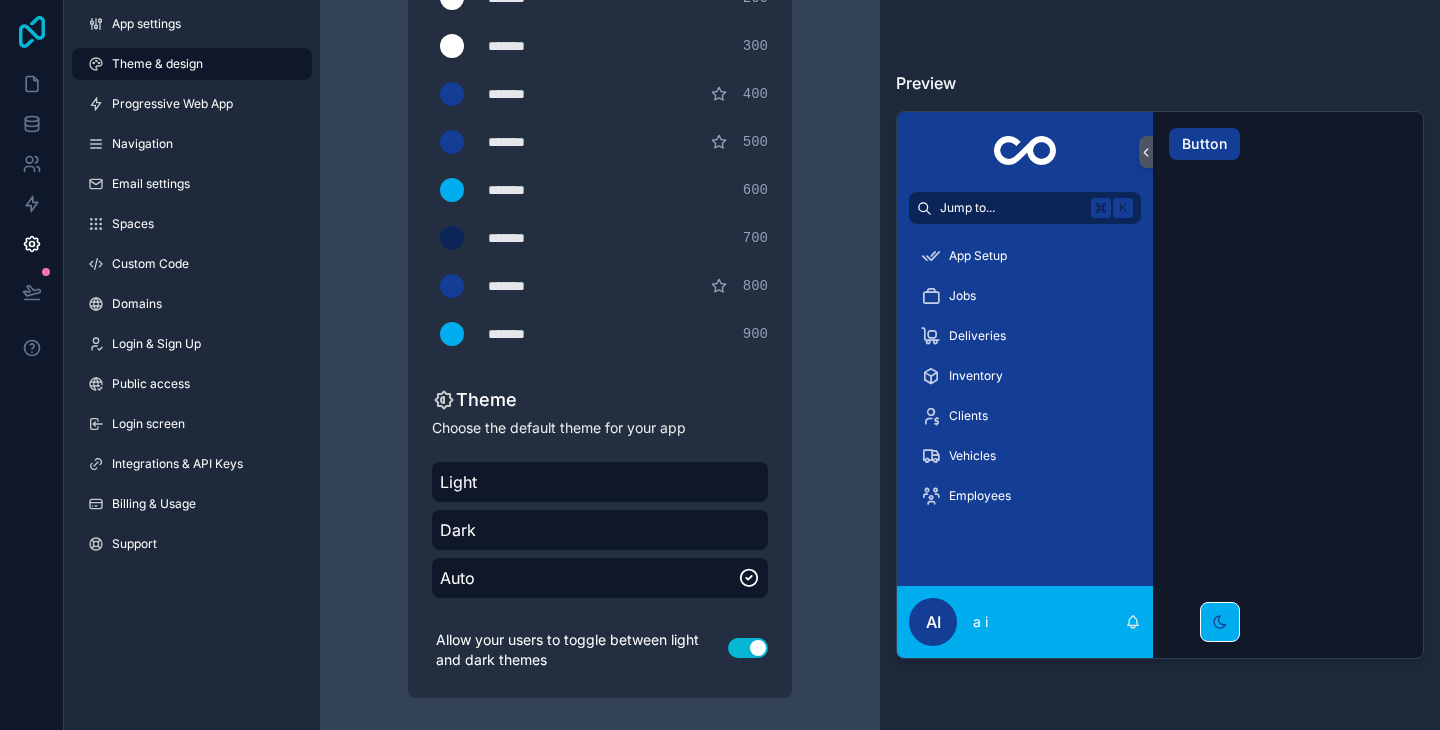 click 